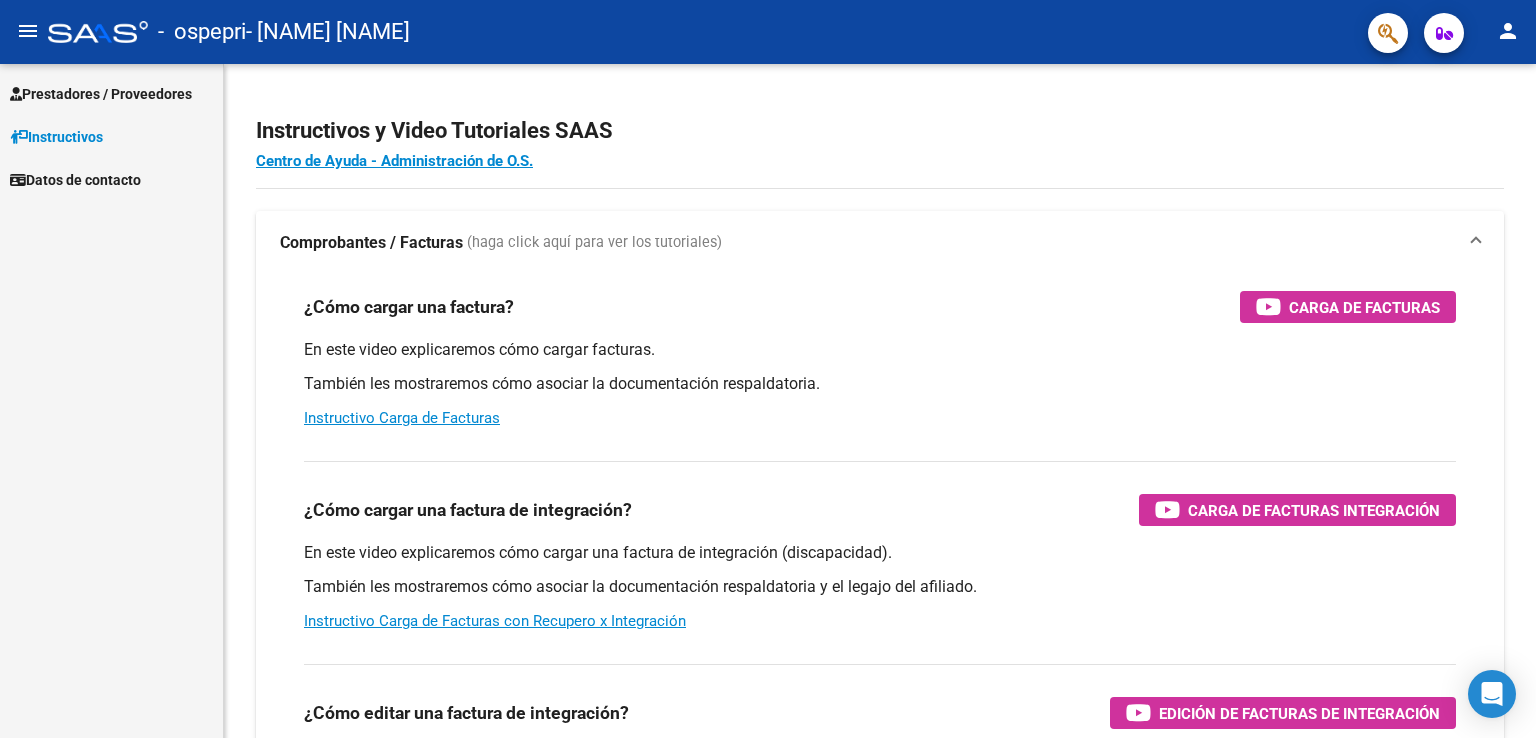scroll, scrollTop: 0, scrollLeft: 0, axis: both 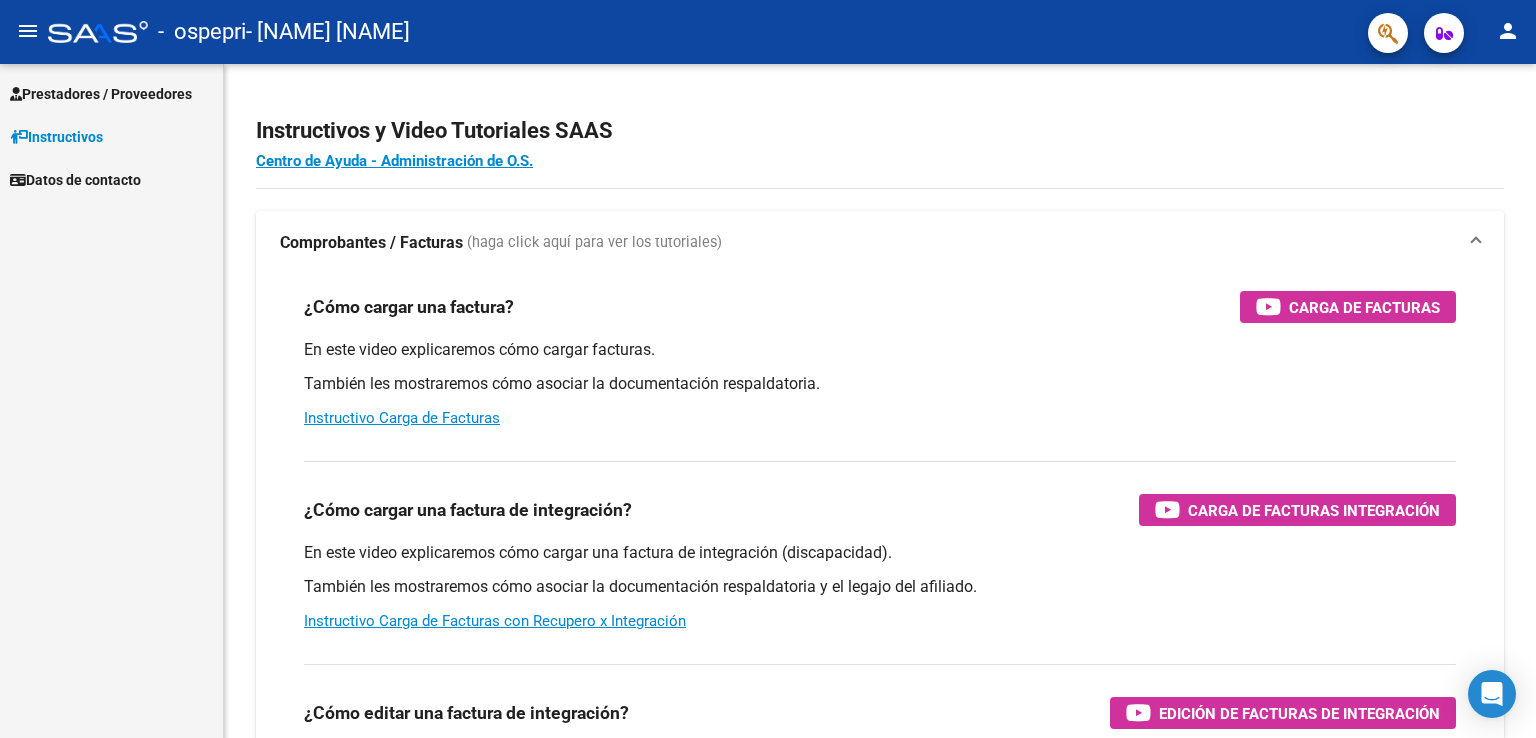 click on "Prestadores / Proveedores" at bounding box center [101, 94] 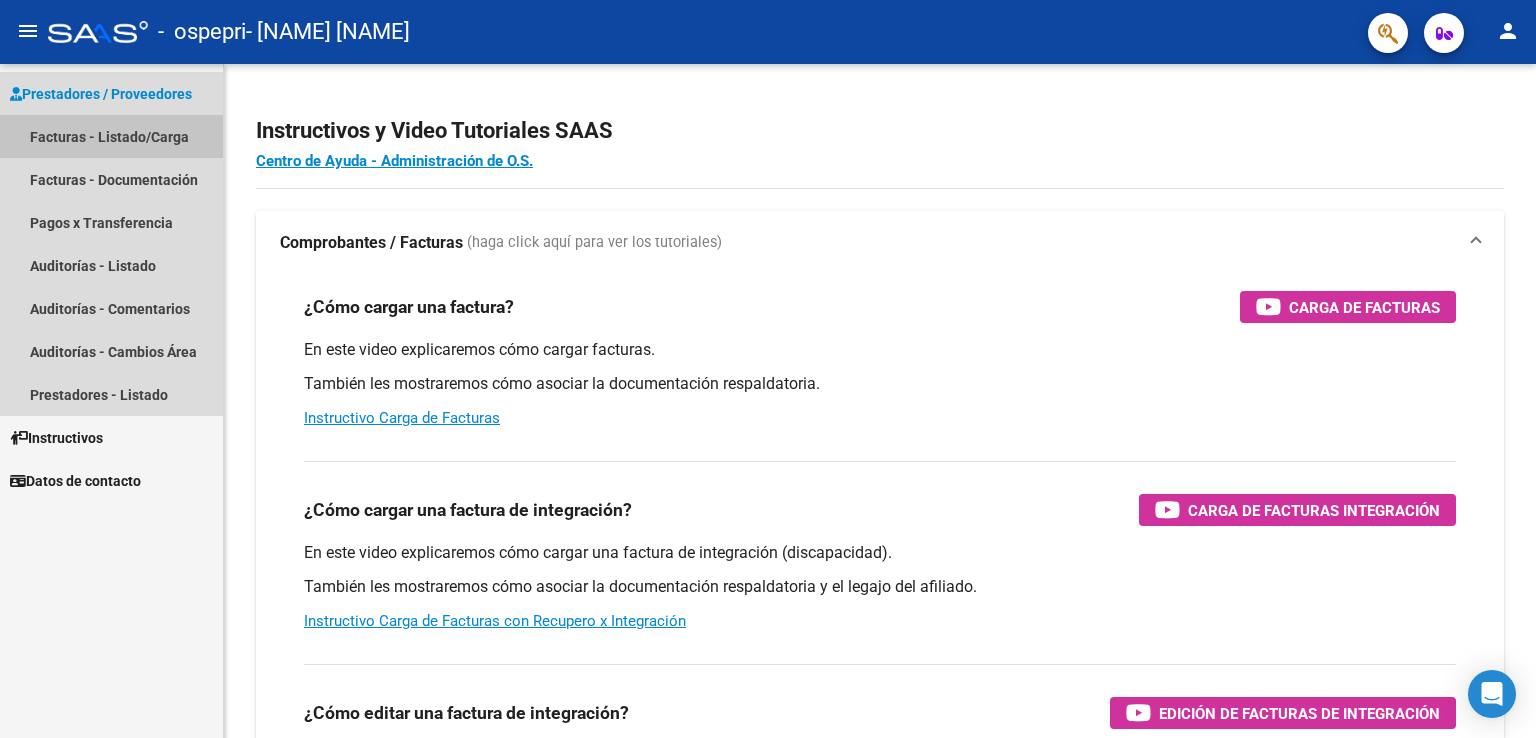 click on "Facturas - Listado/Carga" at bounding box center [111, 136] 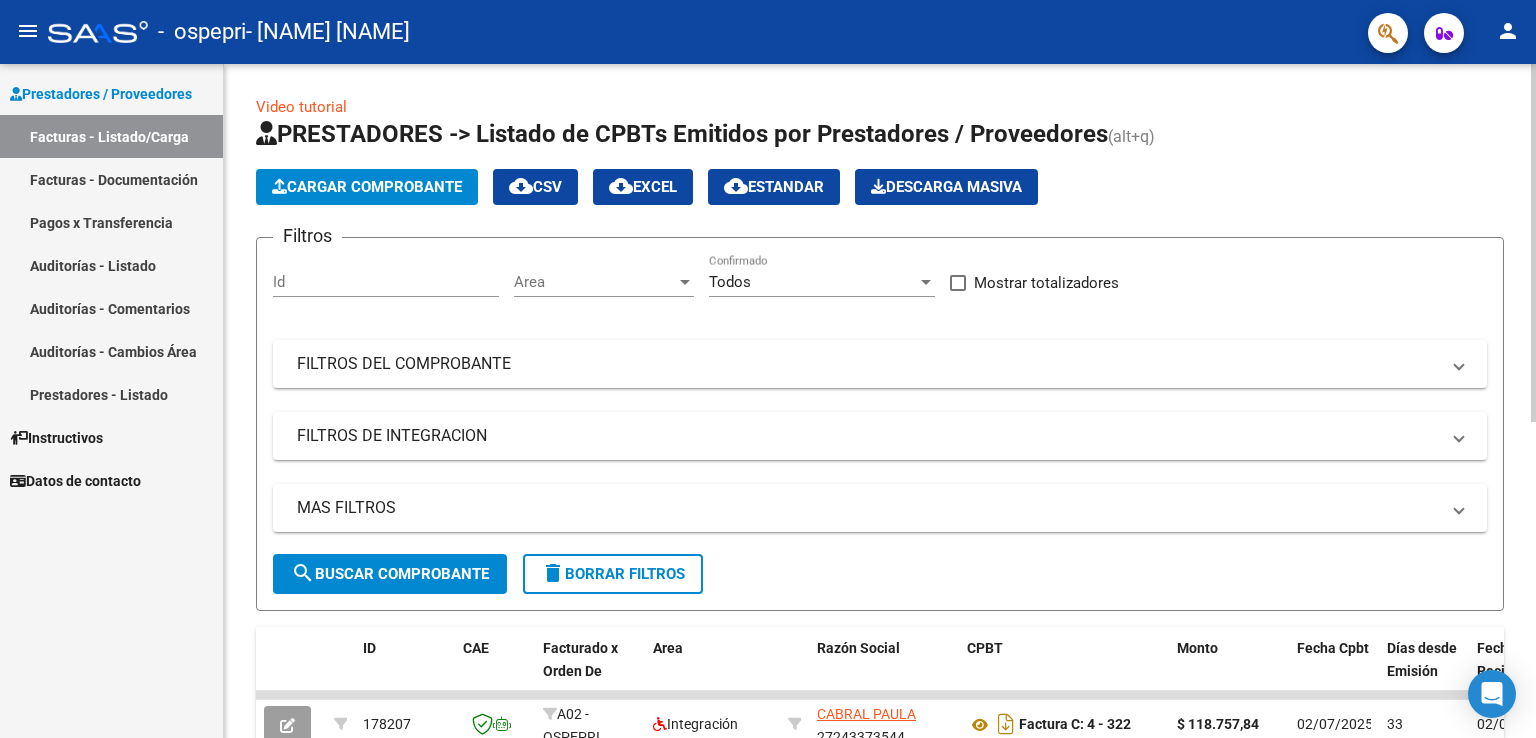click on "Cargar Comprobante" 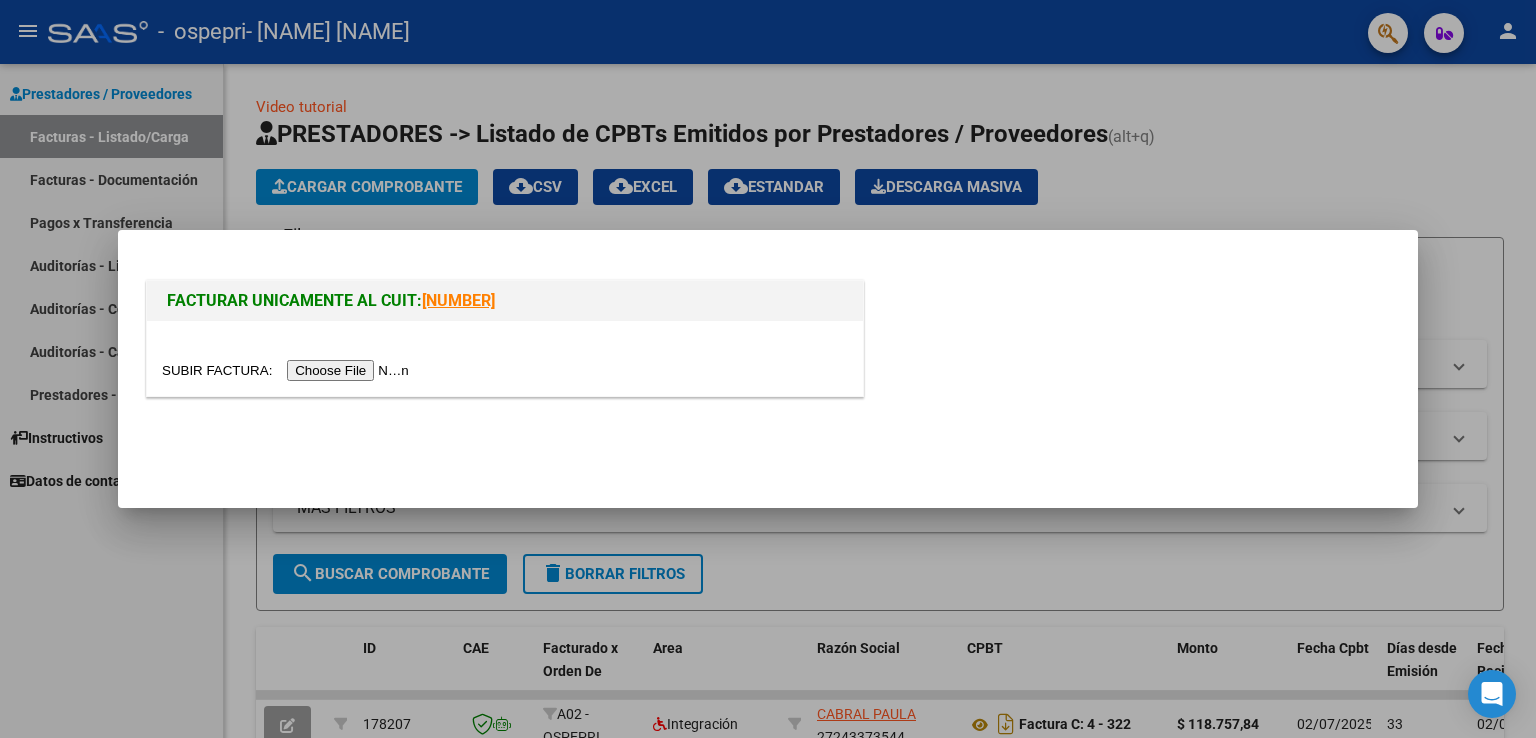 click at bounding box center [288, 370] 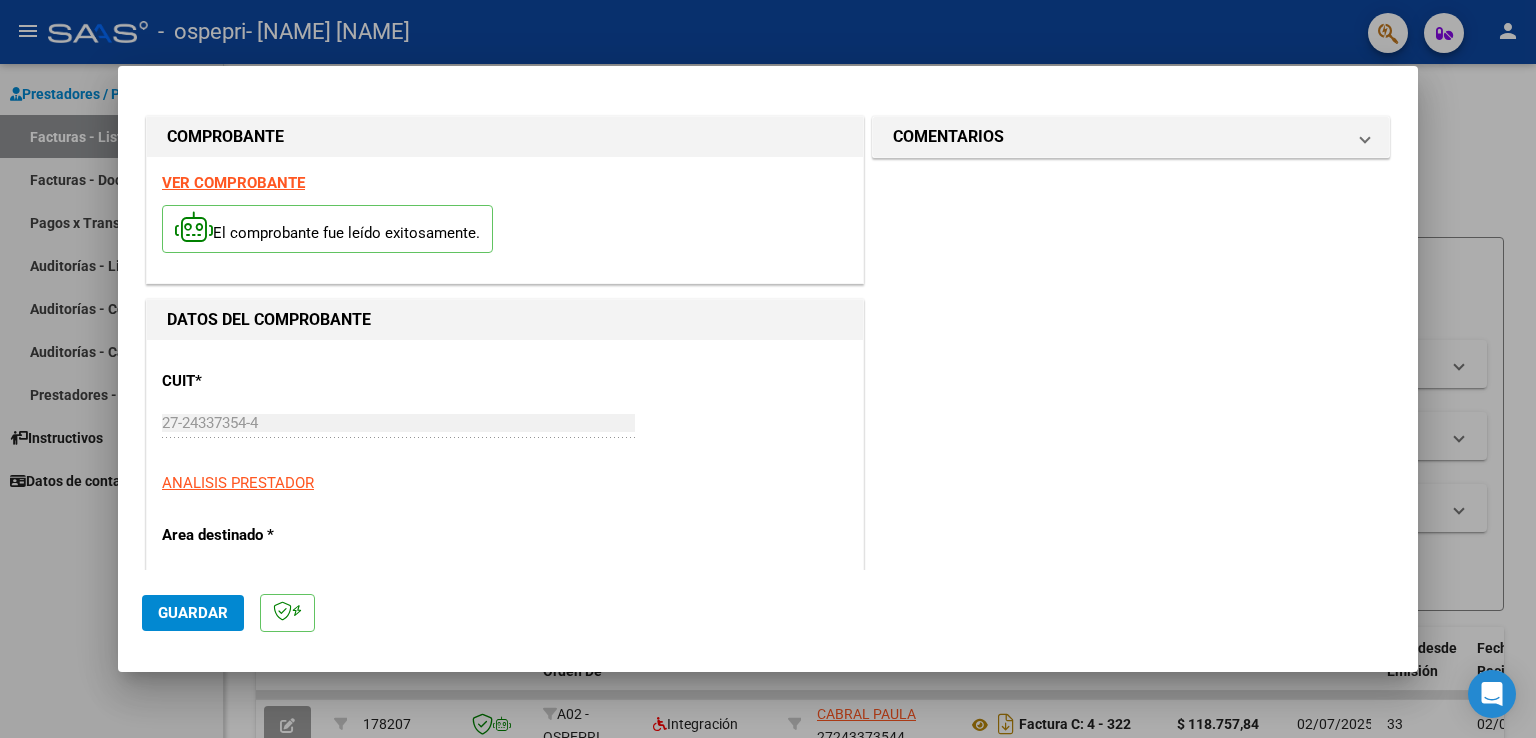 click on "Guardar" 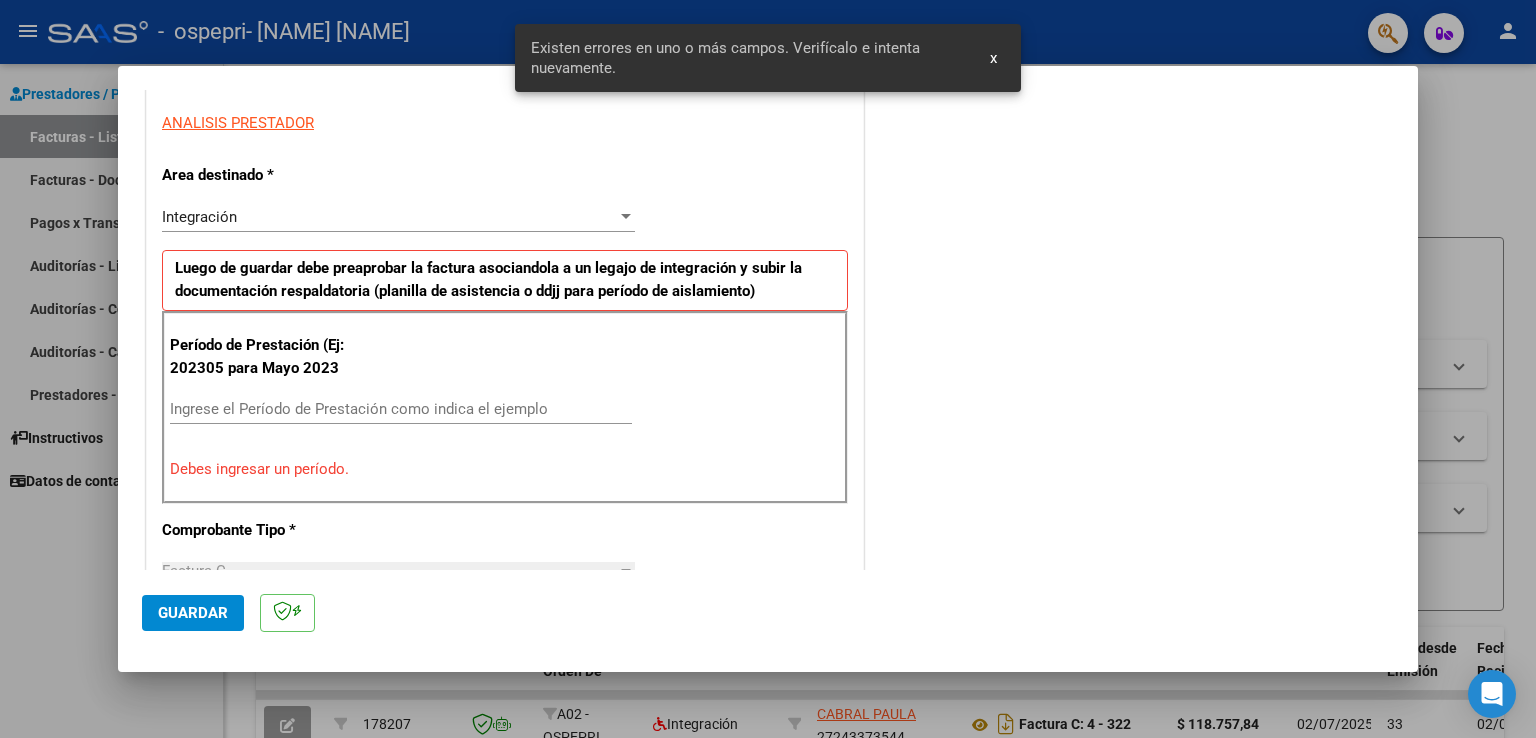 scroll, scrollTop: 417, scrollLeft: 0, axis: vertical 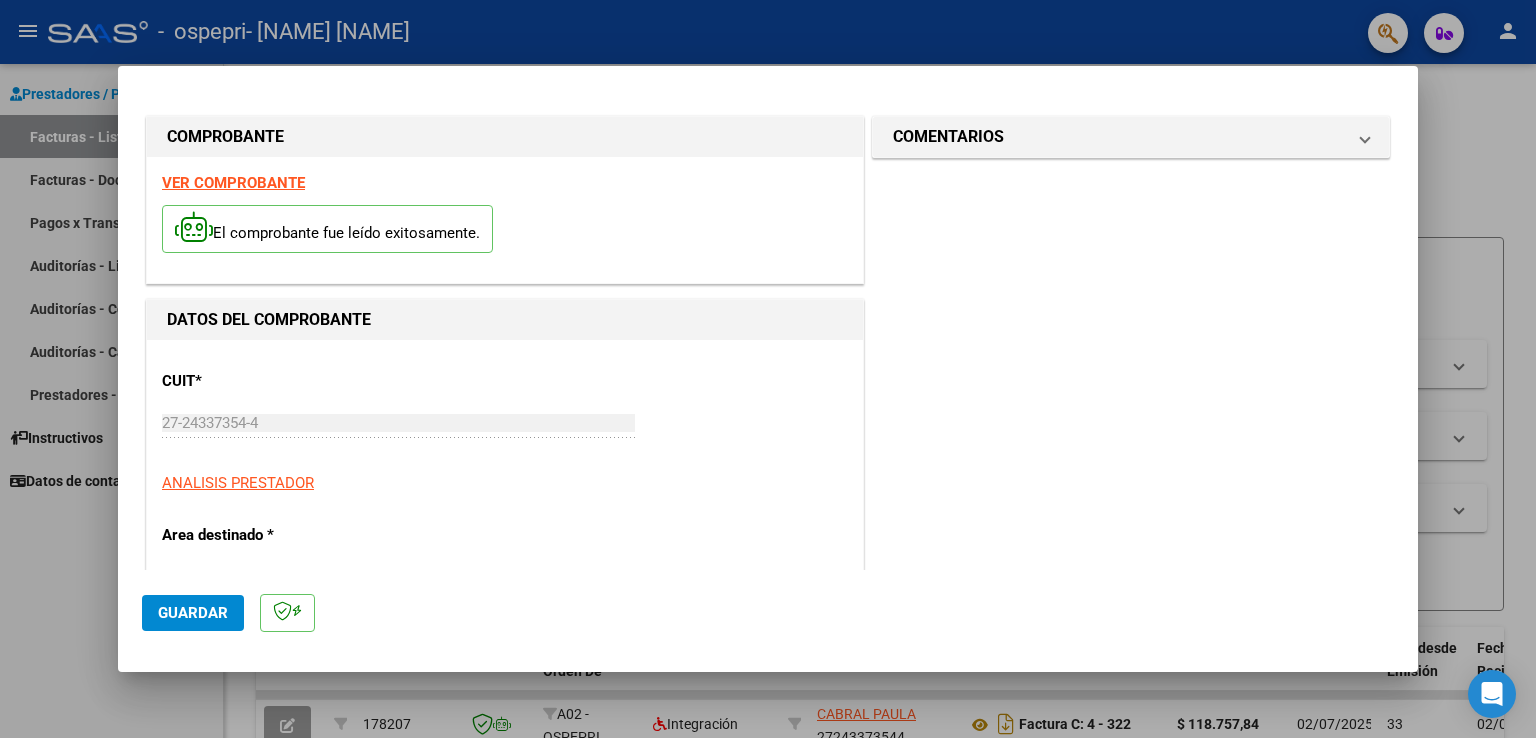 click on "VER COMPROBANTE" at bounding box center (233, 183) 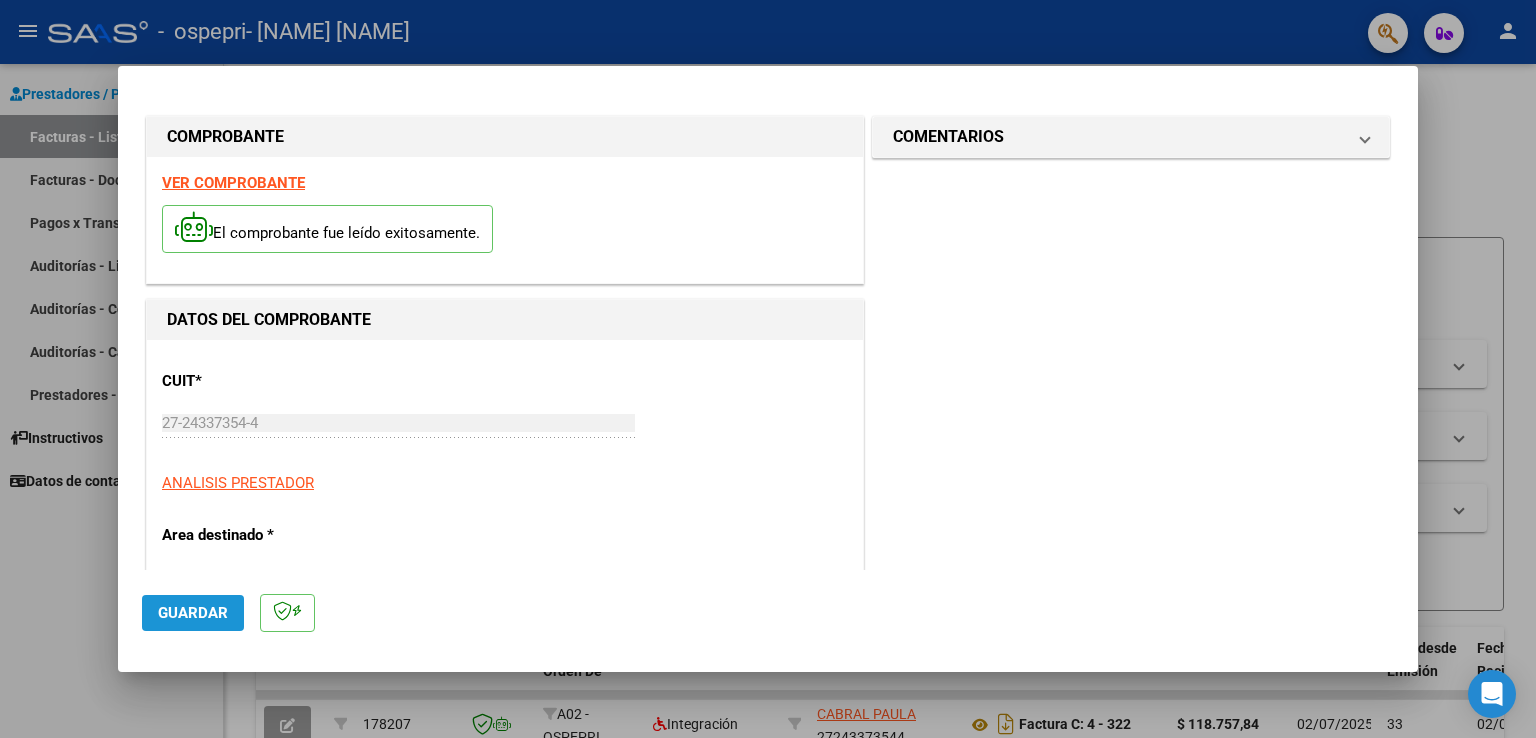 click on "Guardar" 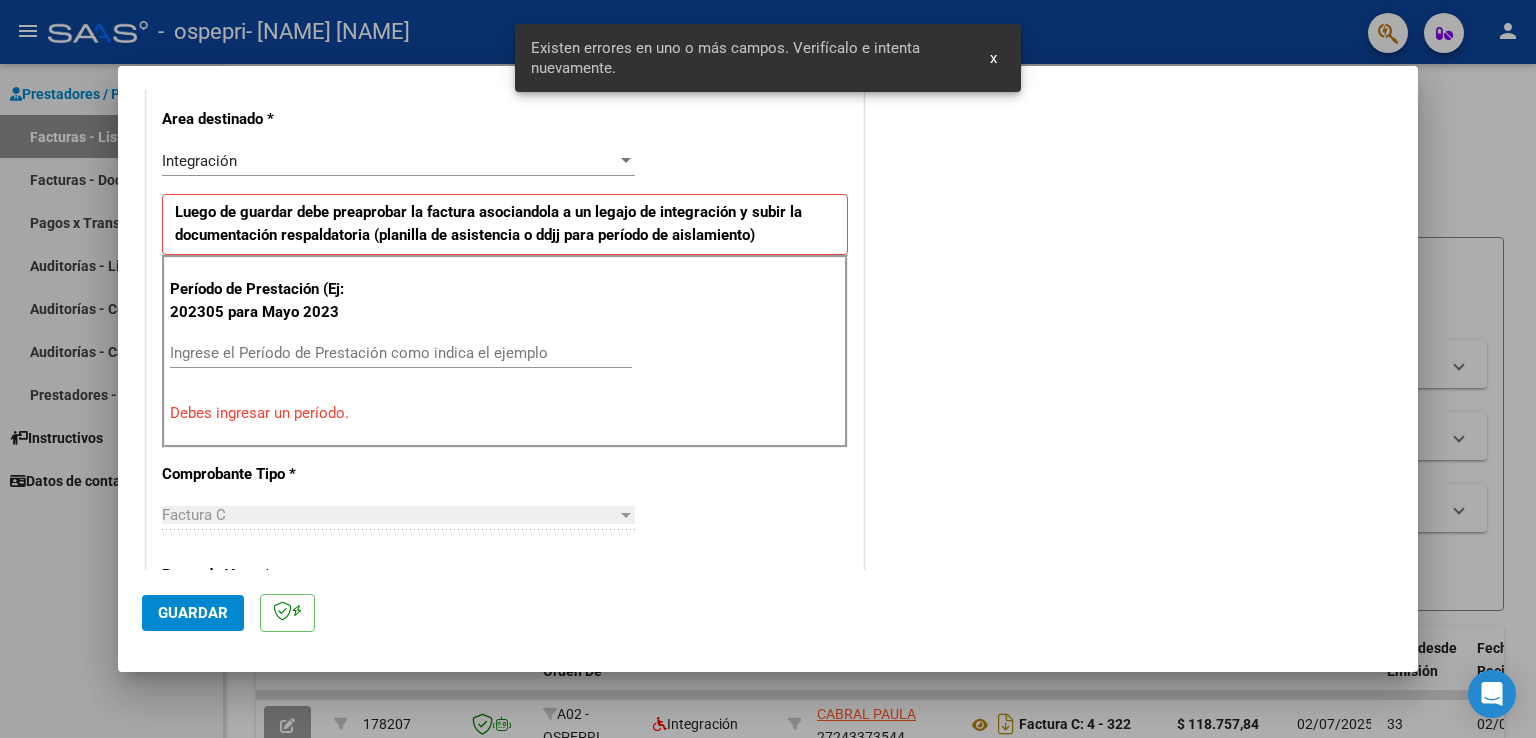 scroll, scrollTop: 417, scrollLeft: 0, axis: vertical 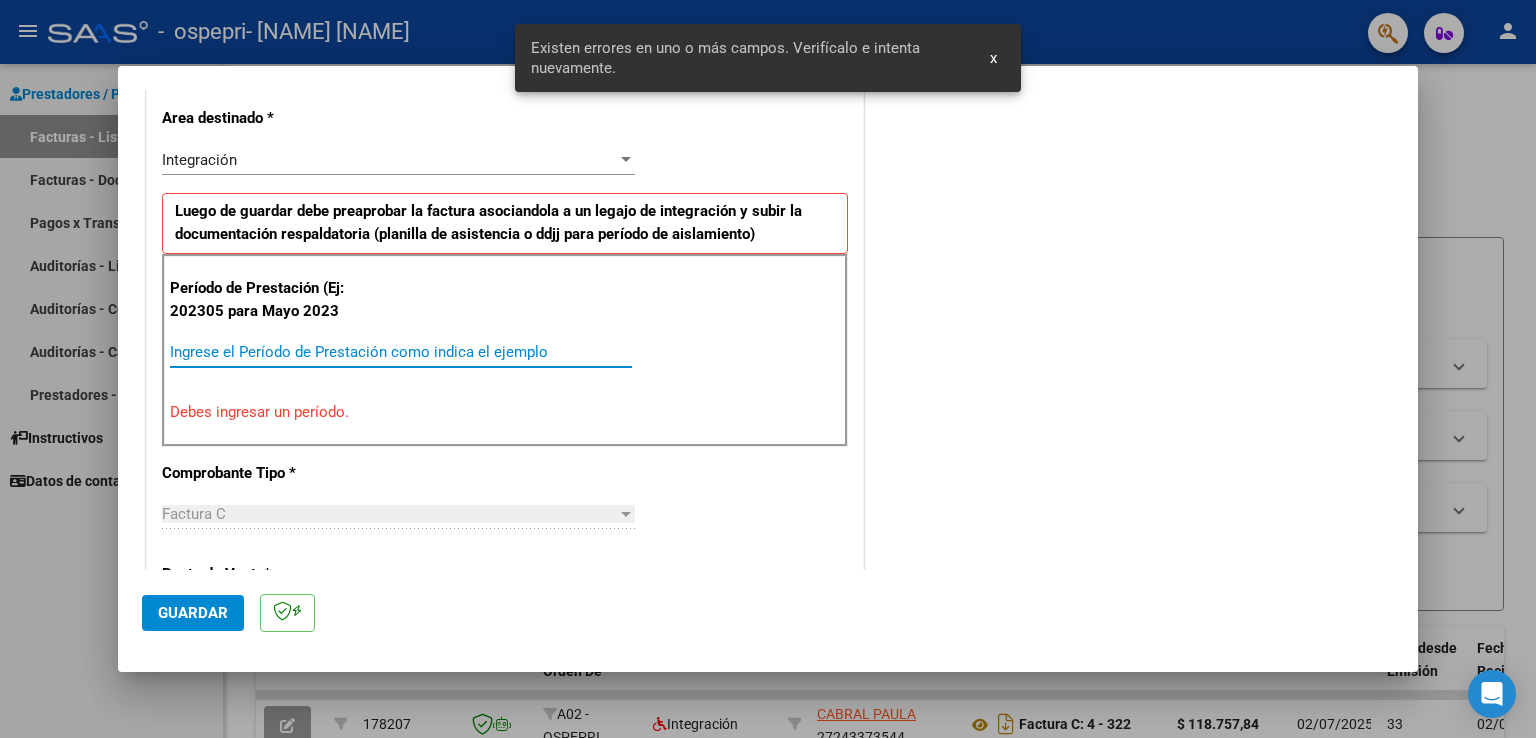 click on "Ingrese el Período de Prestación como indica el ejemplo" at bounding box center (401, 352) 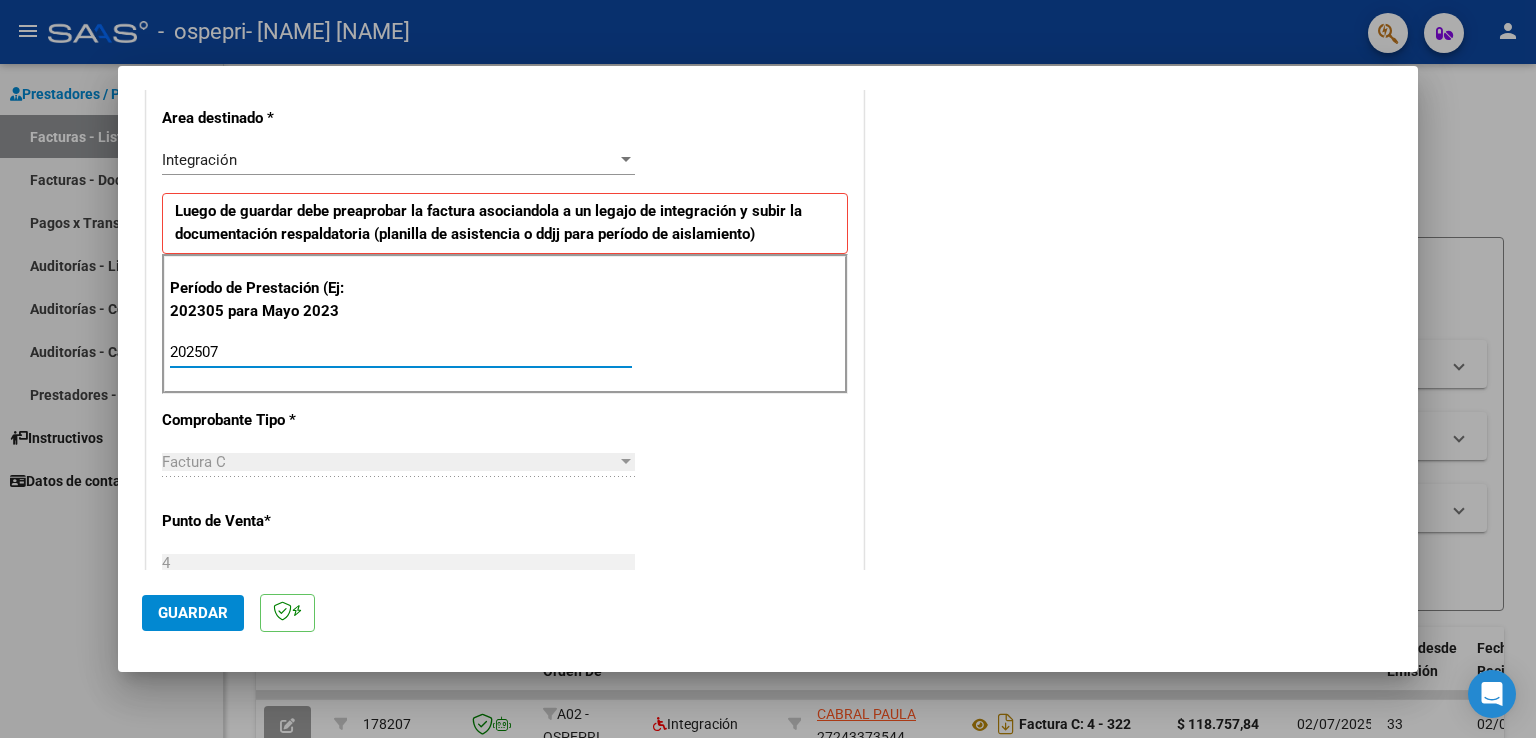 type on "202507" 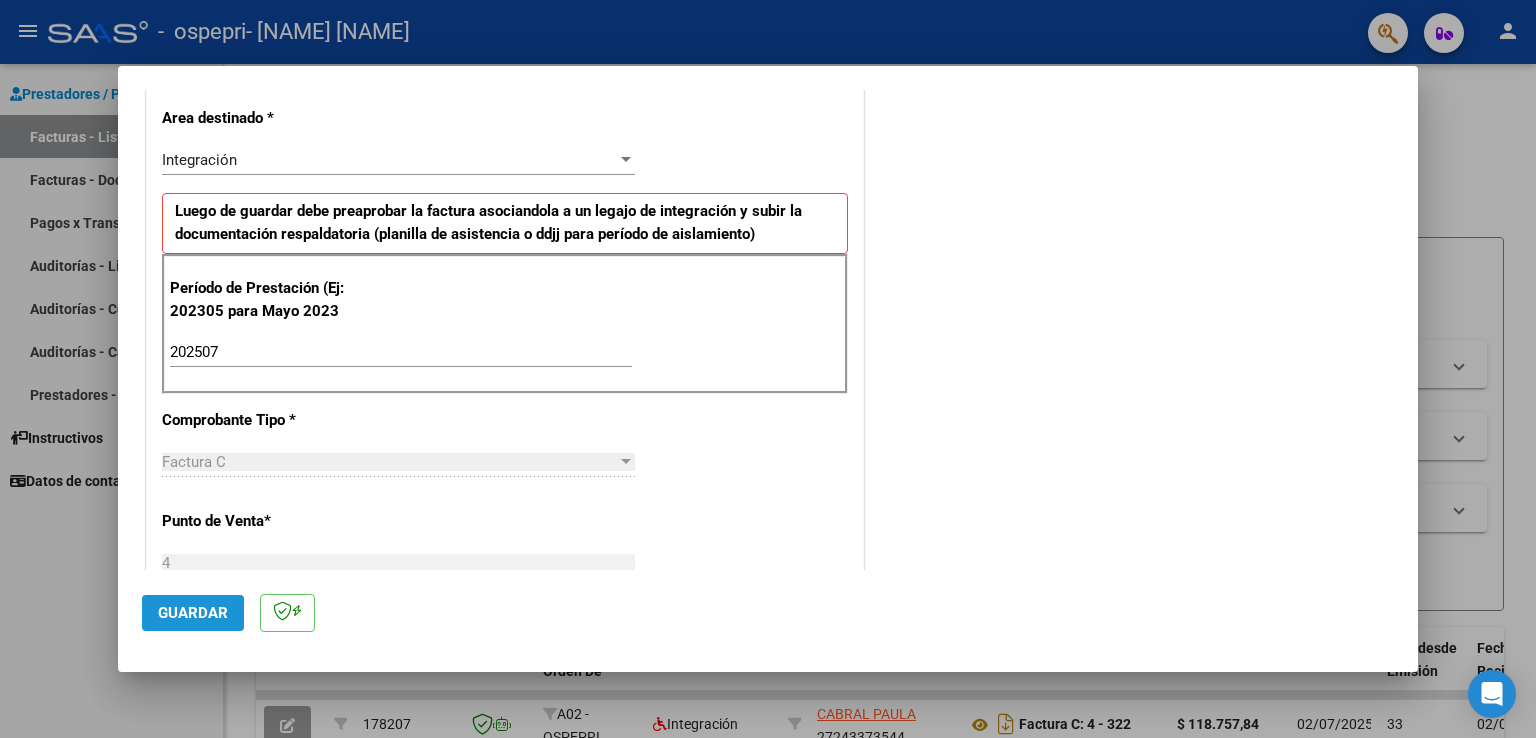 click on "Guardar" 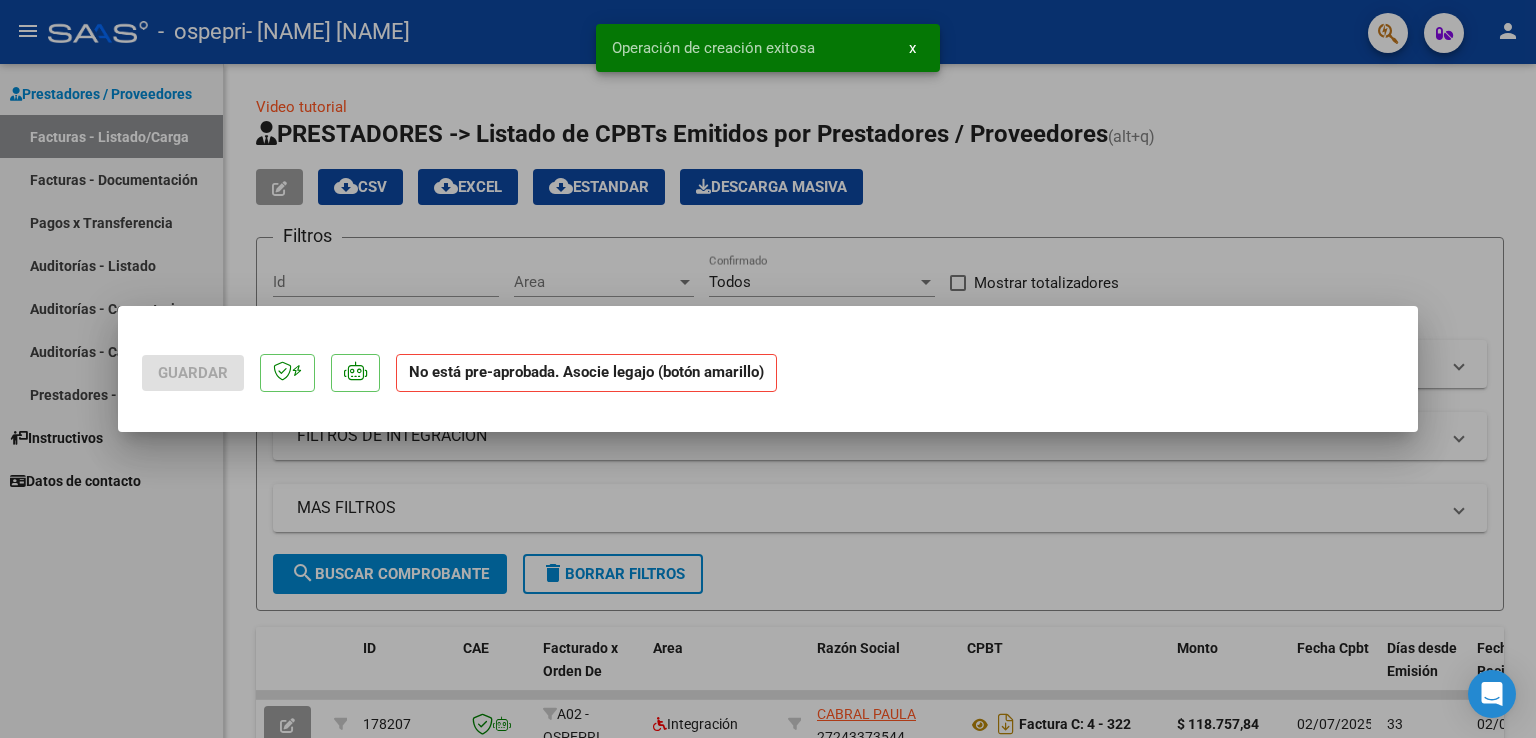 scroll, scrollTop: 0, scrollLeft: 0, axis: both 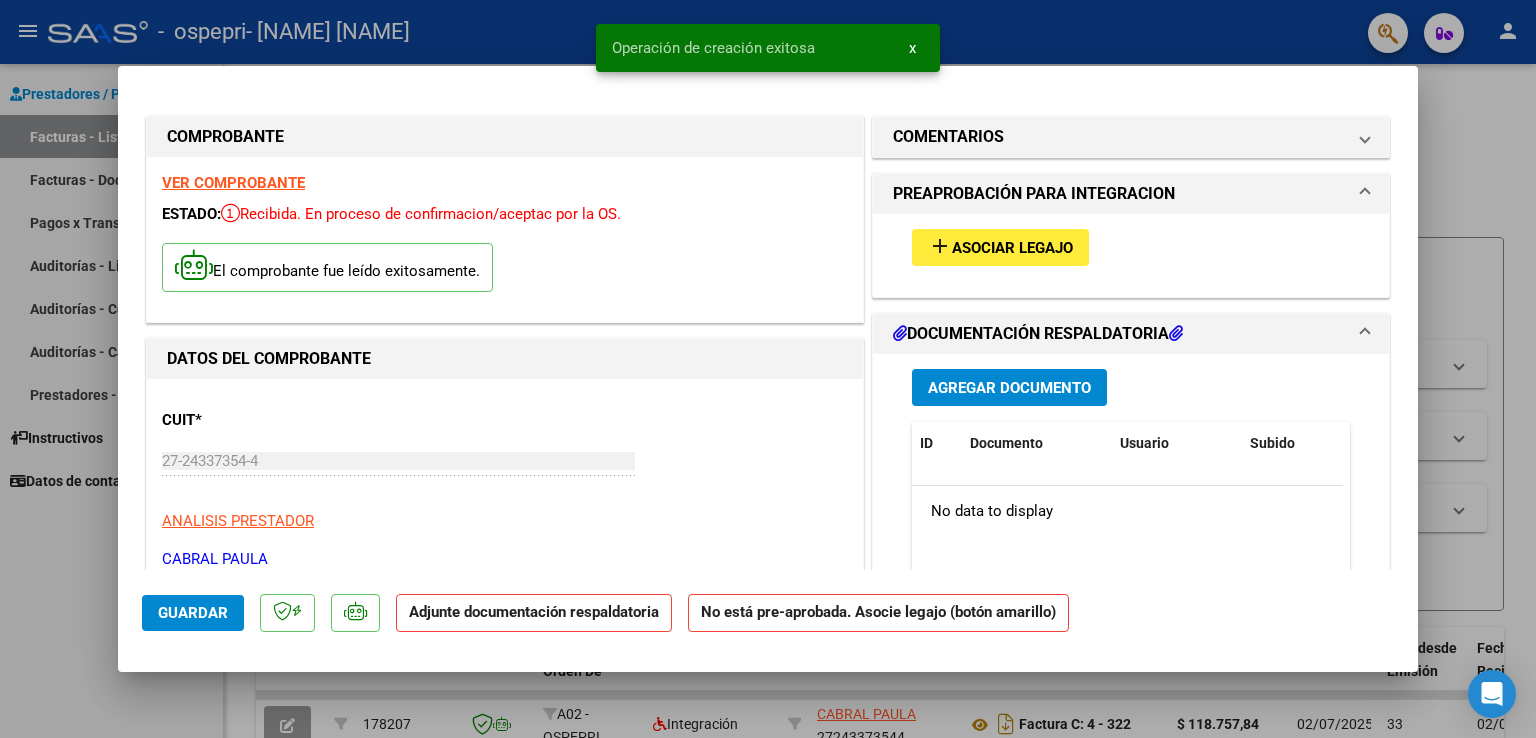 click on "Agregar Documento" at bounding box center (1009, 388) 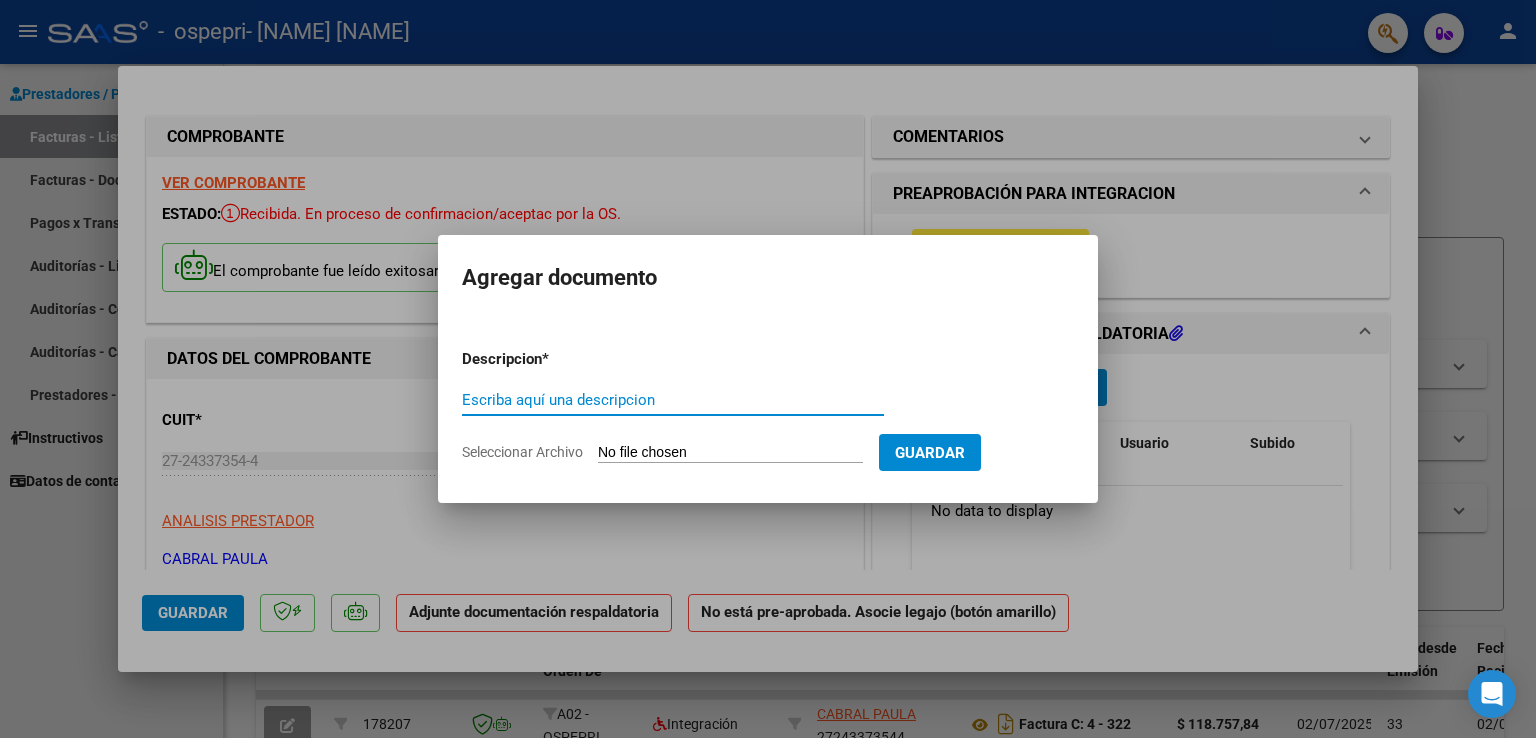 click on "Escriba aquí una descripcion" at bounding box center [673, 400] 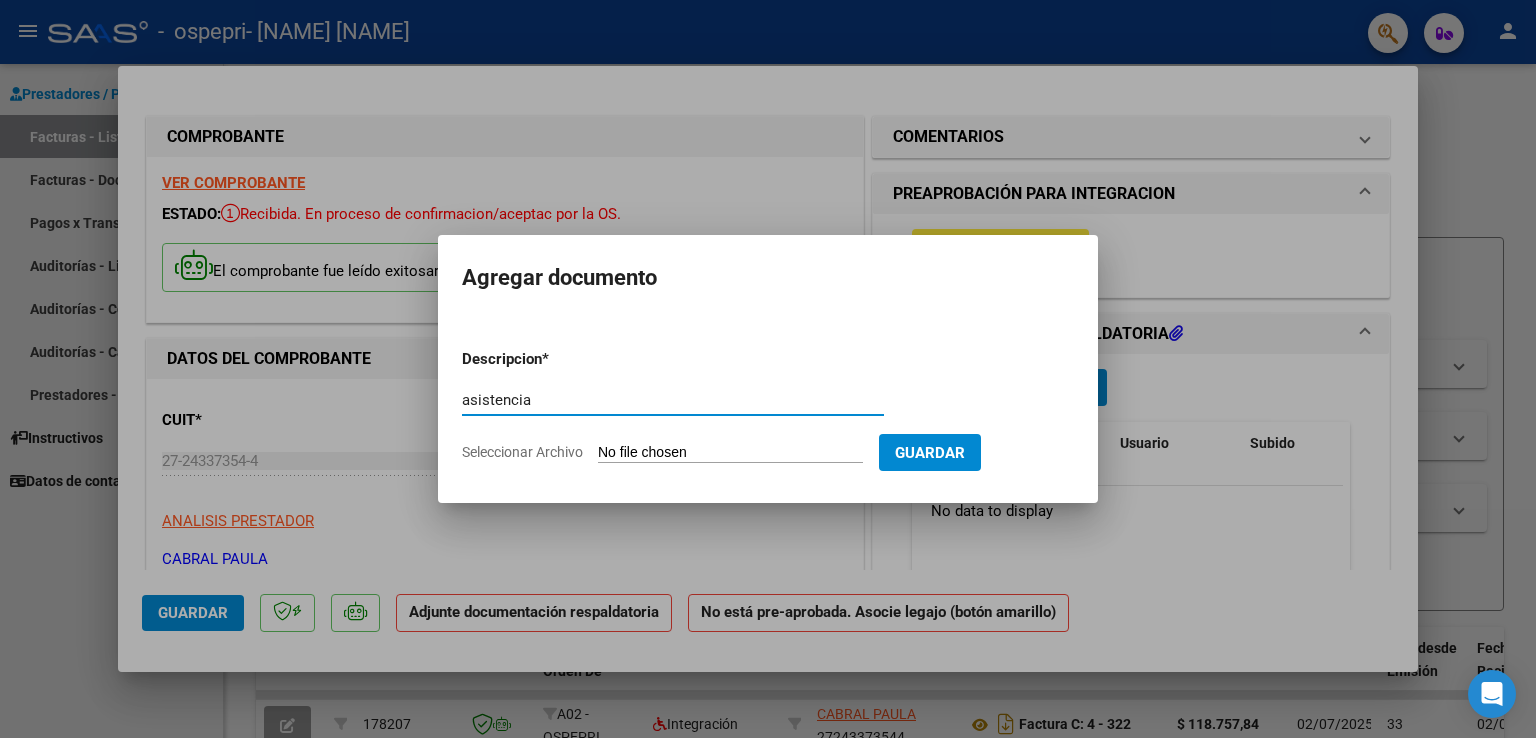 type on "asistencia" 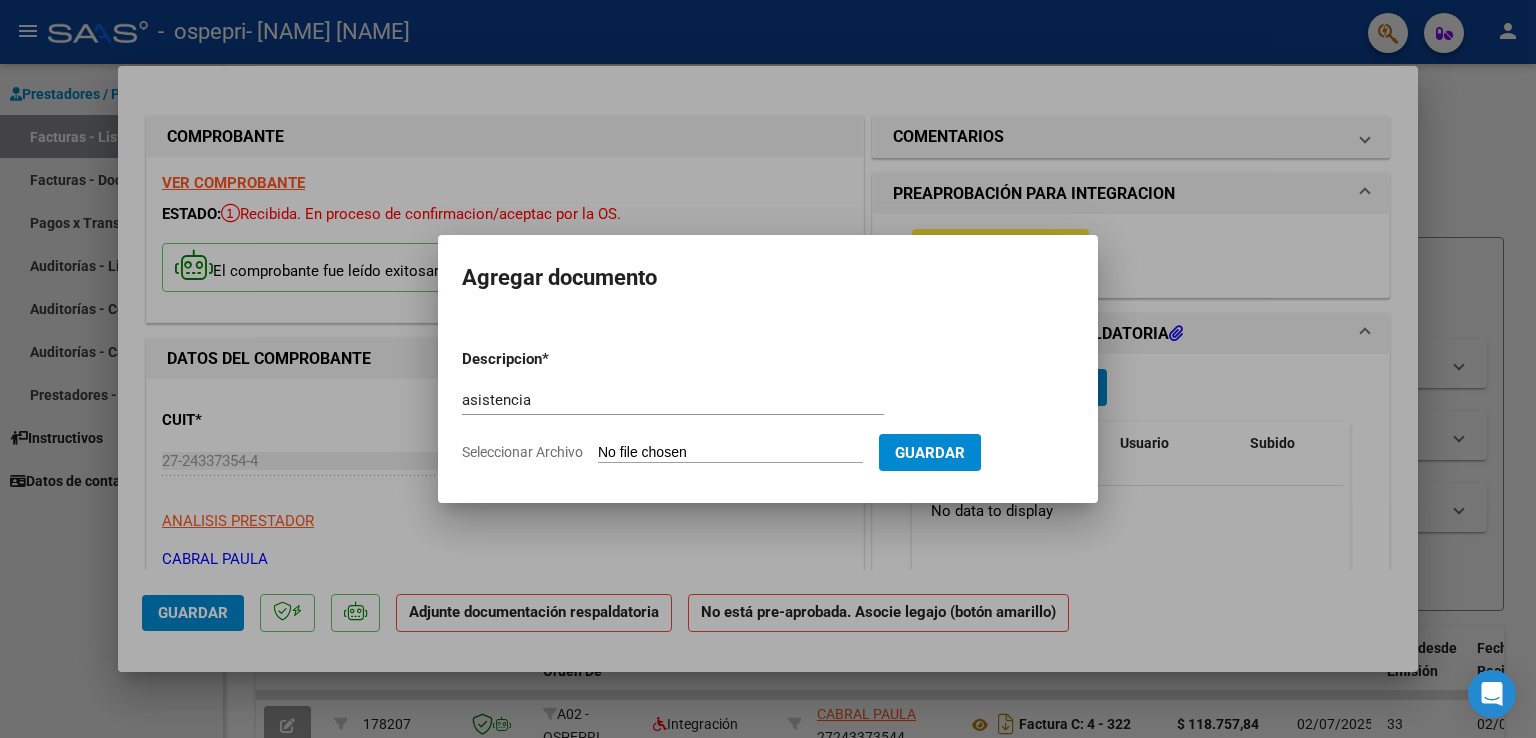 click on "Seleccionar Archivo" at bounding box center (730, 453) 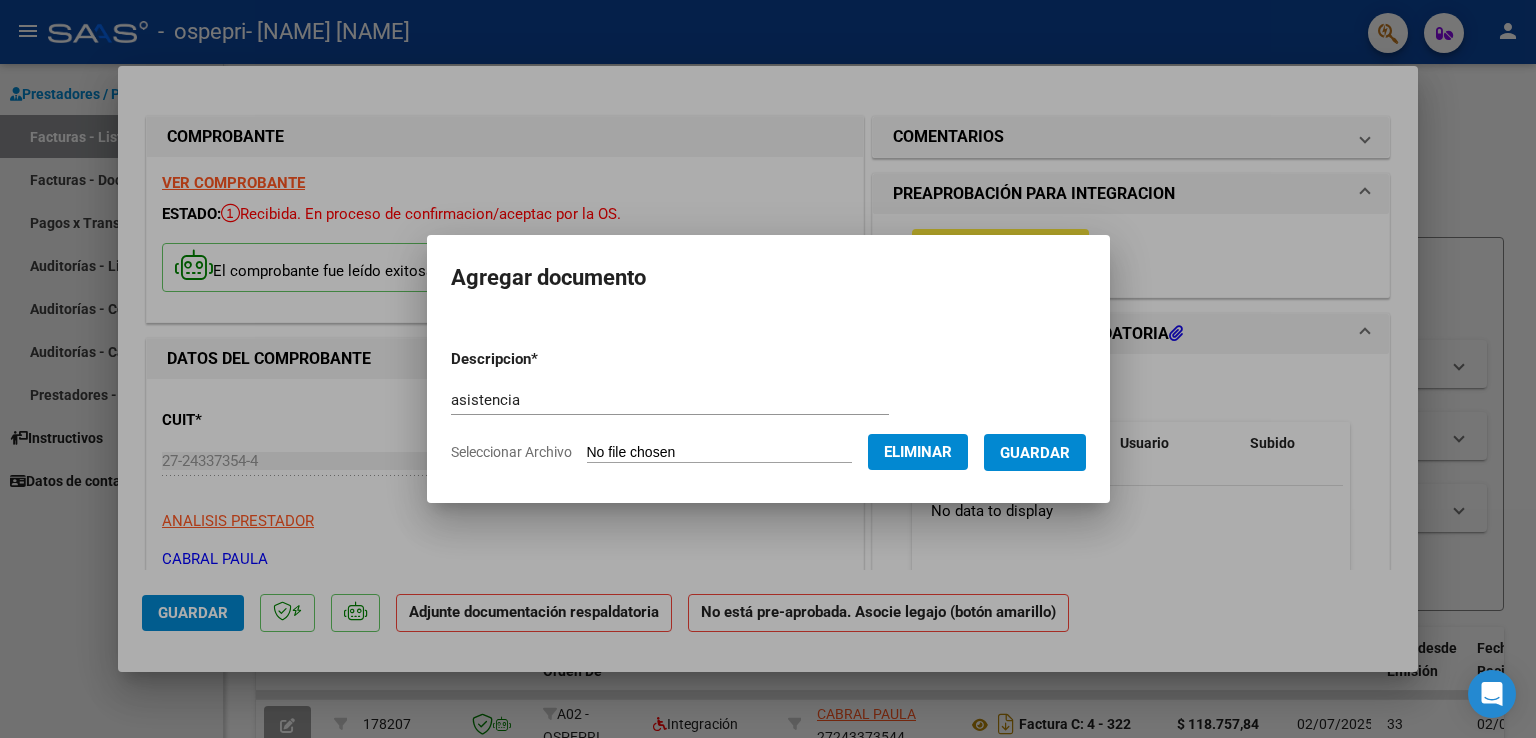 click on "Guardar" at bounding box center (1035, 453) 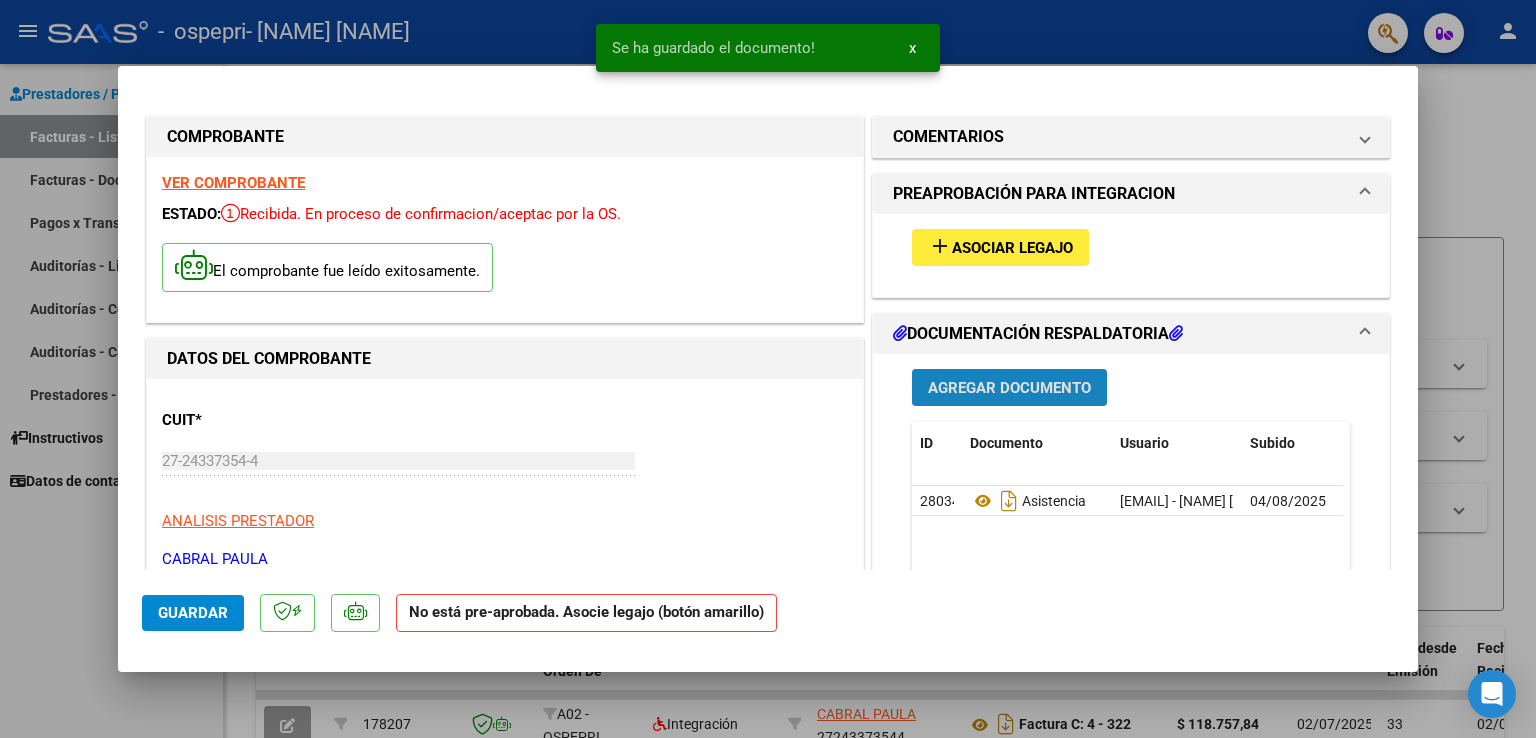 click on "Agregar Documento" at bounding box center (1009, 388) 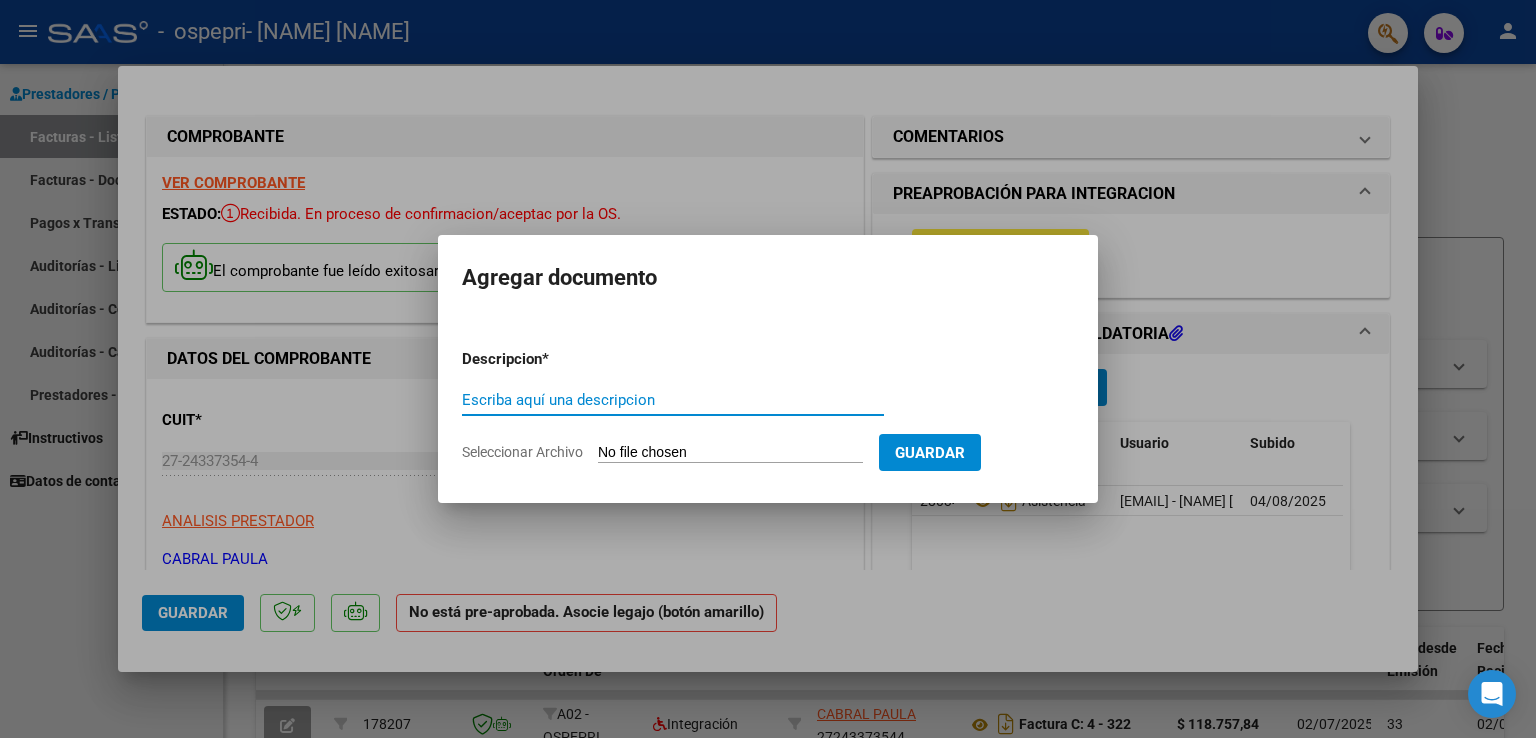 click on "Escriba aquí una descripcion" at bounding box center [673, 400] 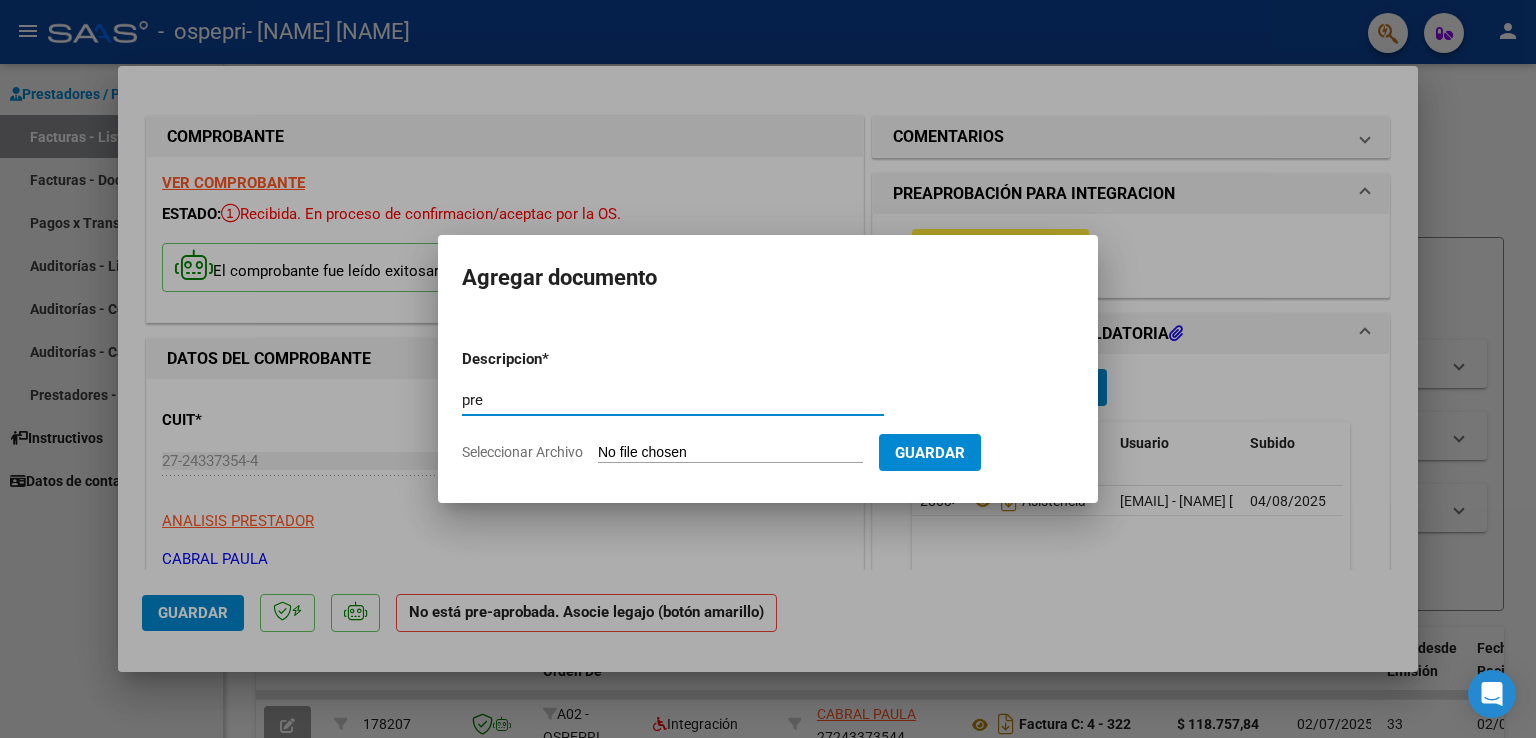 type on "pre" 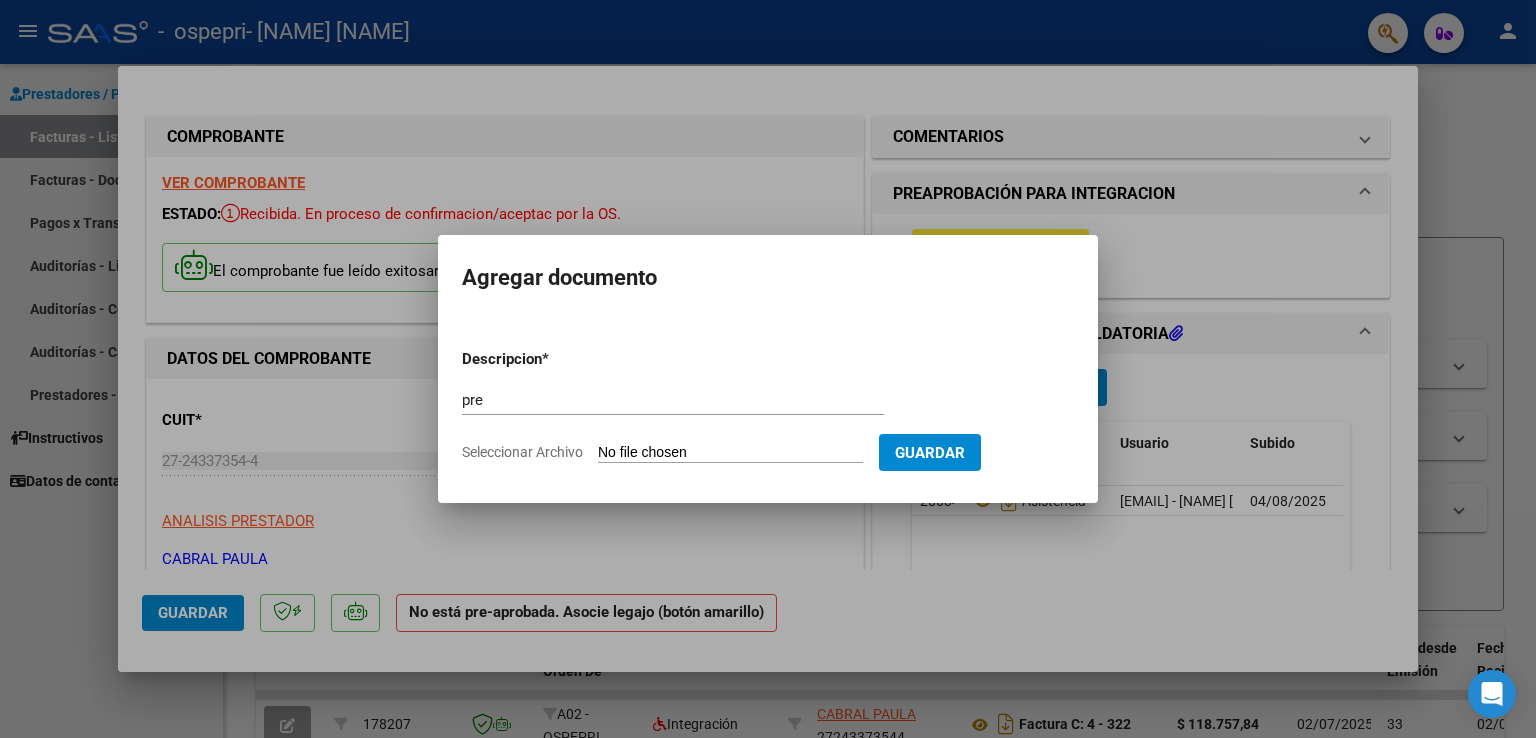 type on "C:\fakepath\Garcia (2).pdf" 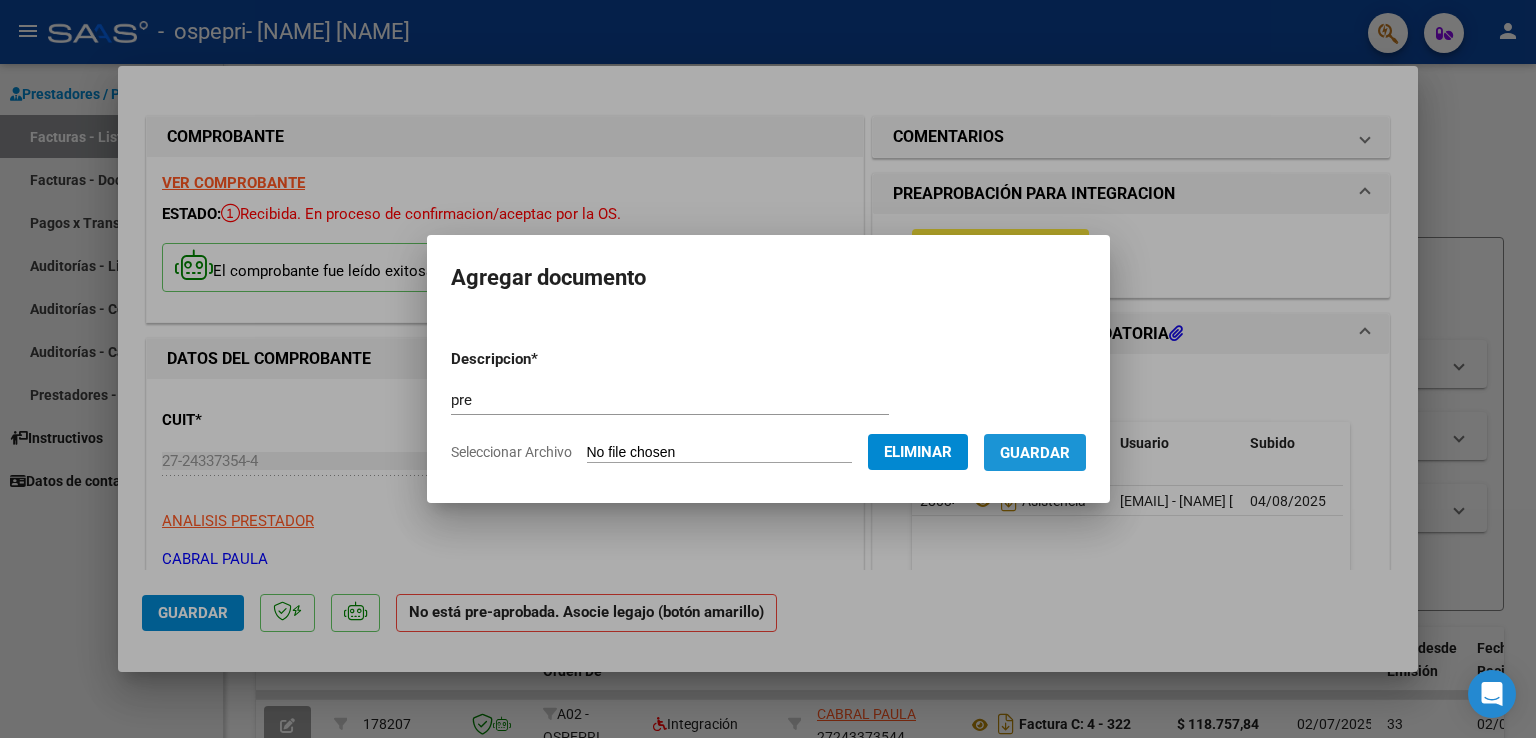 click on "Guardar" at bounding box center [1035, 453] 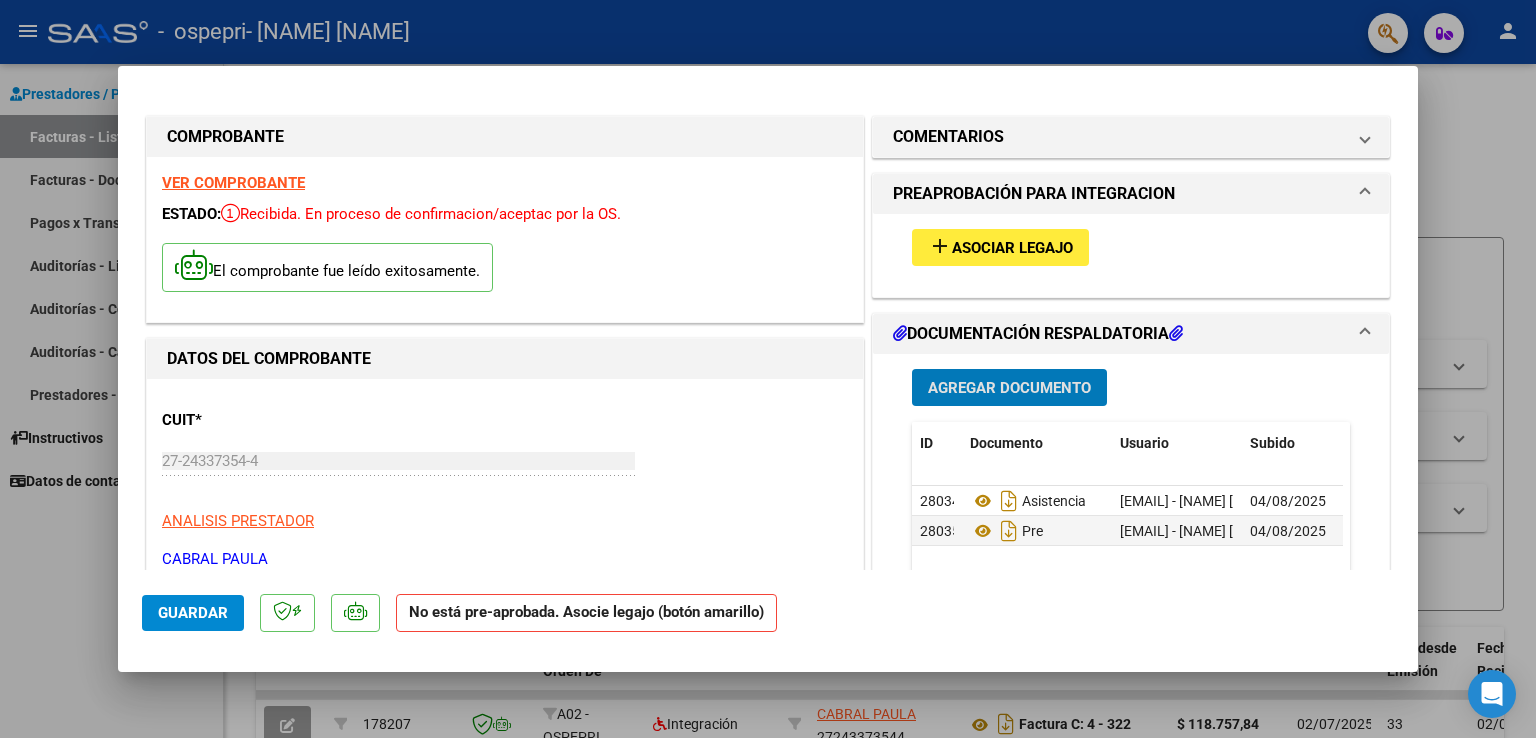 click on "Guardar" 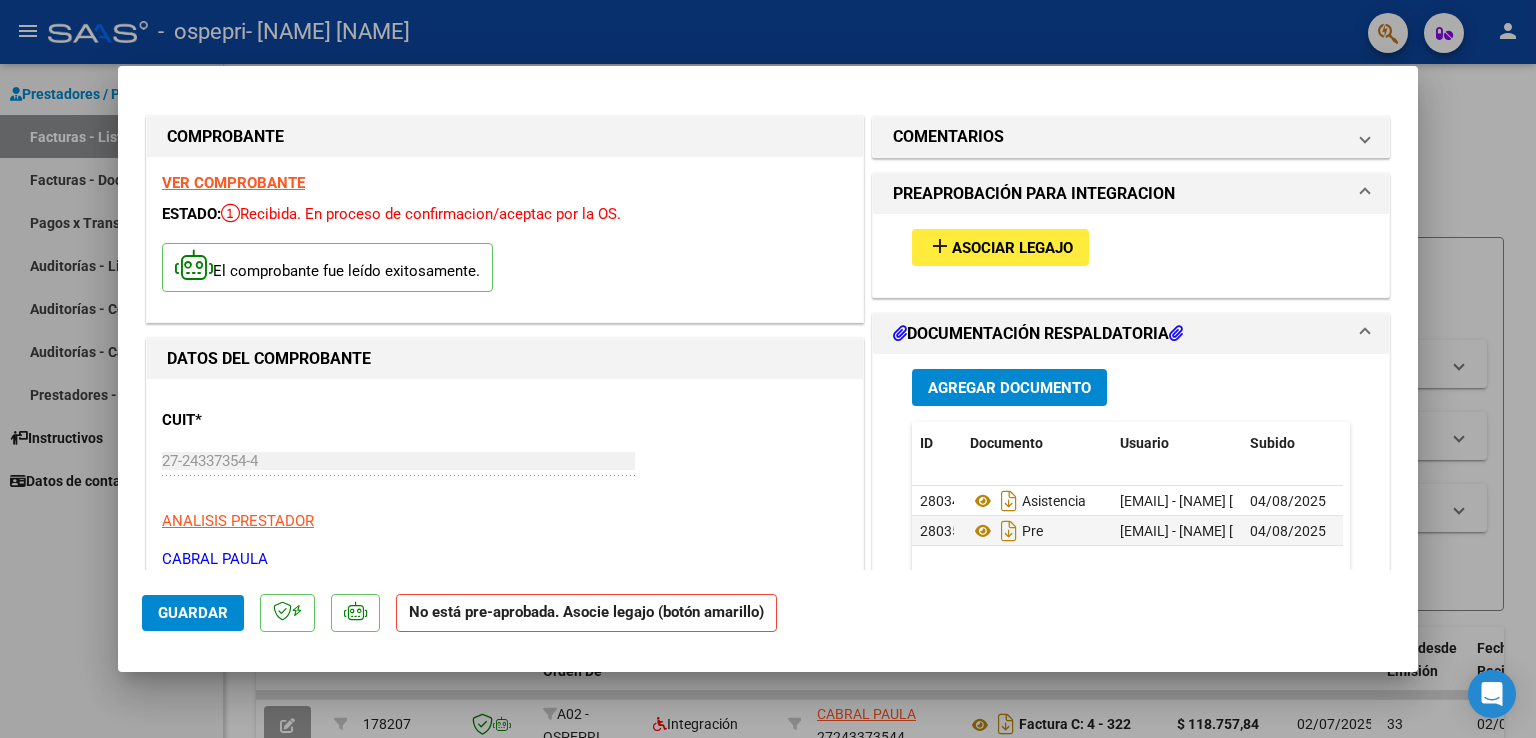click at bounding box center [768, 369] 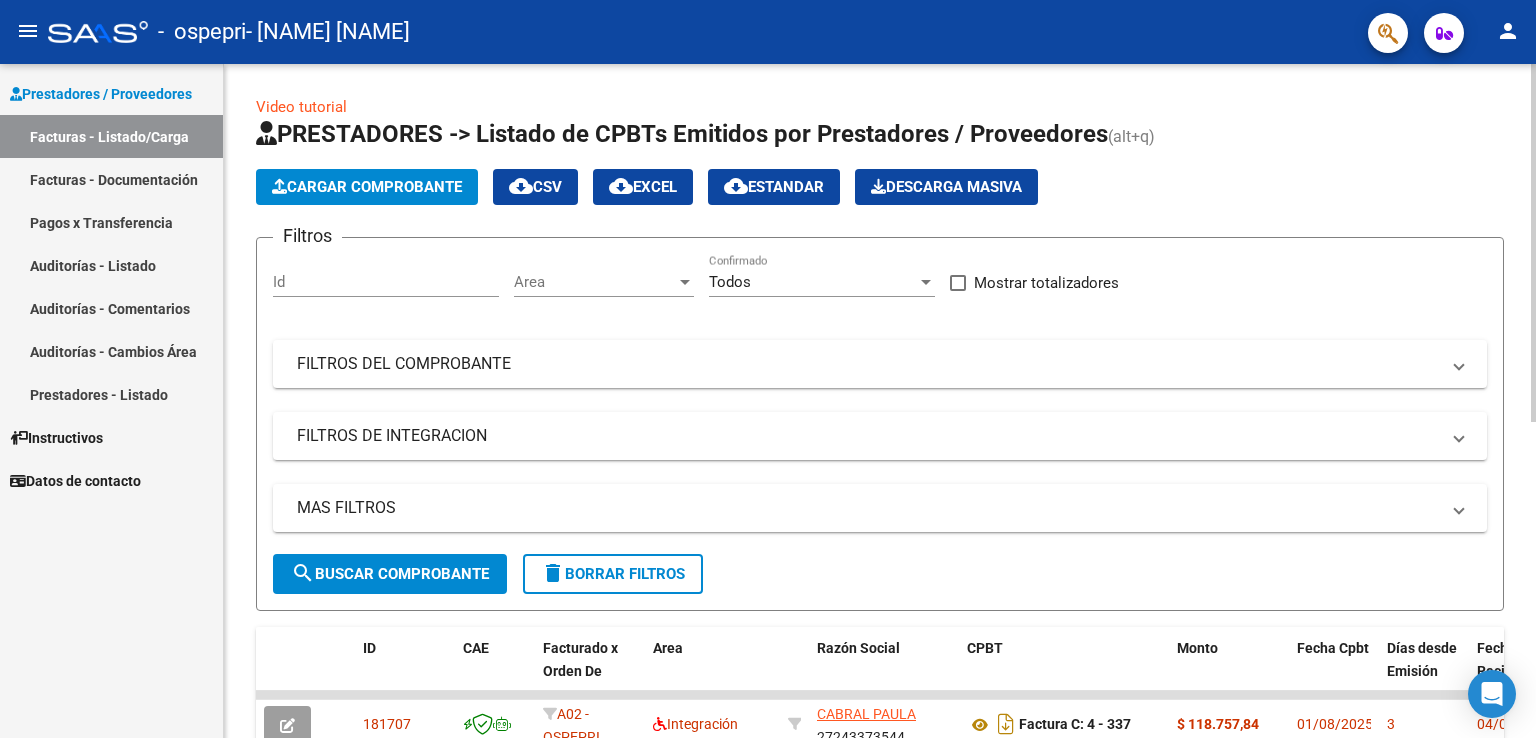 click on "Cargar Comprobante" 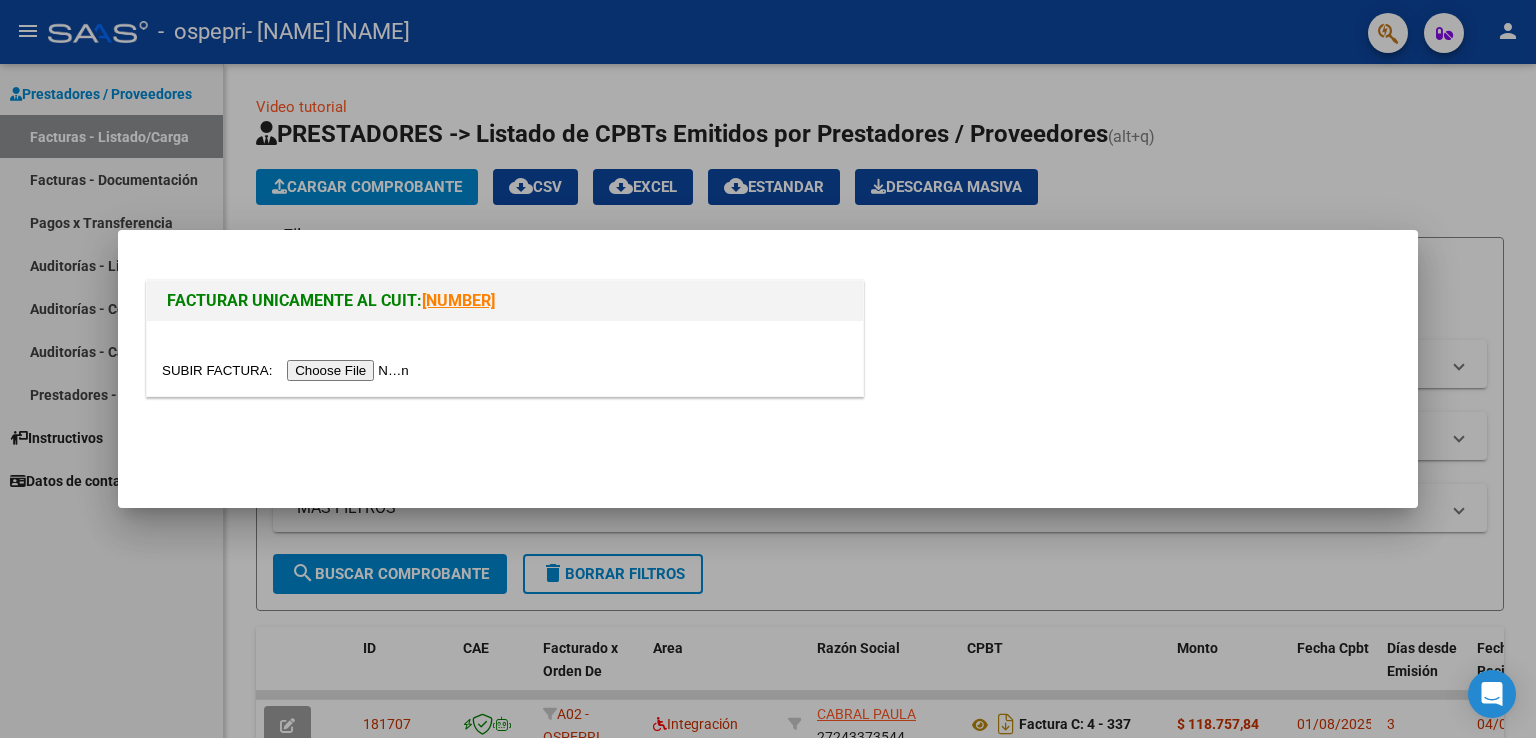 click at bounding box center (288, 370) 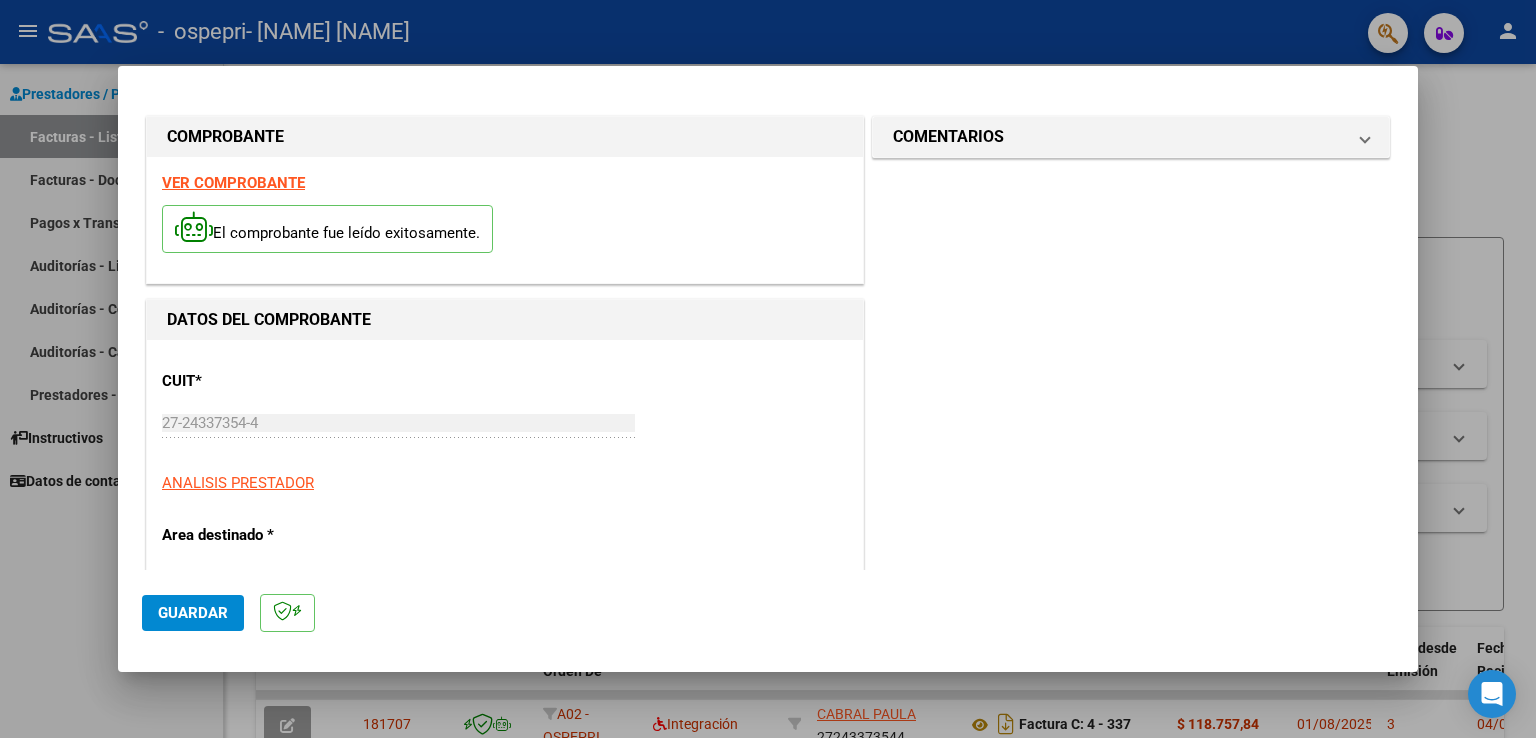 click on "VER COMPROBANTE" at bounding box center [233, 183] 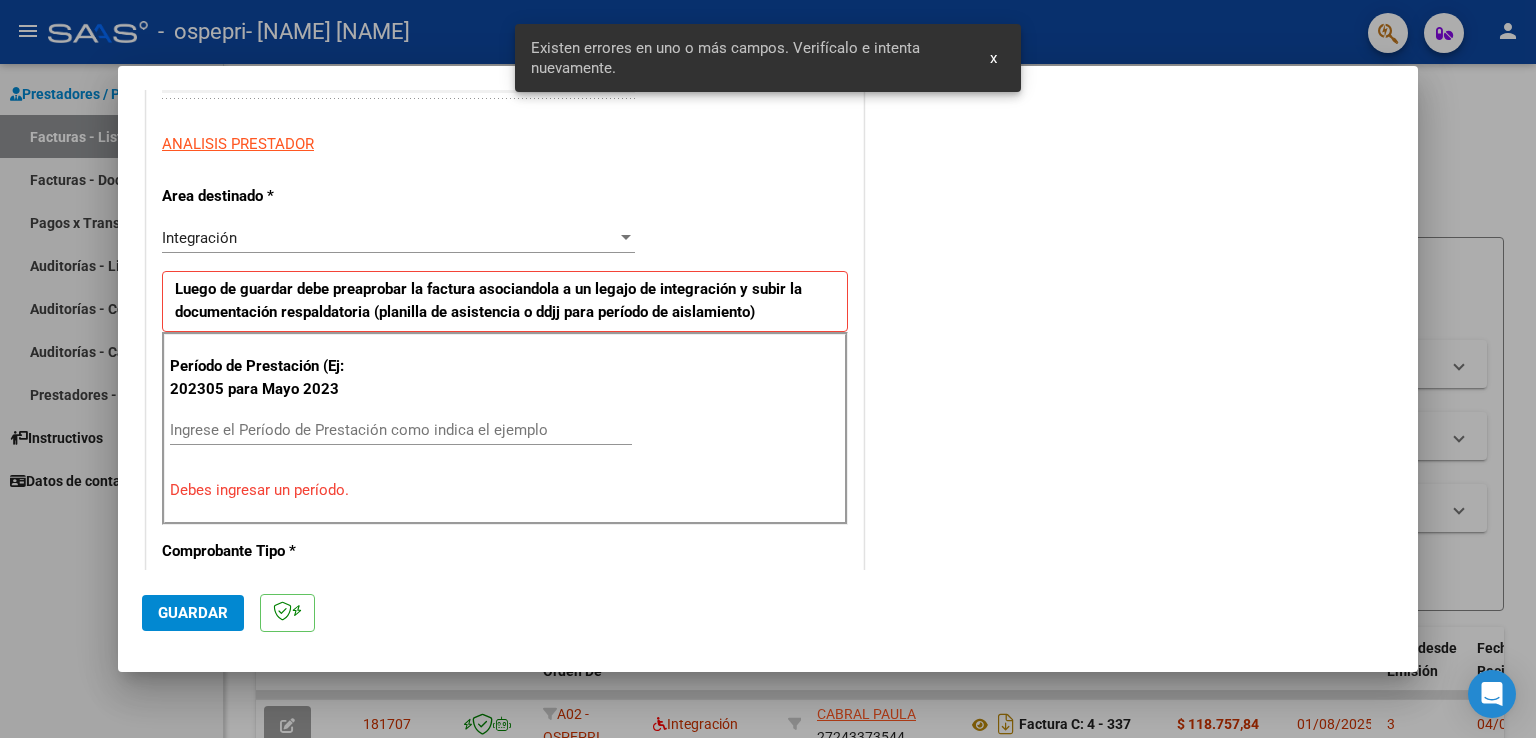 scroll, scrollTop: 417, scrollLeft: 0, axis: vertical 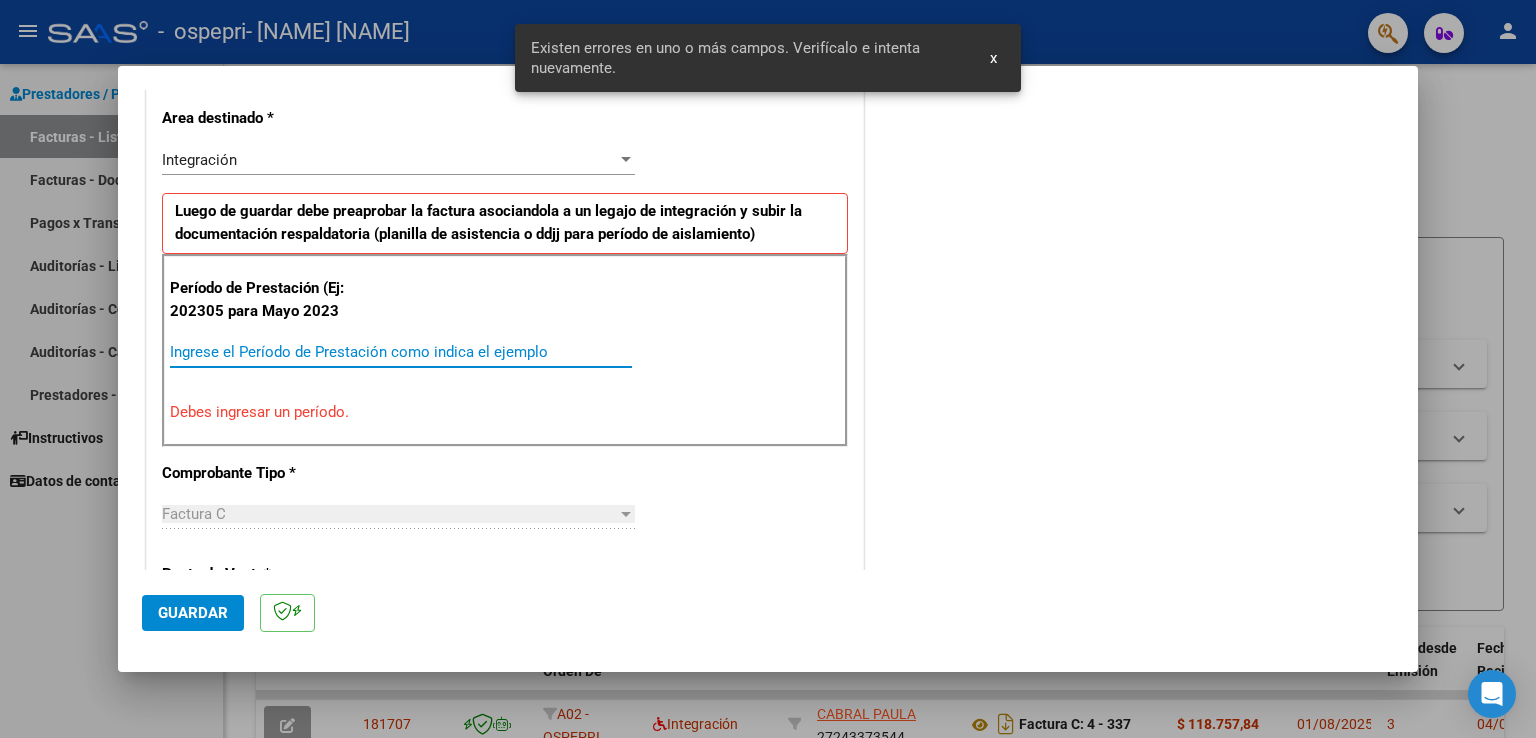 click on "Ingrese el Período de Prestación como indica el ejemplo" at bounding box center [401, 352] 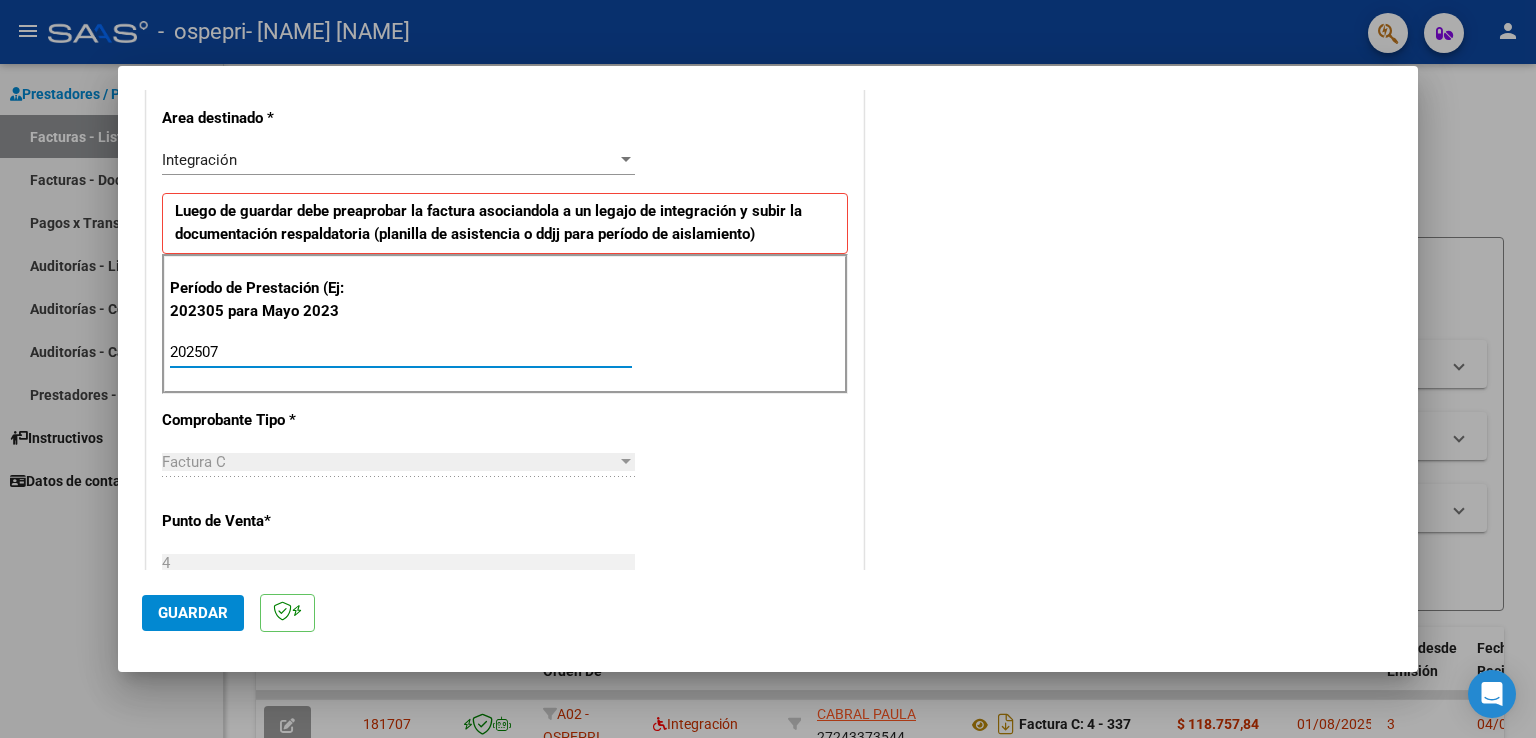 type on "202507" 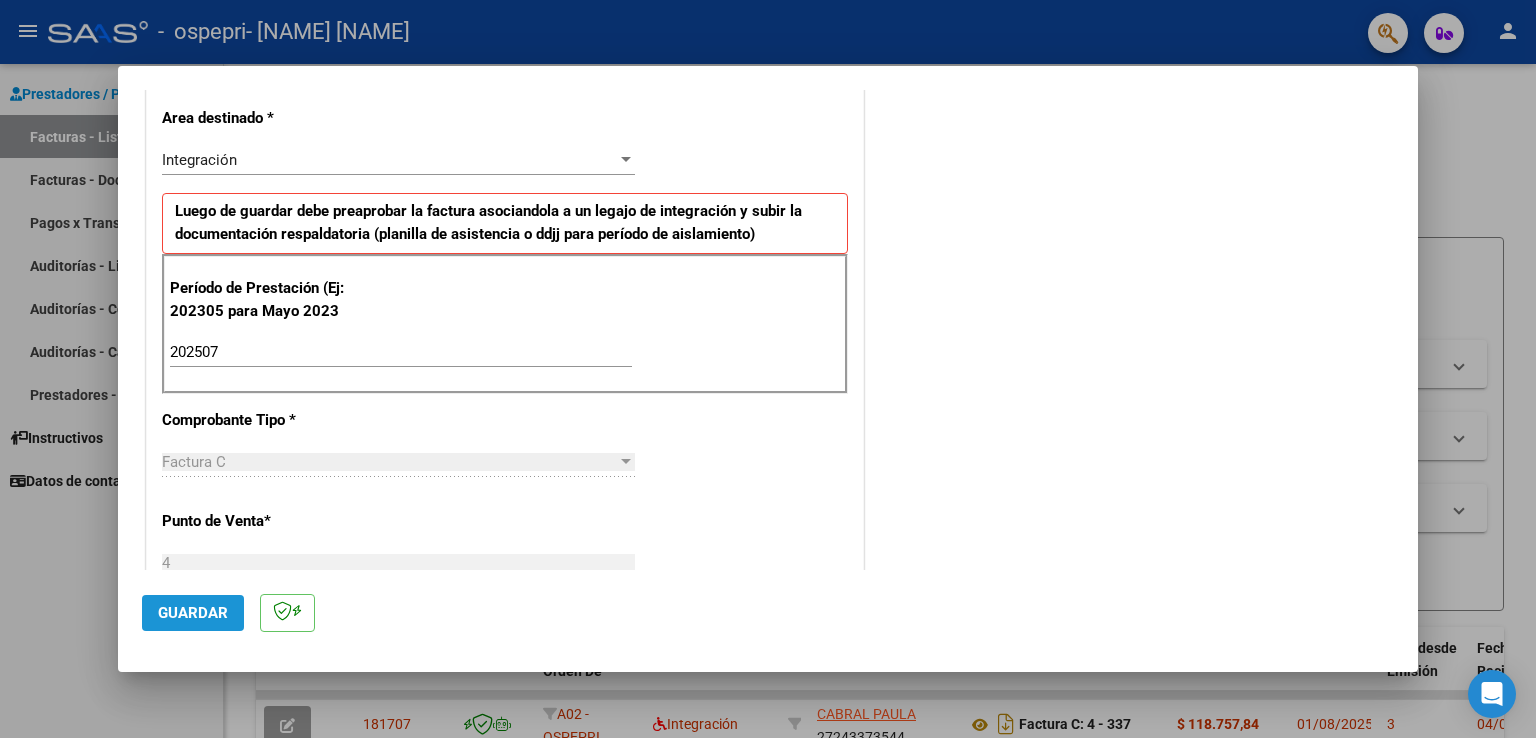 click on "Guardar" 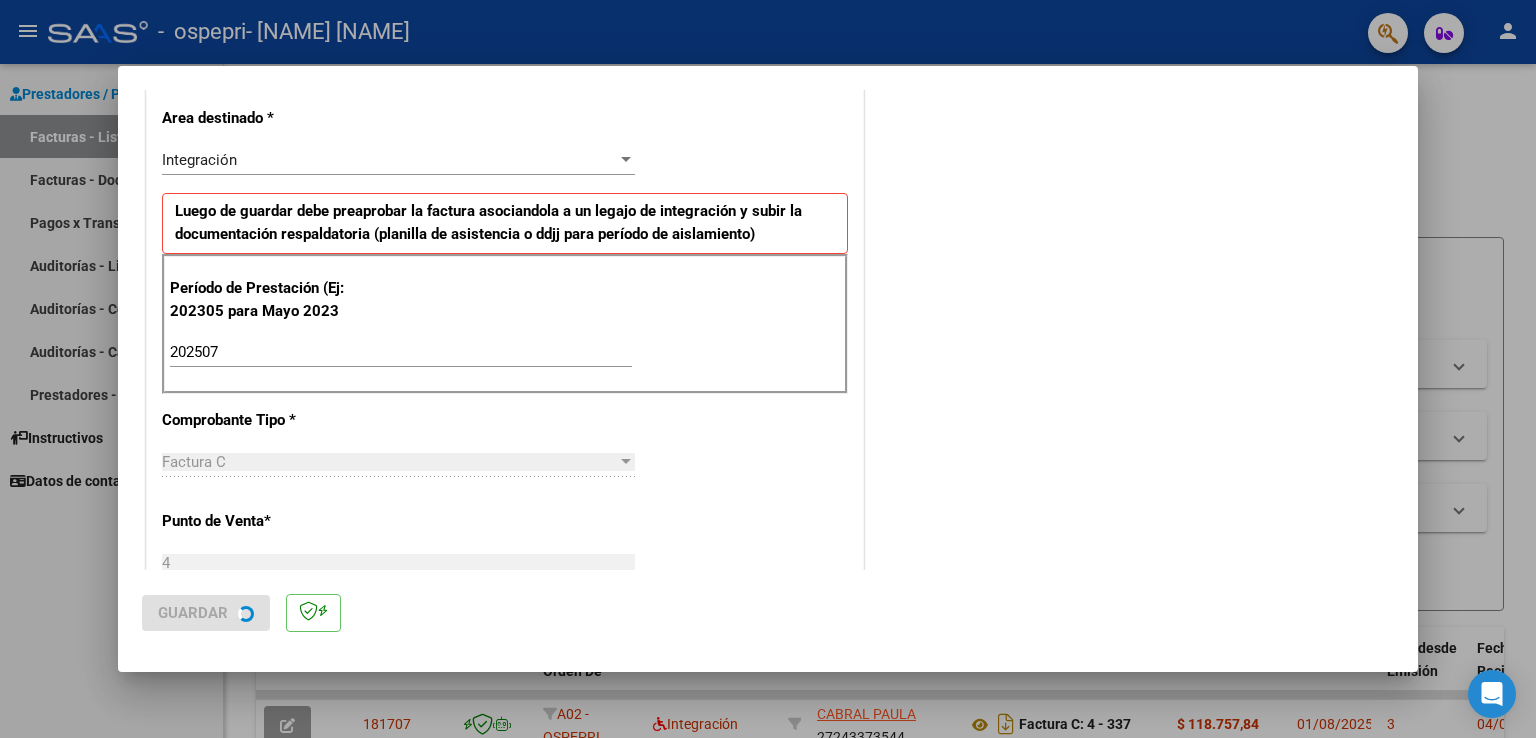 scroll, scrollTop: 0, scrollLeft: 0, axis: both 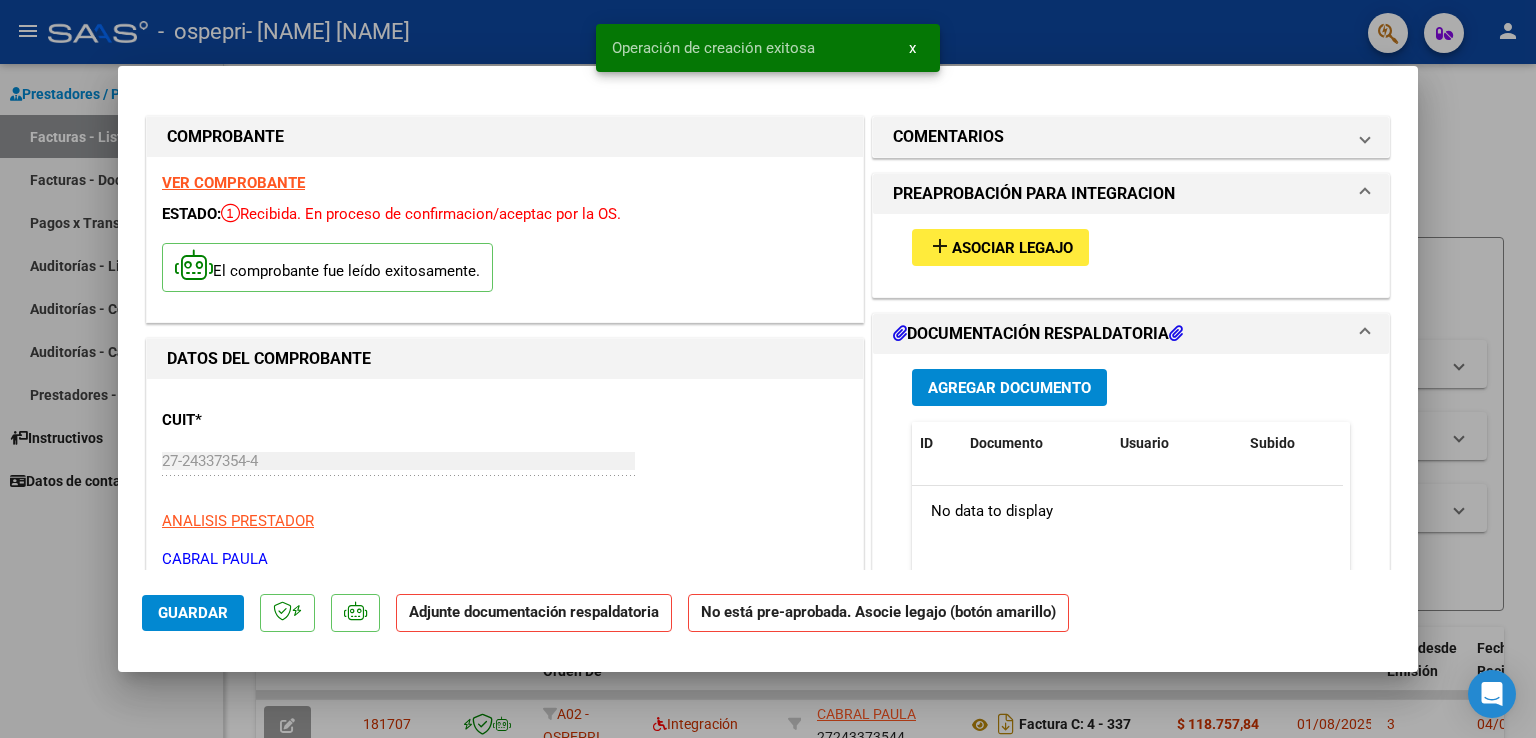 click on "Agregar Documento" at bounding box center [1009, 388] 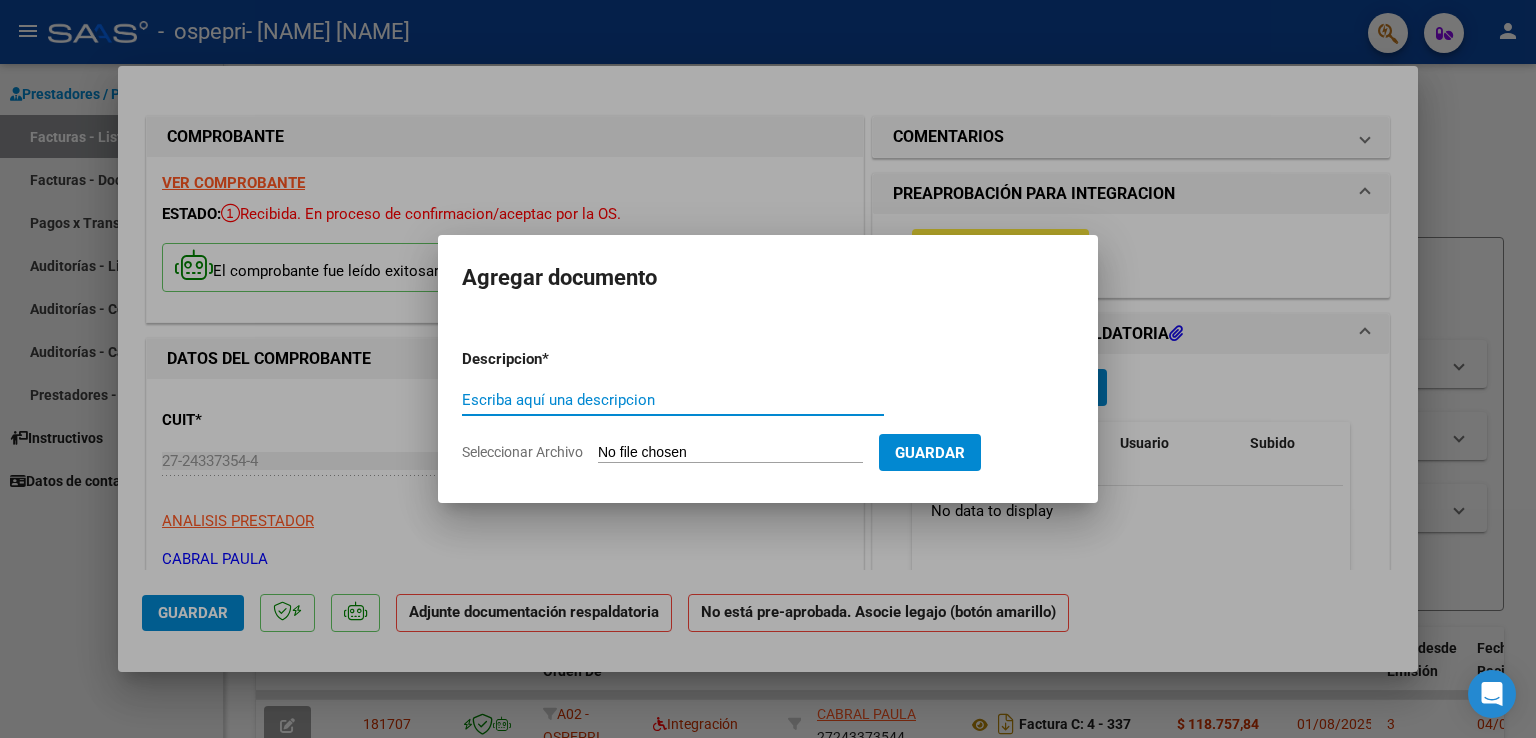 click on "Escriba aquí una descripcion" at bounding box center (673, 400) 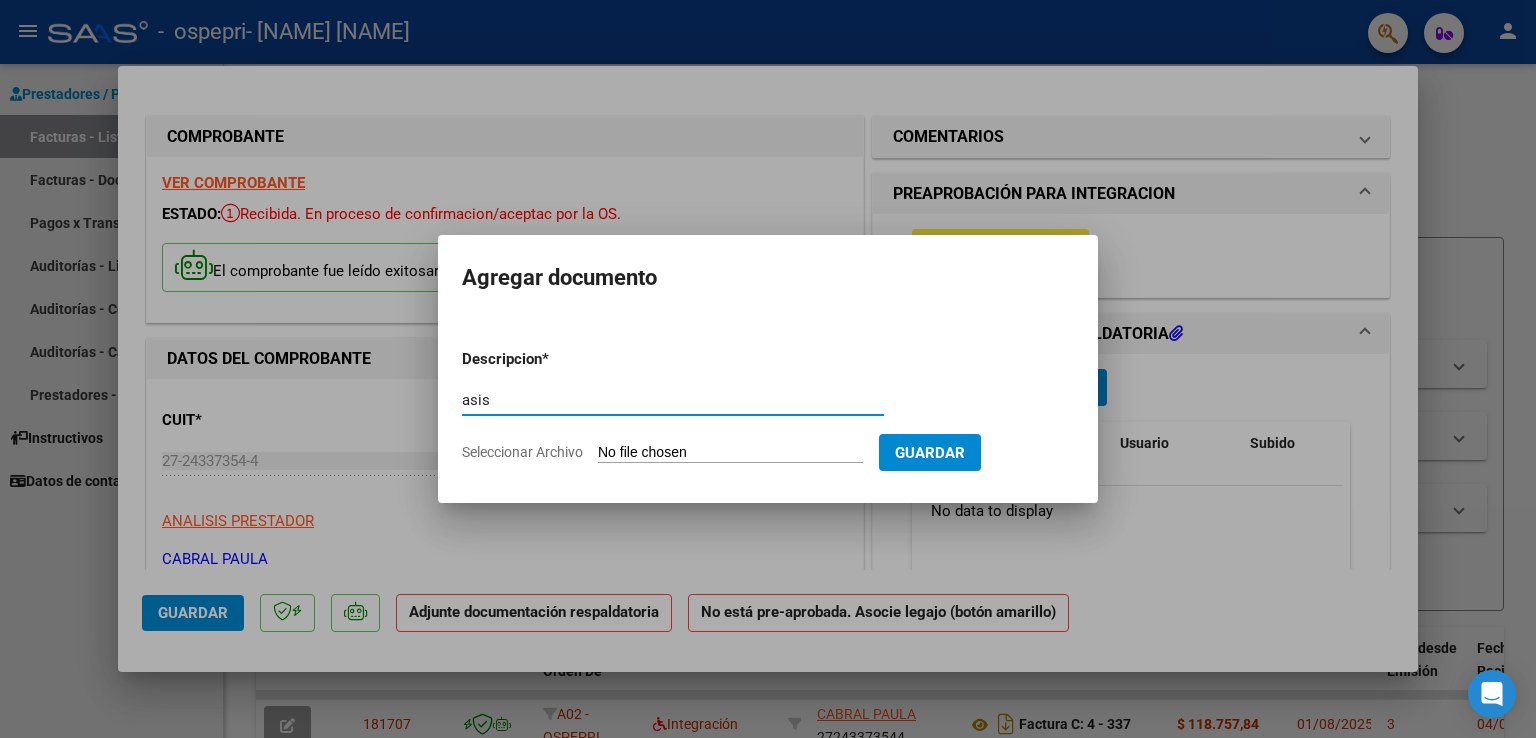 drag, startPoint x: 745, startPoint y: 408, endPoint x: 744, endPoint y: 460, distance: 52.009613 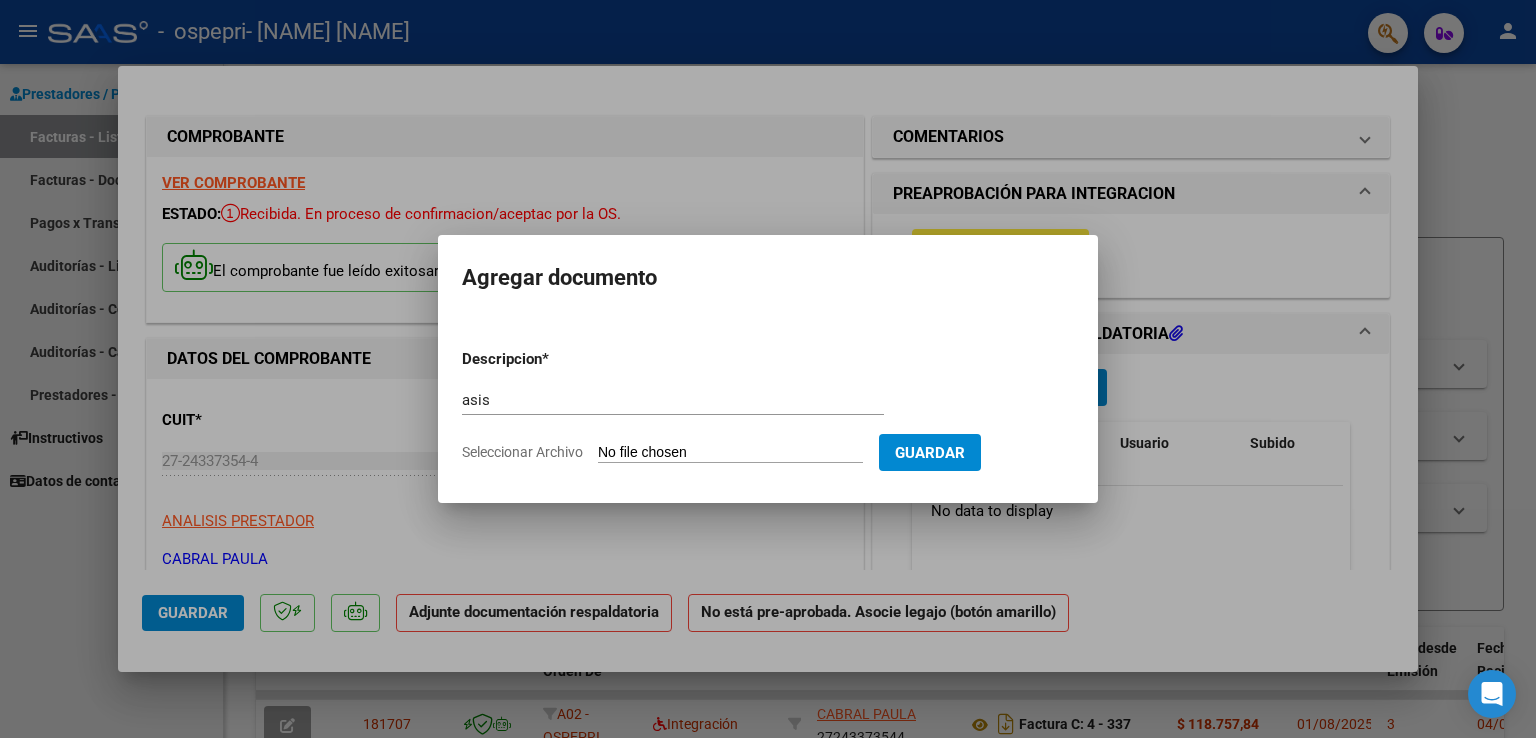 click on "Seleccionar Archivo" at bounding box center [730, 453] 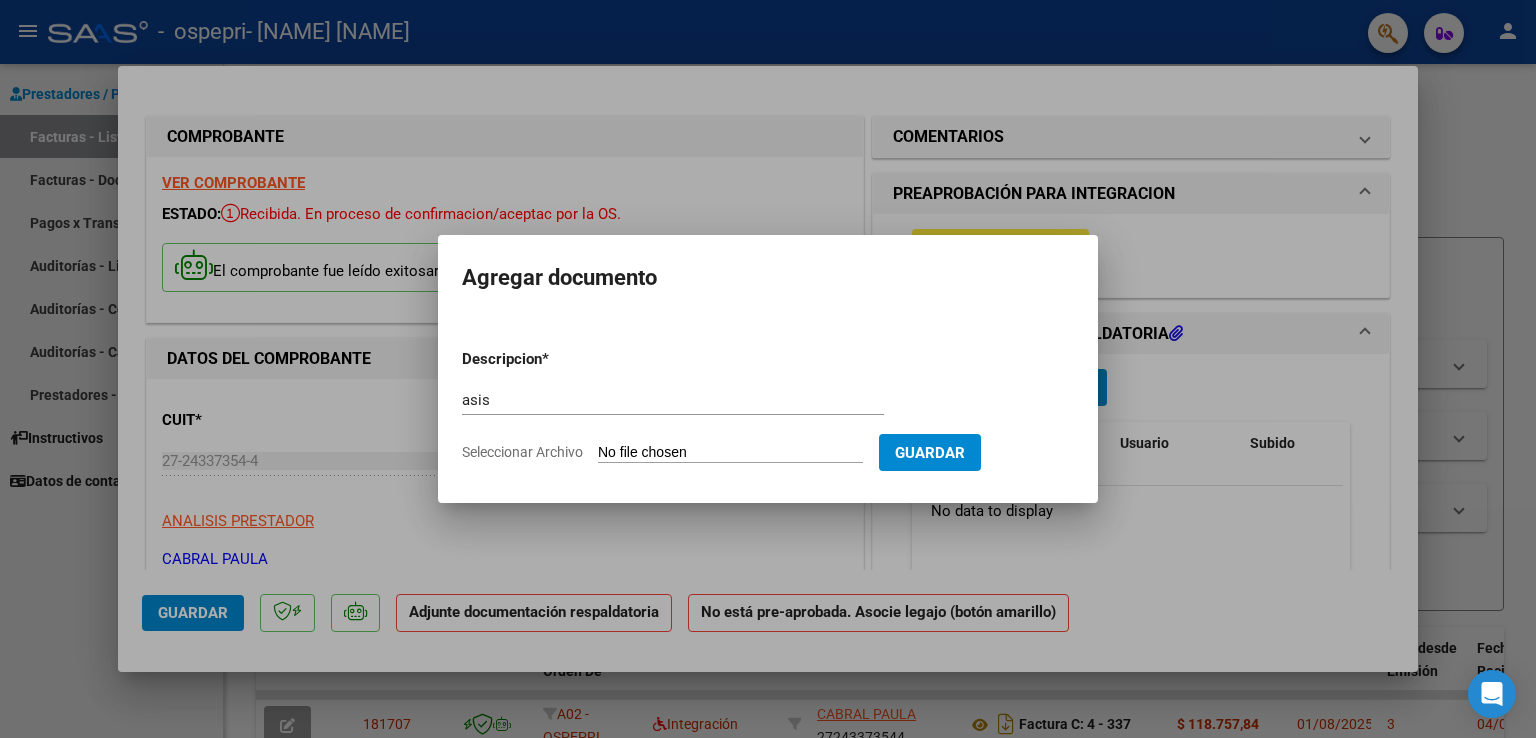 type on "C:\fakepath\Brites Julio.pdf" 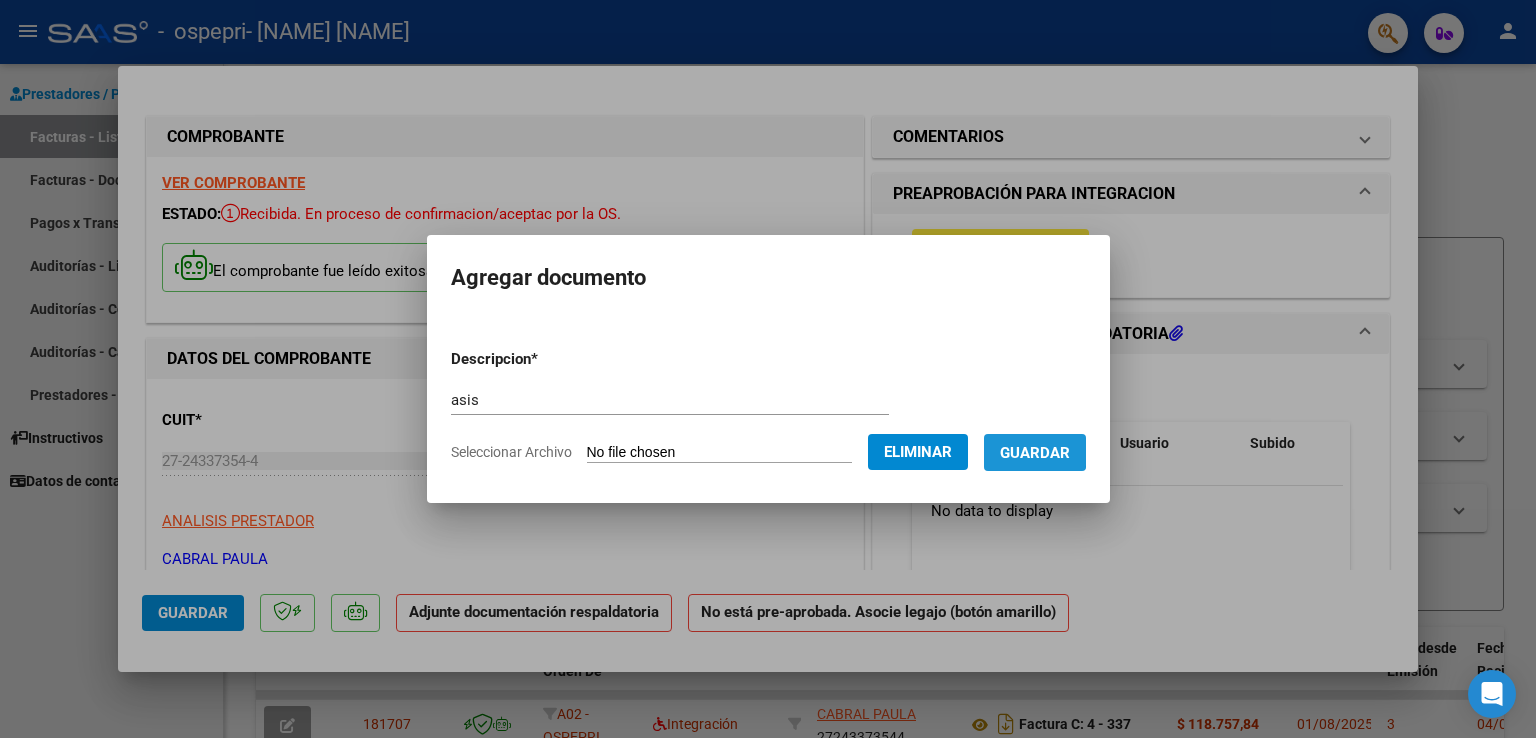 click on "Guardar" at bounding box center [1035, 453] 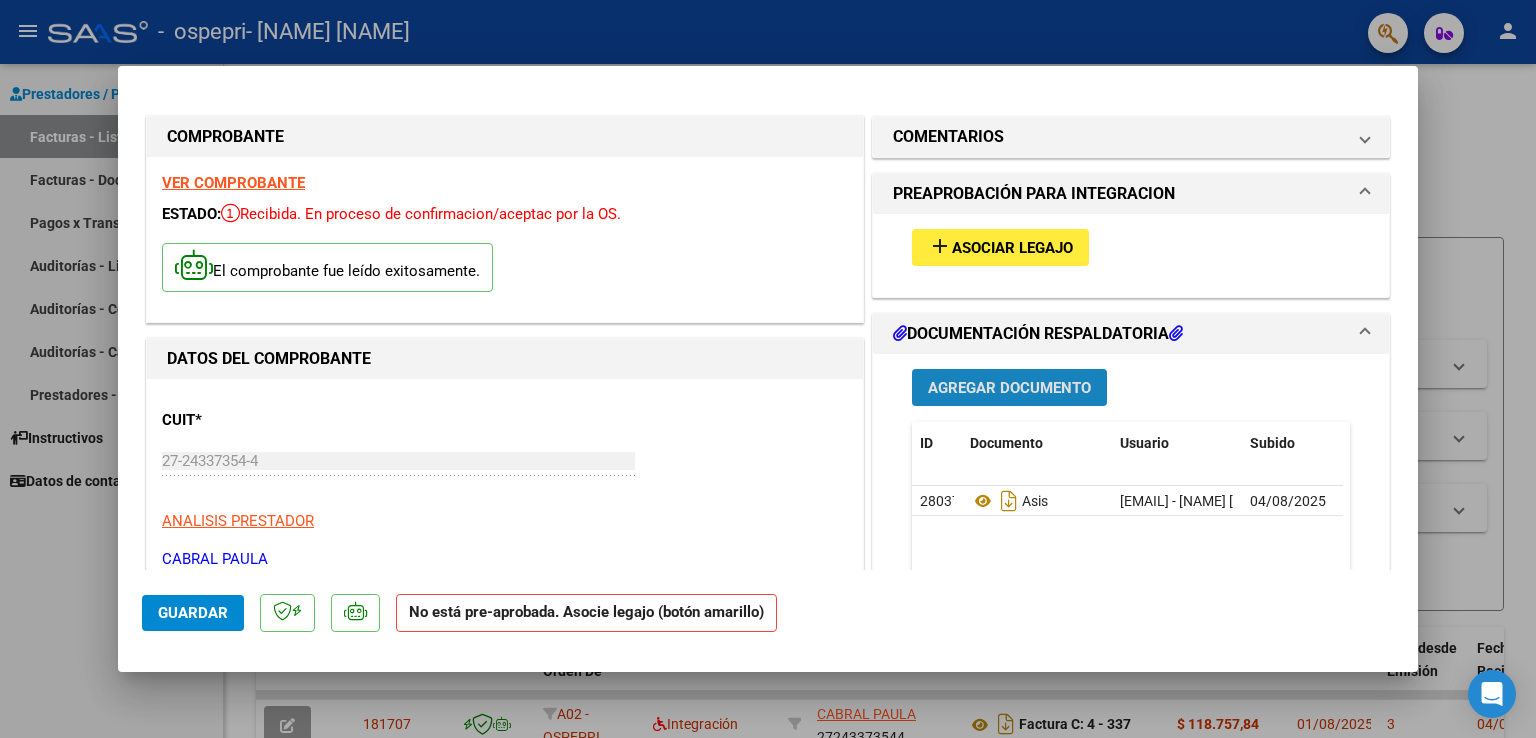click on "Agregar Documento" at bounding box center [1009, 388] 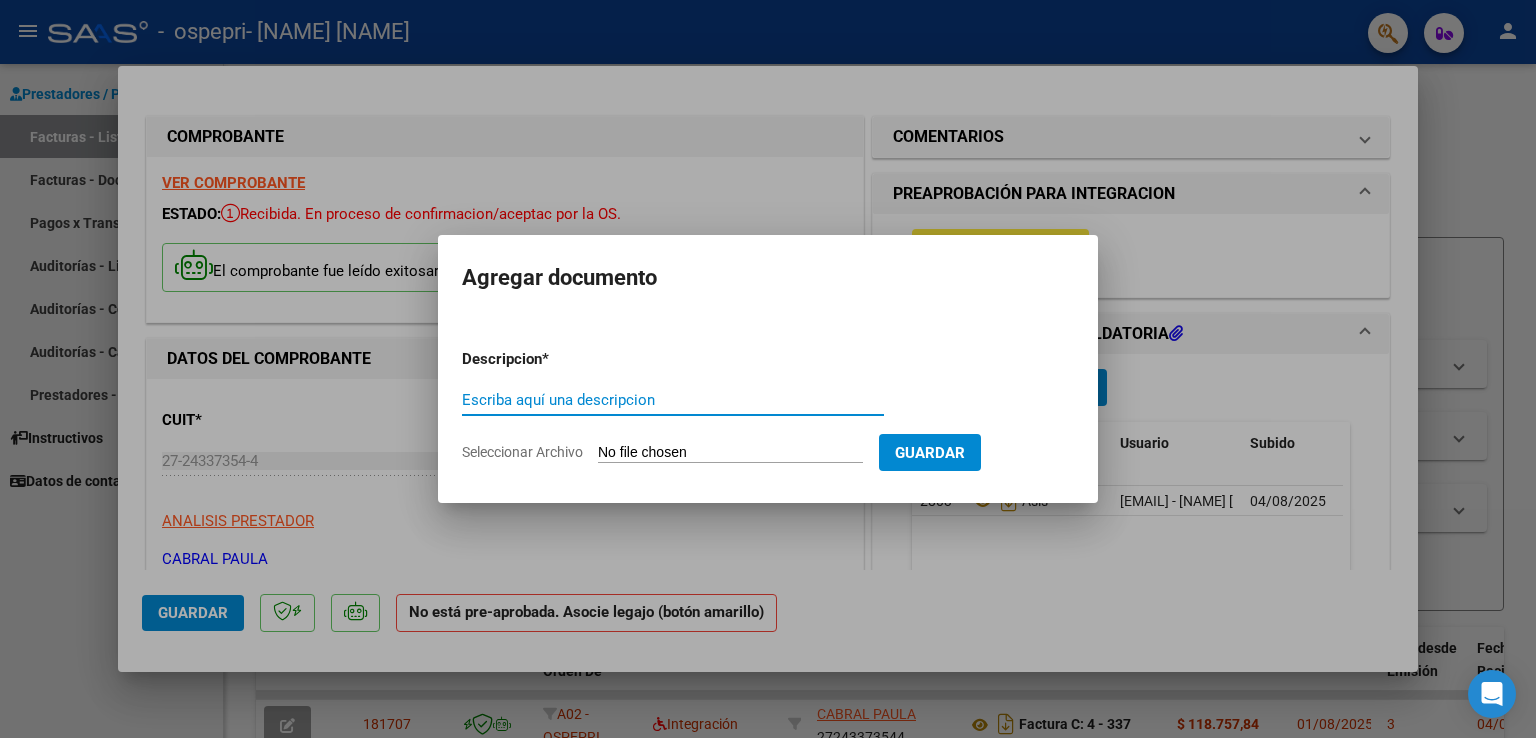 click on "Escriba aquí una descripcion" at bounding box center [673, 400] 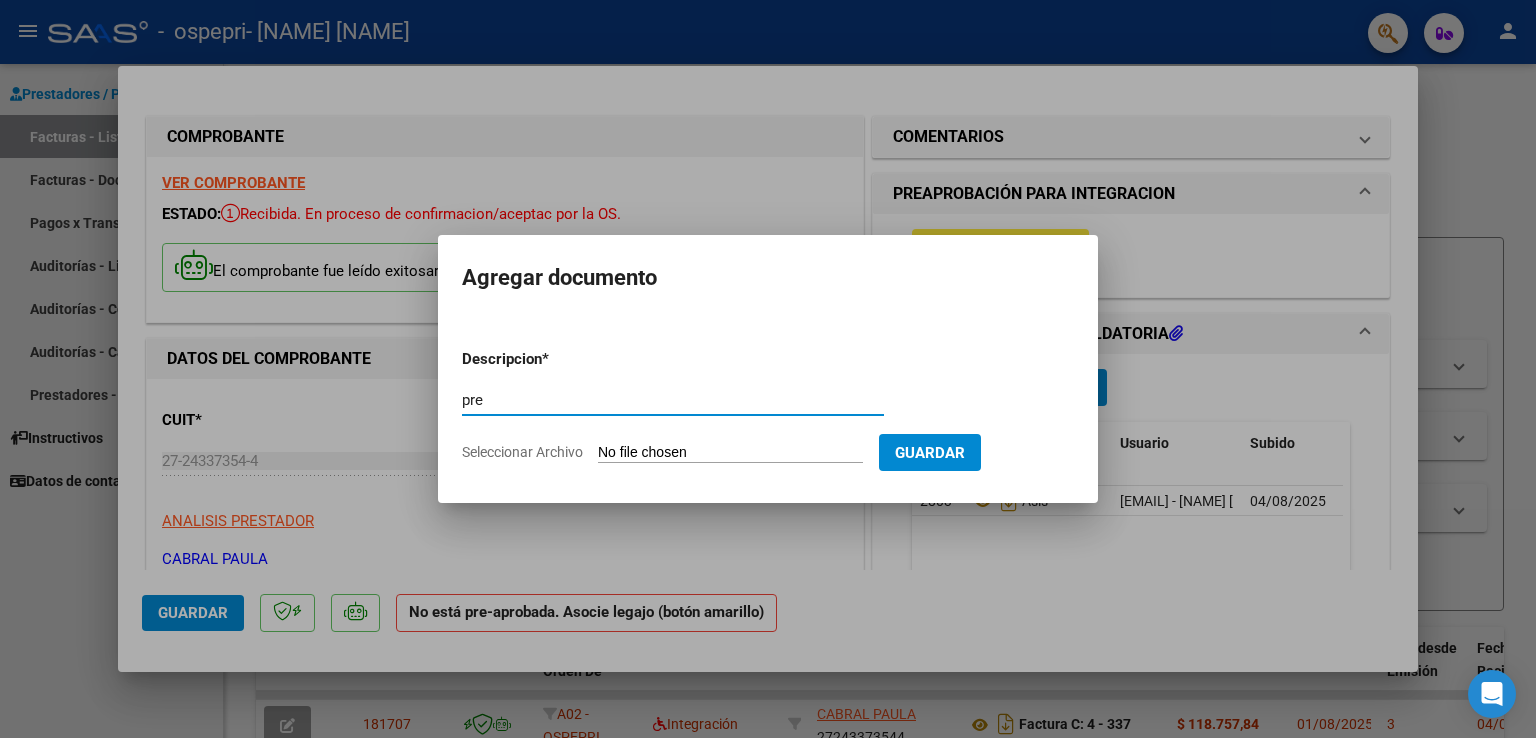 type on "pre" 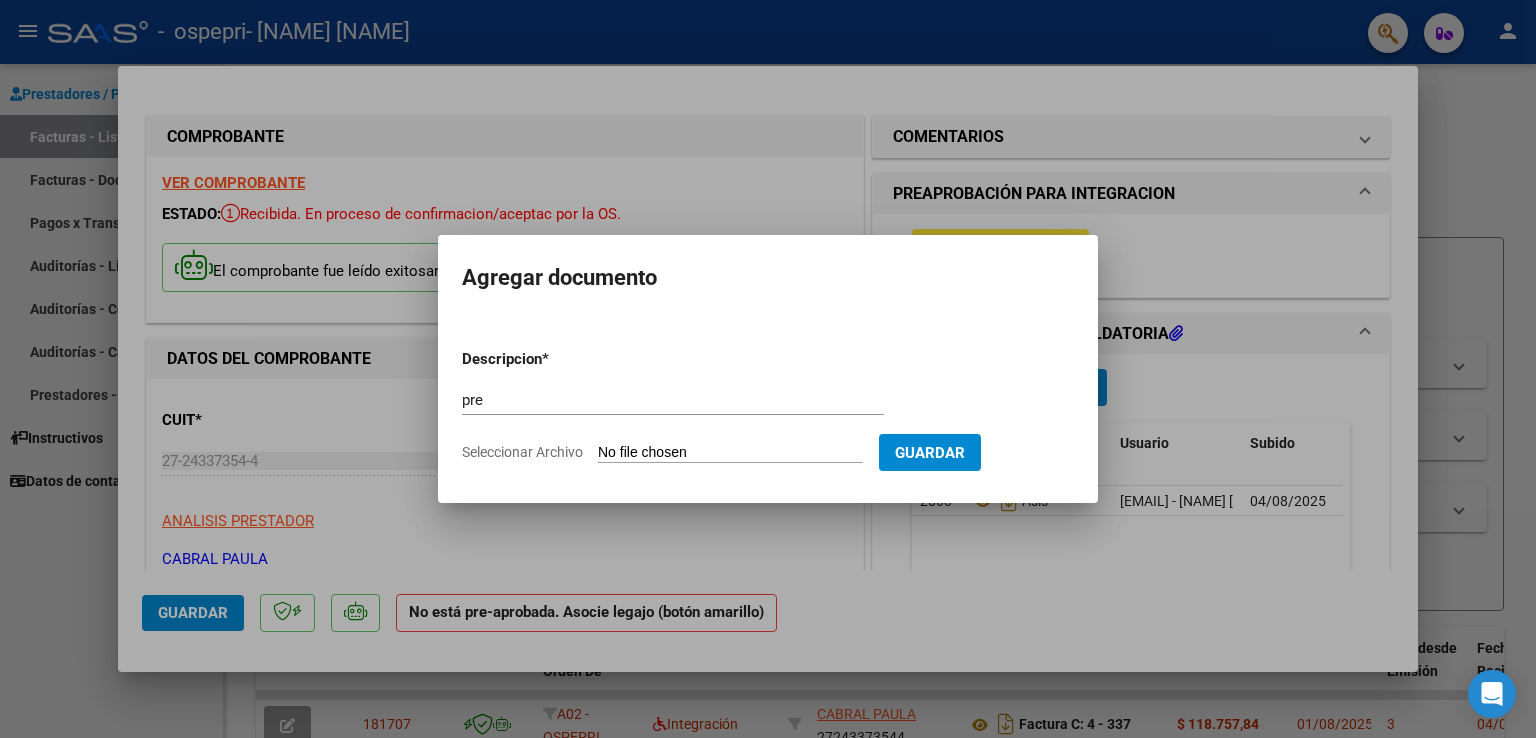 click on "Seleccionar Archivo" at bounding box center [730, 453] 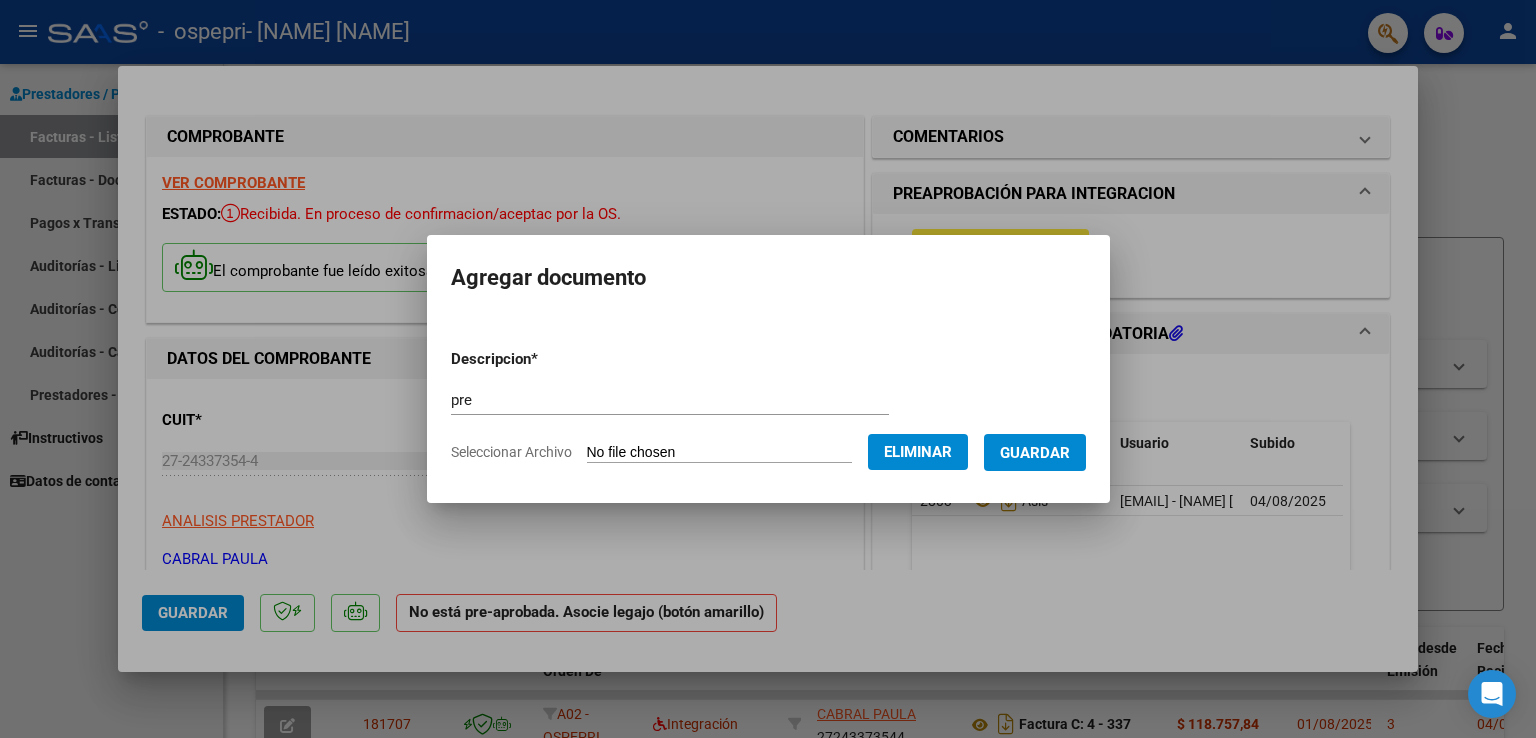 click on "Guardar" at bounding box center (1035, 453) 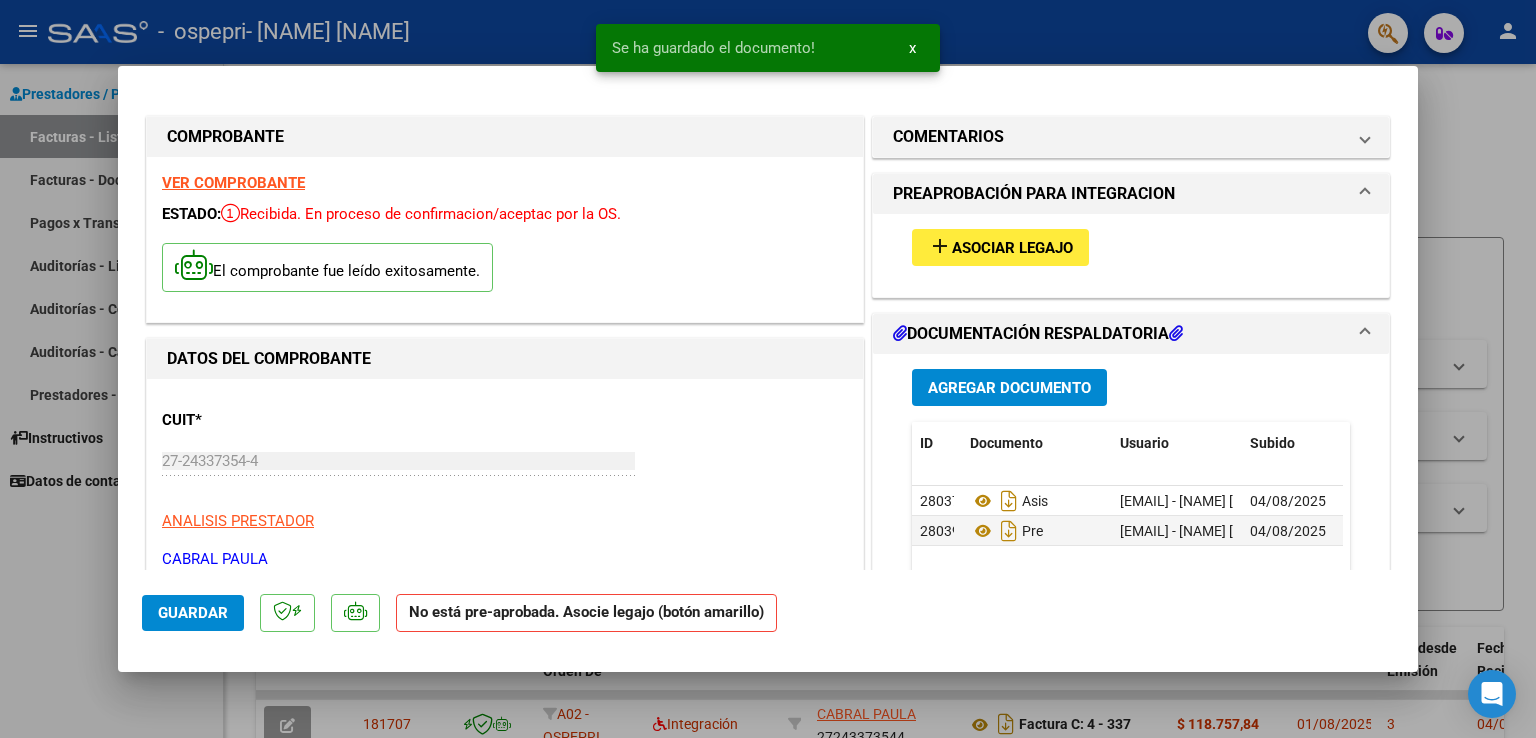 click at bounding box center [768, 369] 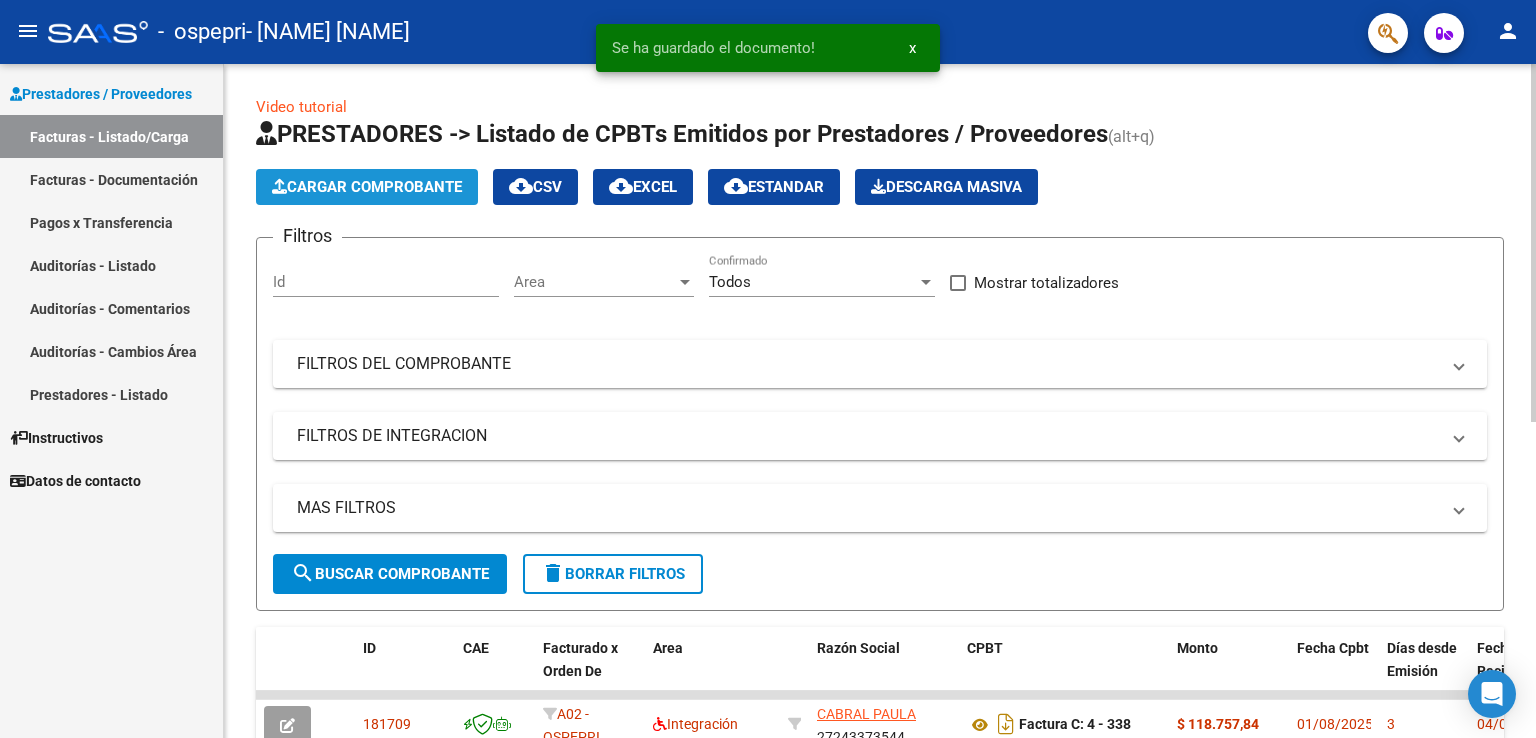 click on "Cargar Comprobante" 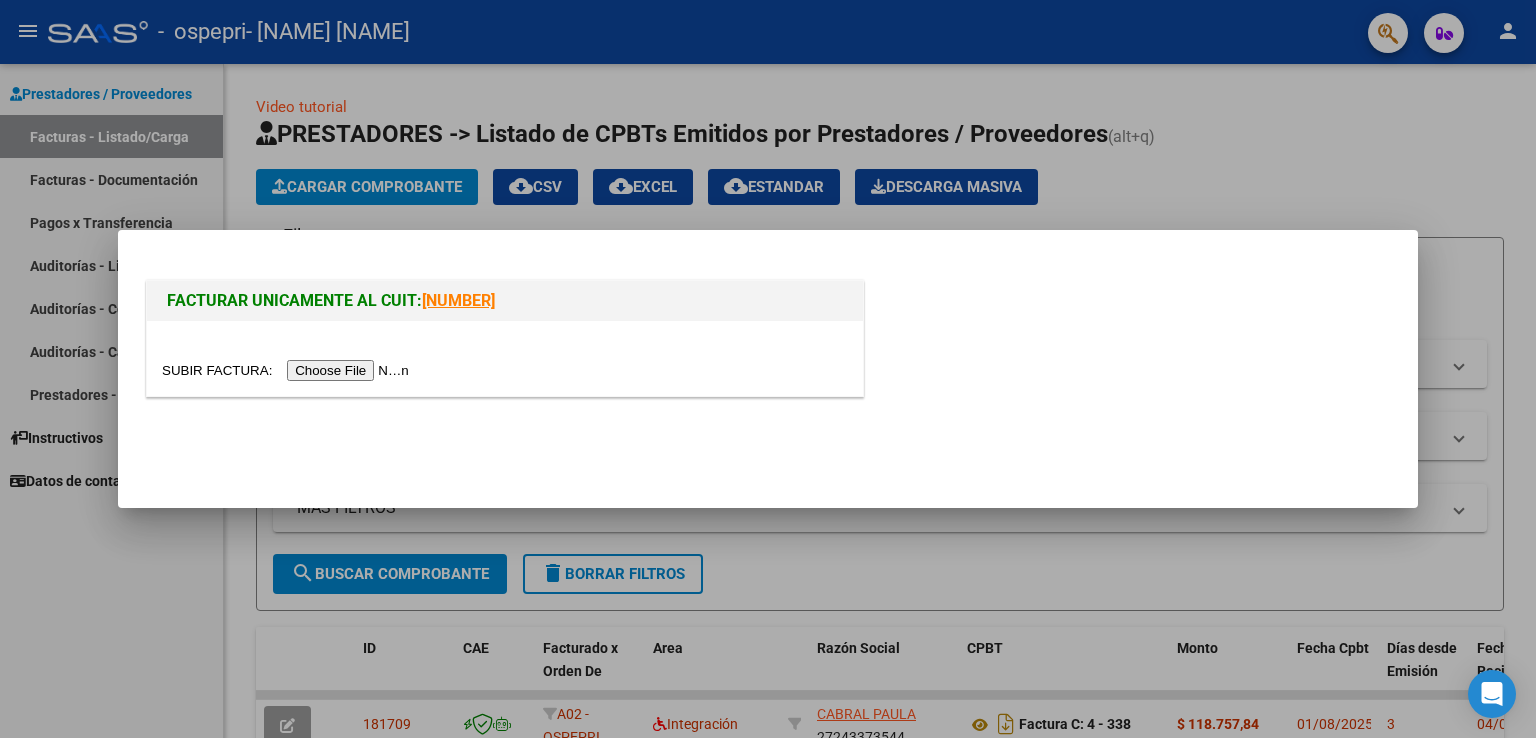 click at bounding box center (288, 370) 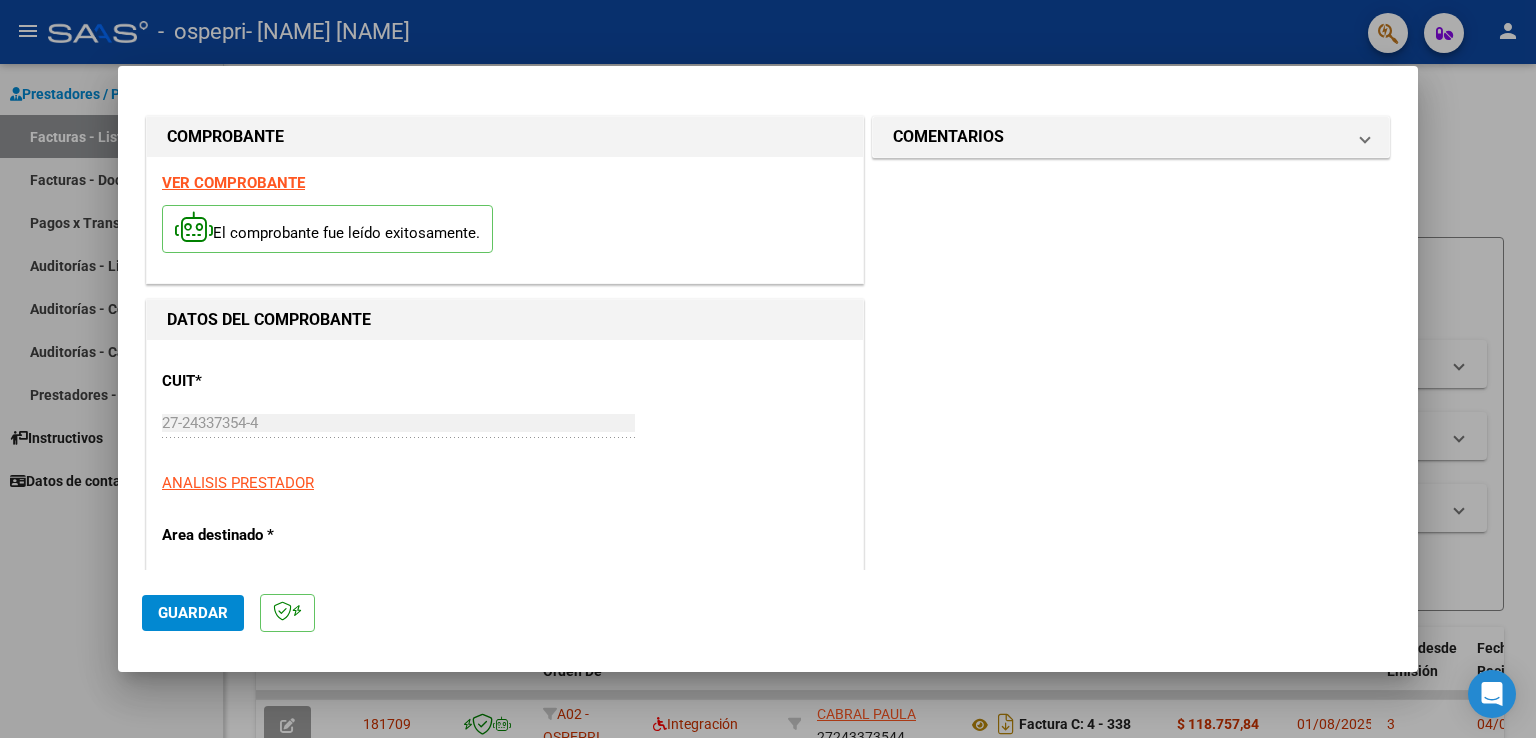 click on "VER COMPROBANTE" at bounding box center (233, 183) 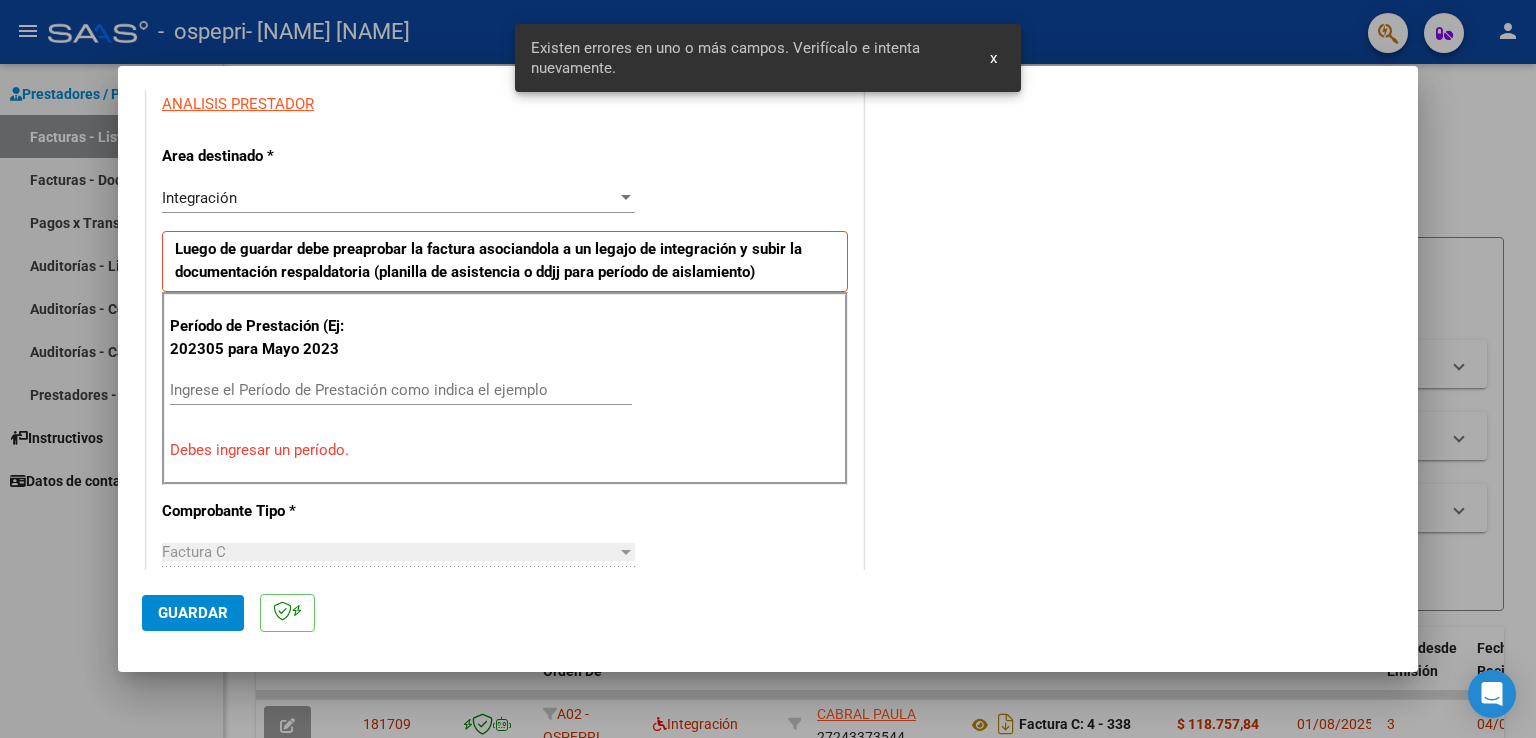 scroll, scrollTop: 417, scrollLeft: 0, axis: vertical 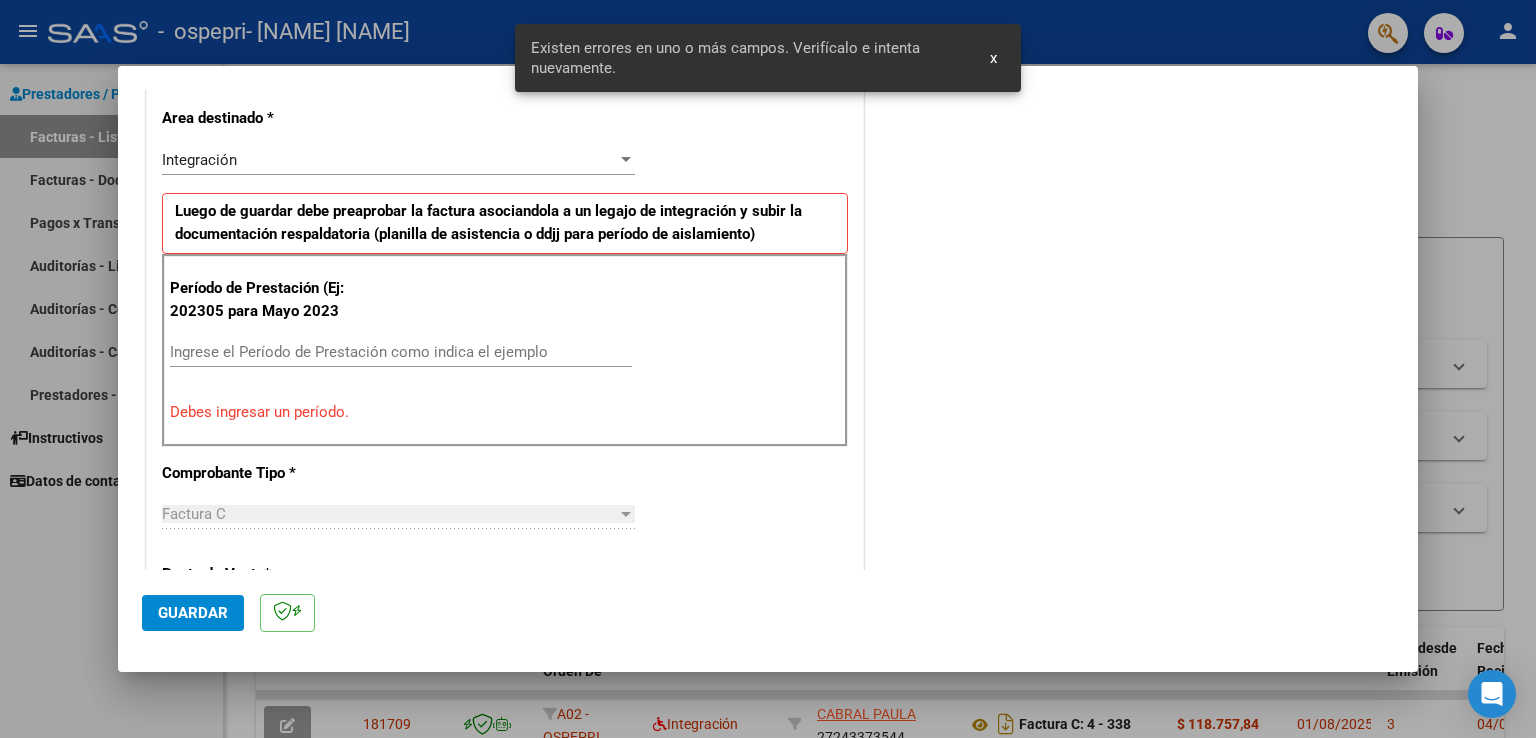 click on "Ingrese el Período de Prestación como indica el ejemplo" at bounding box center [401, 352] 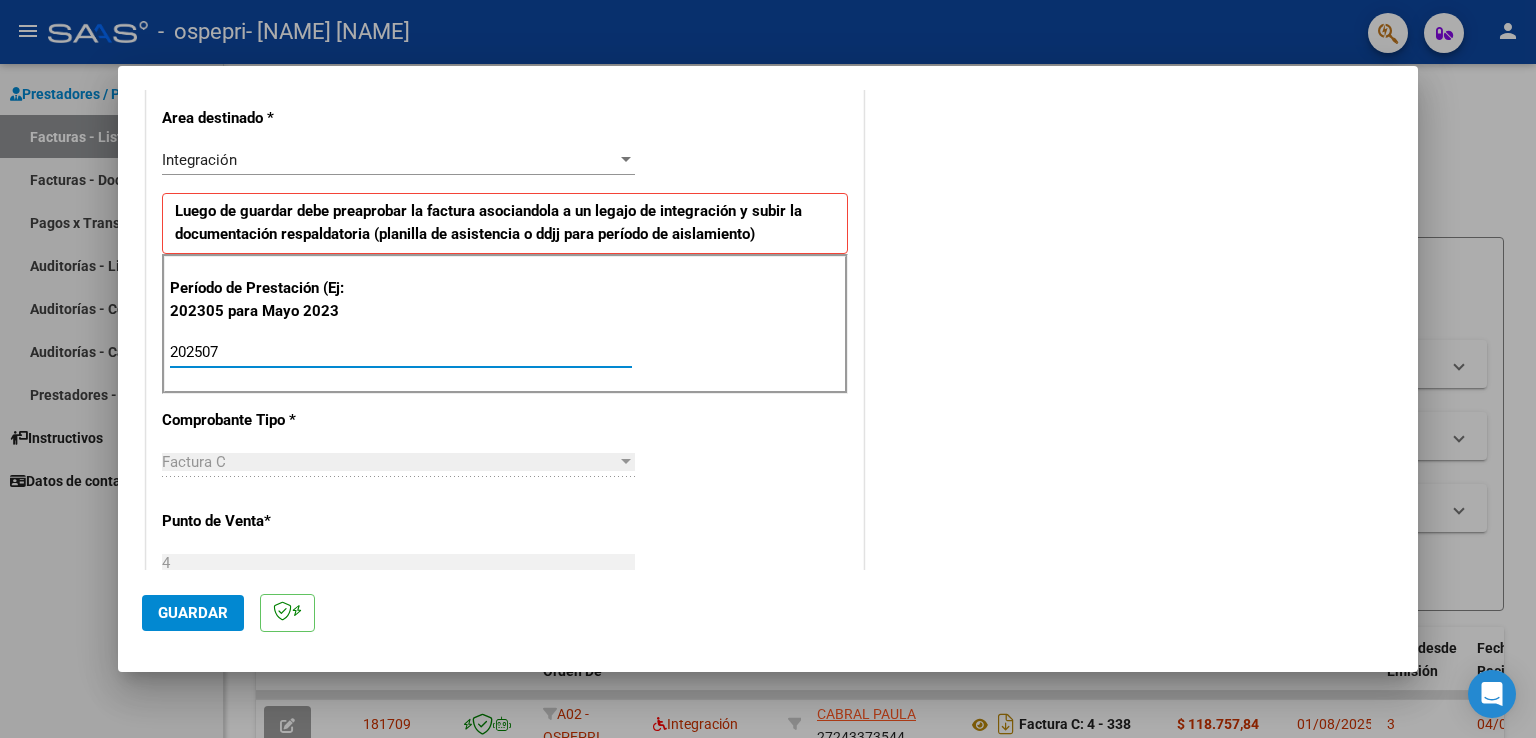 type on "202507" 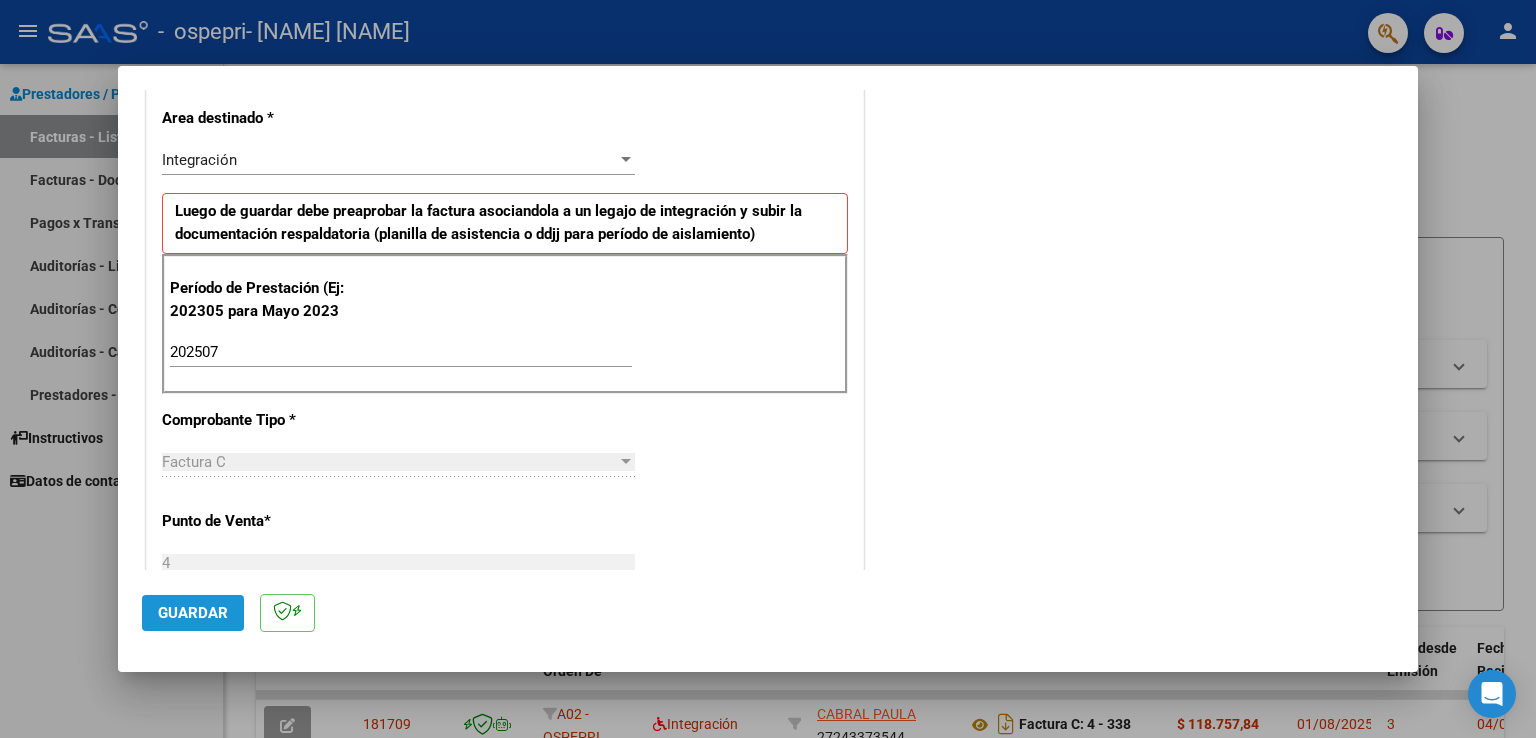 click on "Guardar" 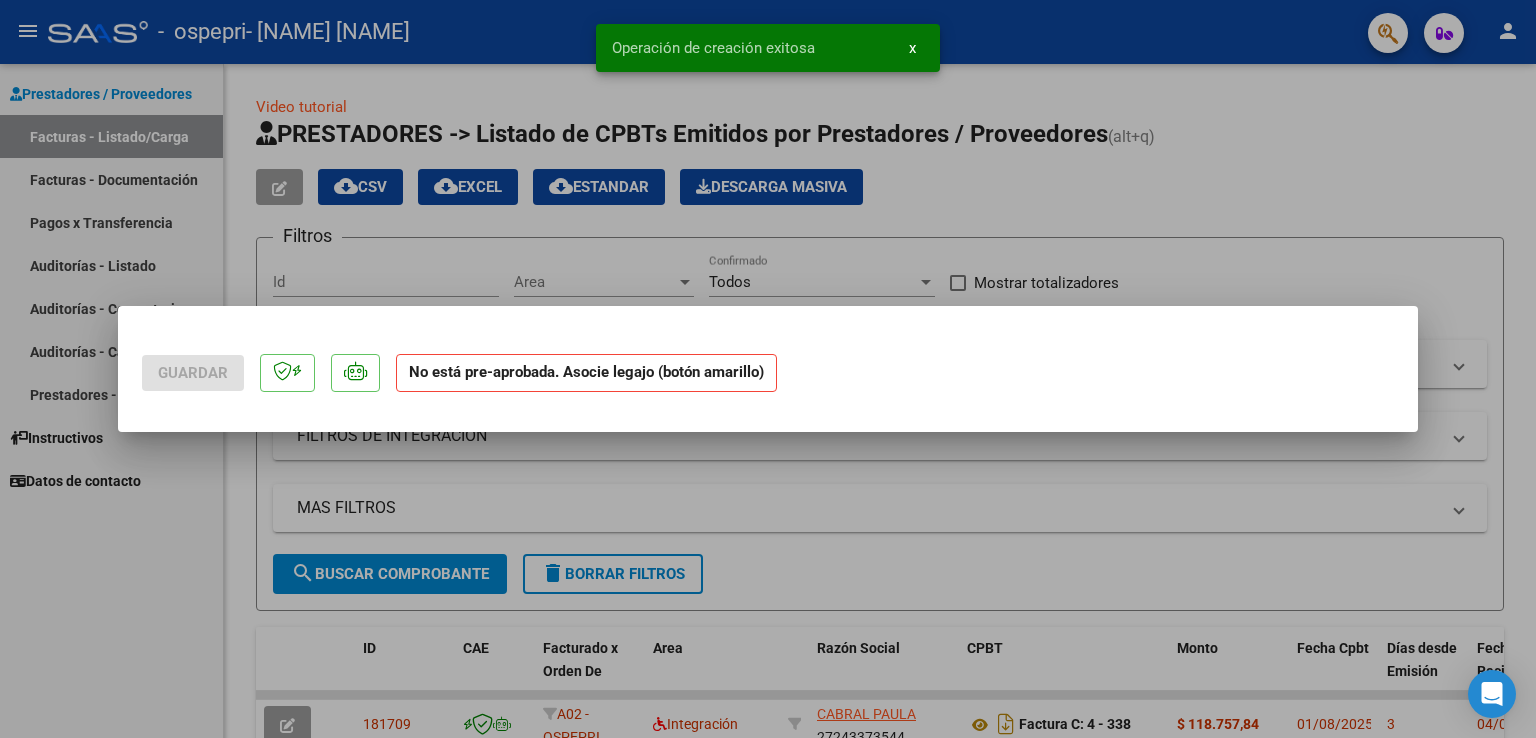 scroll, scrollTop: 0, scrollLeft: 0, axis: both 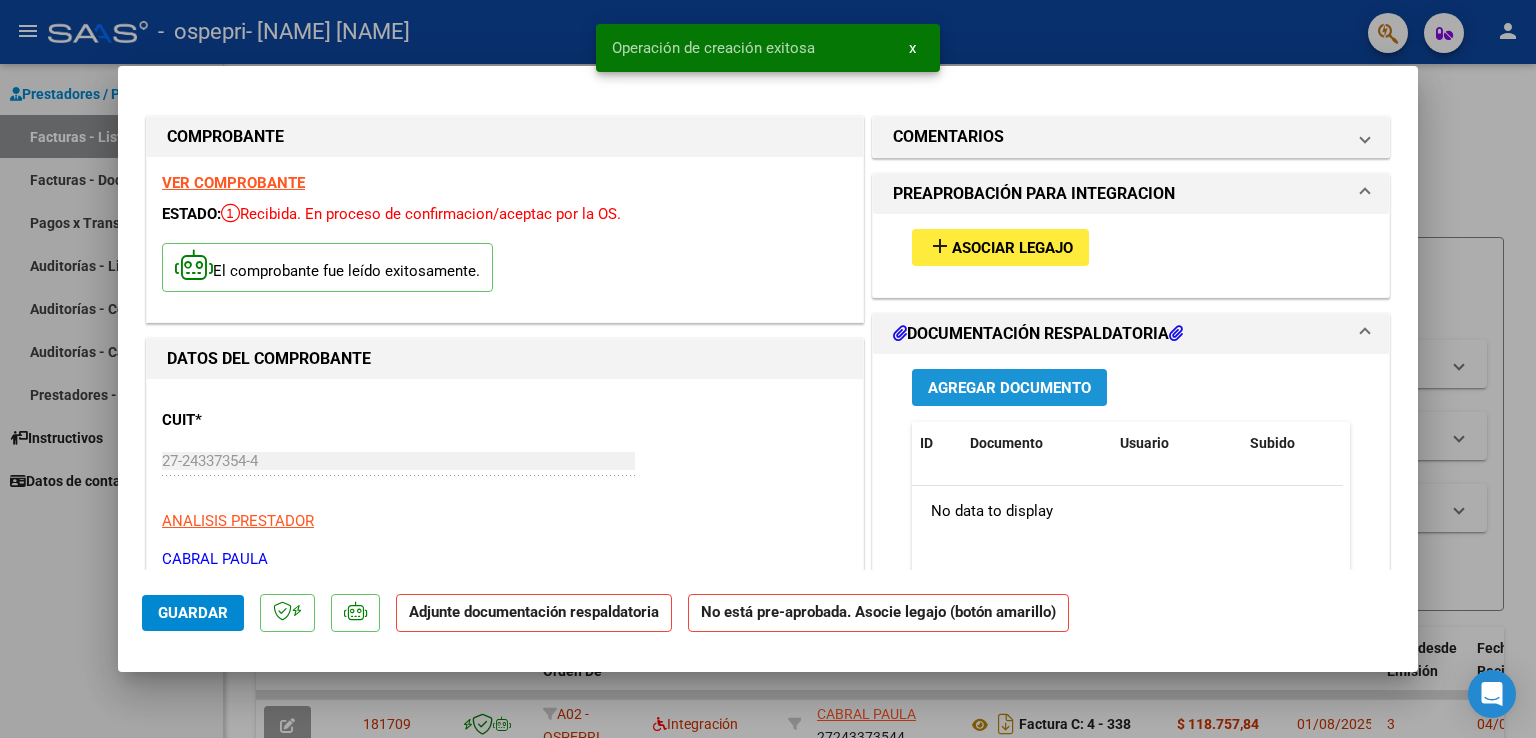 click on "Agregar Documento" at bounding box center [1009, 388] 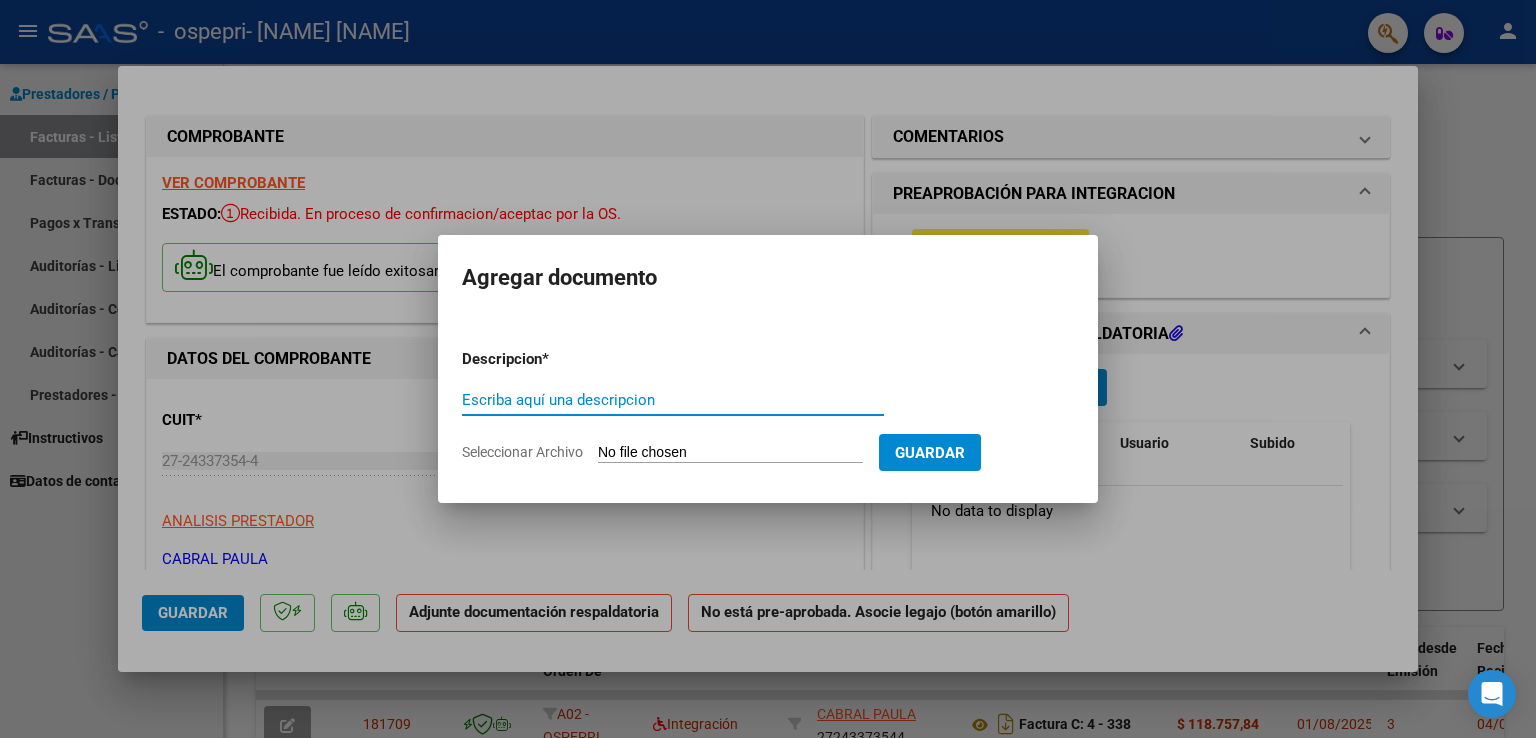 click on "Escriba aquí una descripcion" at bounding box center (673, 400) 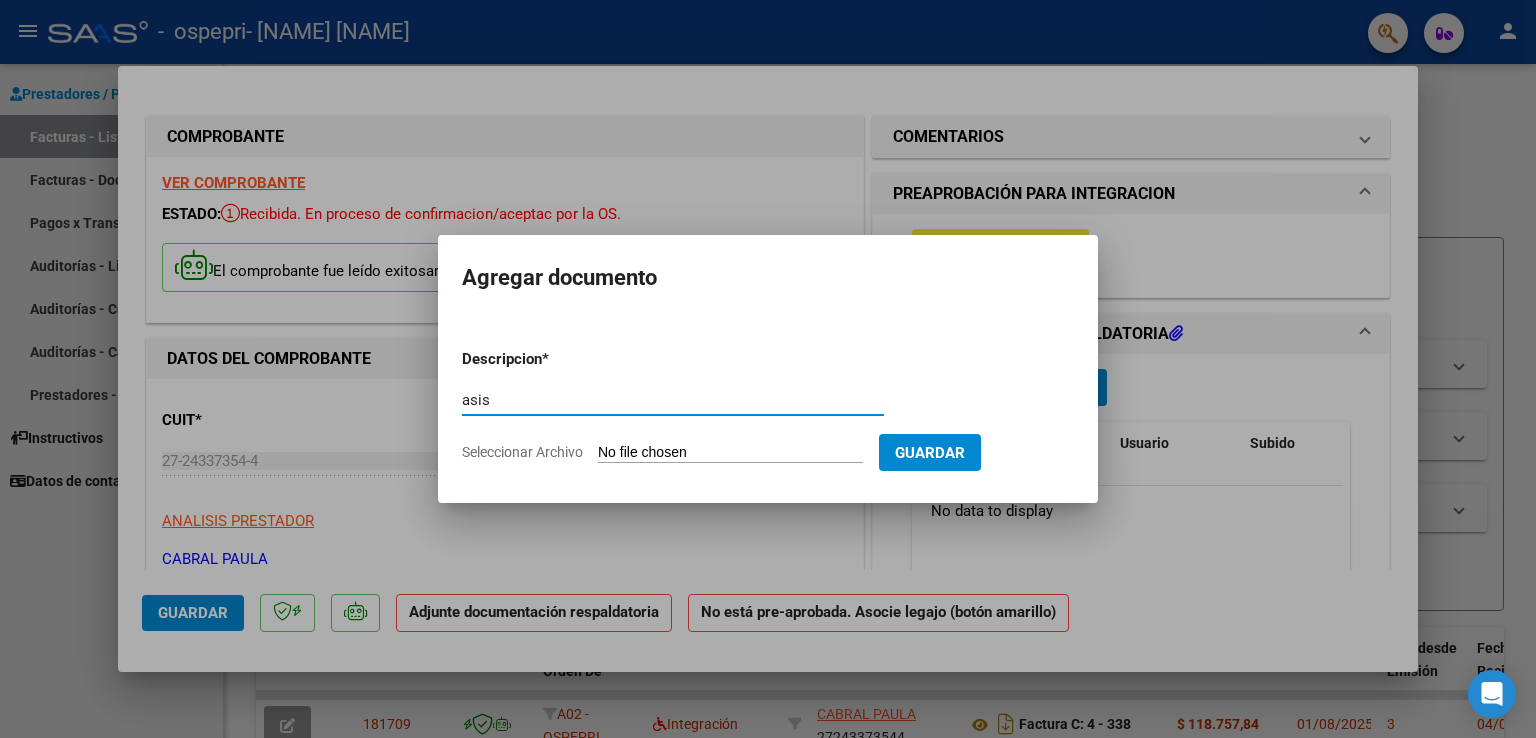 type on "asis" 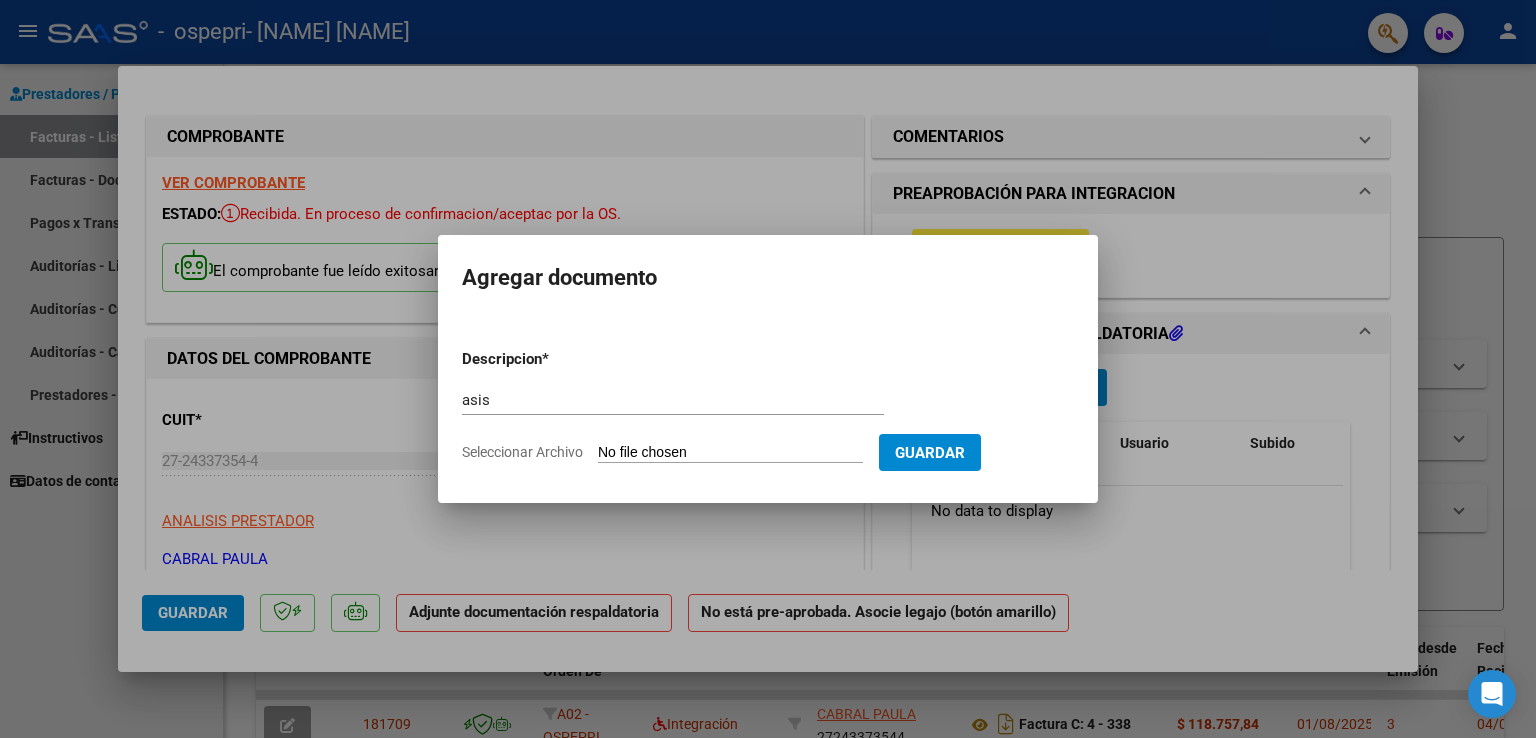 click on "Seleccionar Archivo" at bounding box center [730, 453] 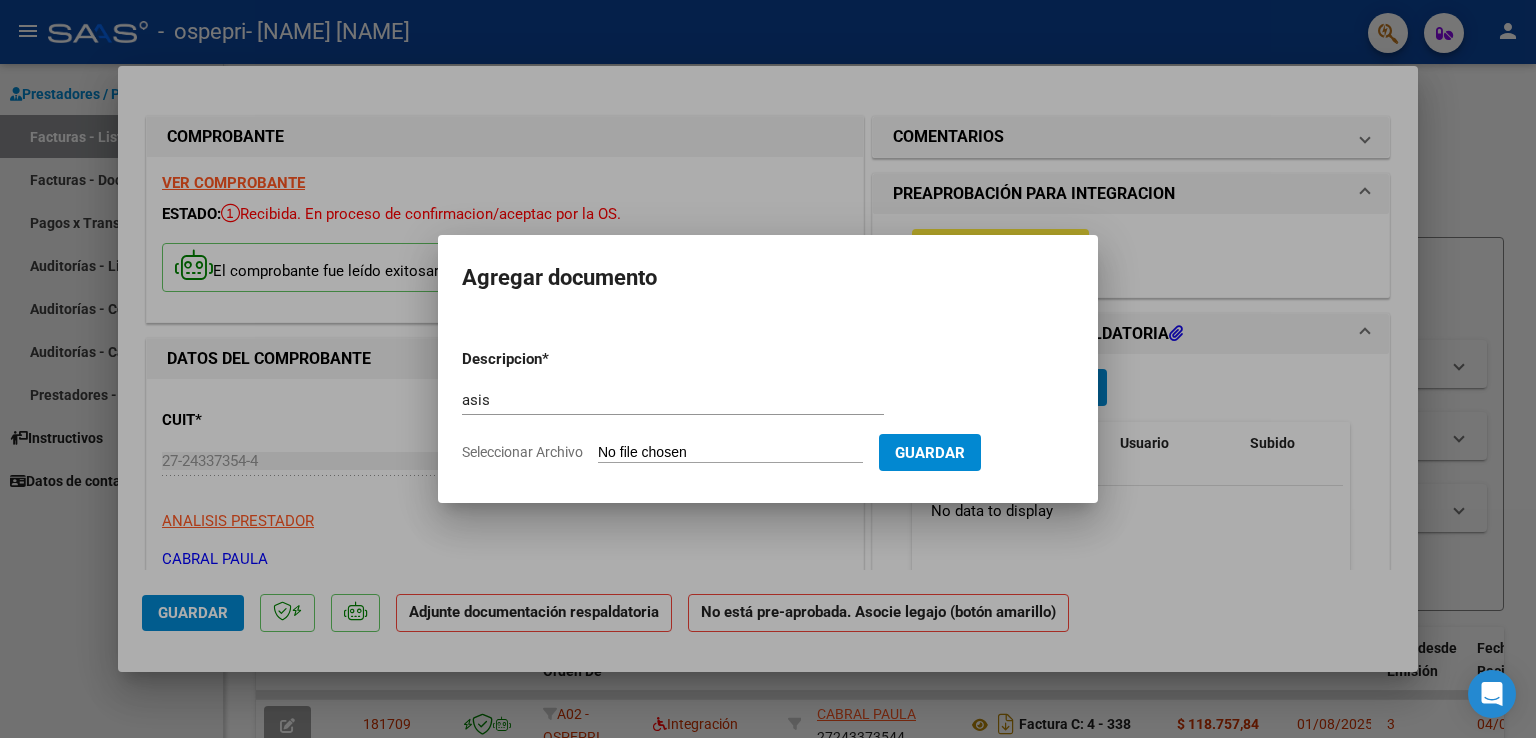click at bounding box center (768, 369) 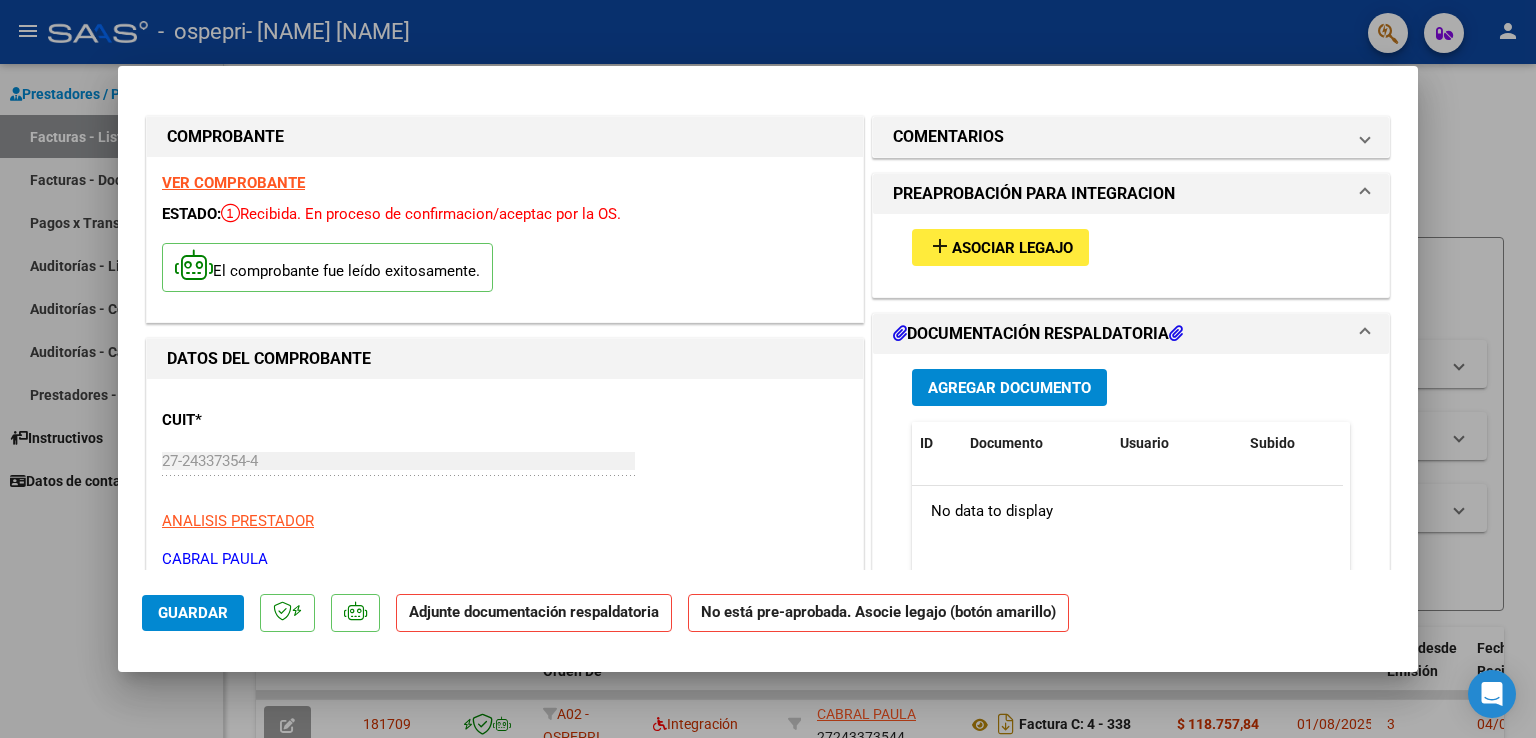 click on "VER COMPROBANTE" at bounding box center [233, 183] 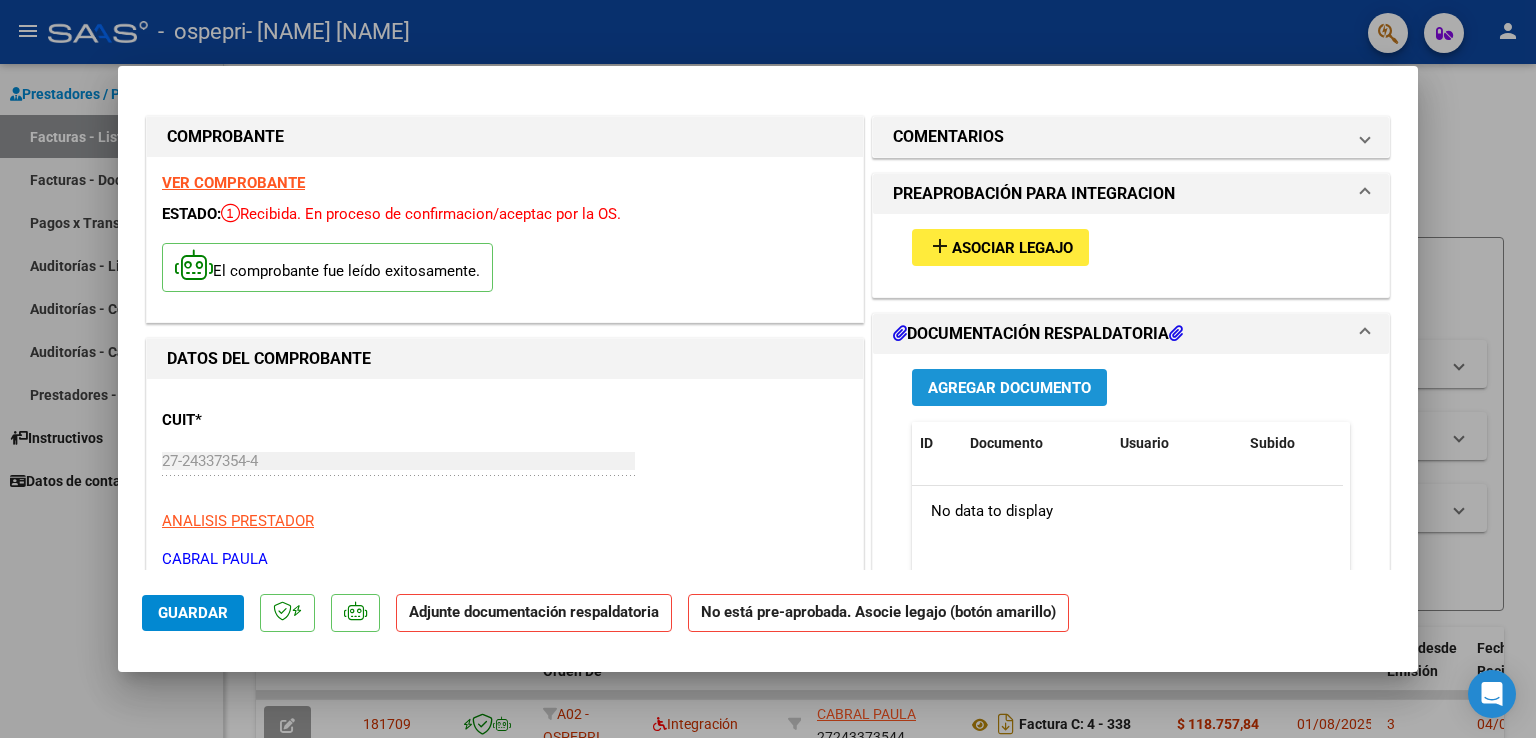 click on "Agregar Documento" at bounding box center (1009, 388) 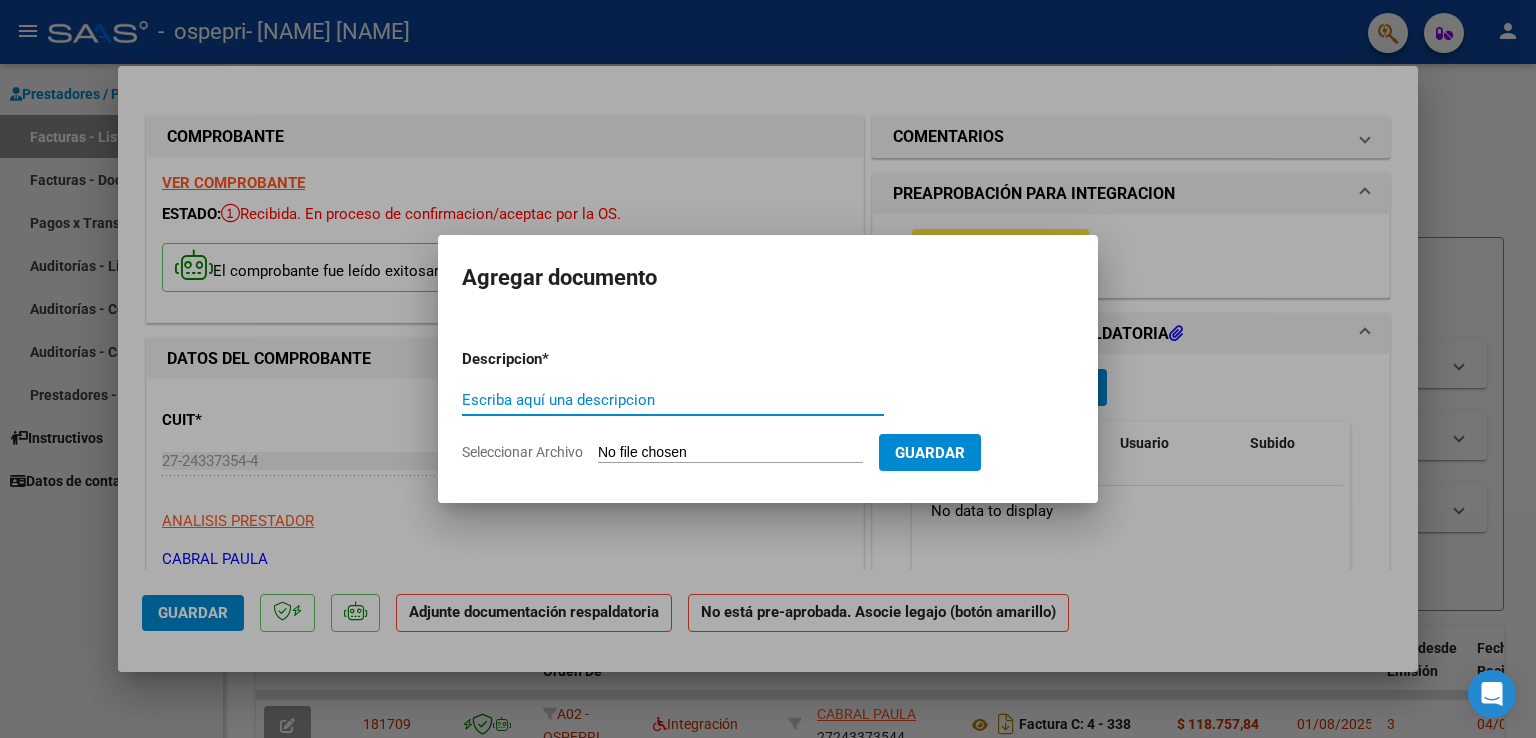 click on "Escriba aquí una descripcion" at bounding box center (673, 400) 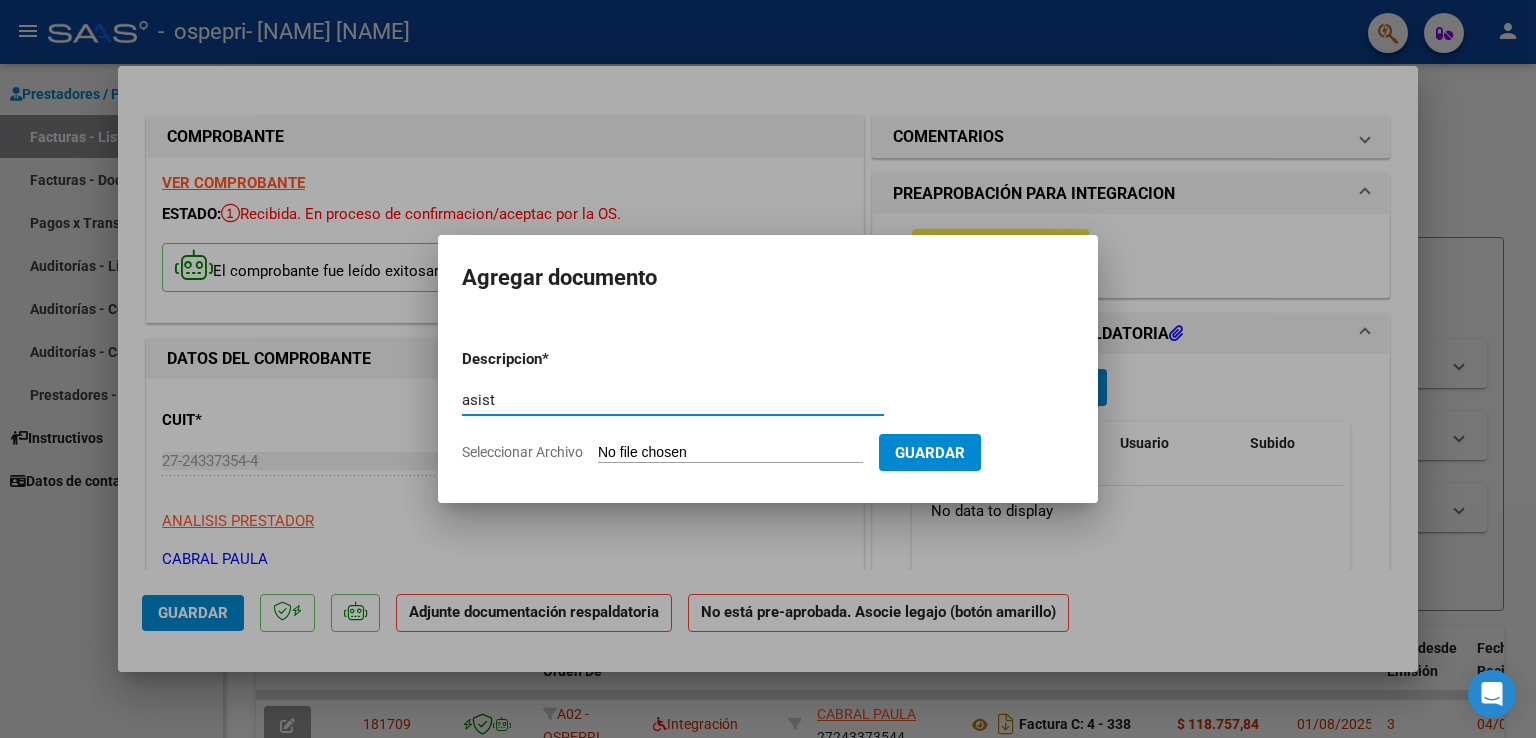 type on "asist" 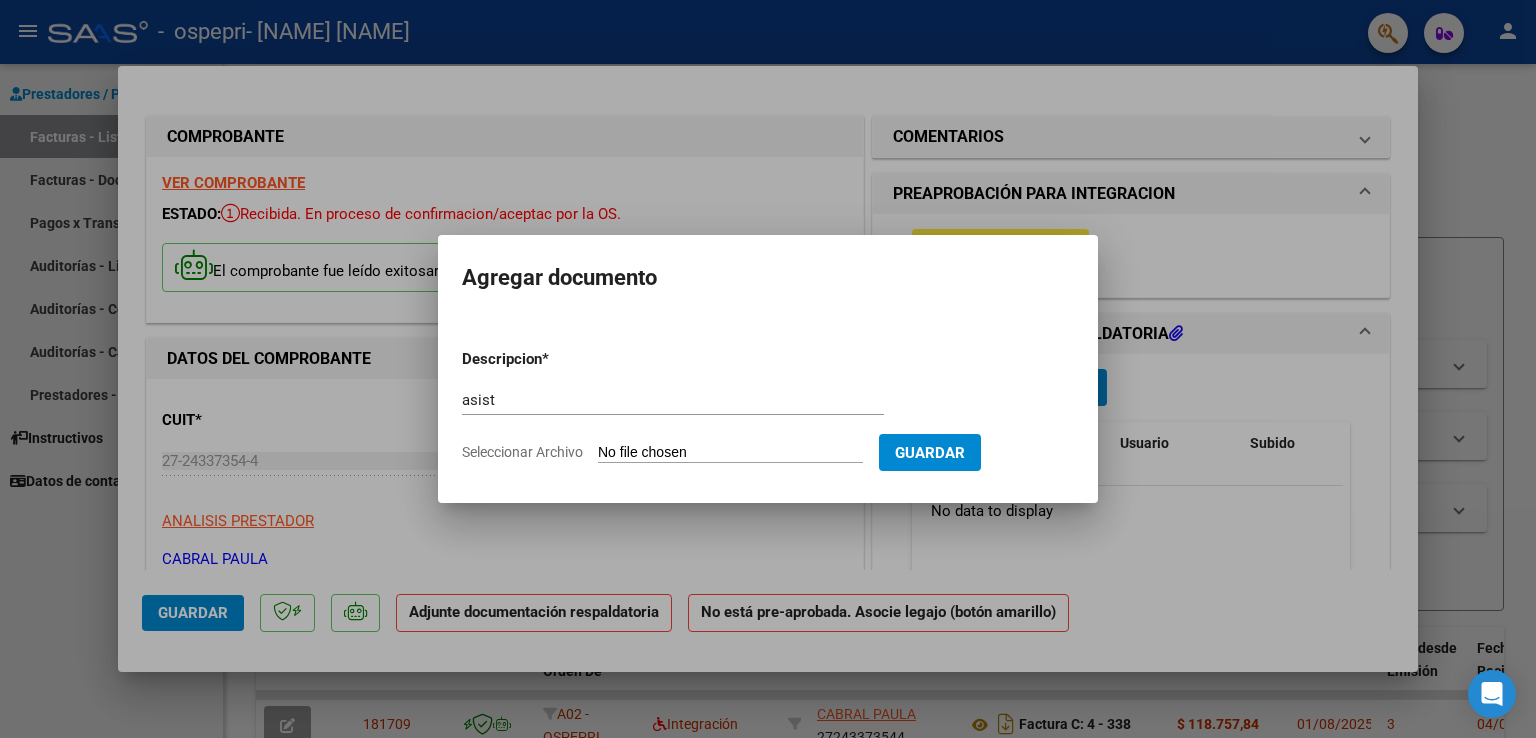 click on "Seleccionar Archivo" at bounding box center (730, 453) 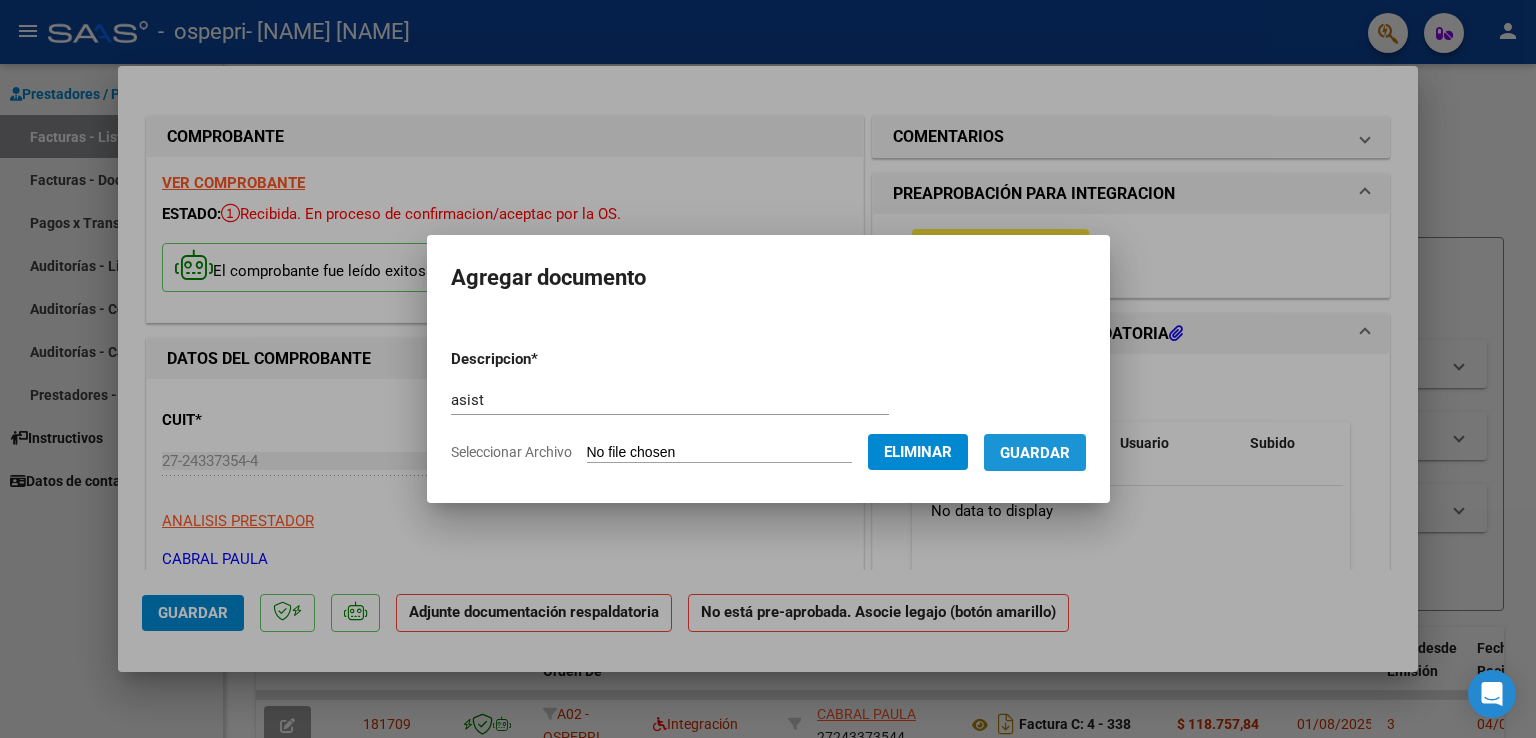 click on "Guardar" at bounding box center [1035, 453] 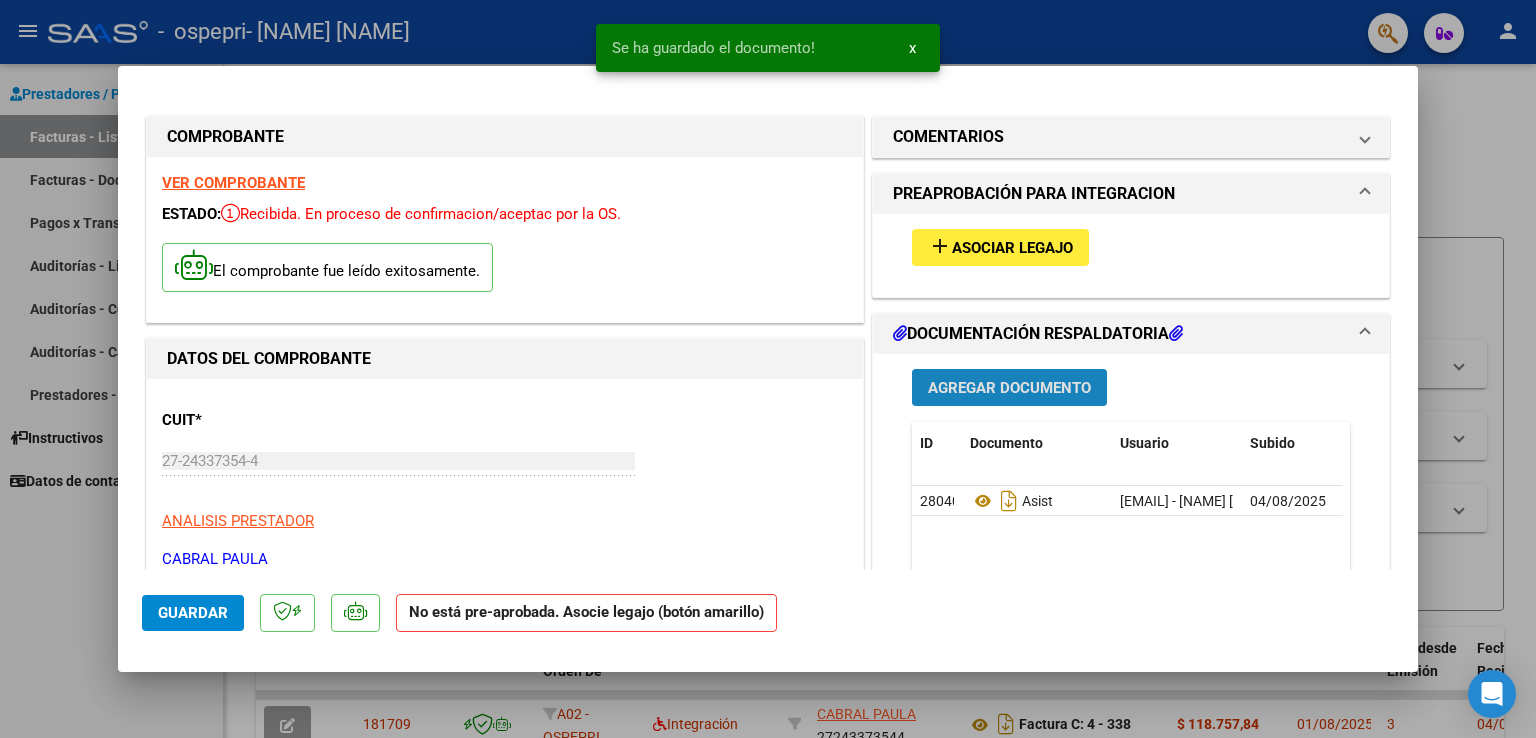 click on "Agregar Documento" at bounding box center (1009, 388) 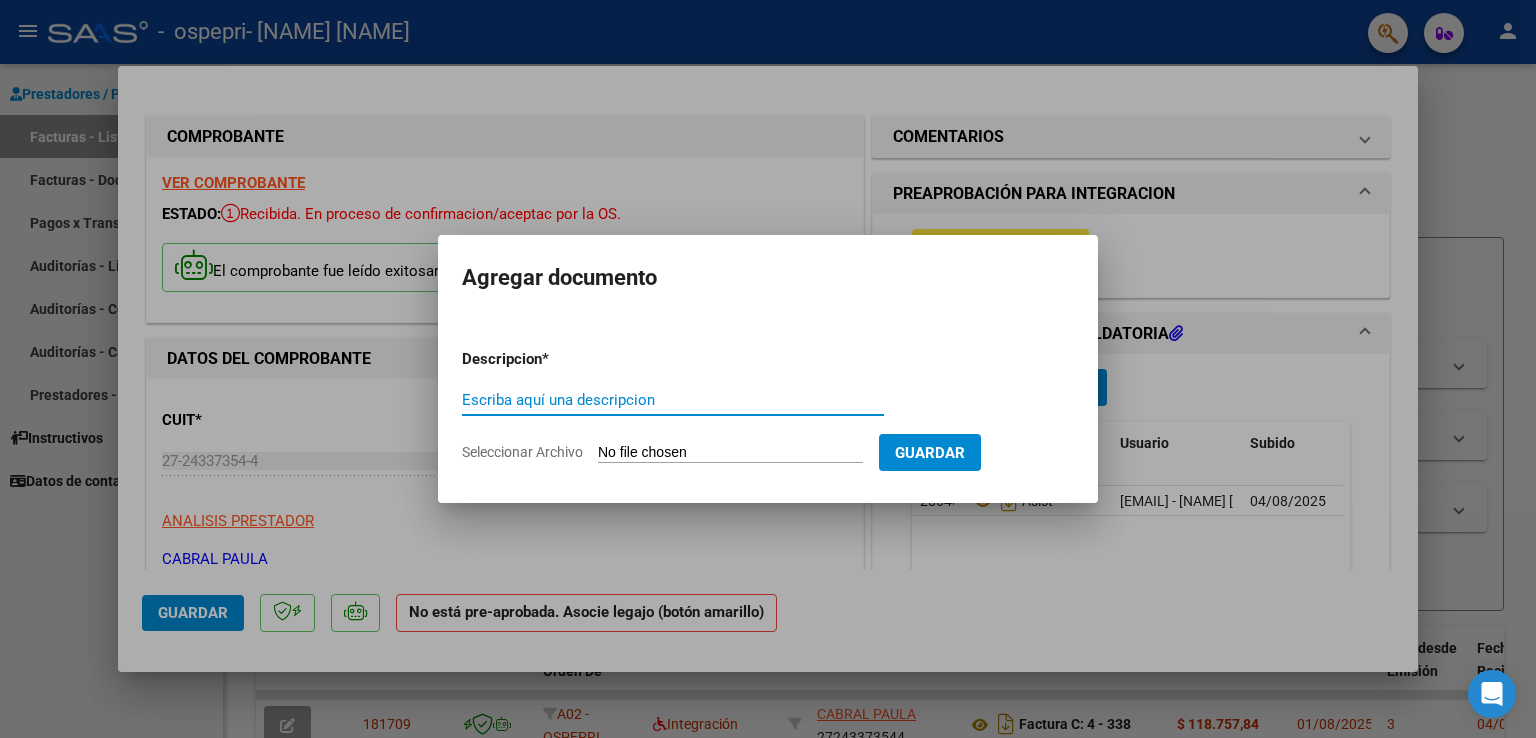 click on "Escriba aquí una descripcion" at bounding box center (673, 400) 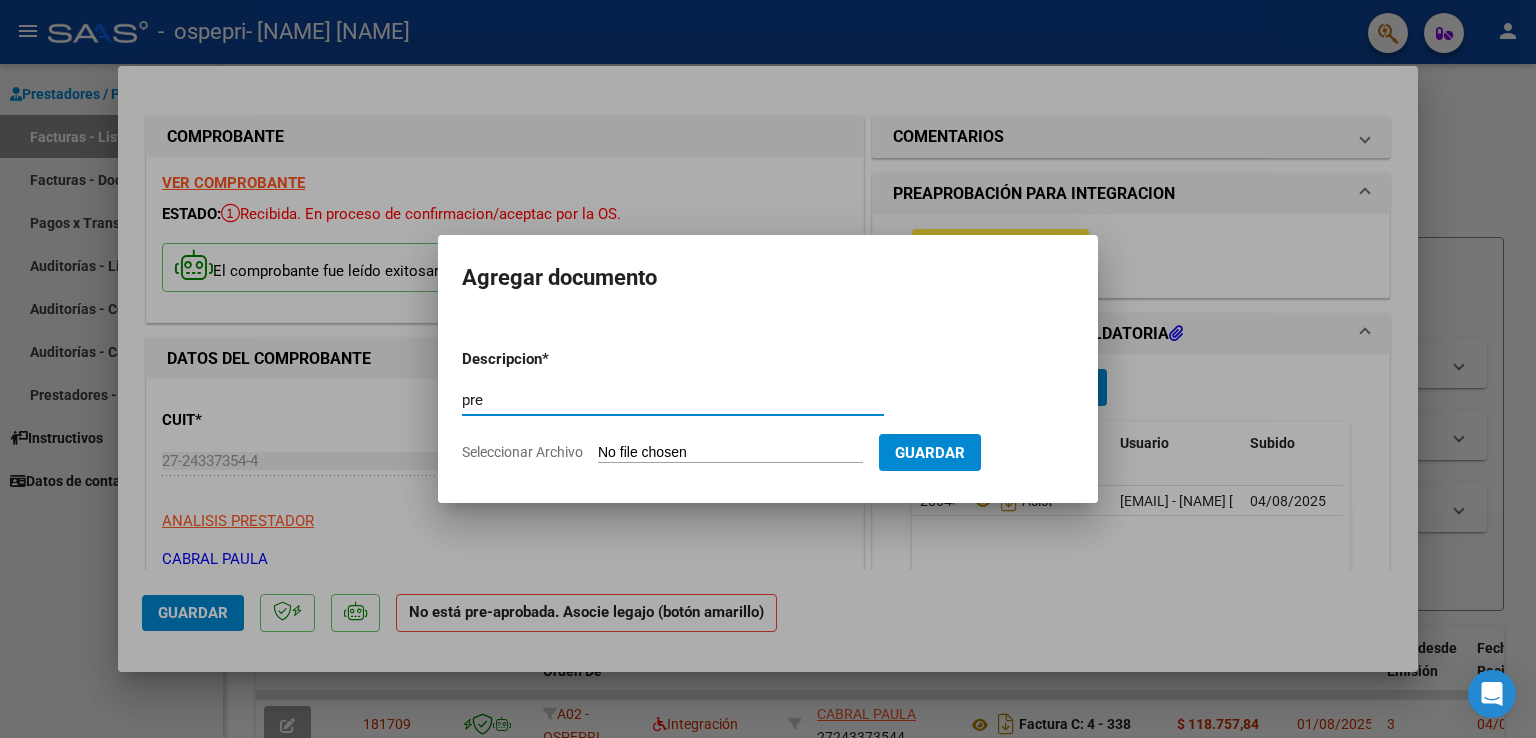 type on "pre" 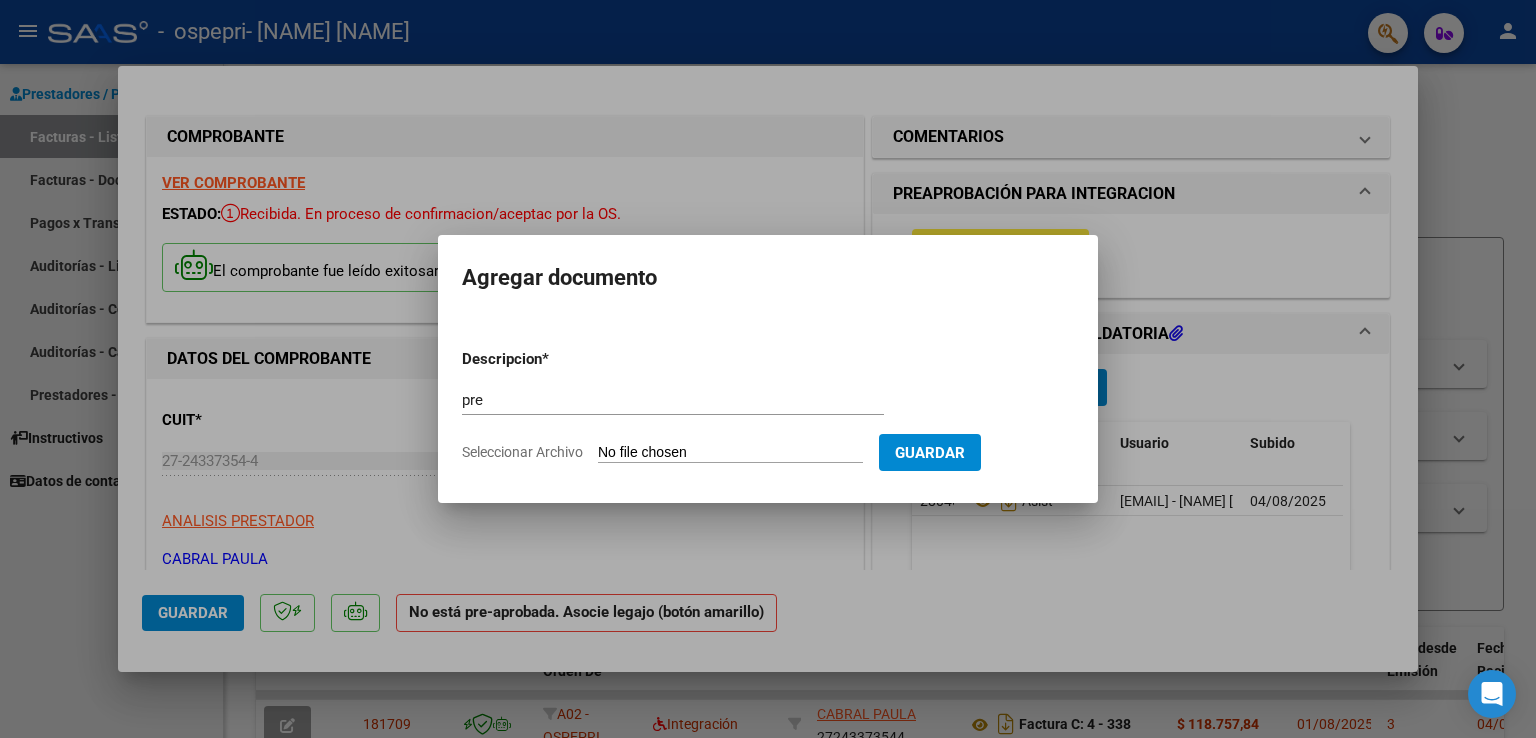 click on "Seleccionar Archivo" at bounding box center [730, 453] 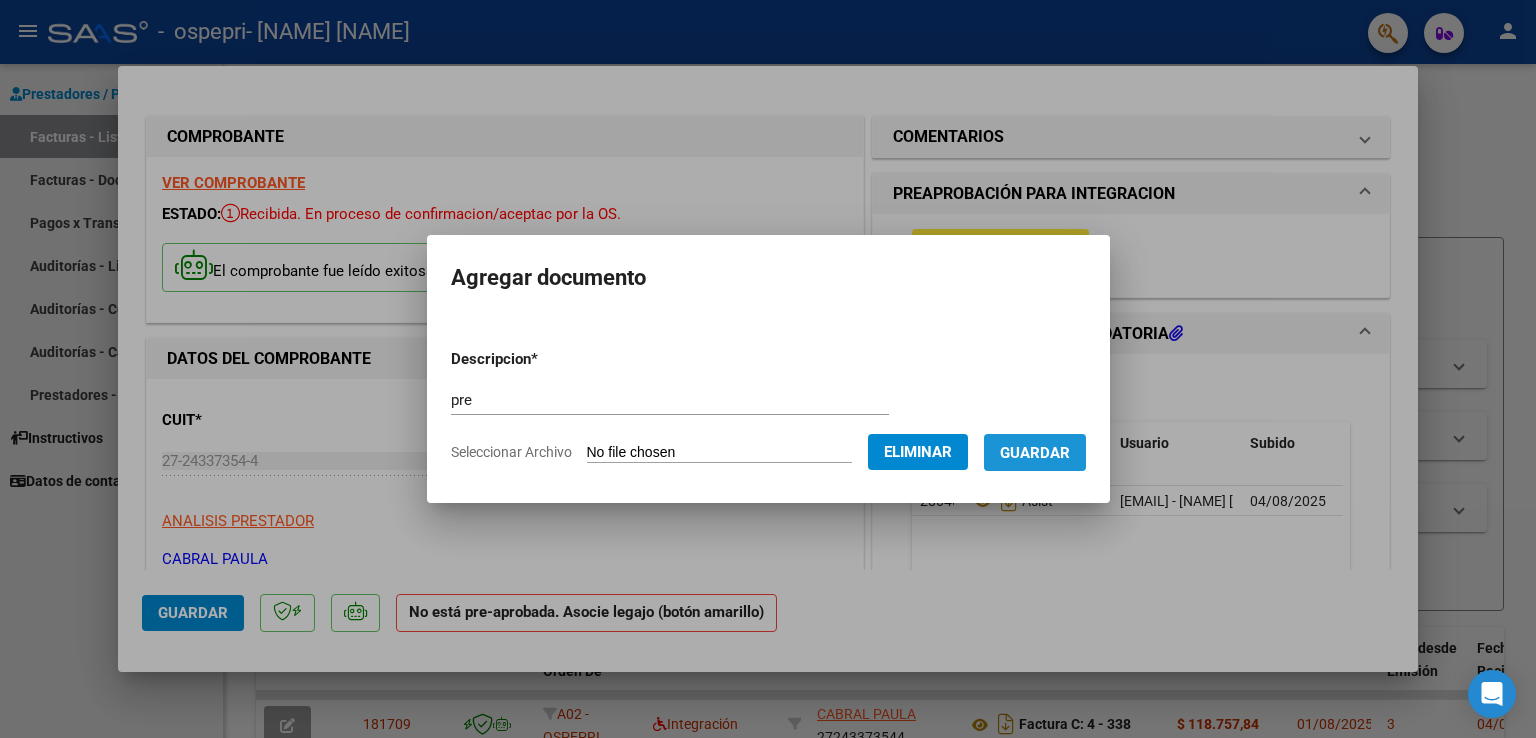 click on "Guardar" at bounding box center [1035, 453] 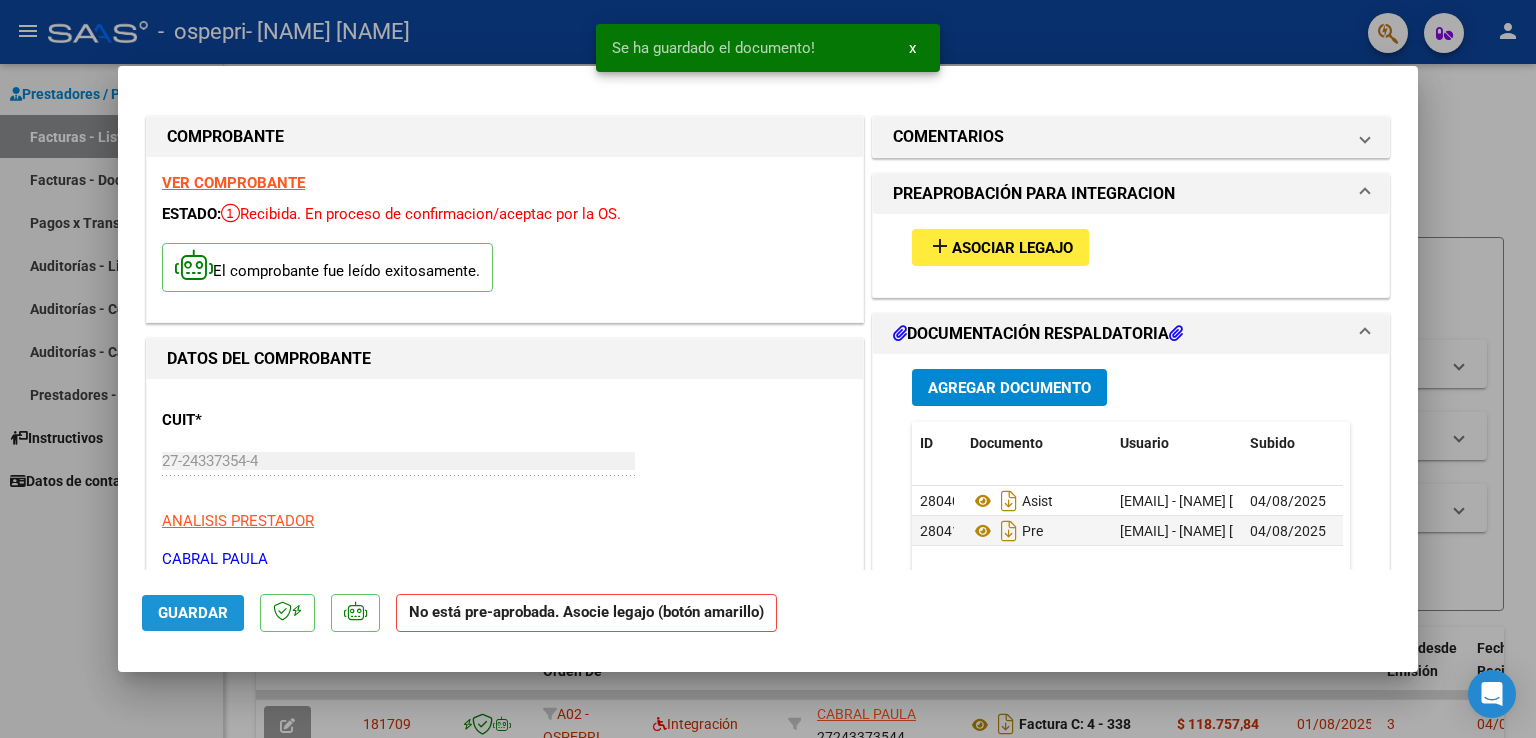 click on "Guardar" 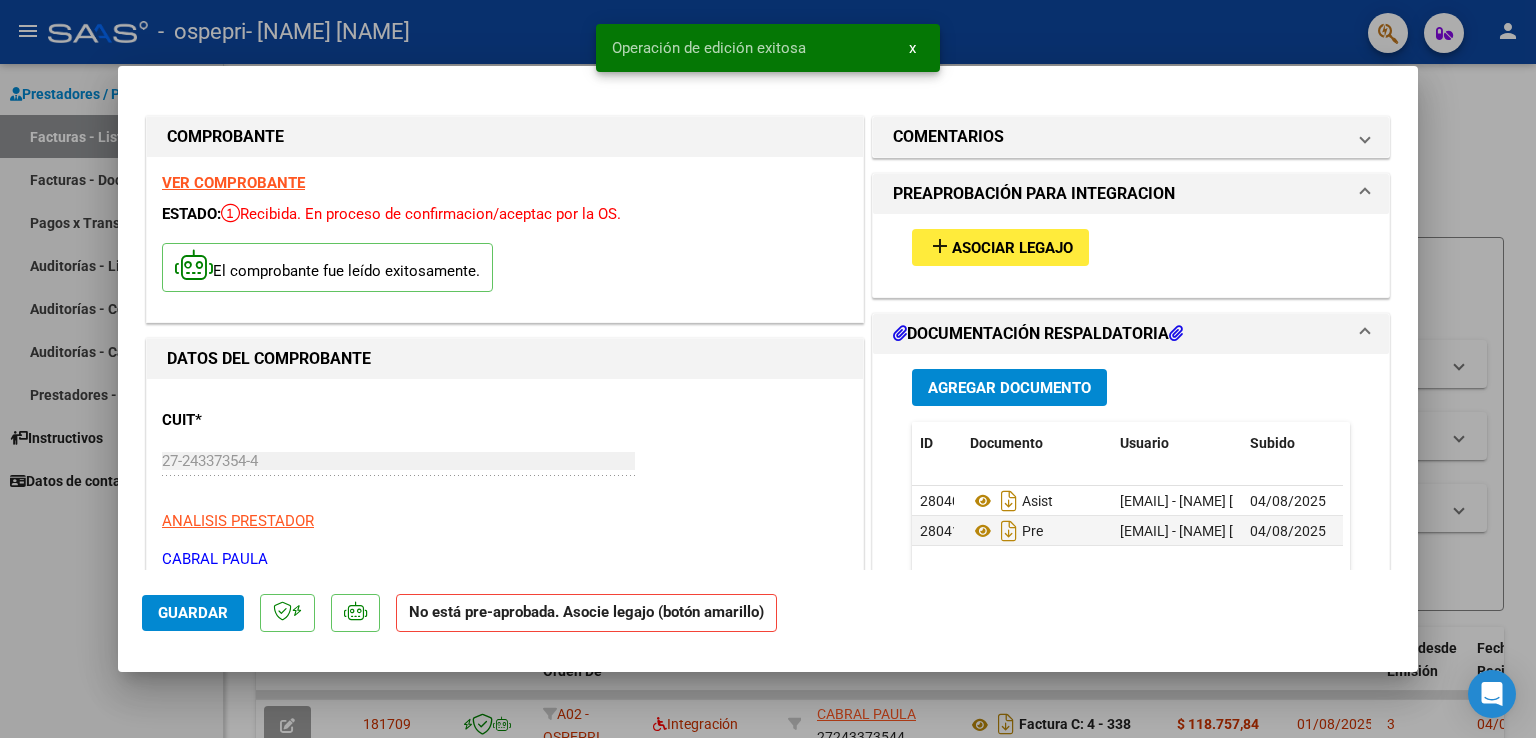 click at bounding box center (768, 369) 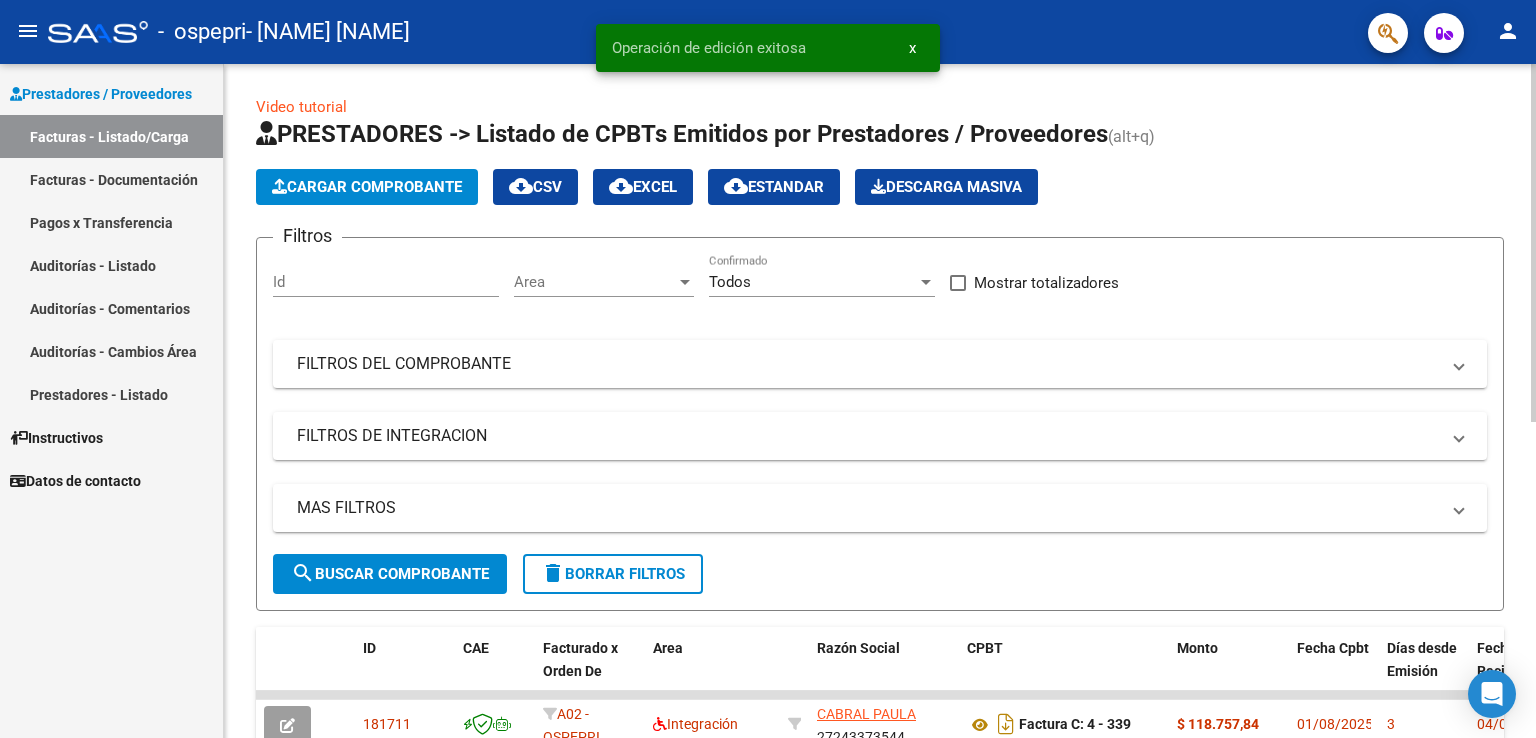 click on "Cargar Comprobante" 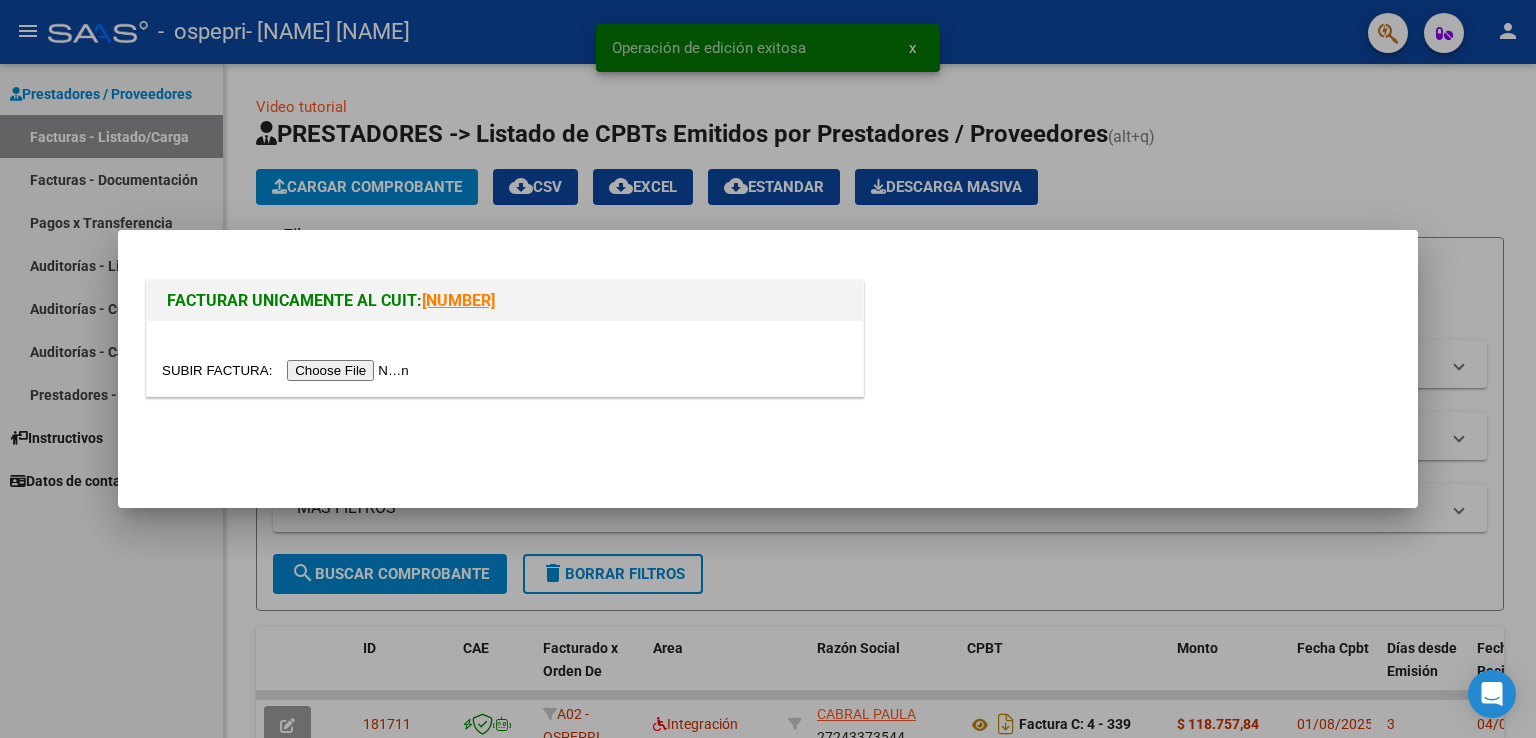 click at bounding box center (288, 370) 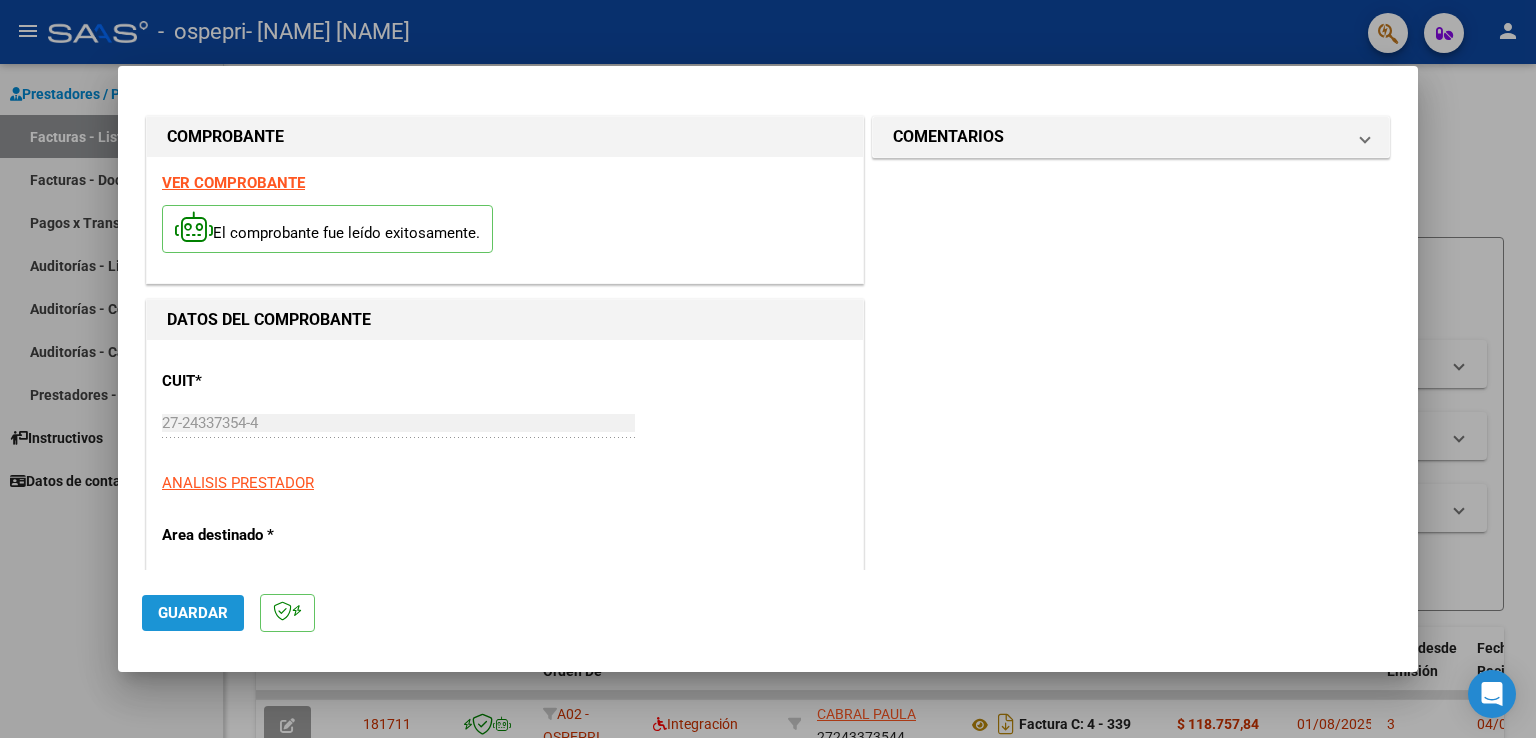 click on "Guardar" 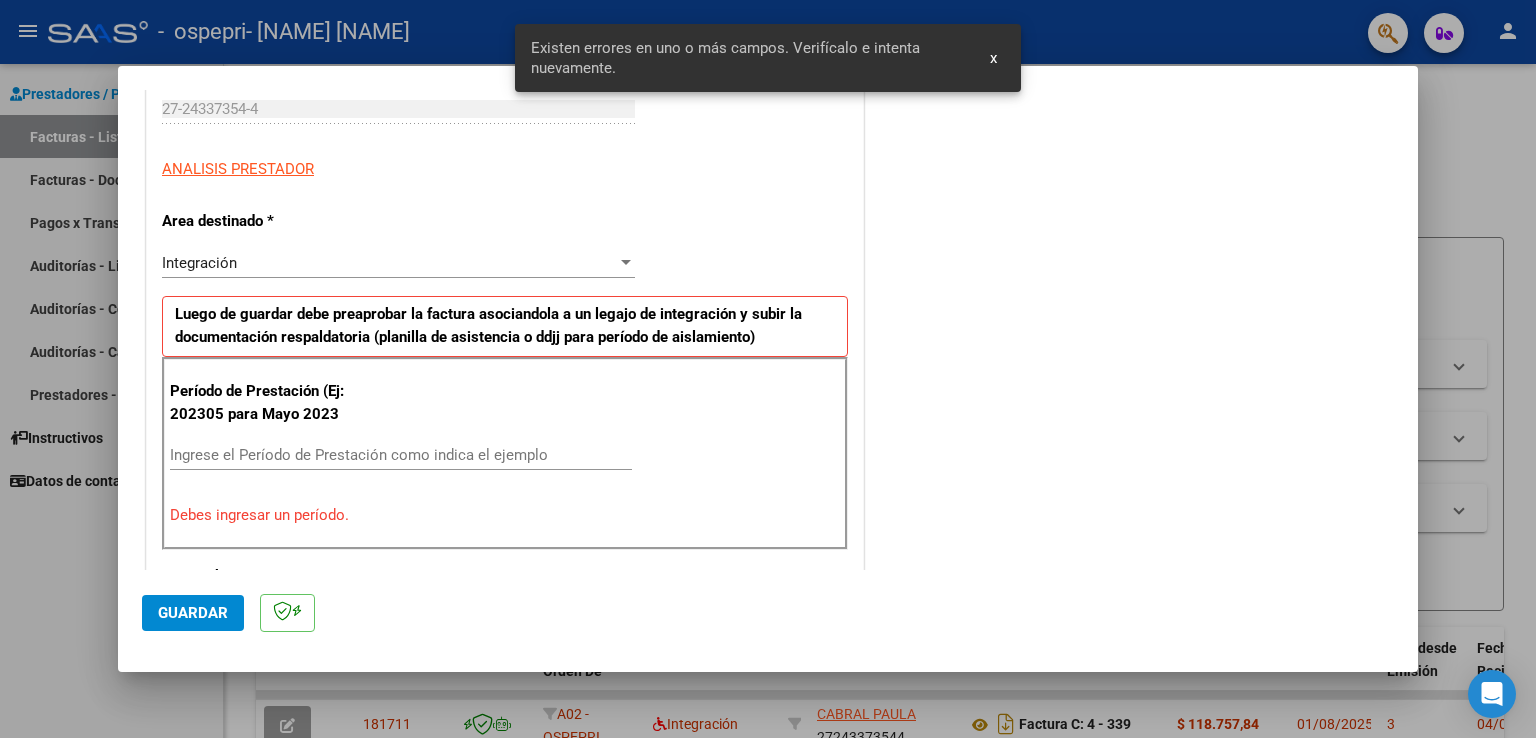 scroll, scrollTop: 417, scrollLeft: 0, axis: vertical 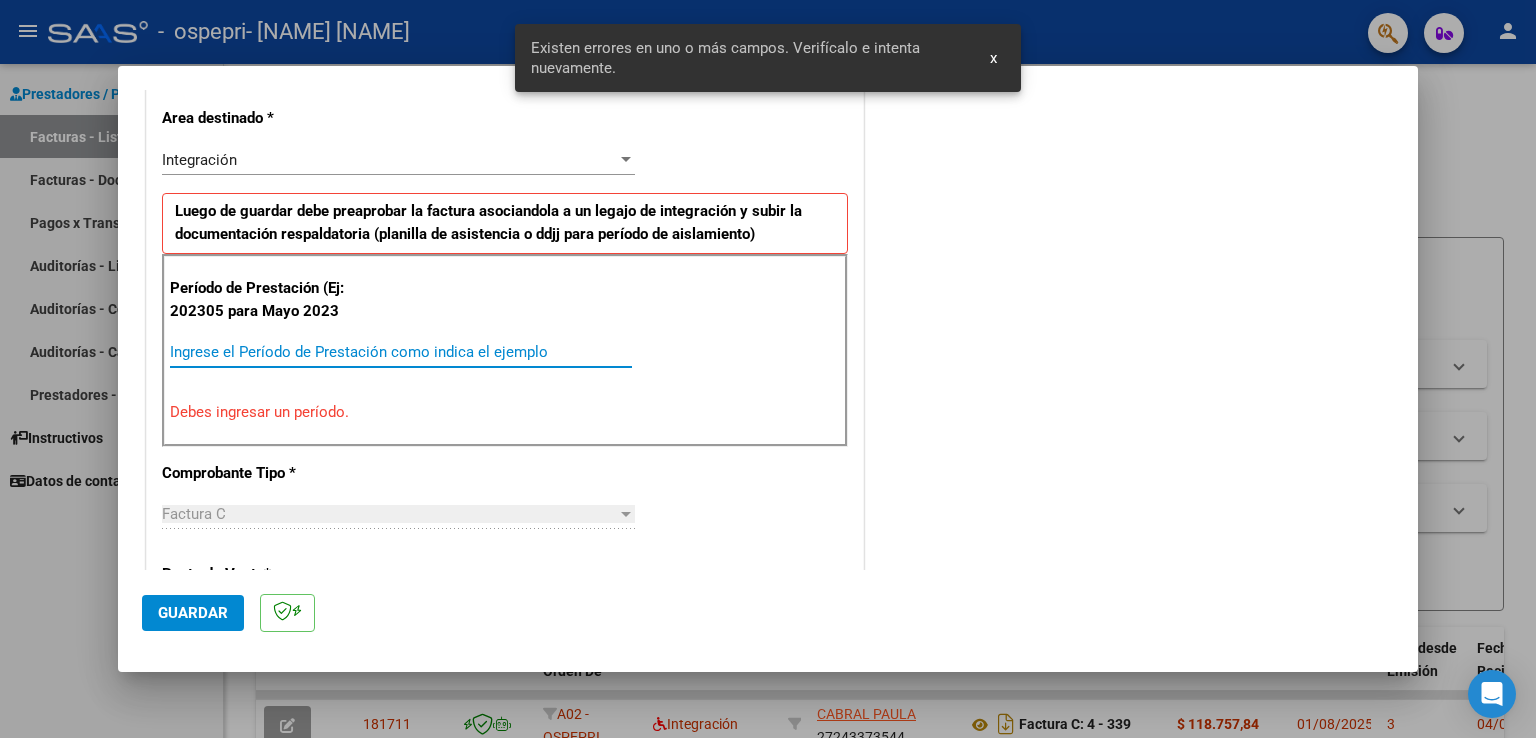 click on "Ingrese el Período de Prestación como indica el ejemplo" at bounding box center (401, 352) 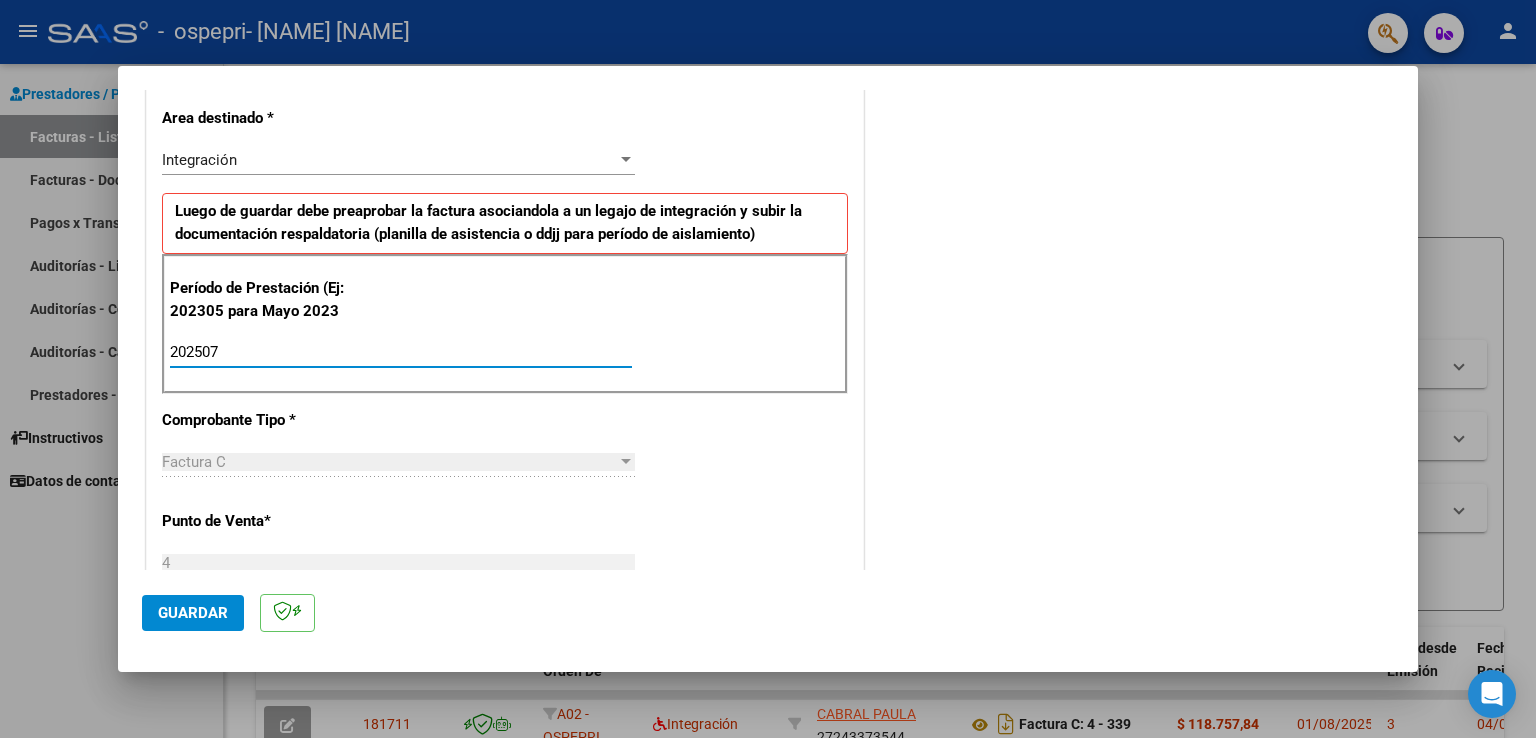 type on "202507" 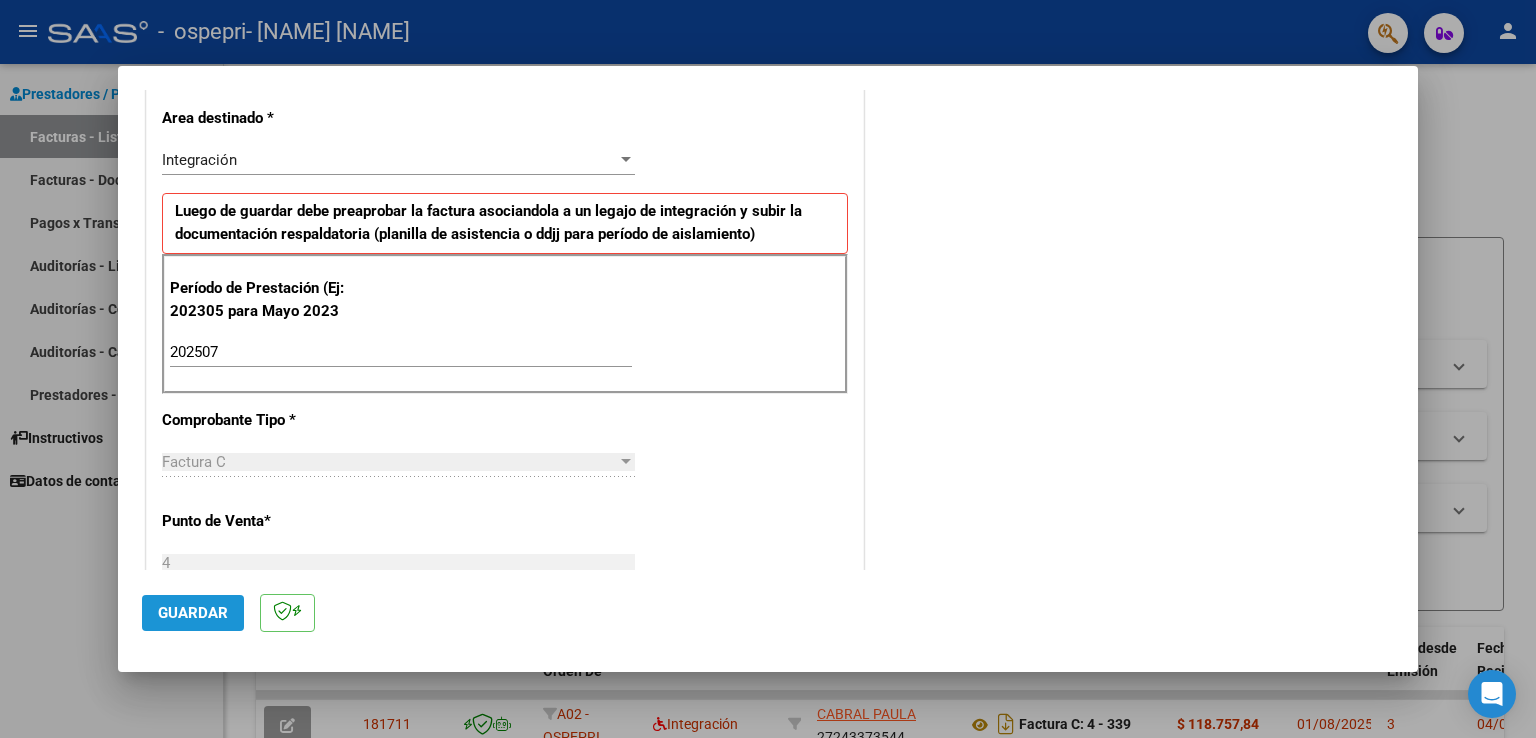 click on "Guardar" 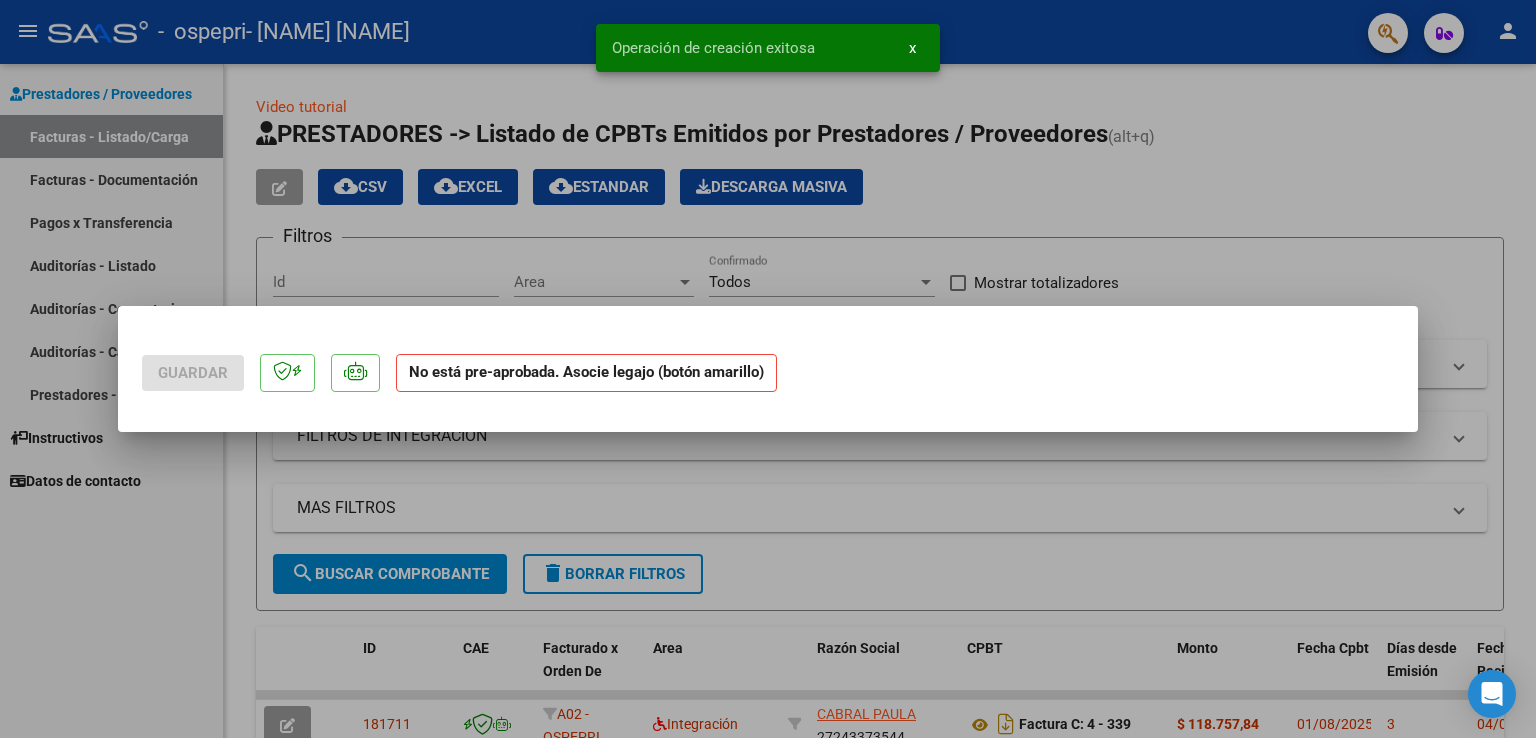 scroll, scrollTop: 0, scrollLeft: 0, axis: both 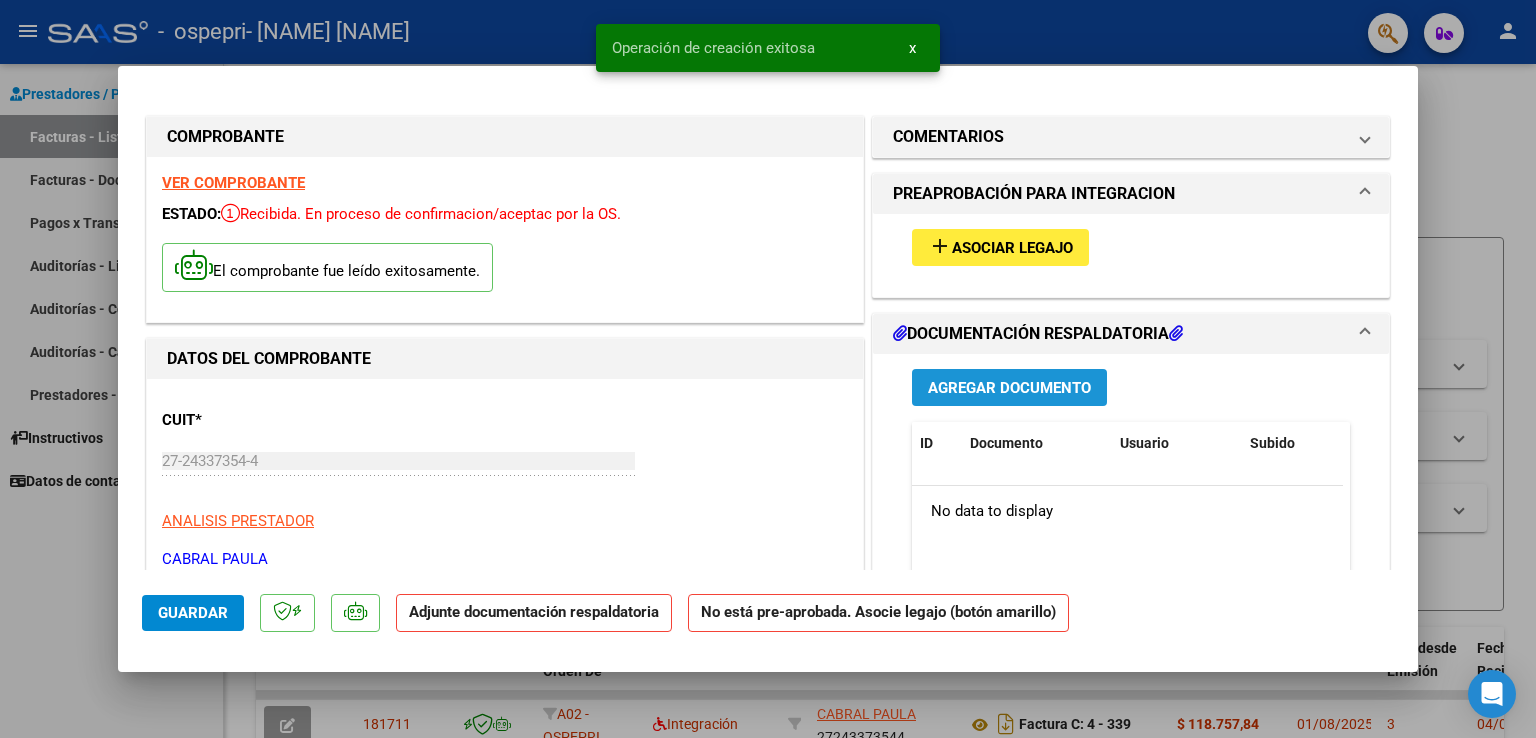 click on "Agregar Documento" at bounding box center [1009, 387] 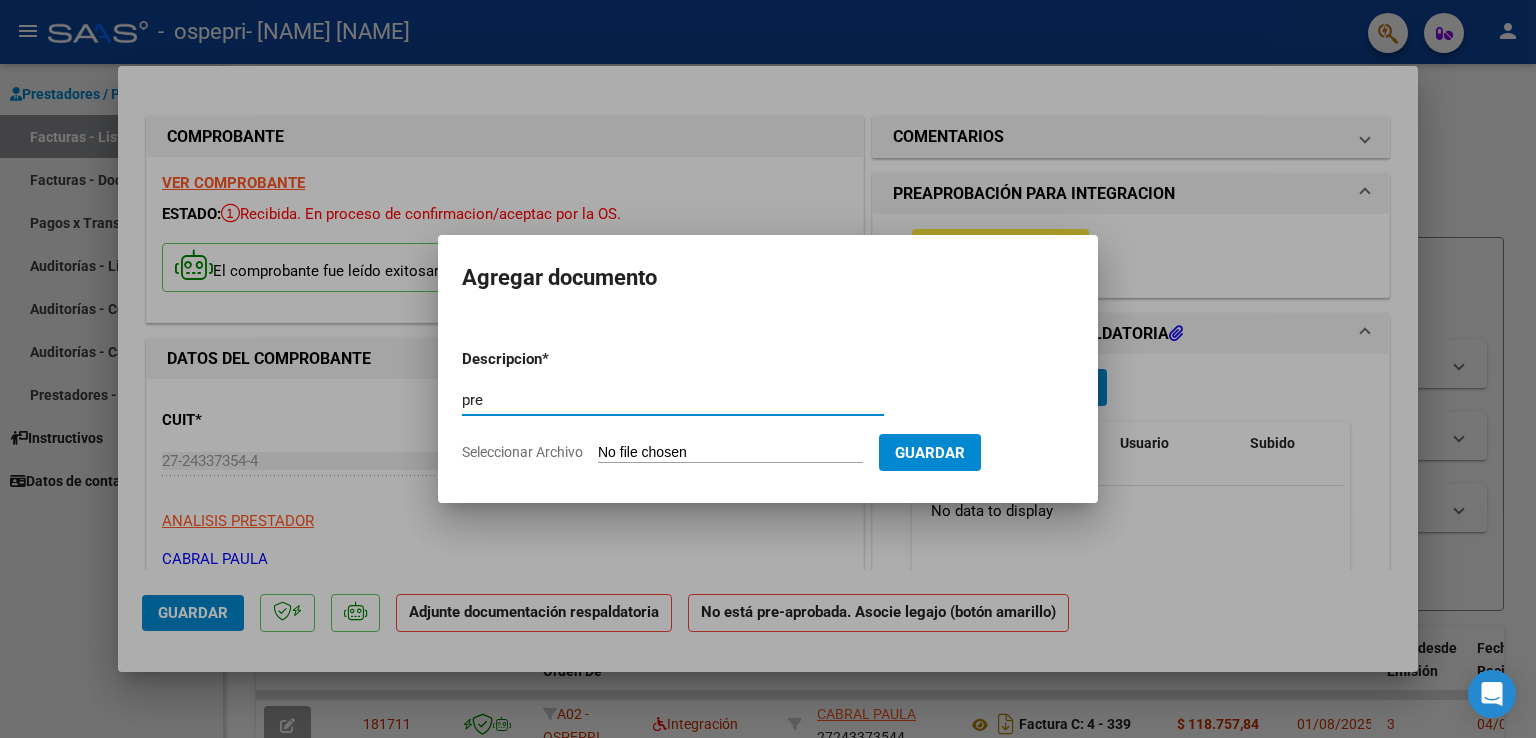 type on "pre" 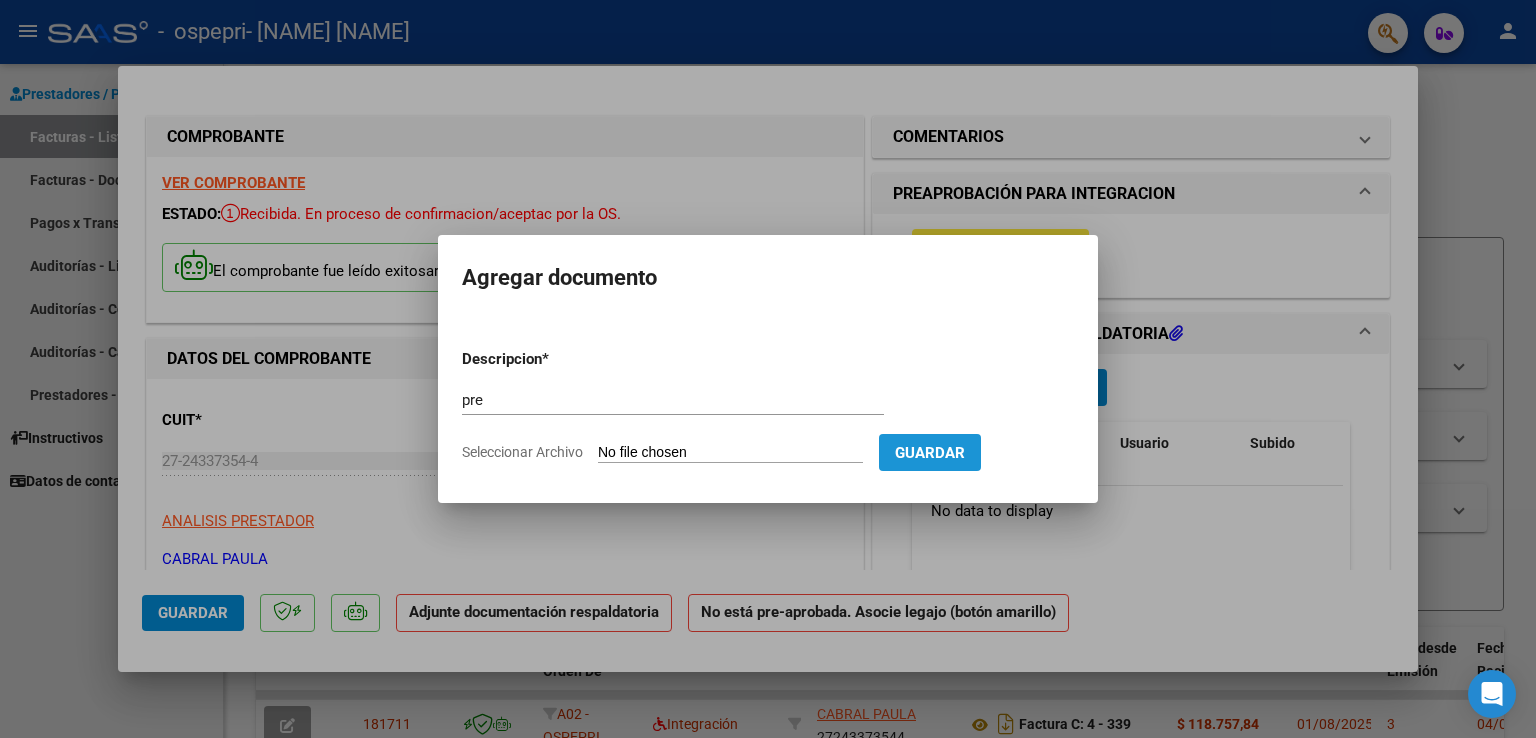 click on "Guardar" at bounding box center [930, 453] 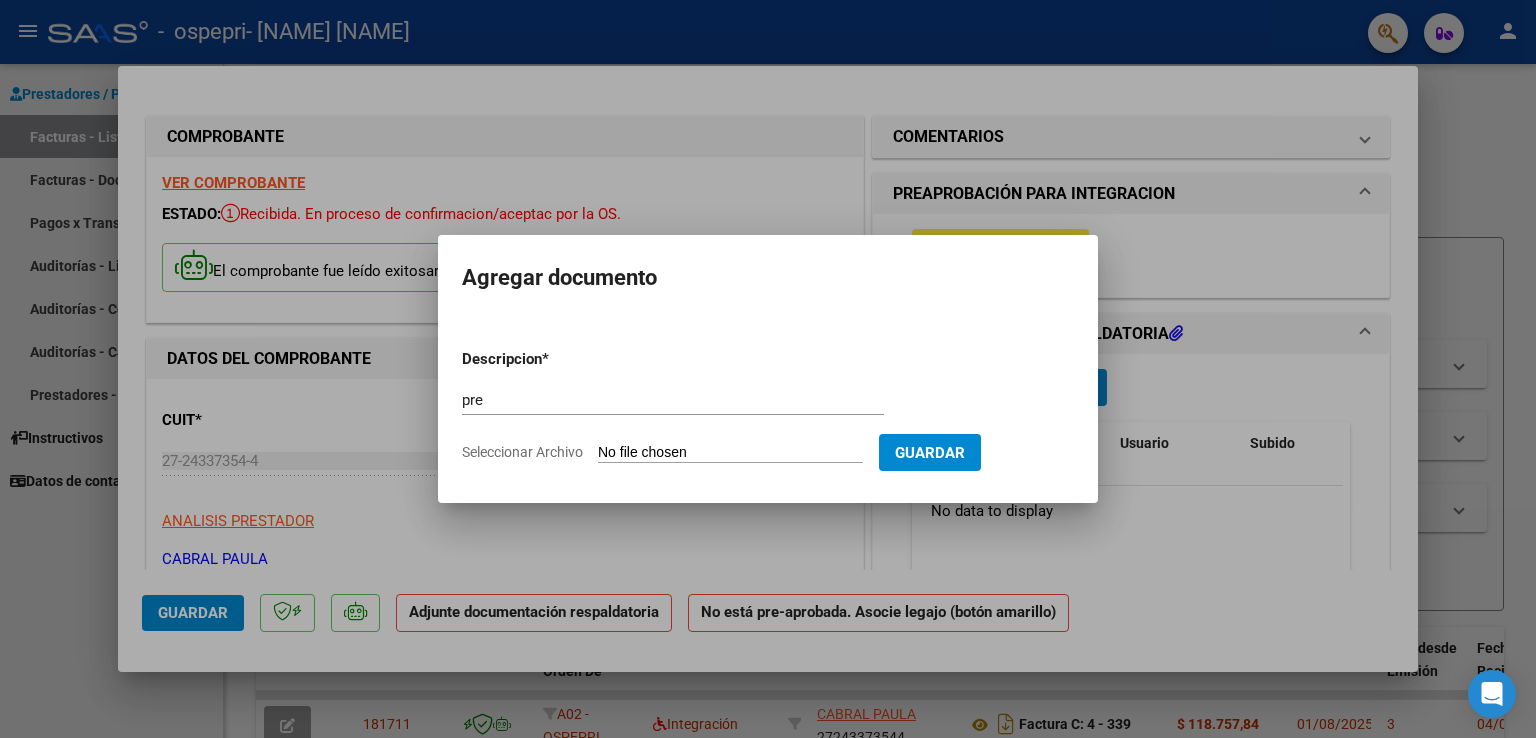 click on "Seleccionar Archivo" at bounding box center [730, 453] 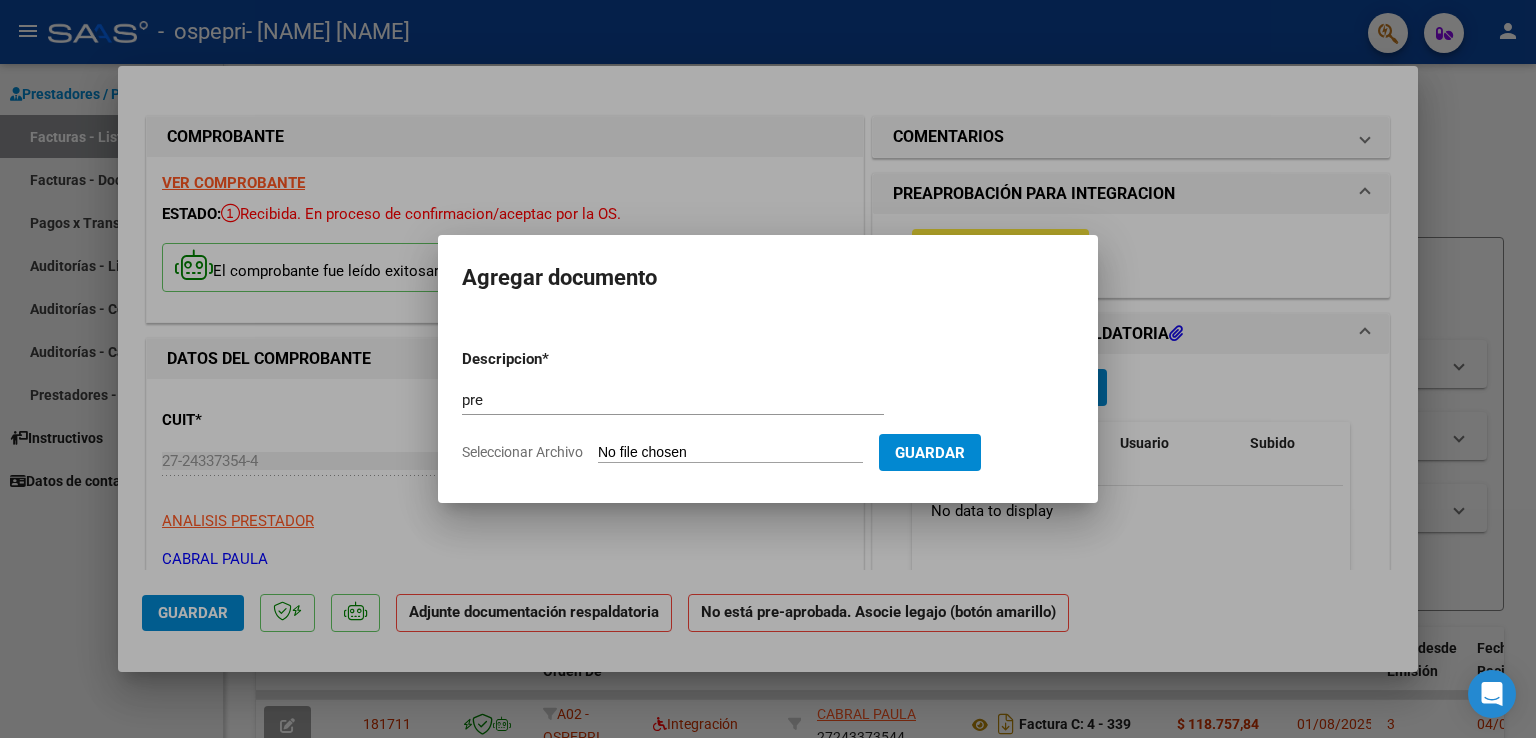 click at bounding box center (768, 369) 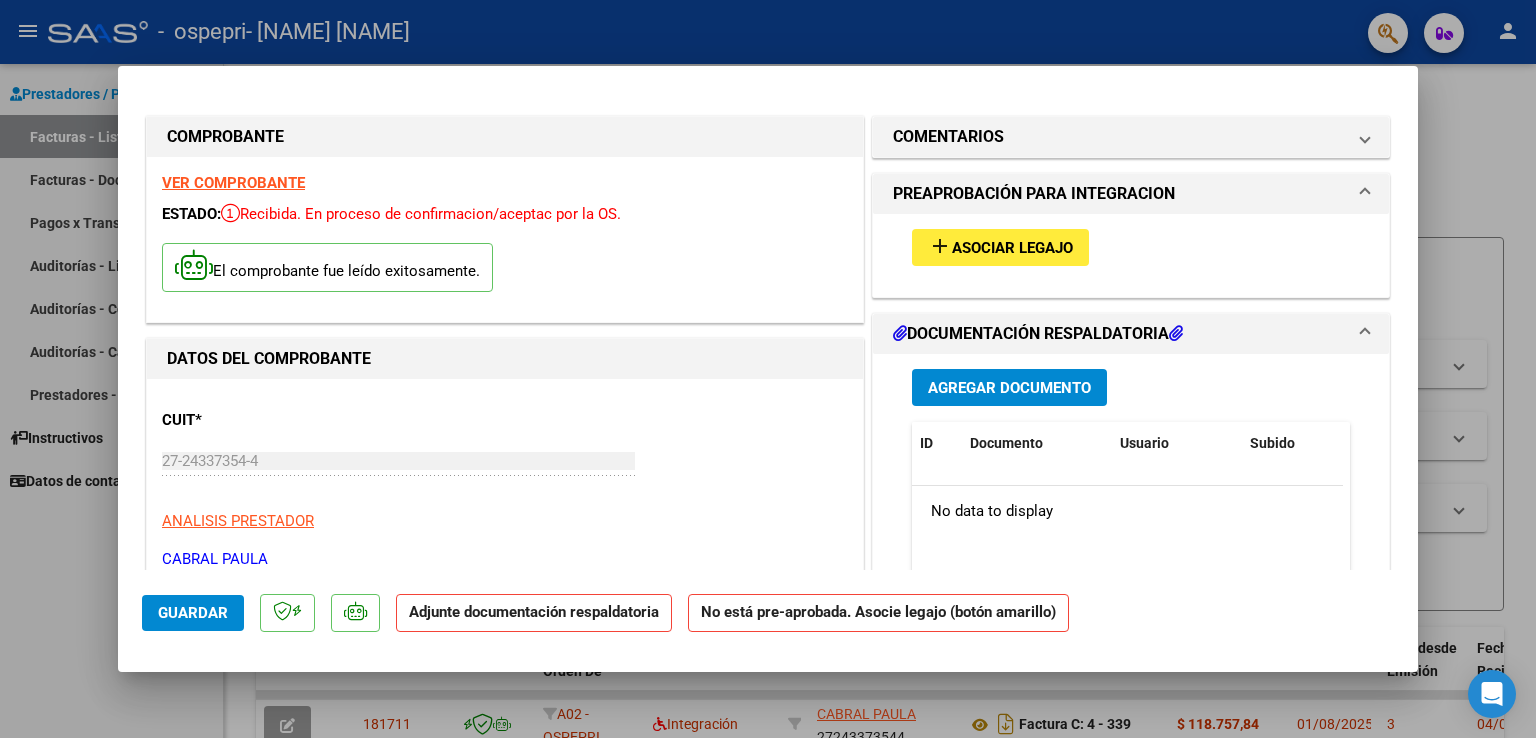 click on "VER COMPROBANTE" at bounding box center [233, 183] 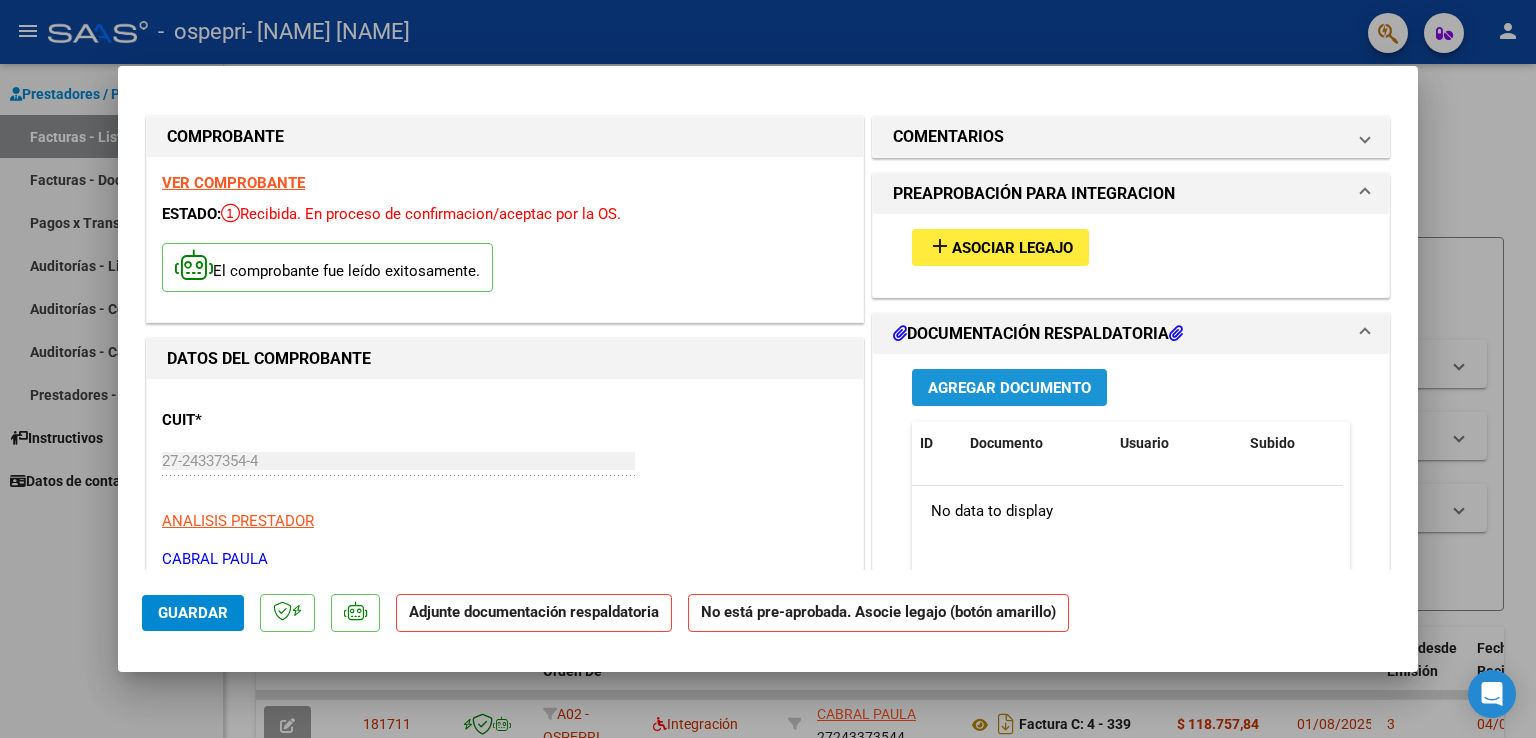 click on "Agregar Documento" at bounding box center (1009, 388) 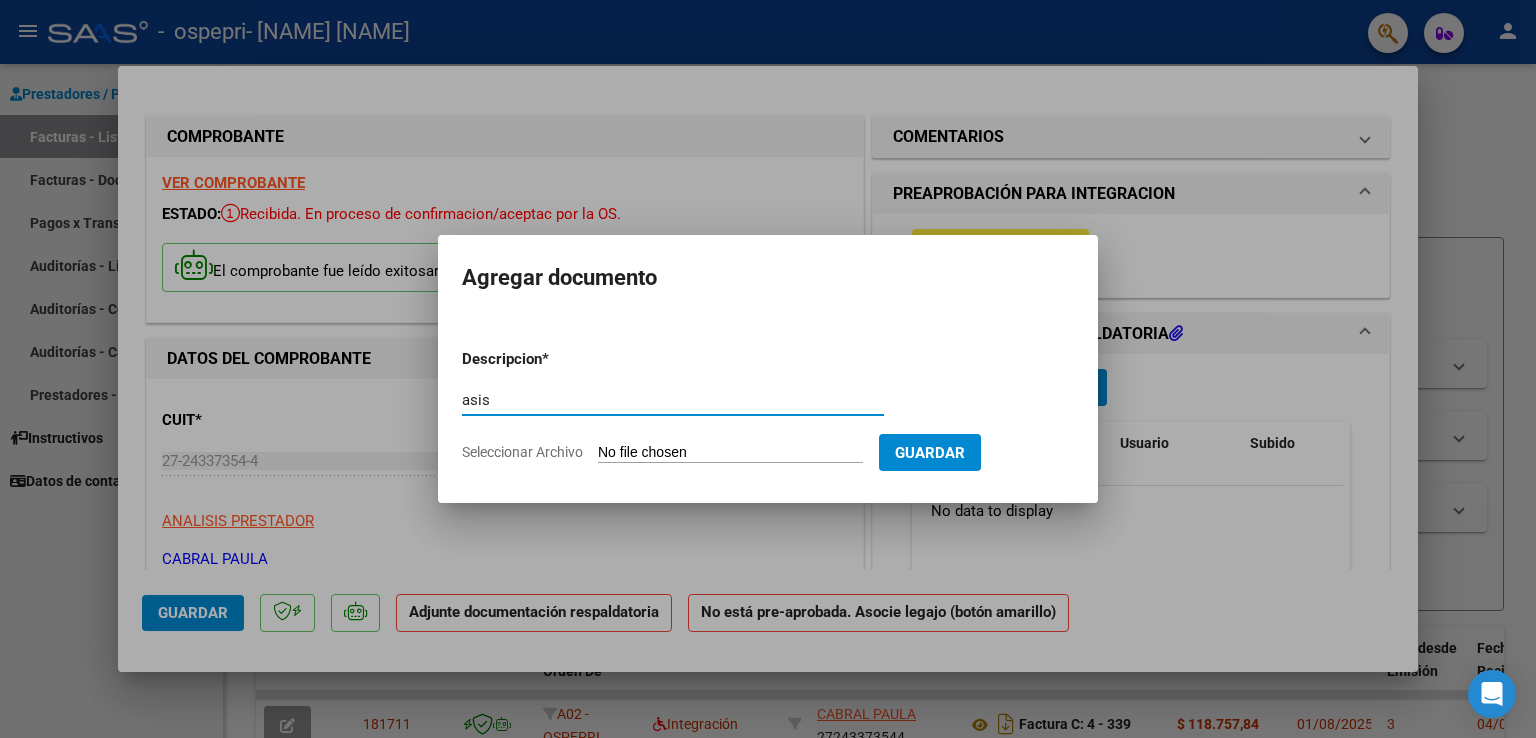 type on "asis" 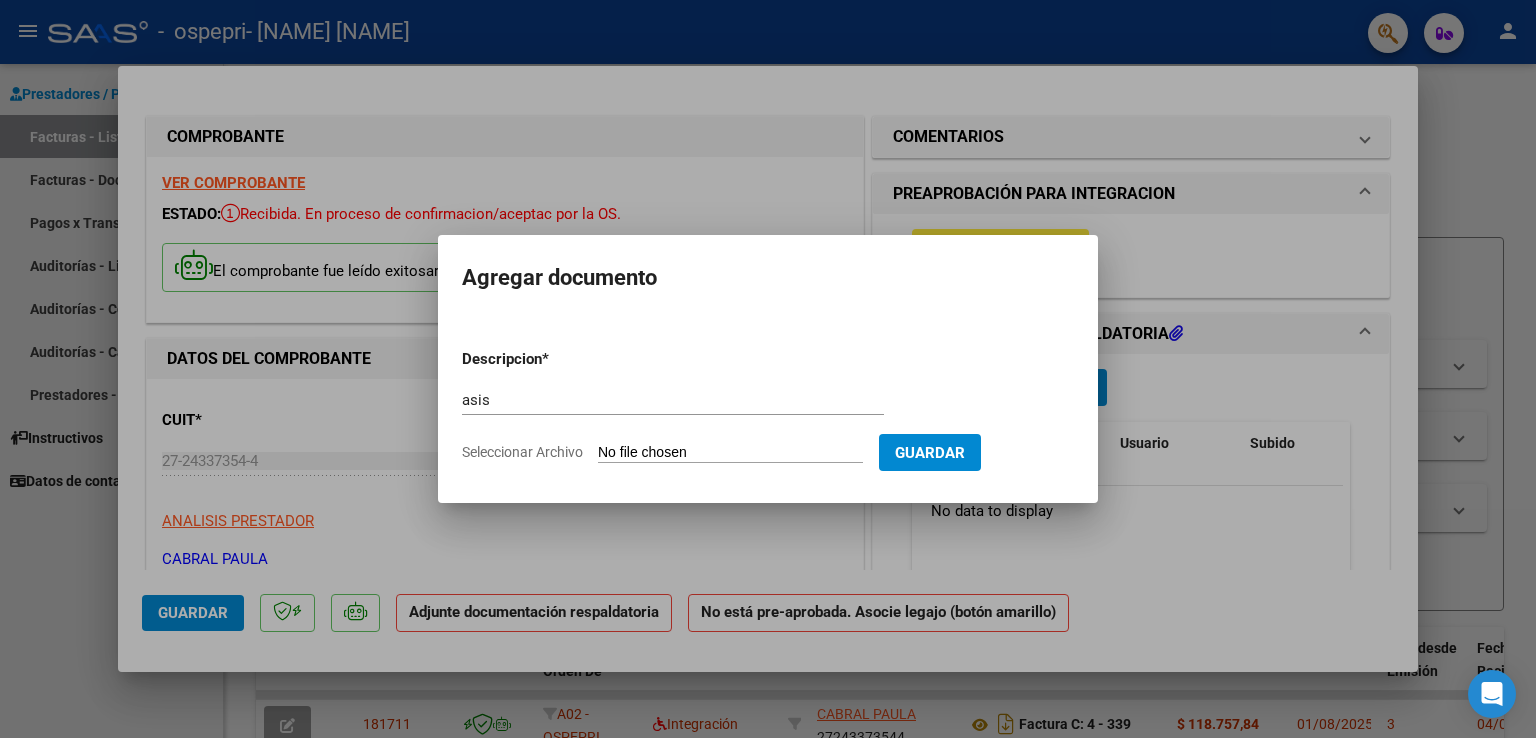click on "Seleccionar Archivo" at bounding box center [730, 453] 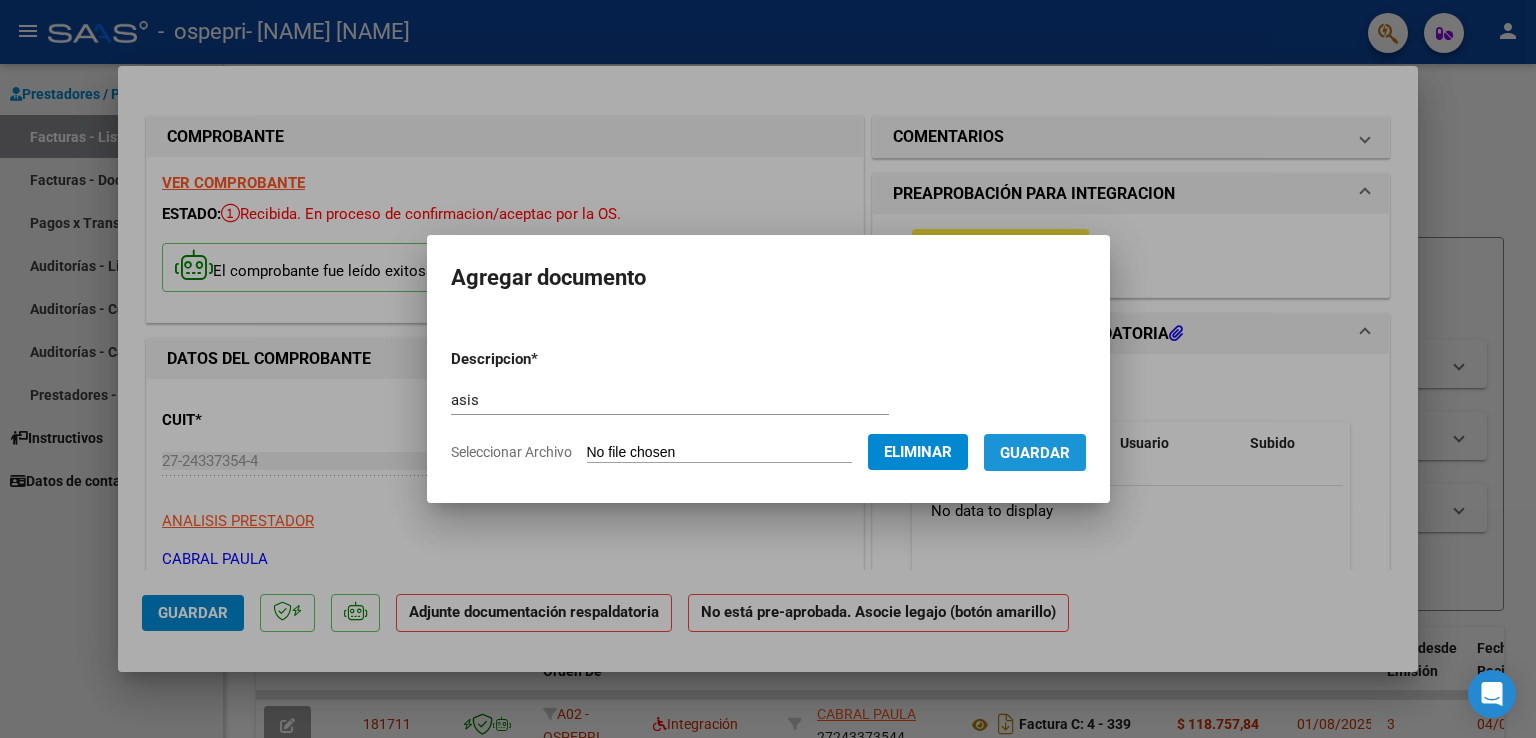 click on "Guardar" at bounding box center [1035, 453] 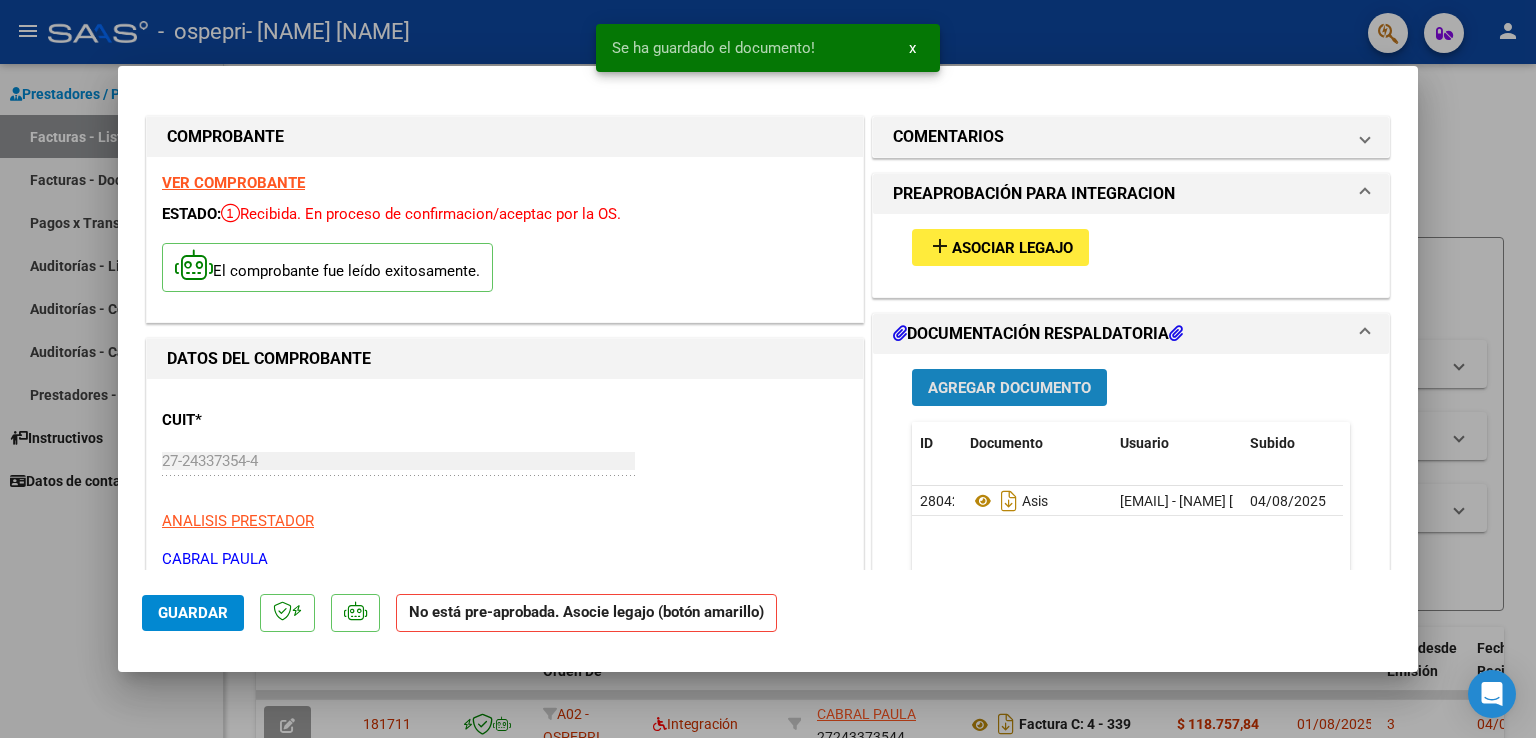 click on "Agregar Documento" at bounding box center (1009, 388) 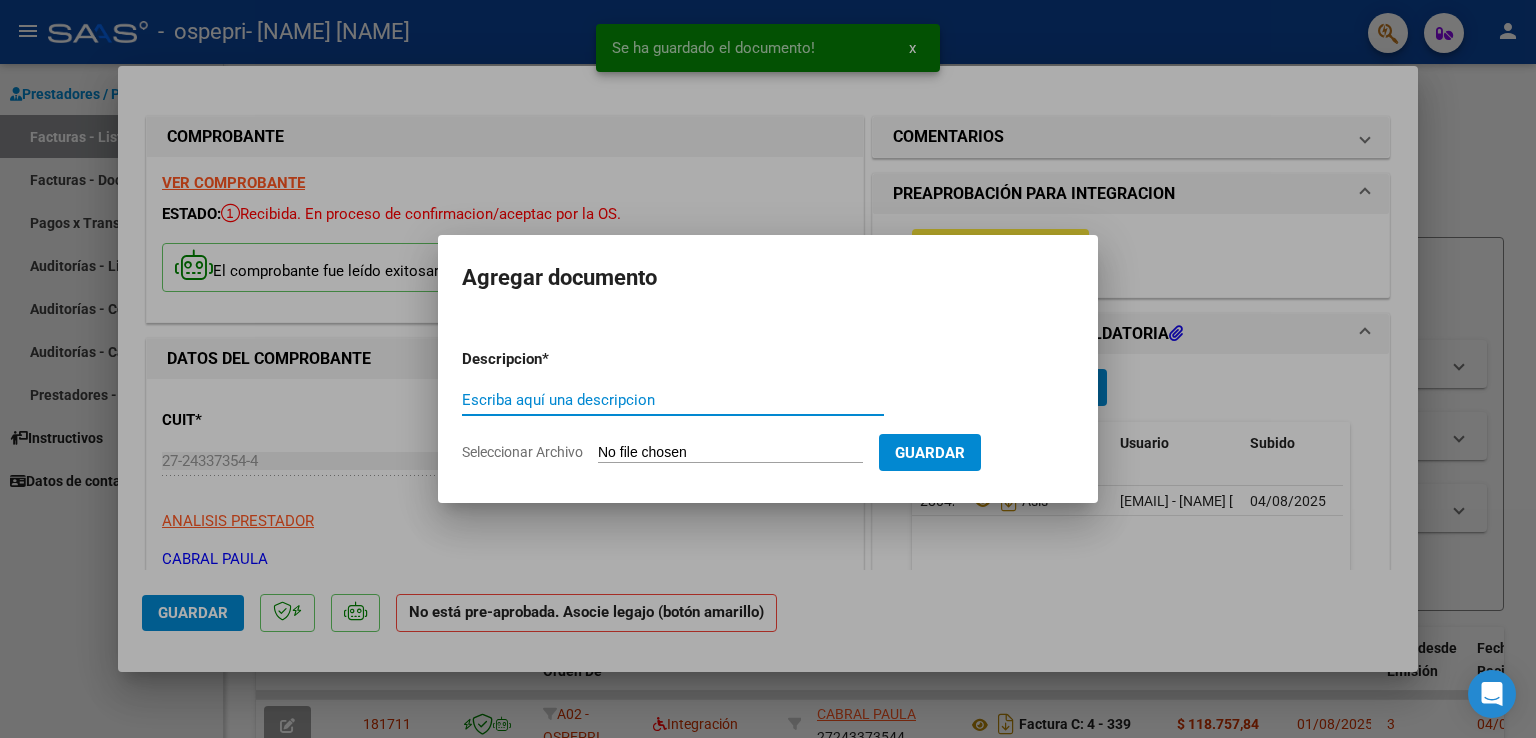 click on "Escriba aquí una descripcion" at bounding box center [673, 400] 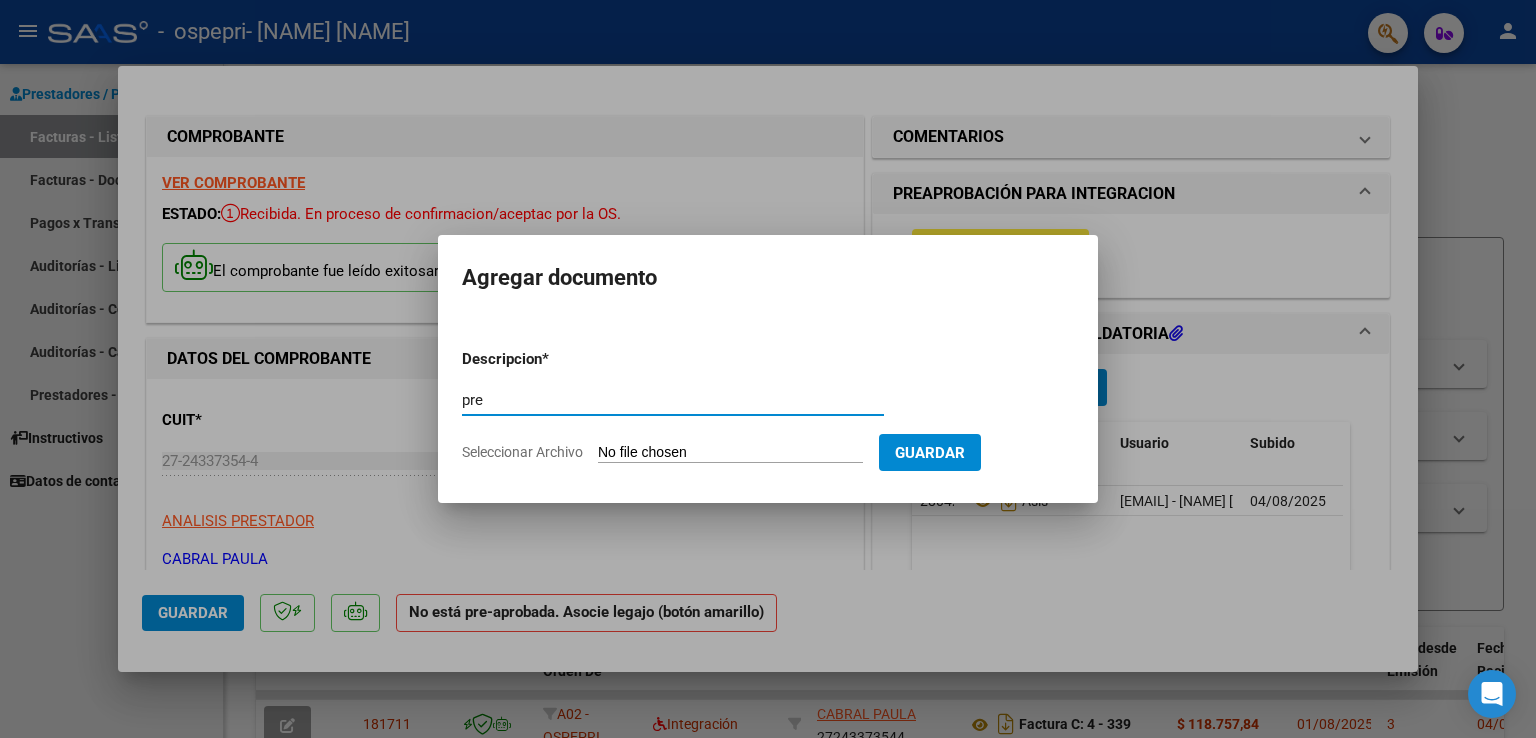 type on "pre" 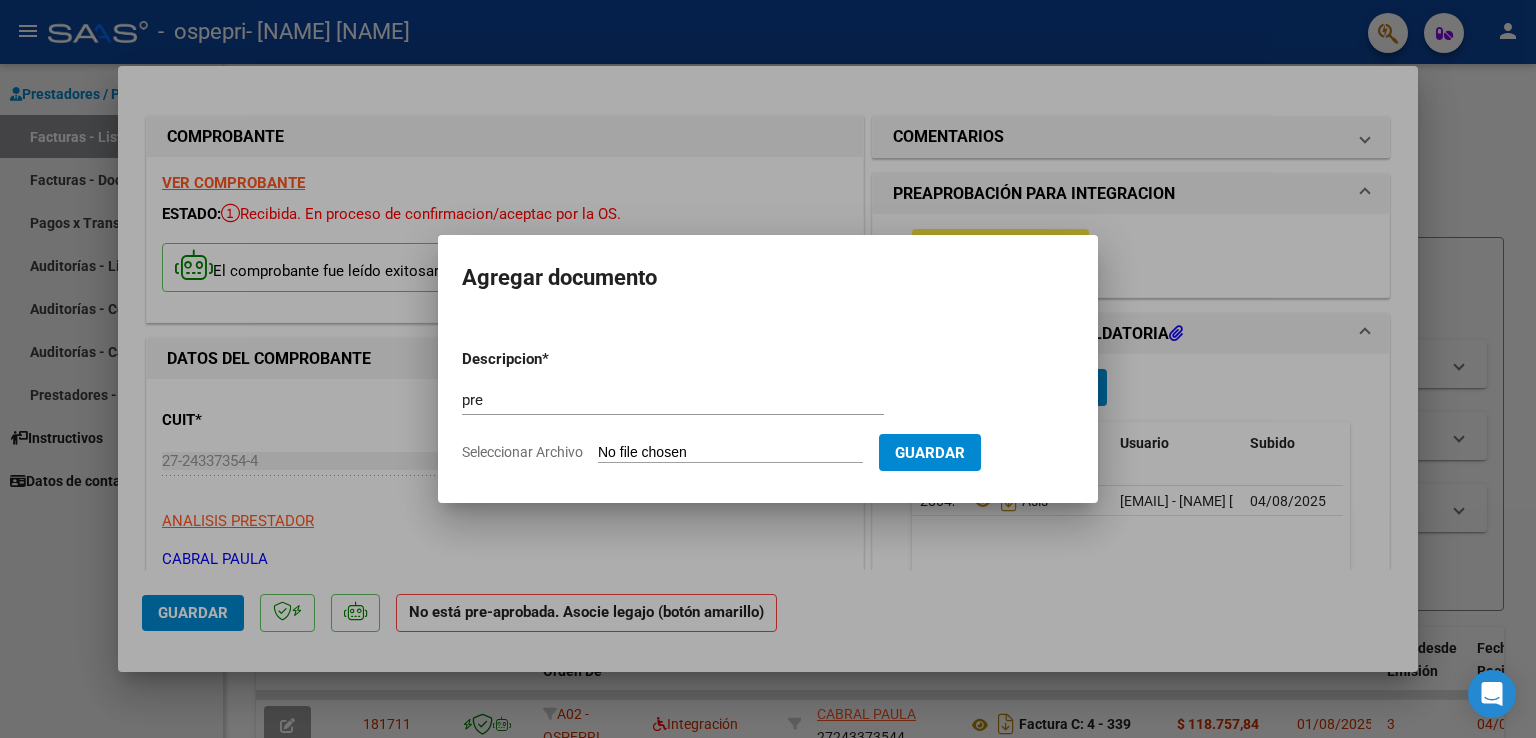 type on "C:\fakepath\Caceres (4).pdf" 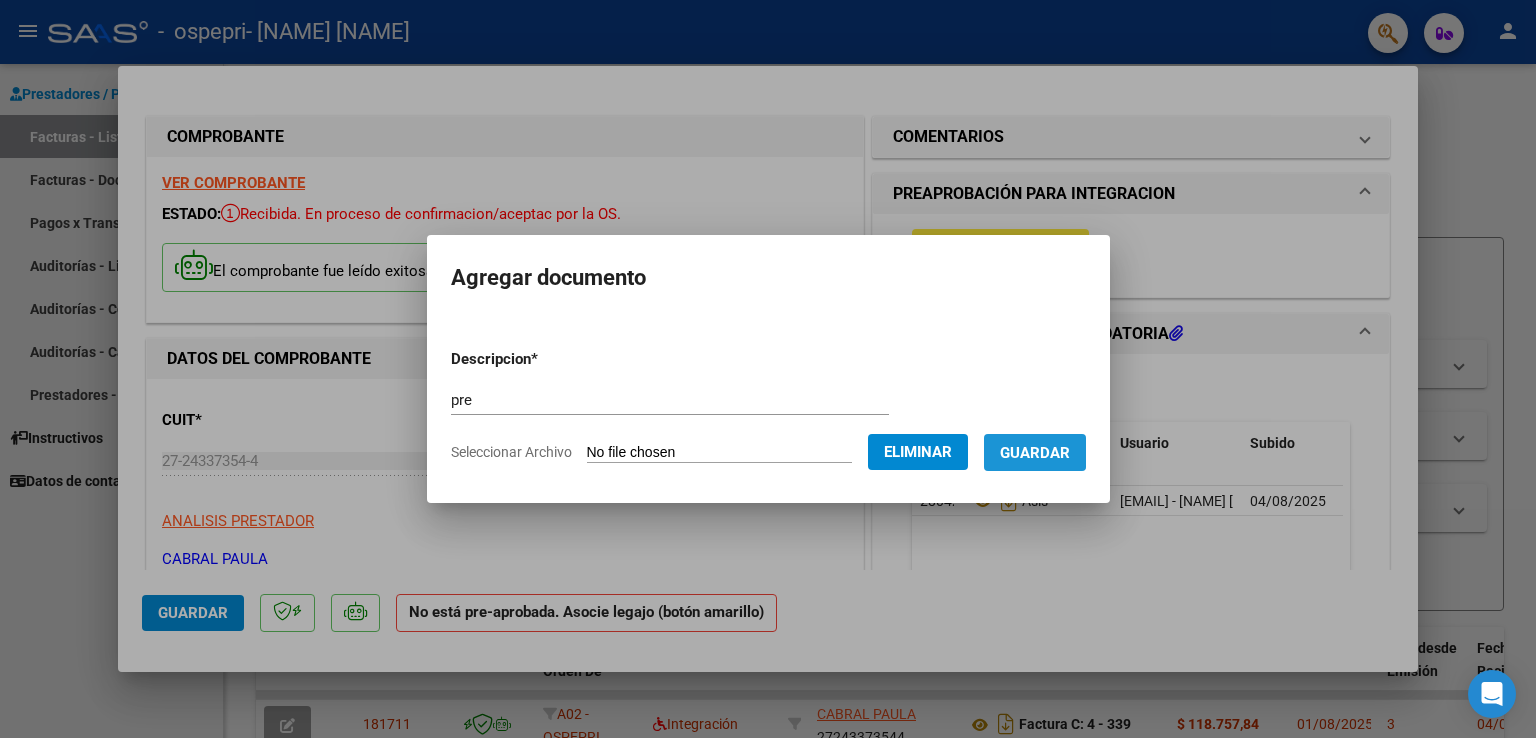 click on "Guardar" at bounding box center (1035, 453) 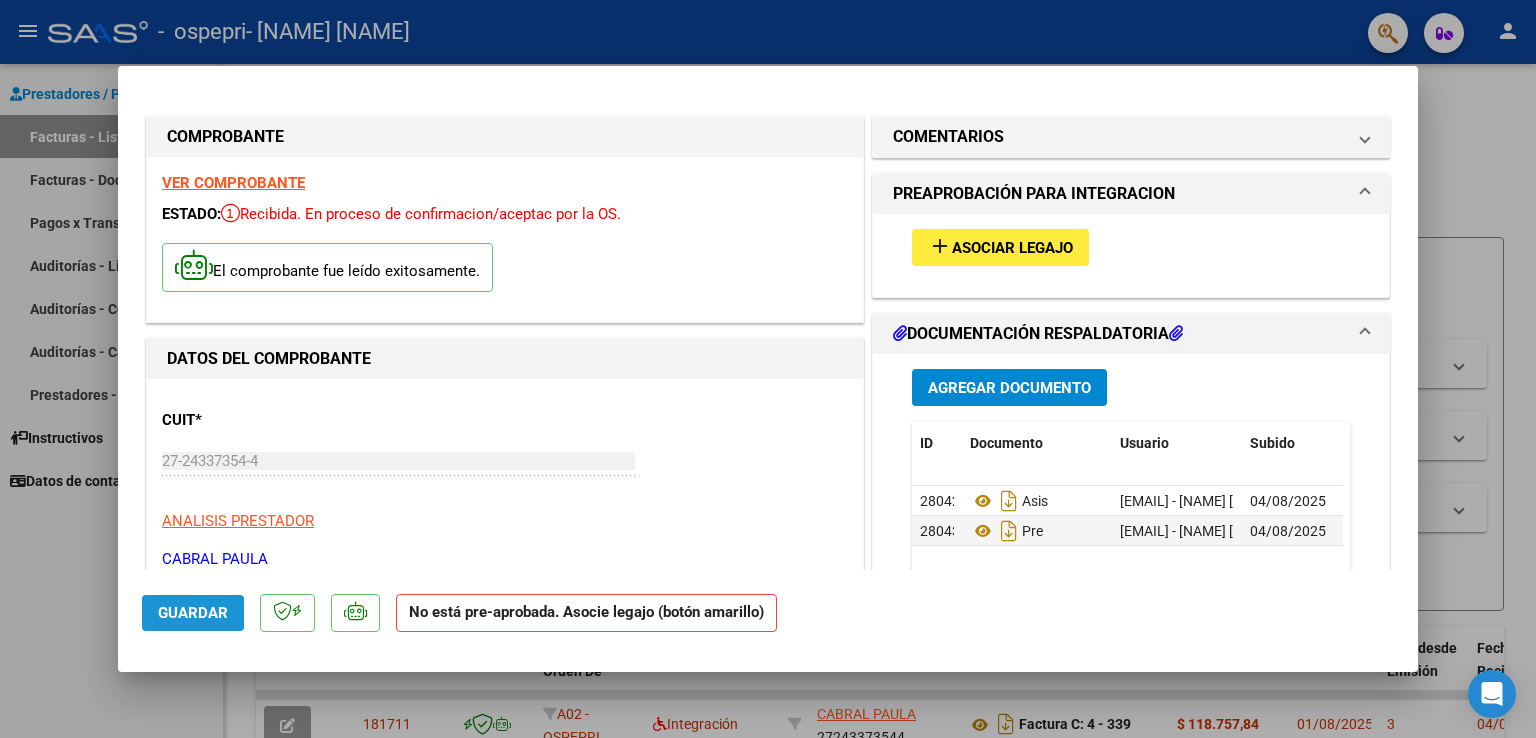 click on "Guardar" 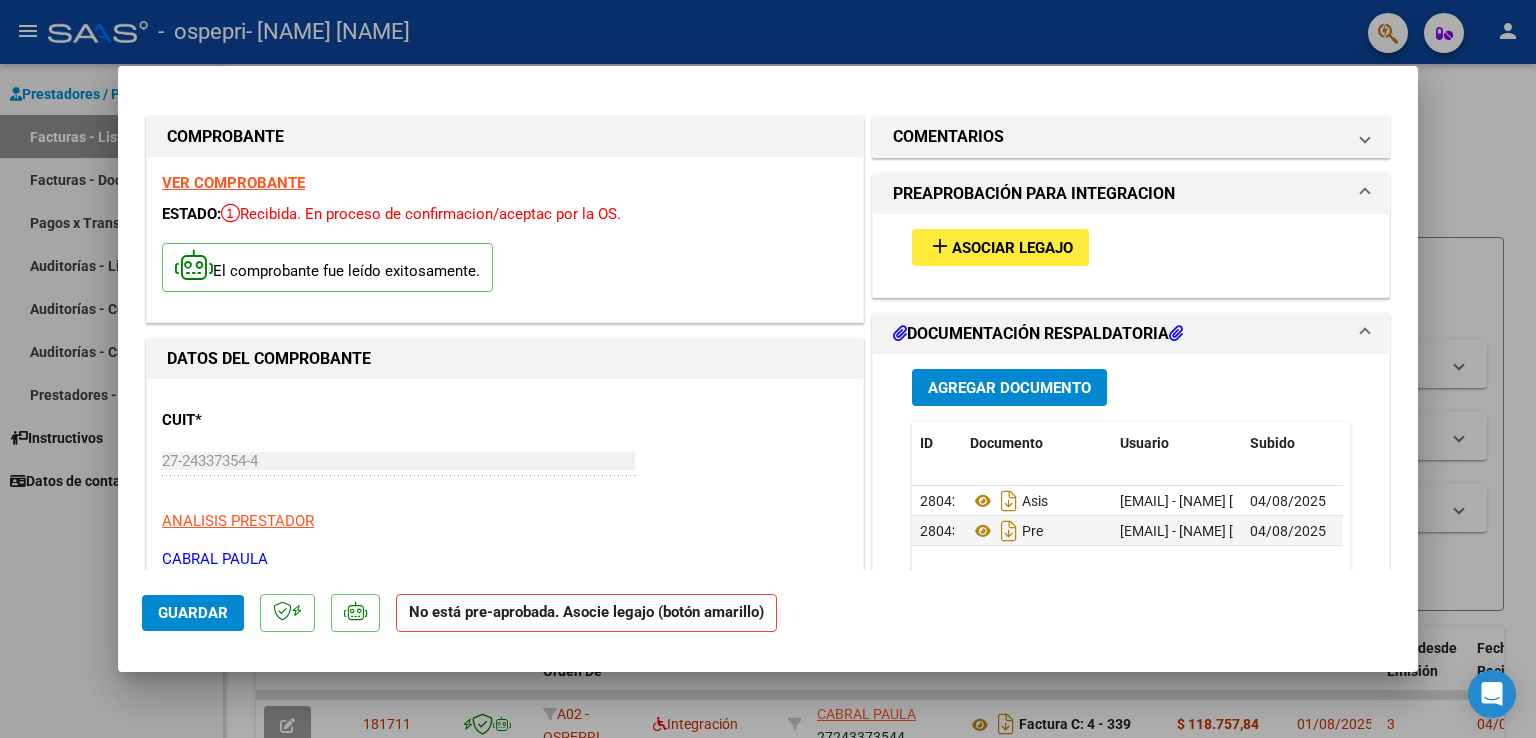 click at bounding box center (768, 369) 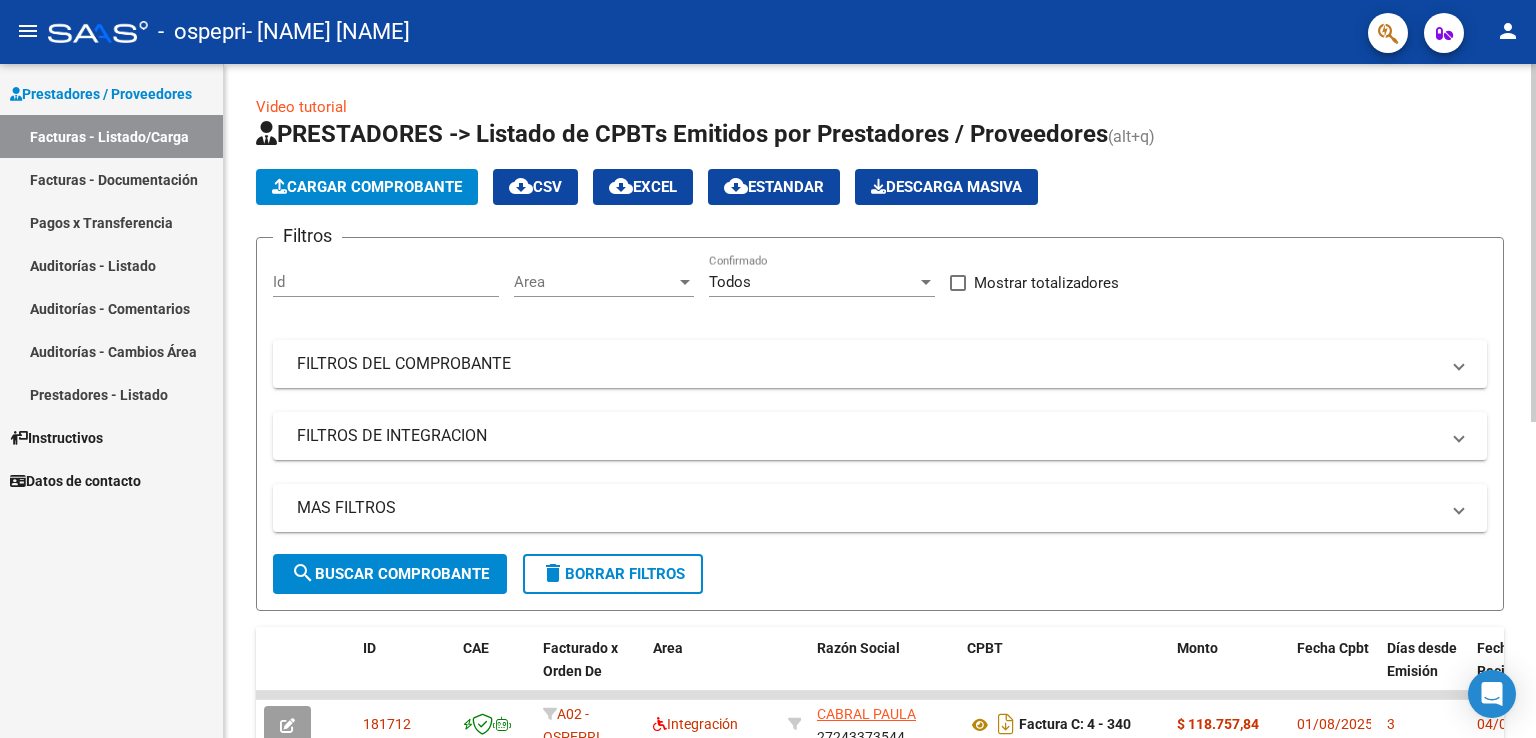 click on "Cargar Comprobante" 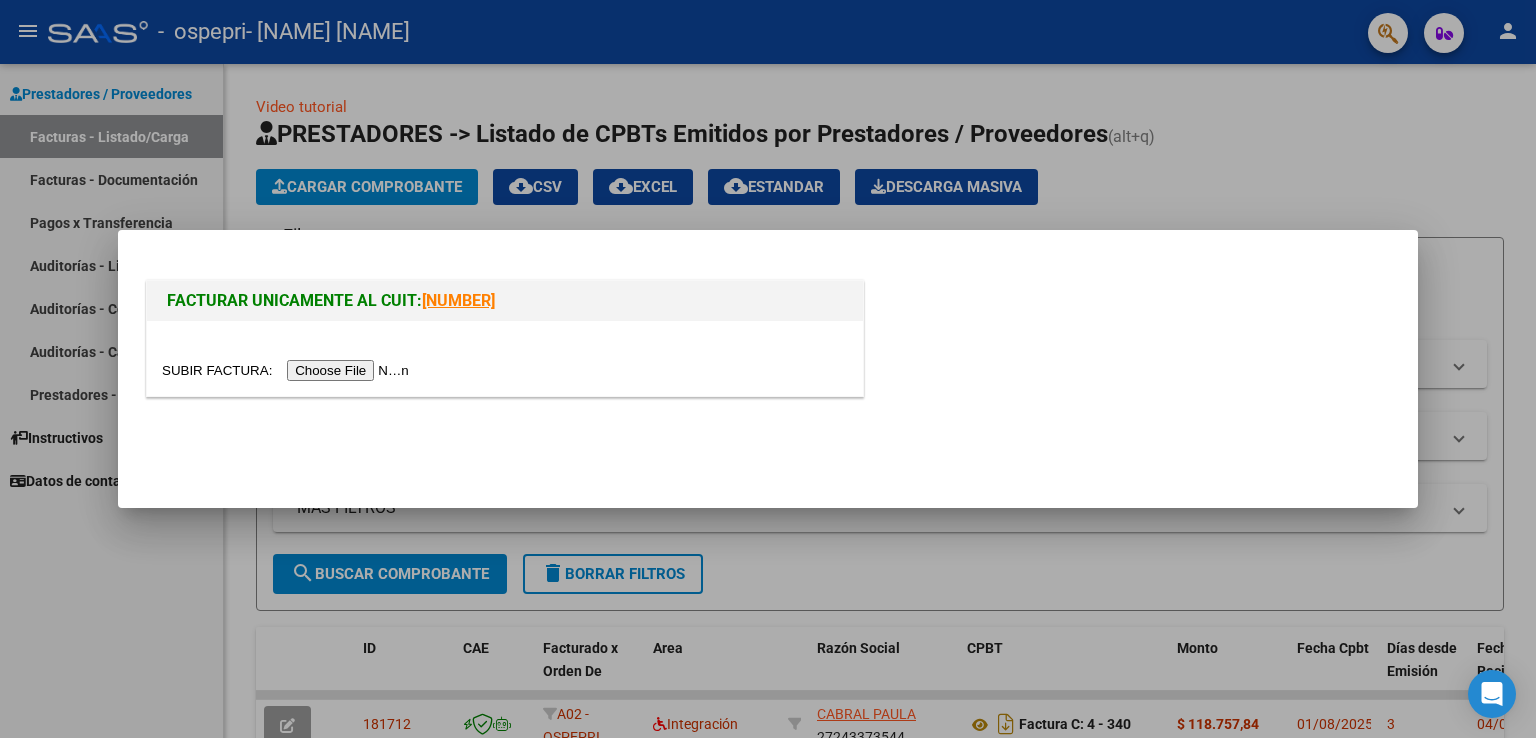 click at bounding box center (288, 370) 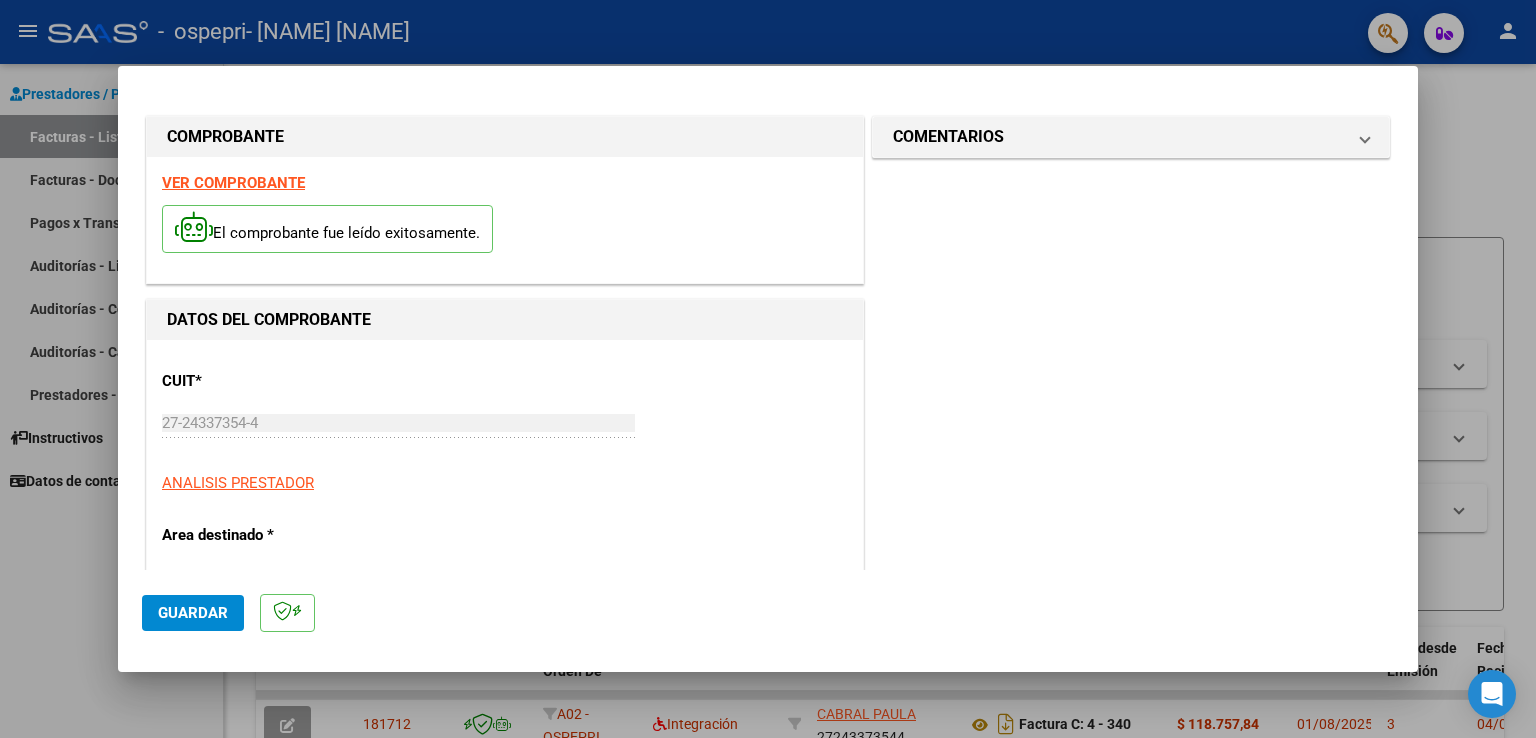 click on "VER COMPROBANTE" at bounding box center [233, 183] 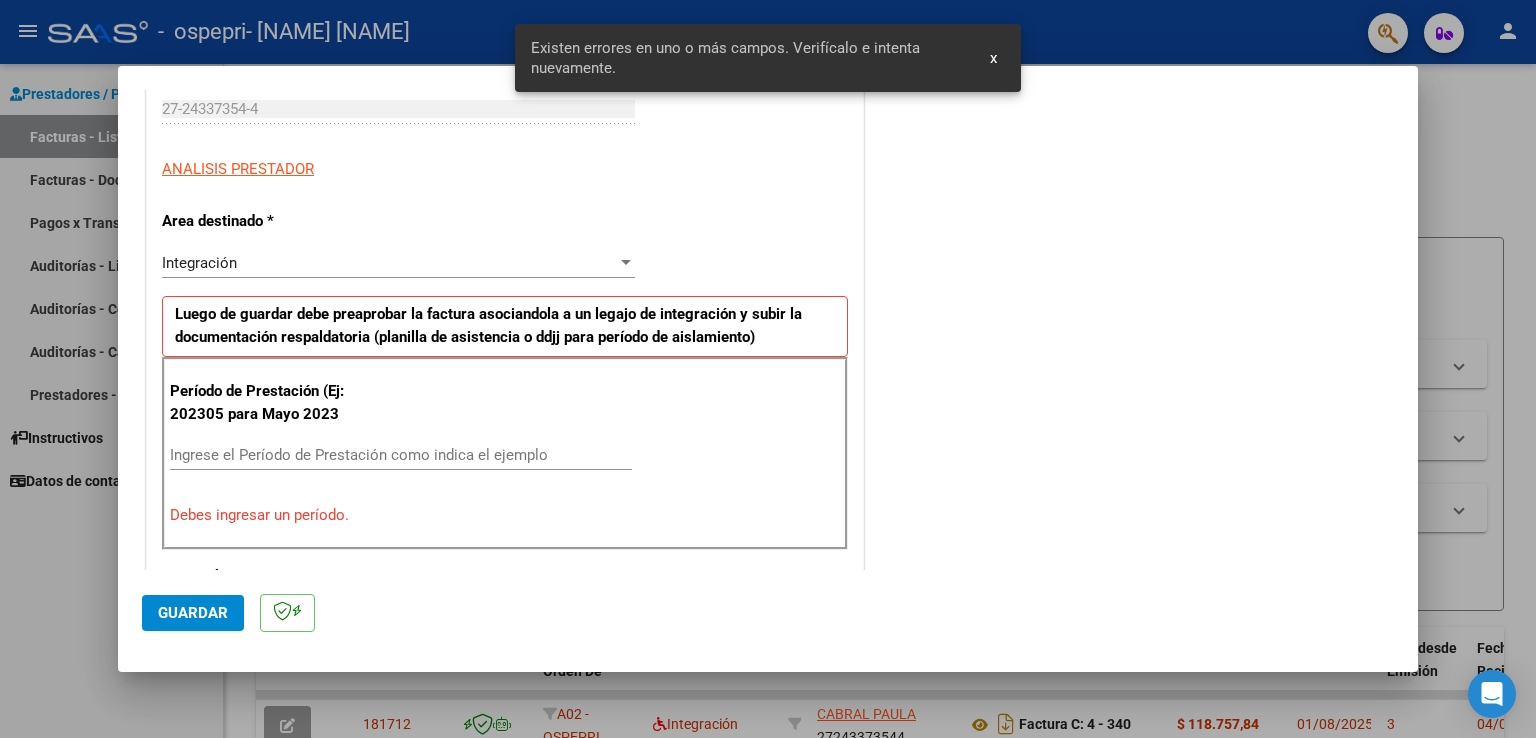 scroll, scrollTop: 417, scrollLeft: 0, axis: vertical 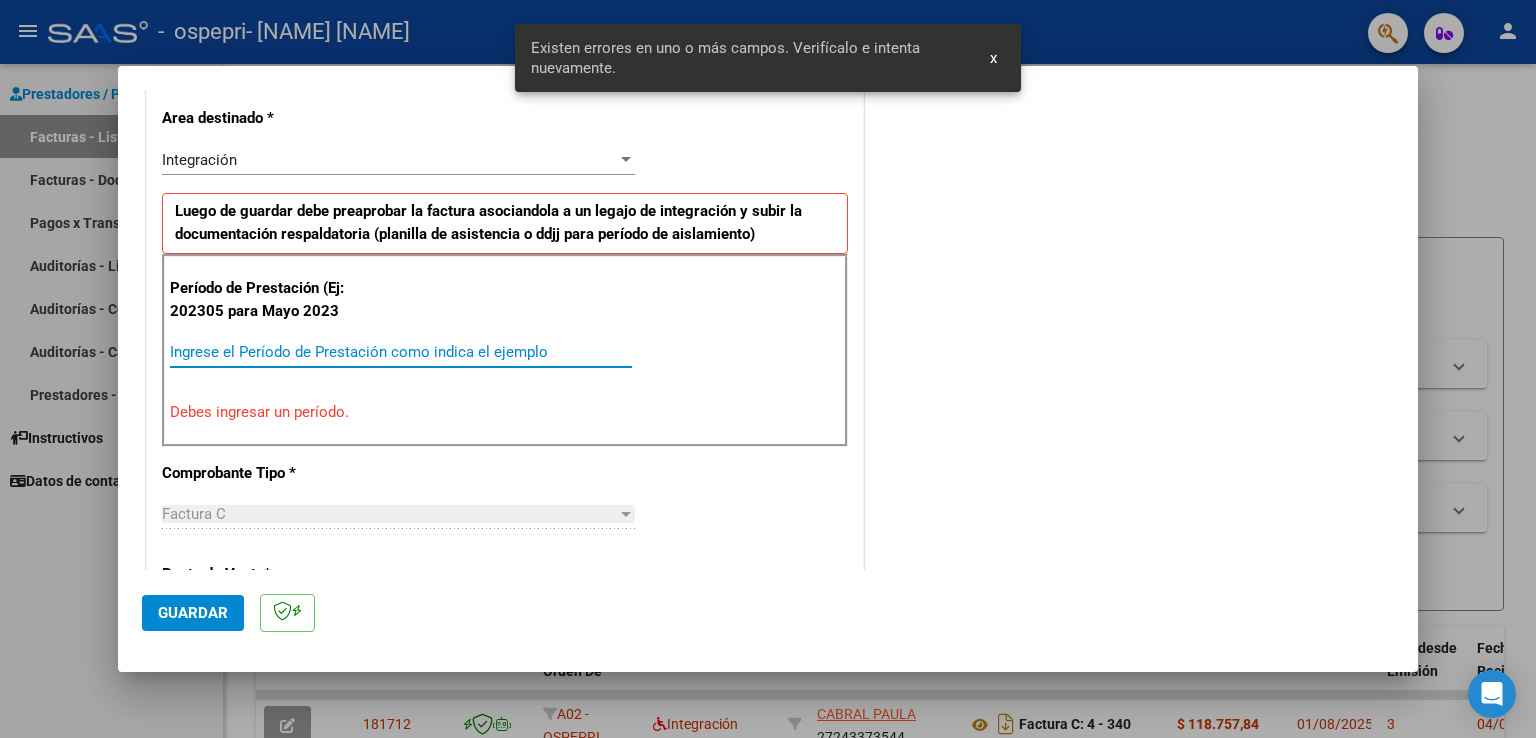 click on "Ingrese el Período de Prestación como indica el ejemplo" at bounding box center [401, 352] 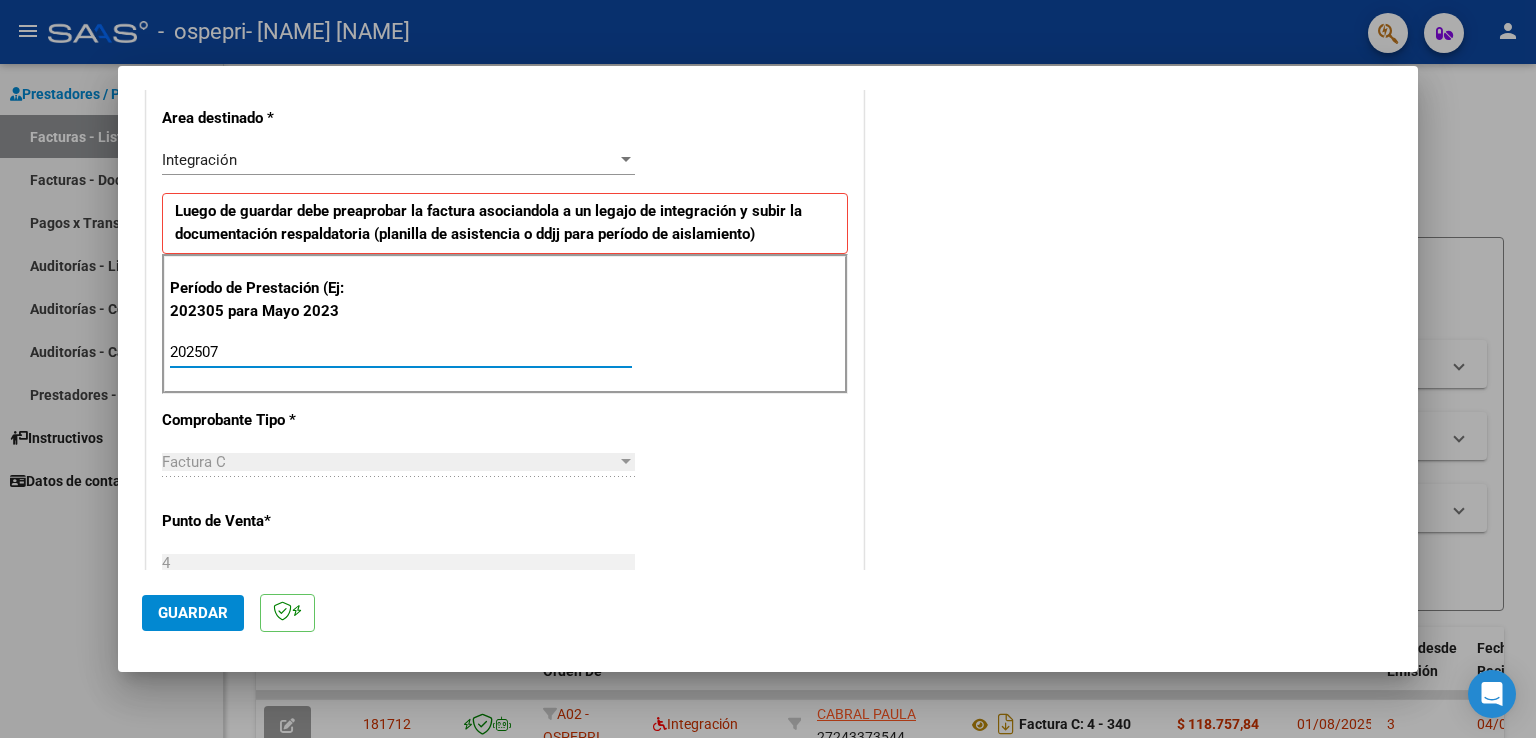 type on "202507" 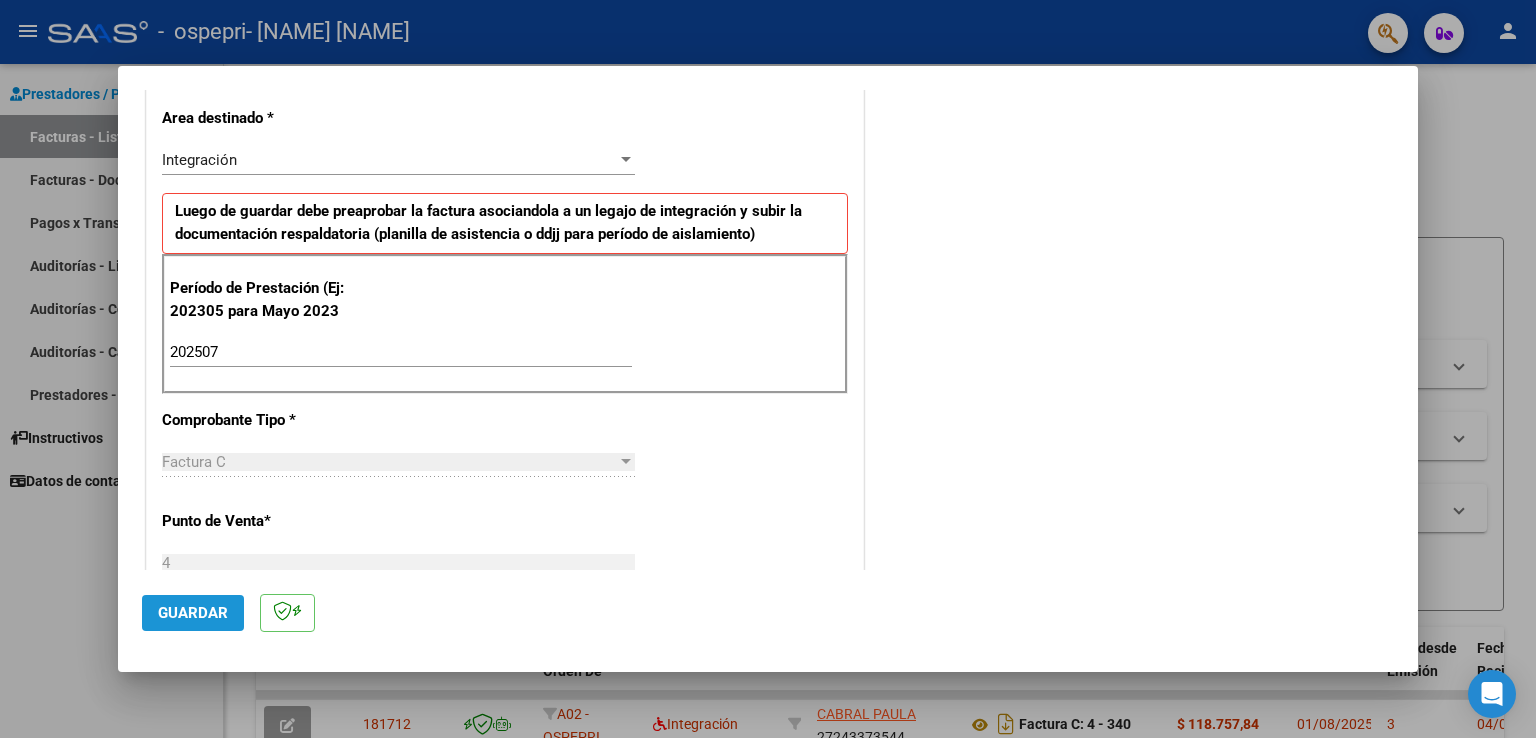 click on "Guardar" 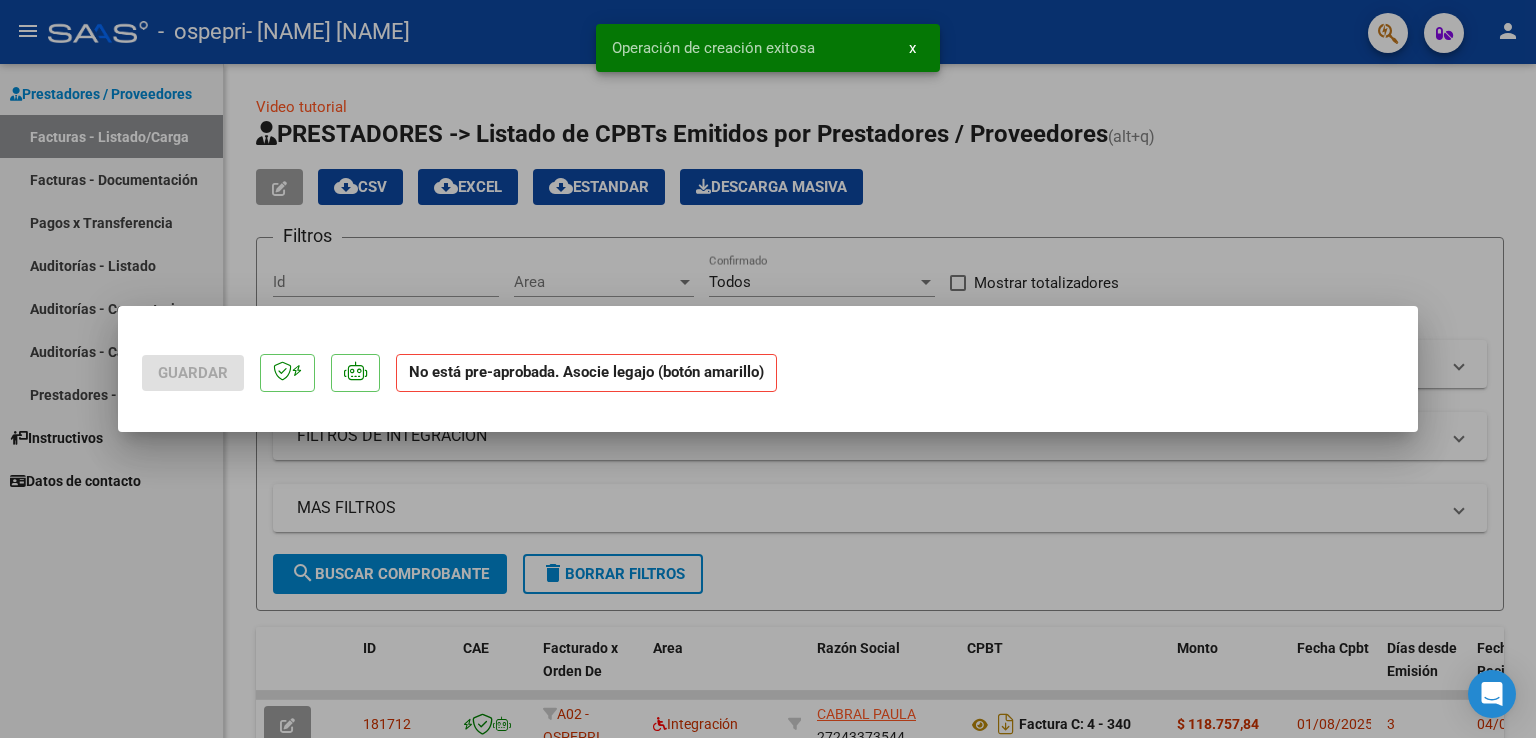 scroll, scrollTop: 0, scrollLeft: 0, axis: both 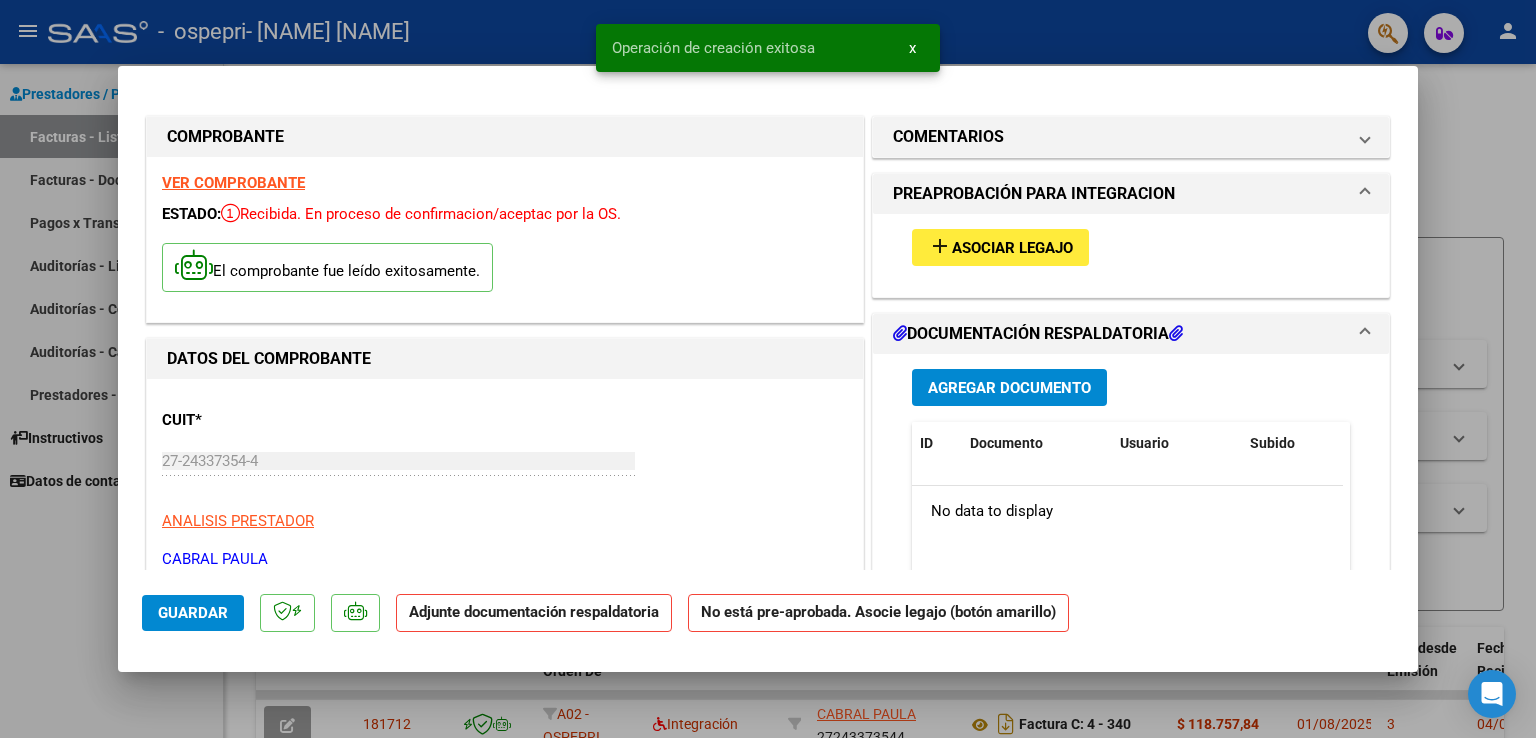 click on "Agregar Documento" at bounding box center (1009, 388) 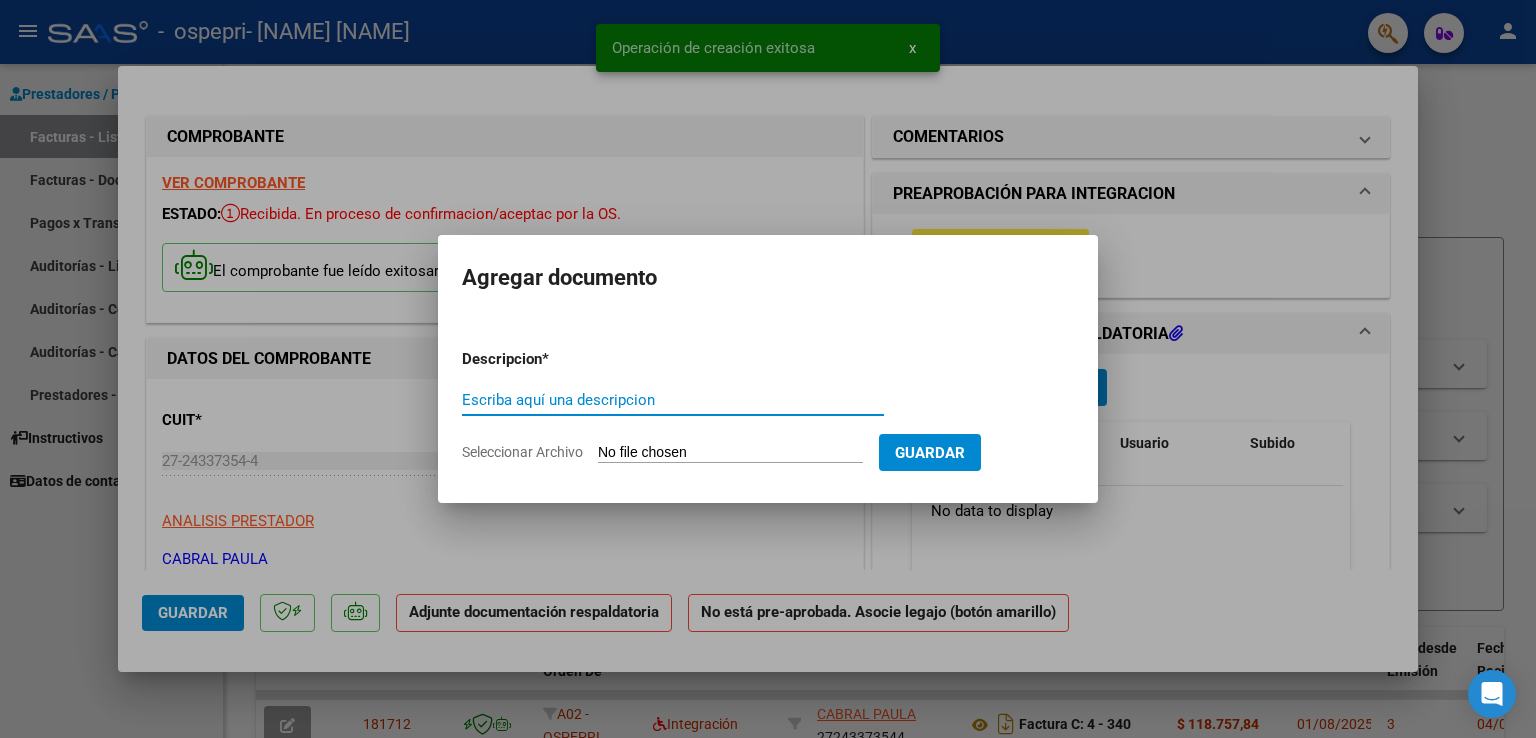 click on "Escriba aquí una descripcion" at bounding box center (673, 400) 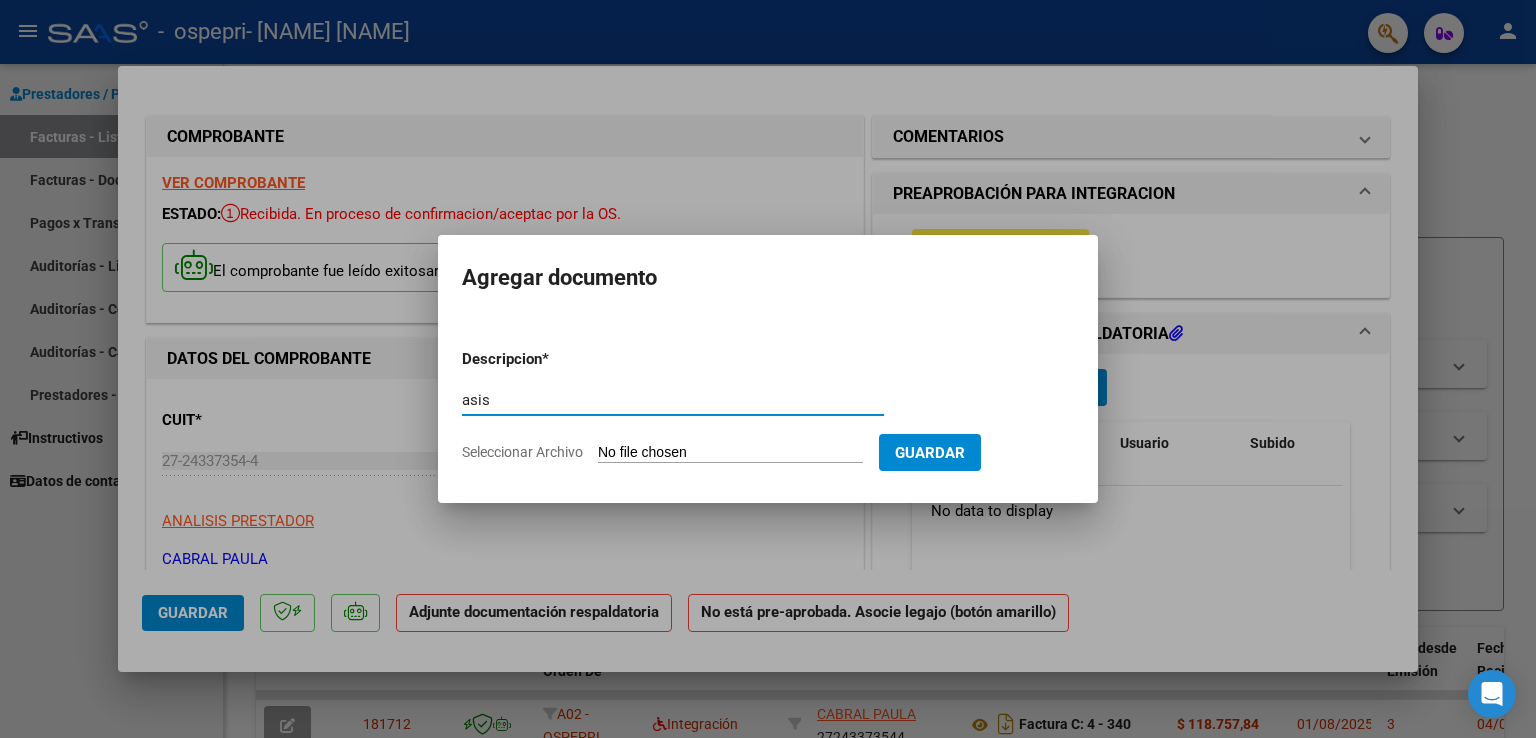 type on "asis" 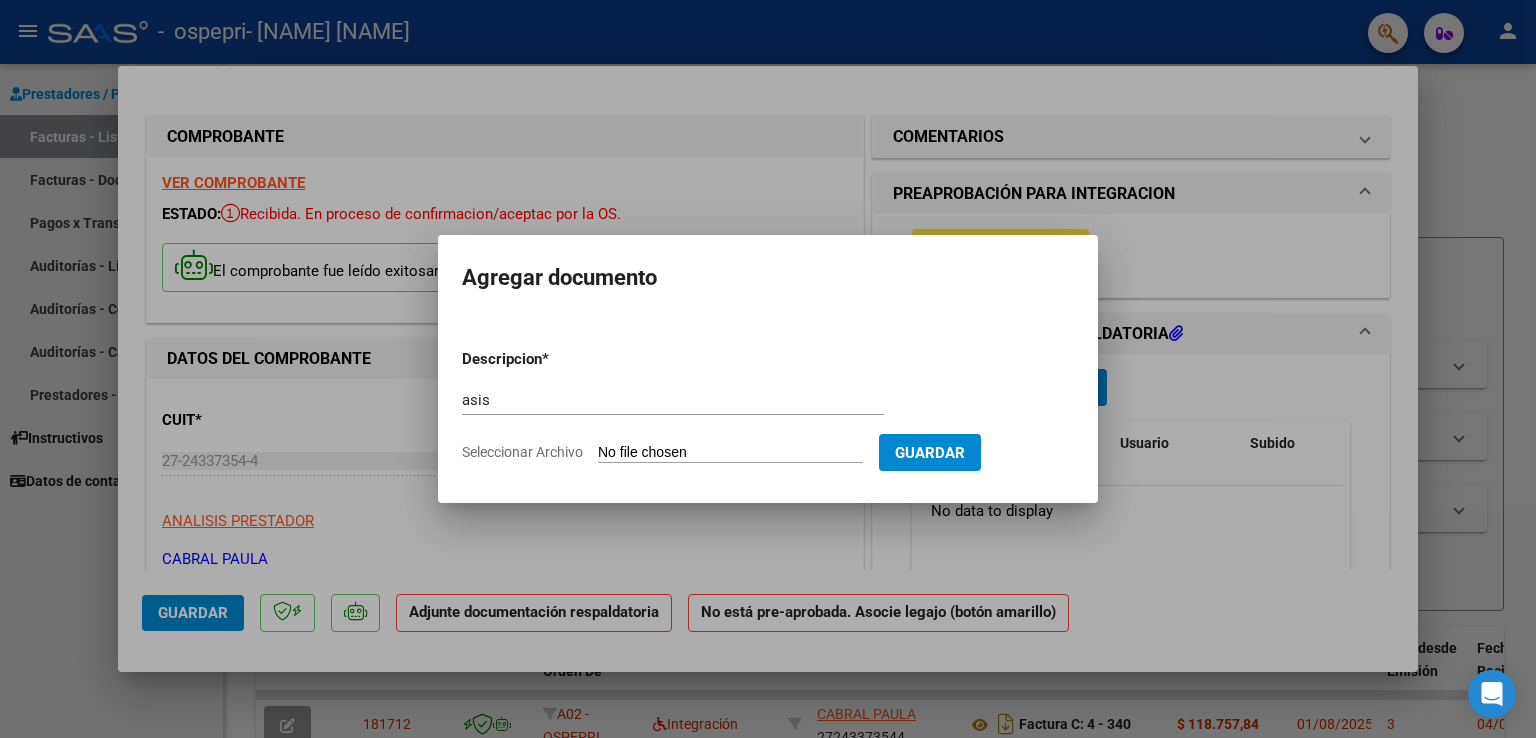 click on "Seleccionar Archivo" at bounding box center (730, 453) 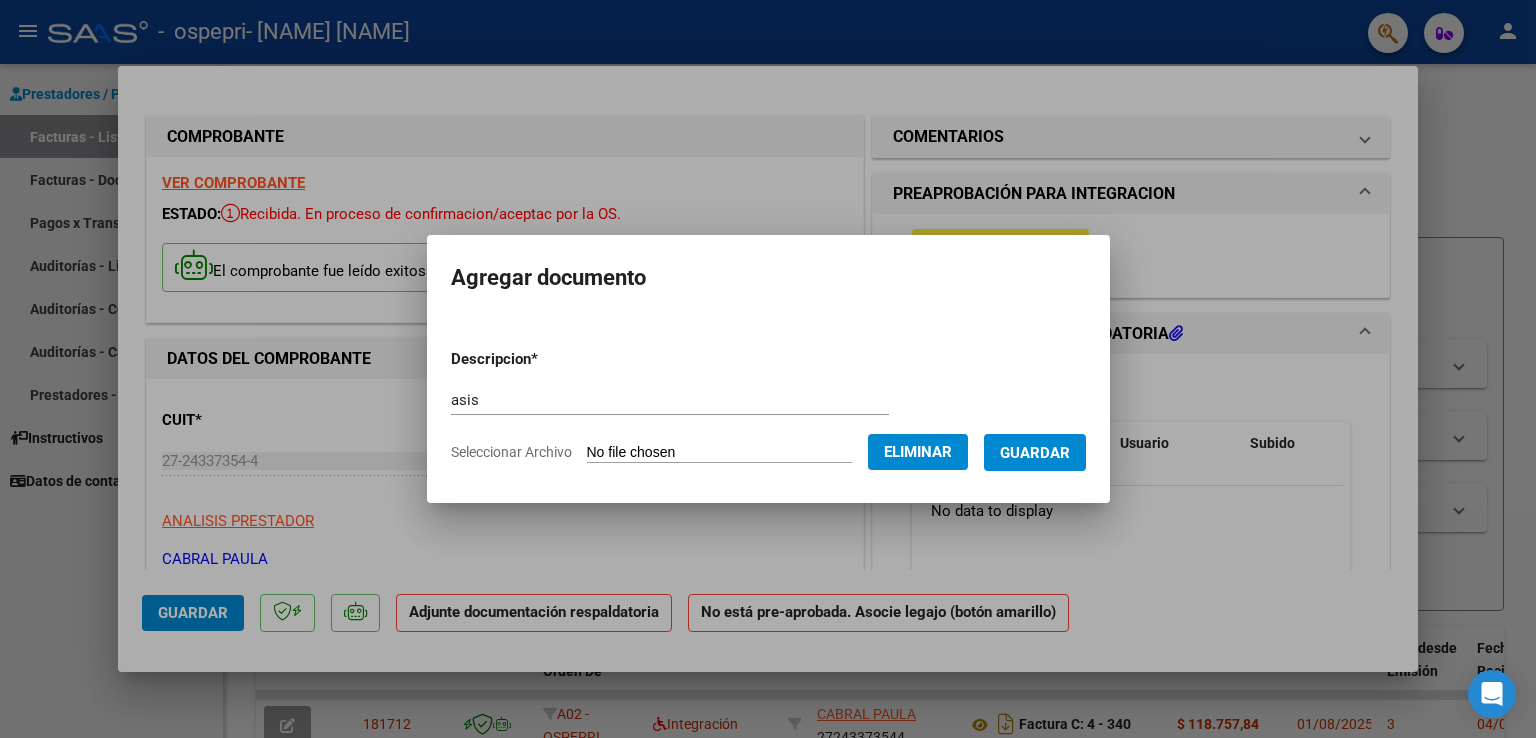 click on "Guardar" at bounding box center [1035, 453] 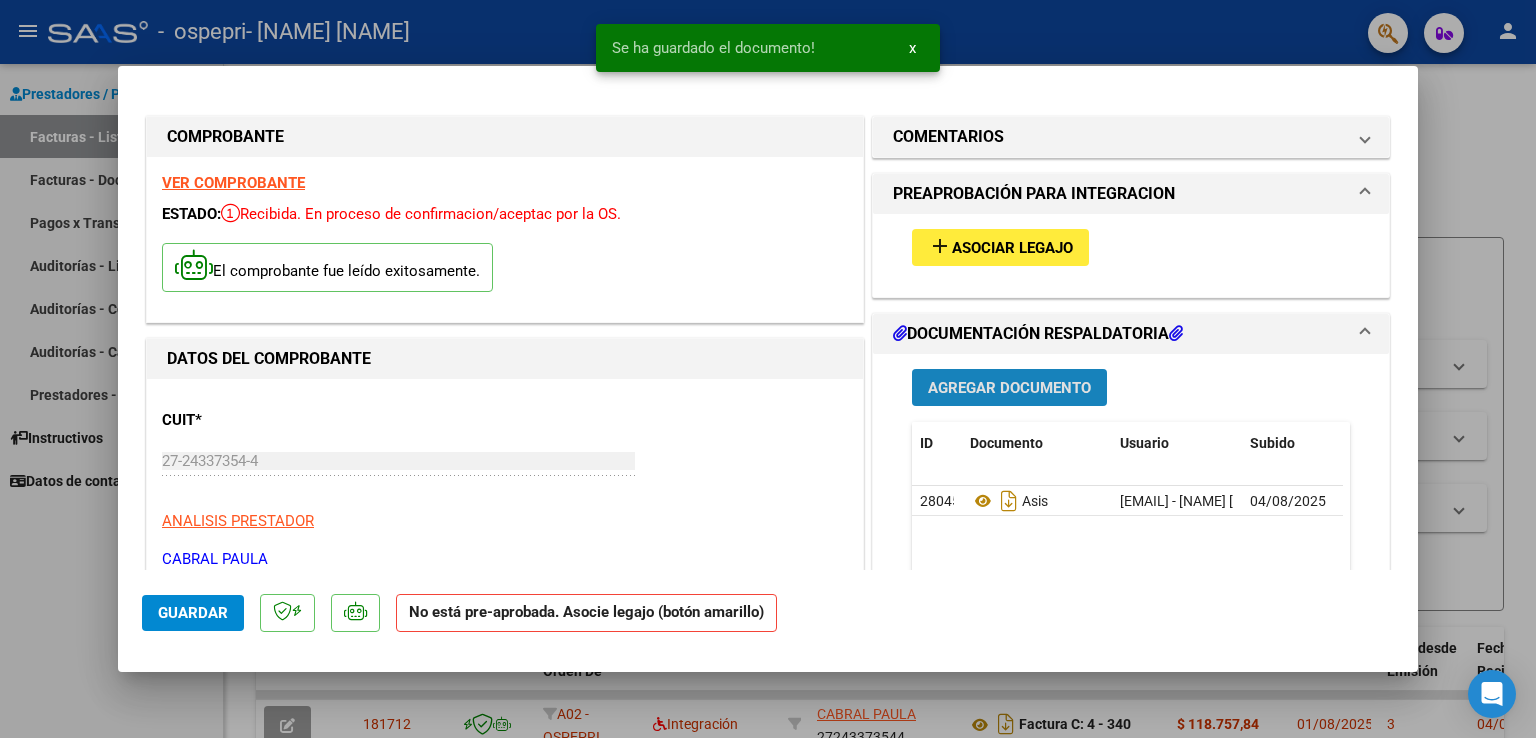 click on "Agregar Documento" at bounding box center (1009, 388) 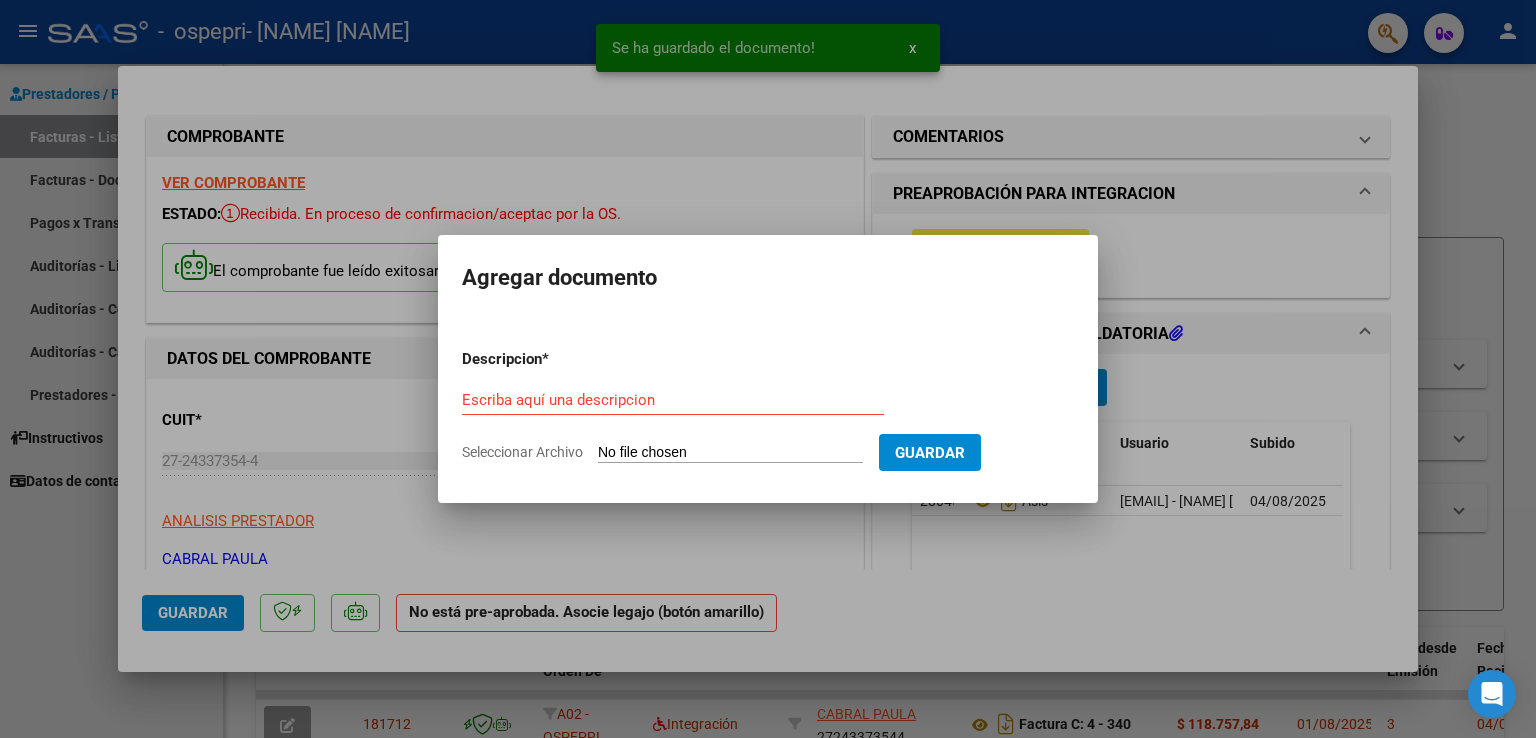 click on "Descripcion  *   Escriba aquí una descripcion  Seleccionar Archivo Guardar" at bounding box center [768, 406] 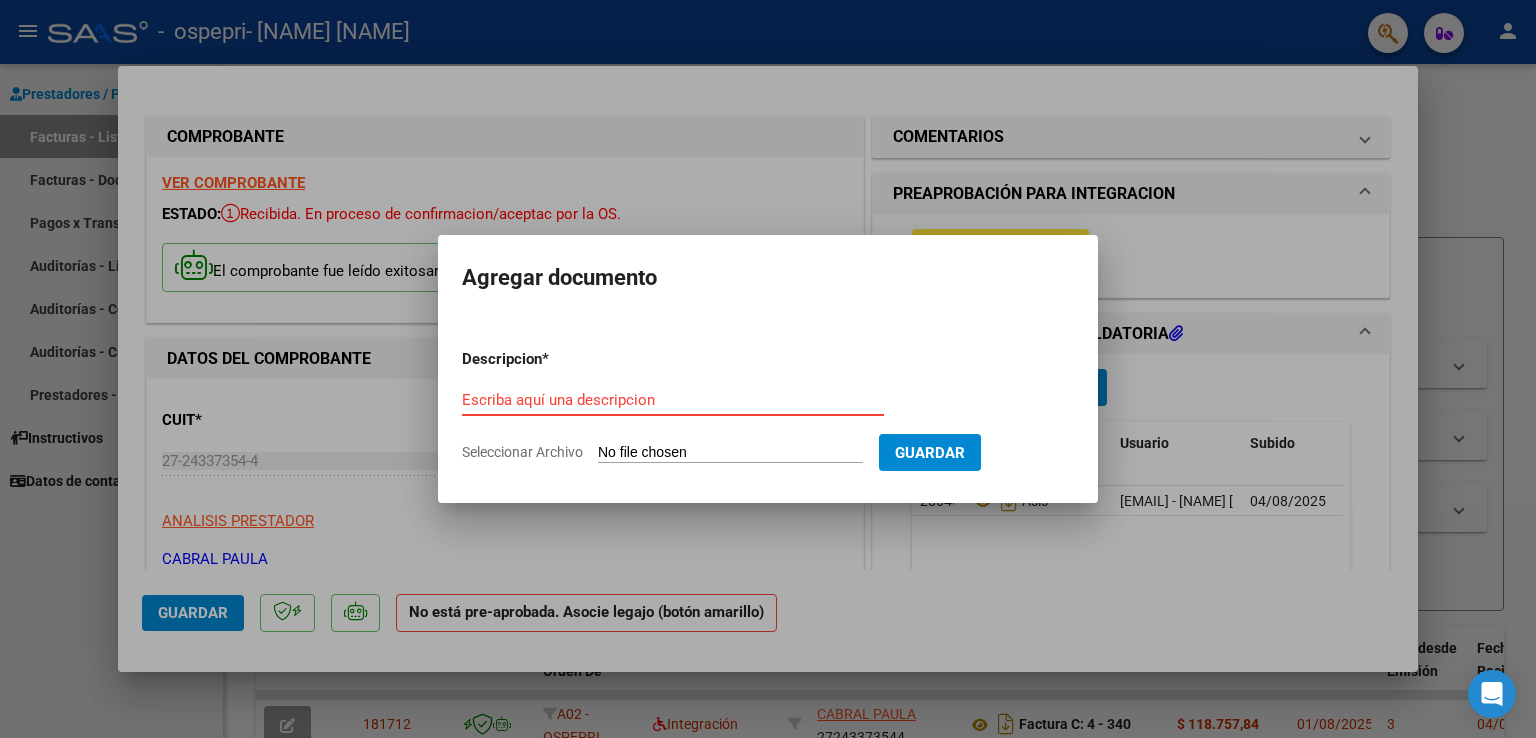 click on "Escriba aquí una descripcion" at bounding box center [673, 400] 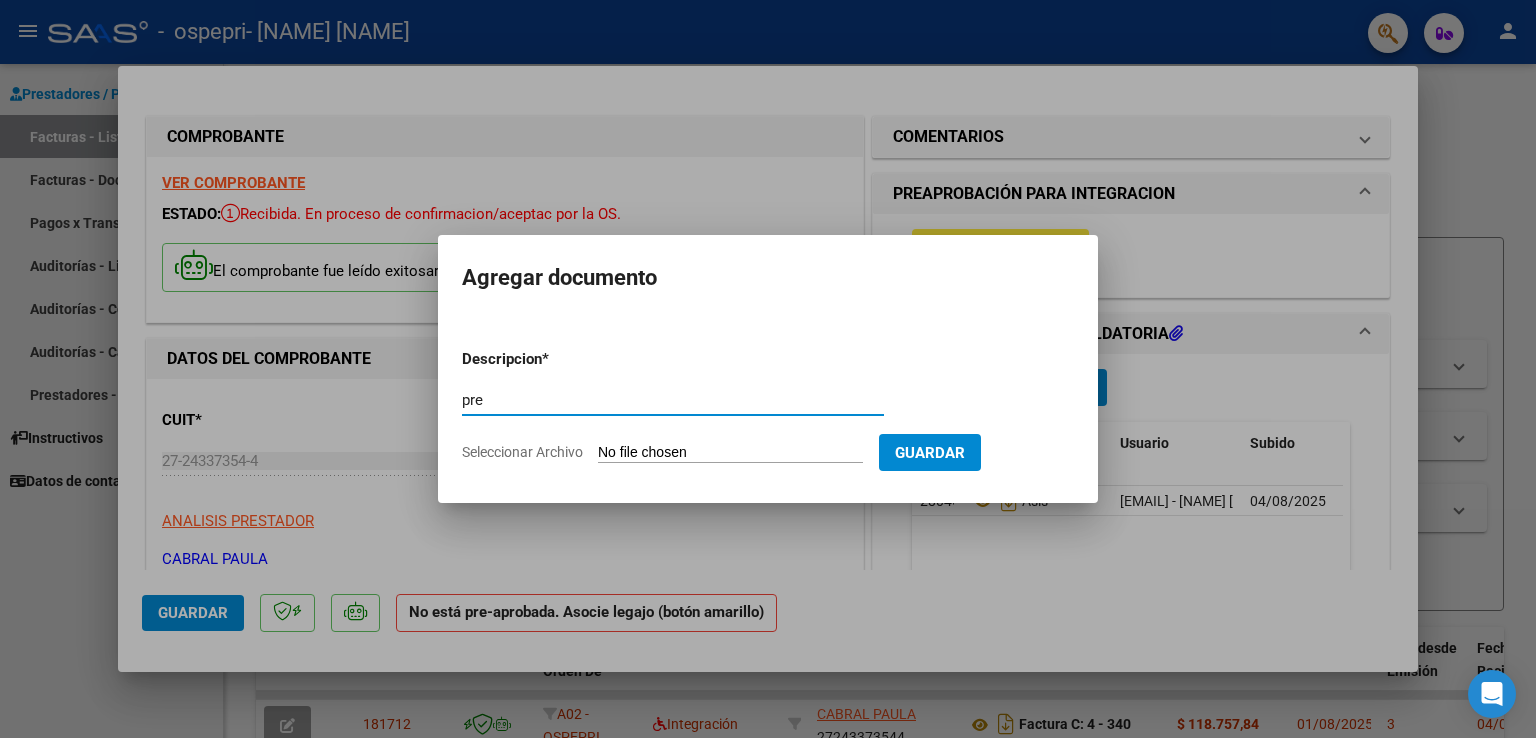 type on "pre" 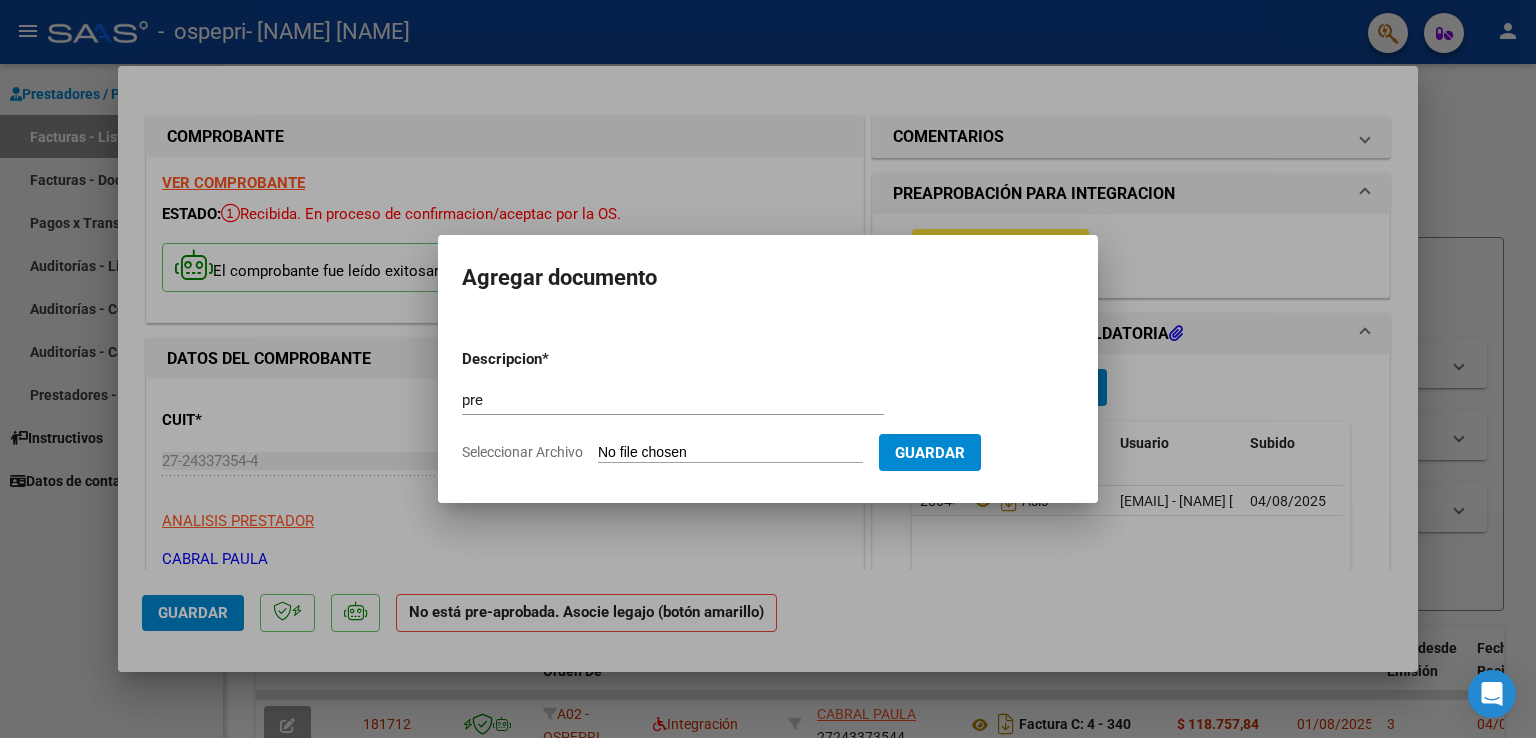 click on "Seleccionar Archivo" at bounding box center [730, 453] 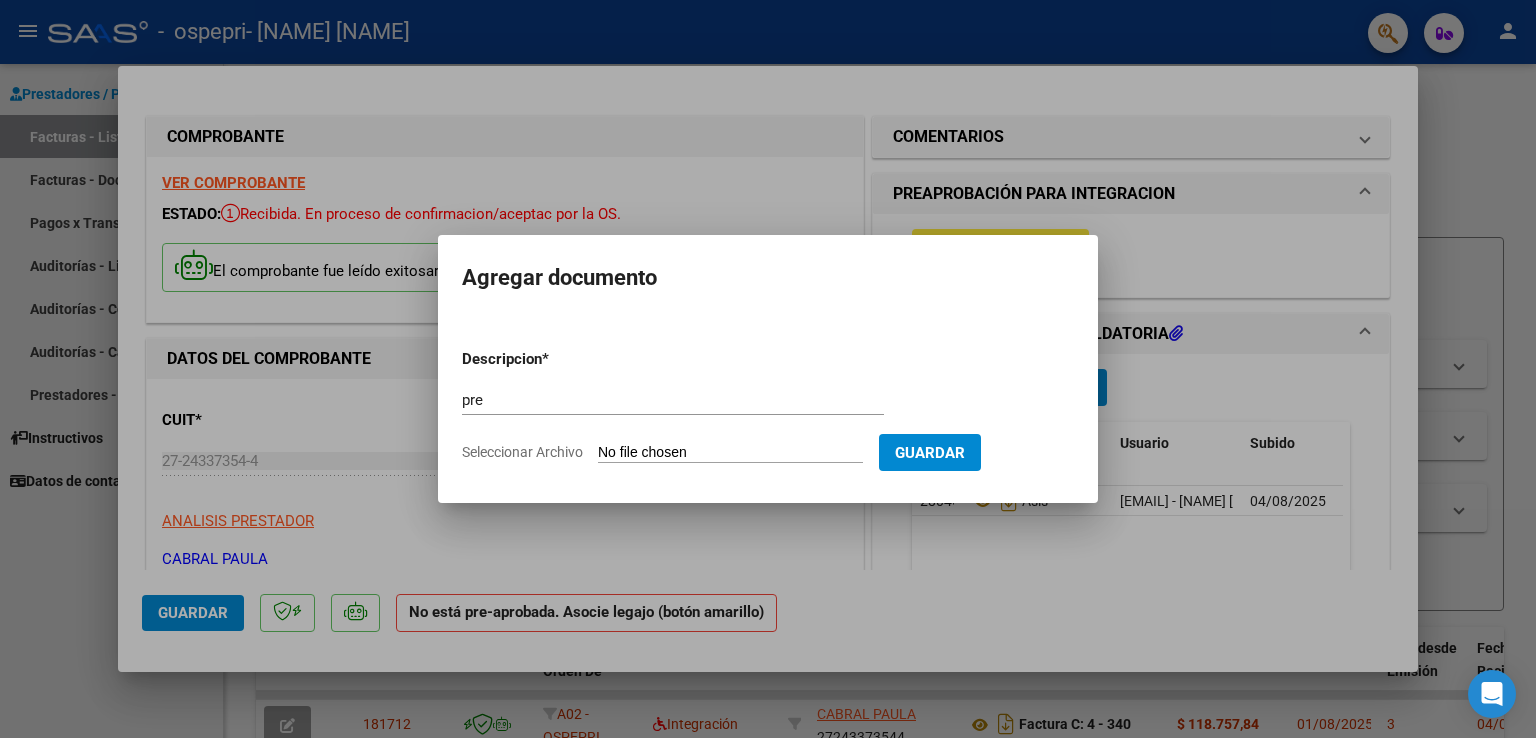 type on "C:\fakepath\Jaureguina (2).pdf" 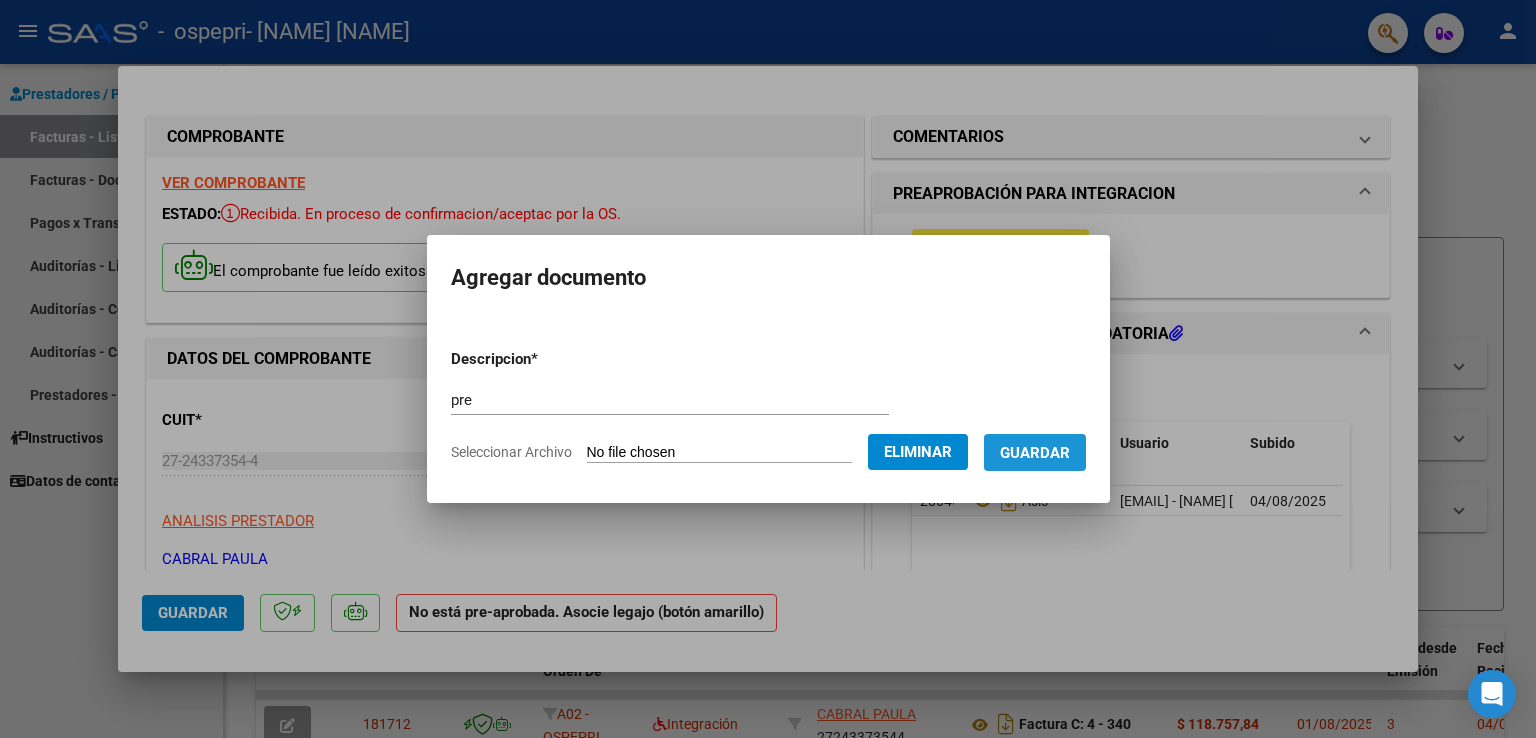 click on "Guardar" at bounding box center [1035, 453] 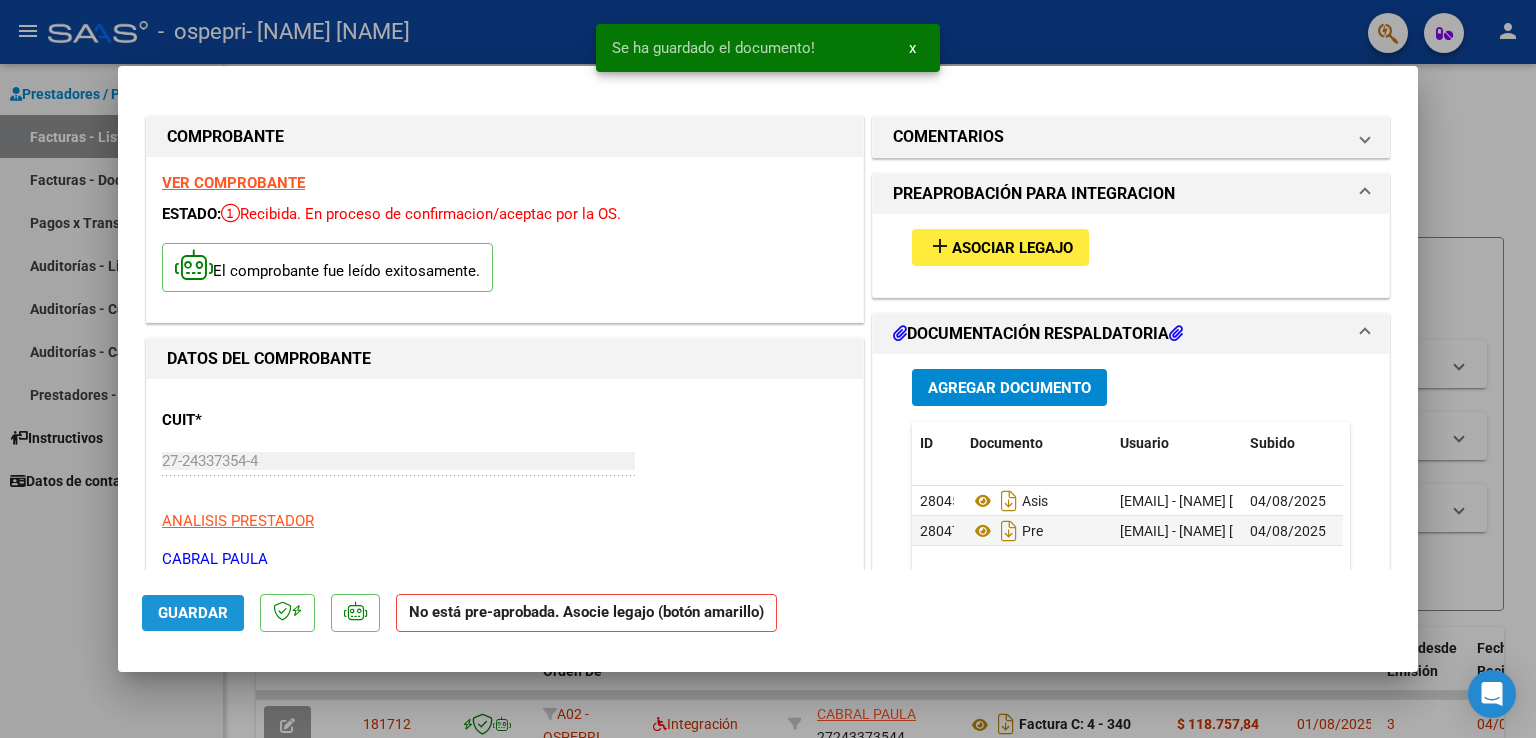 click on "Guardar" 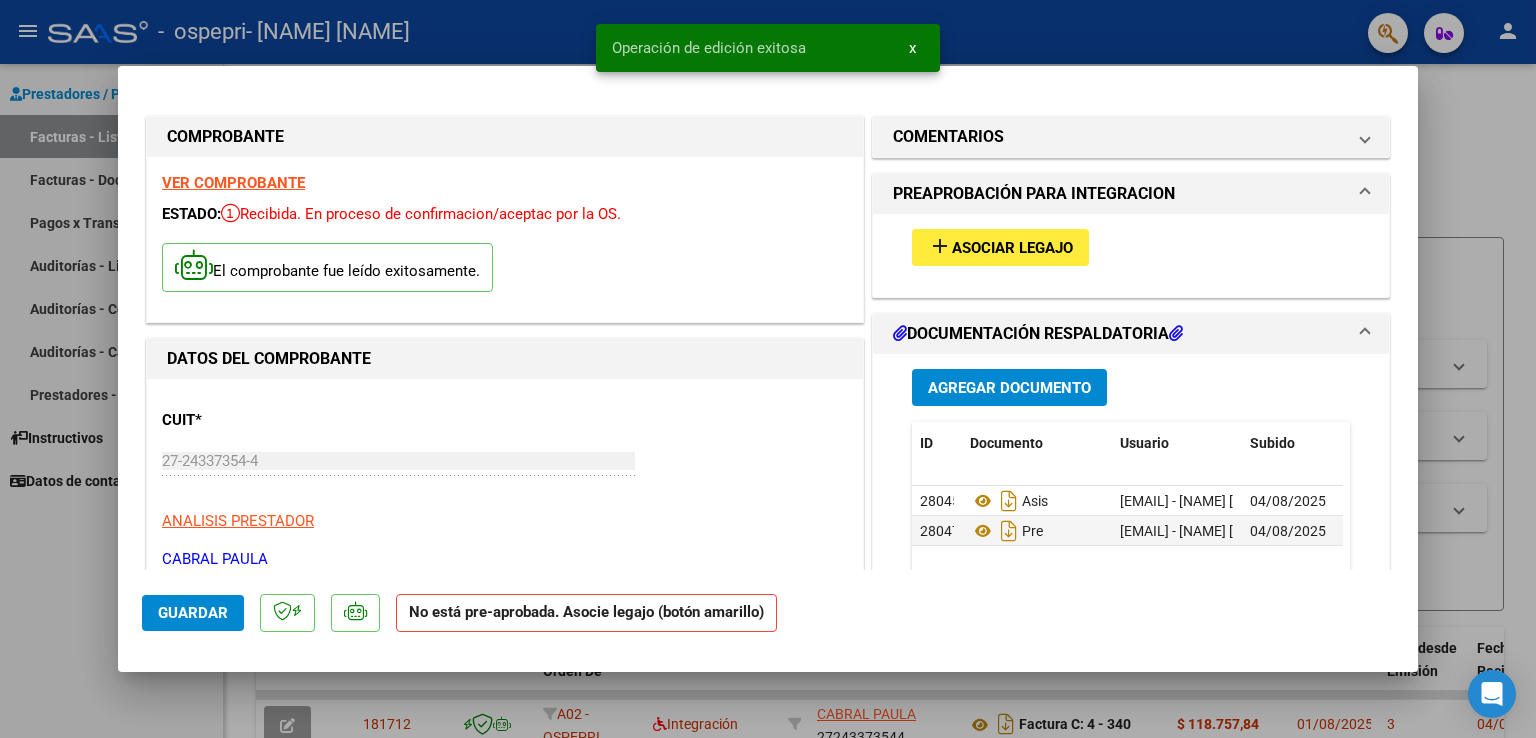 click at bounding box center (768, 369) 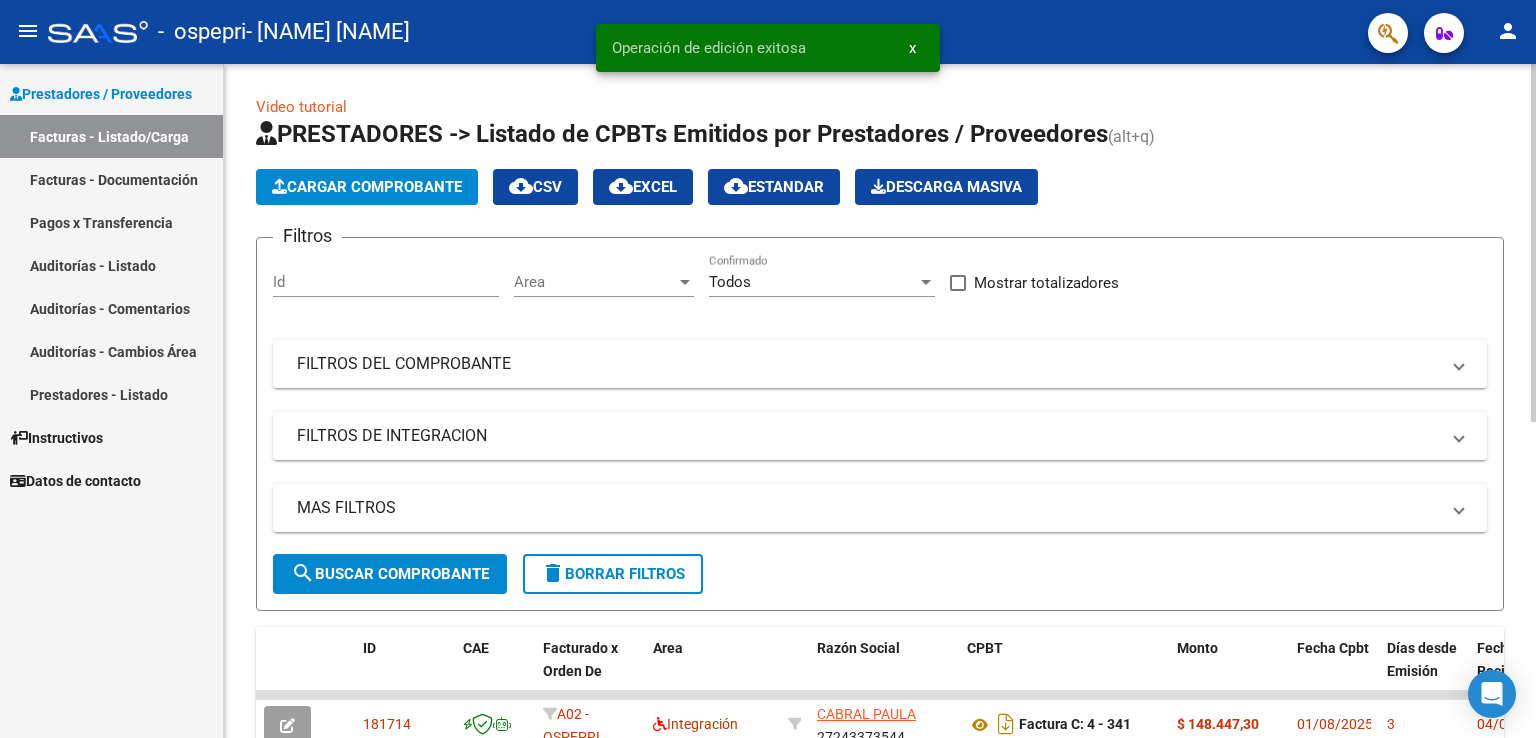 click on "Cargar Comprobante" 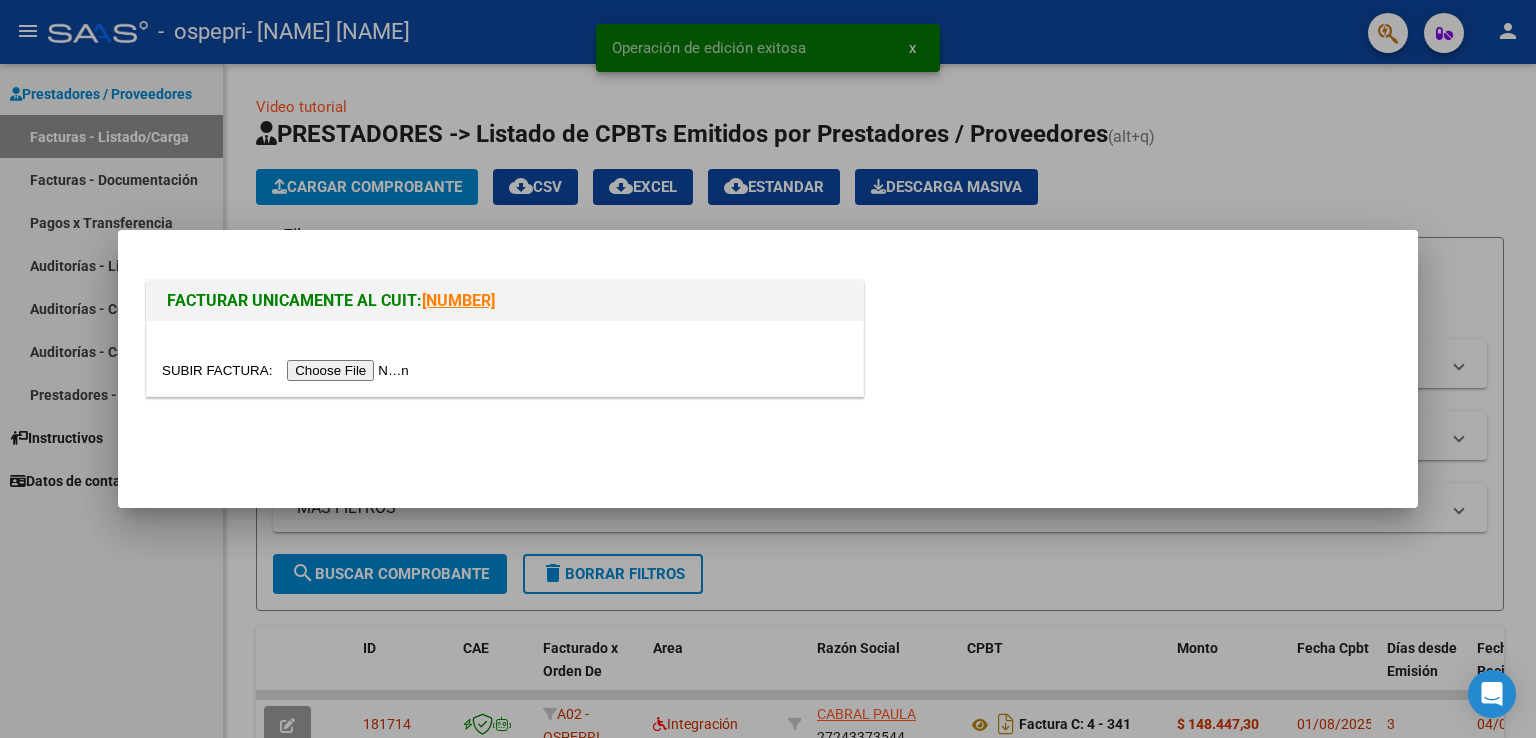 click at bounding box center (288, 370) 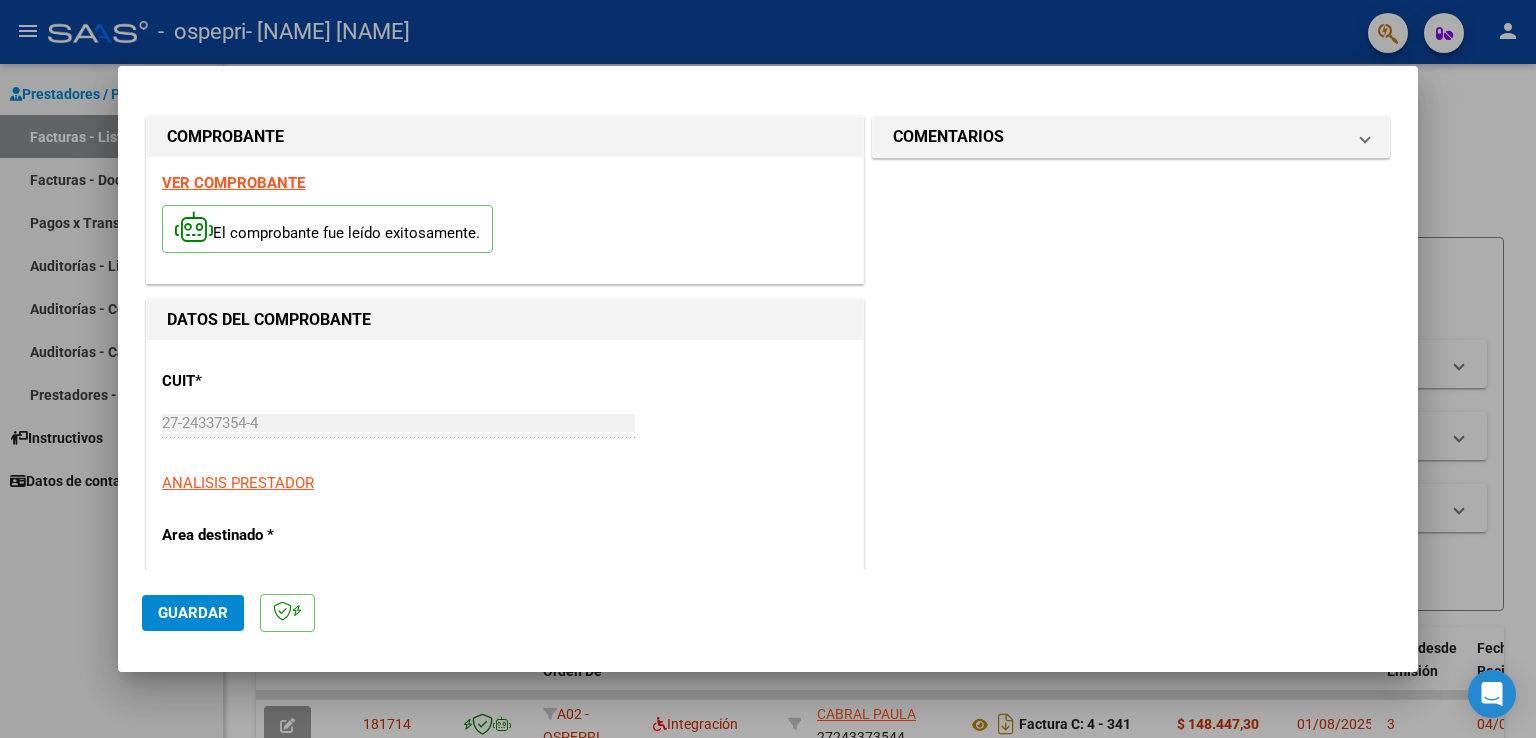 click on "VER COMPROBANTE" at bounding box center (233, 183) 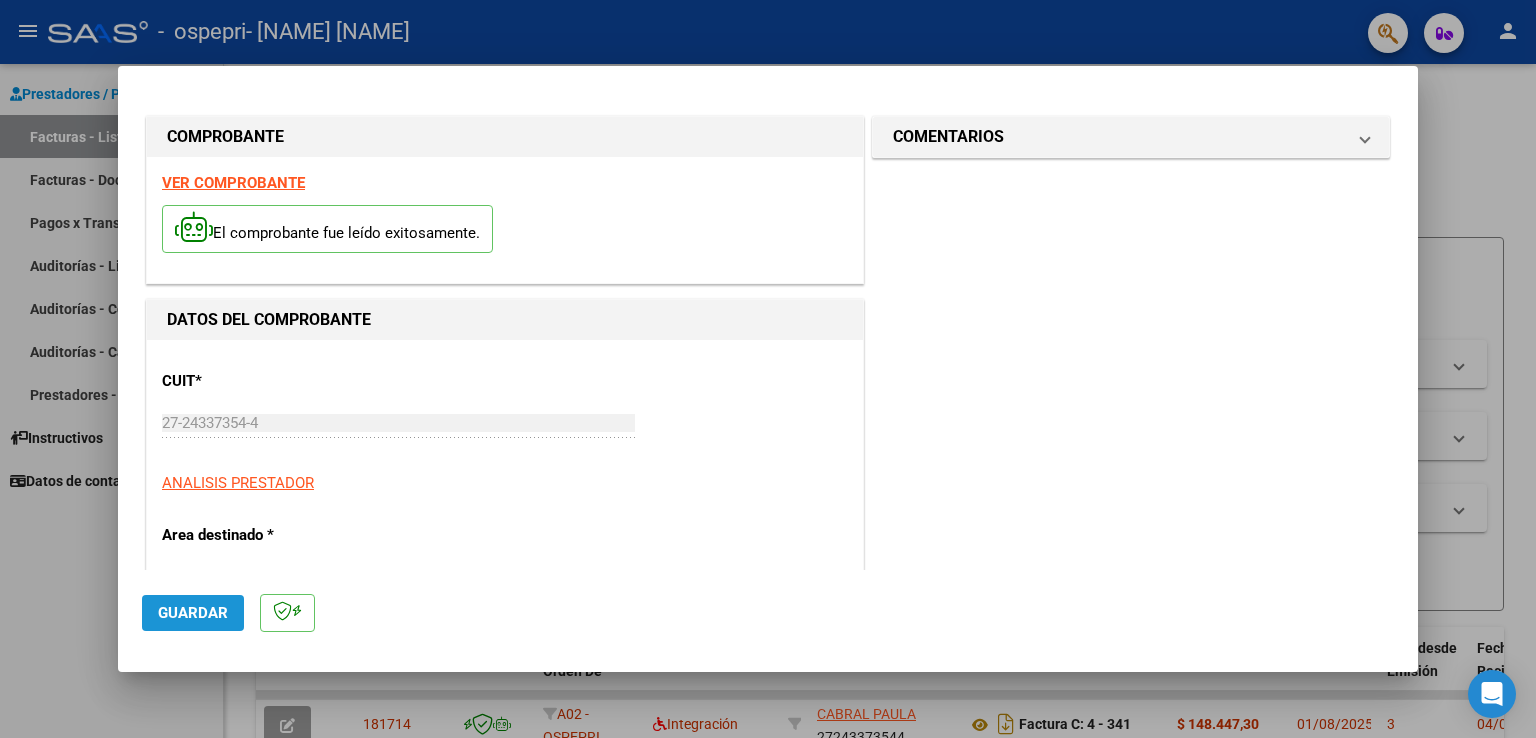 click on "Guardar" 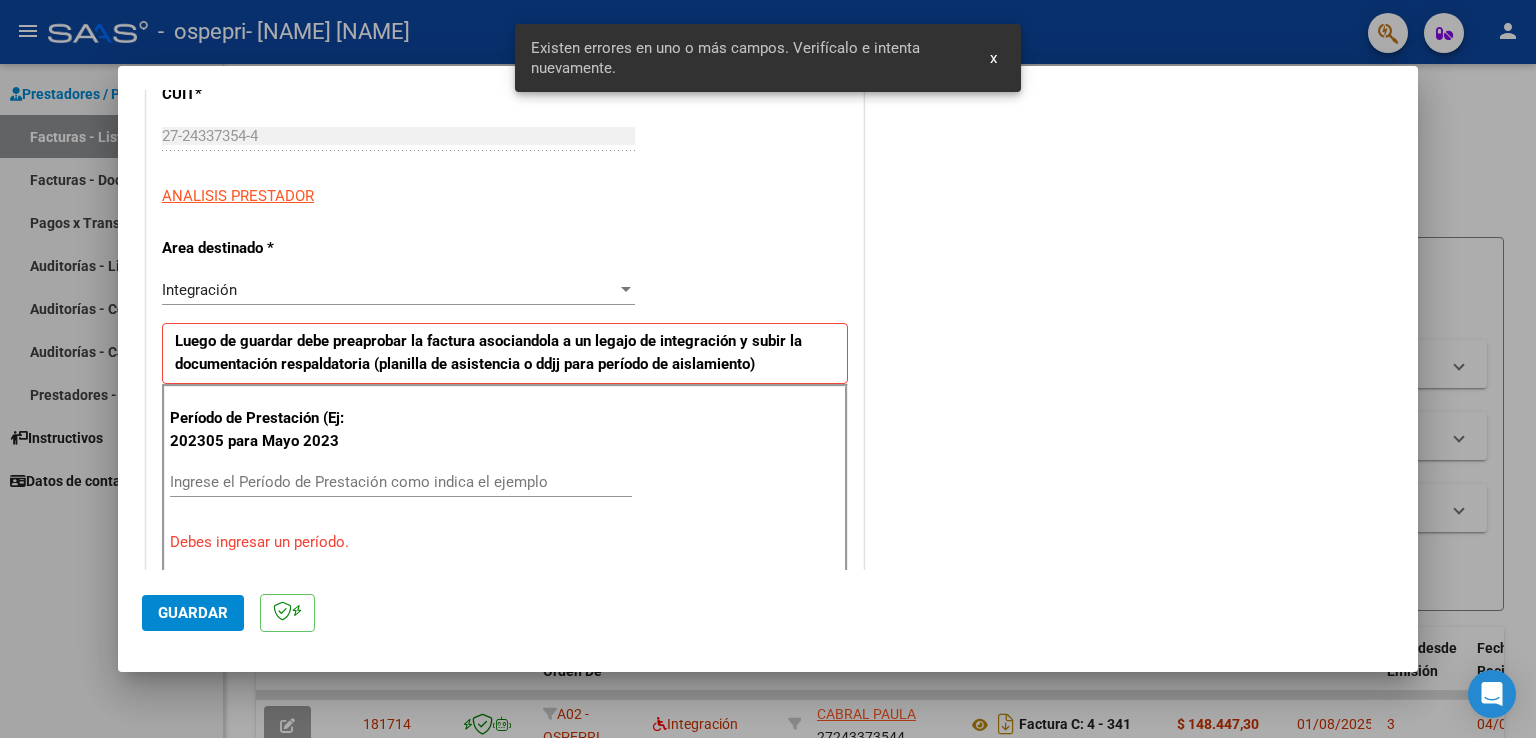 scroll, scrollTop: 417, scrollLeft: 0, axis: vertical 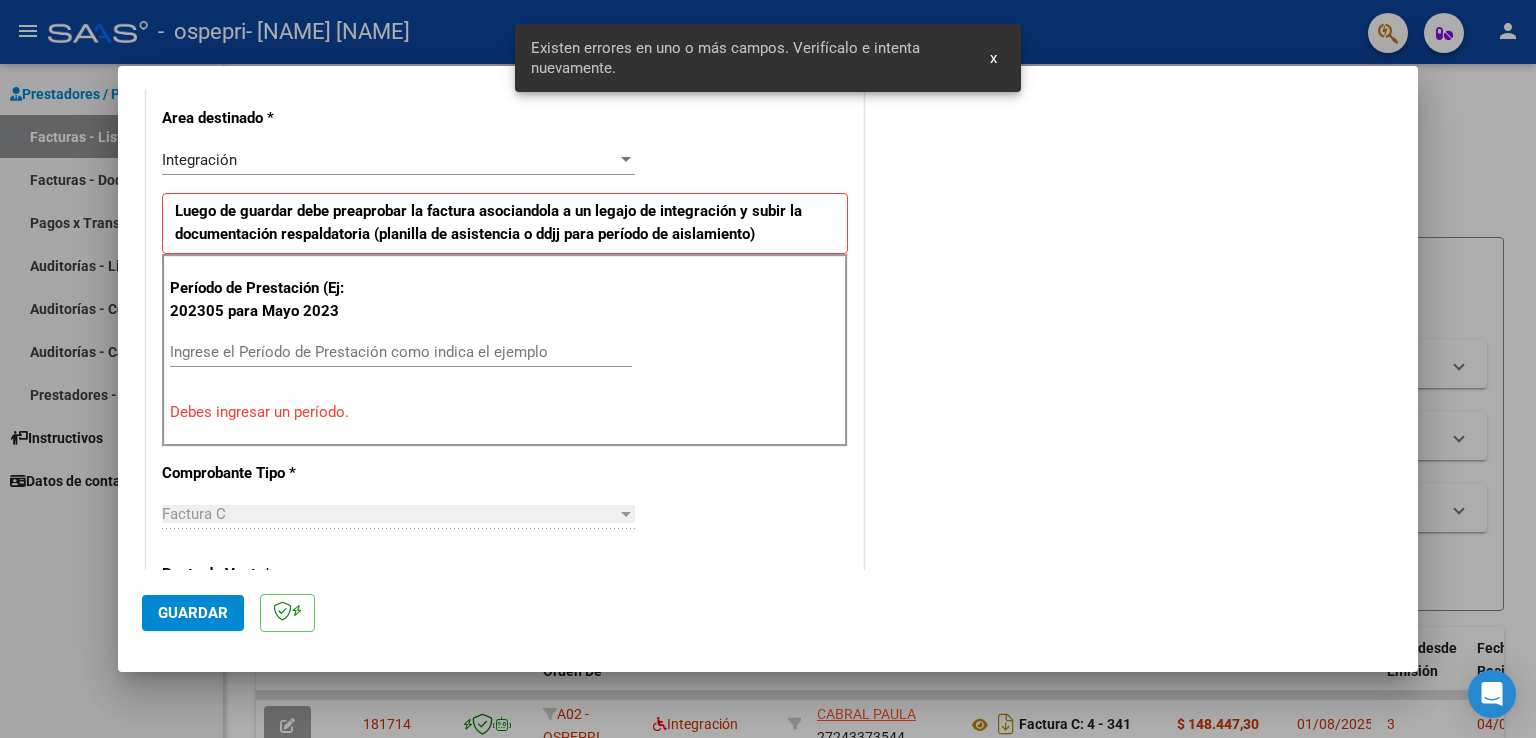 click on "Ingrese el Período de Prestación como indica el ejemplo" at bounding box center [401, 352] 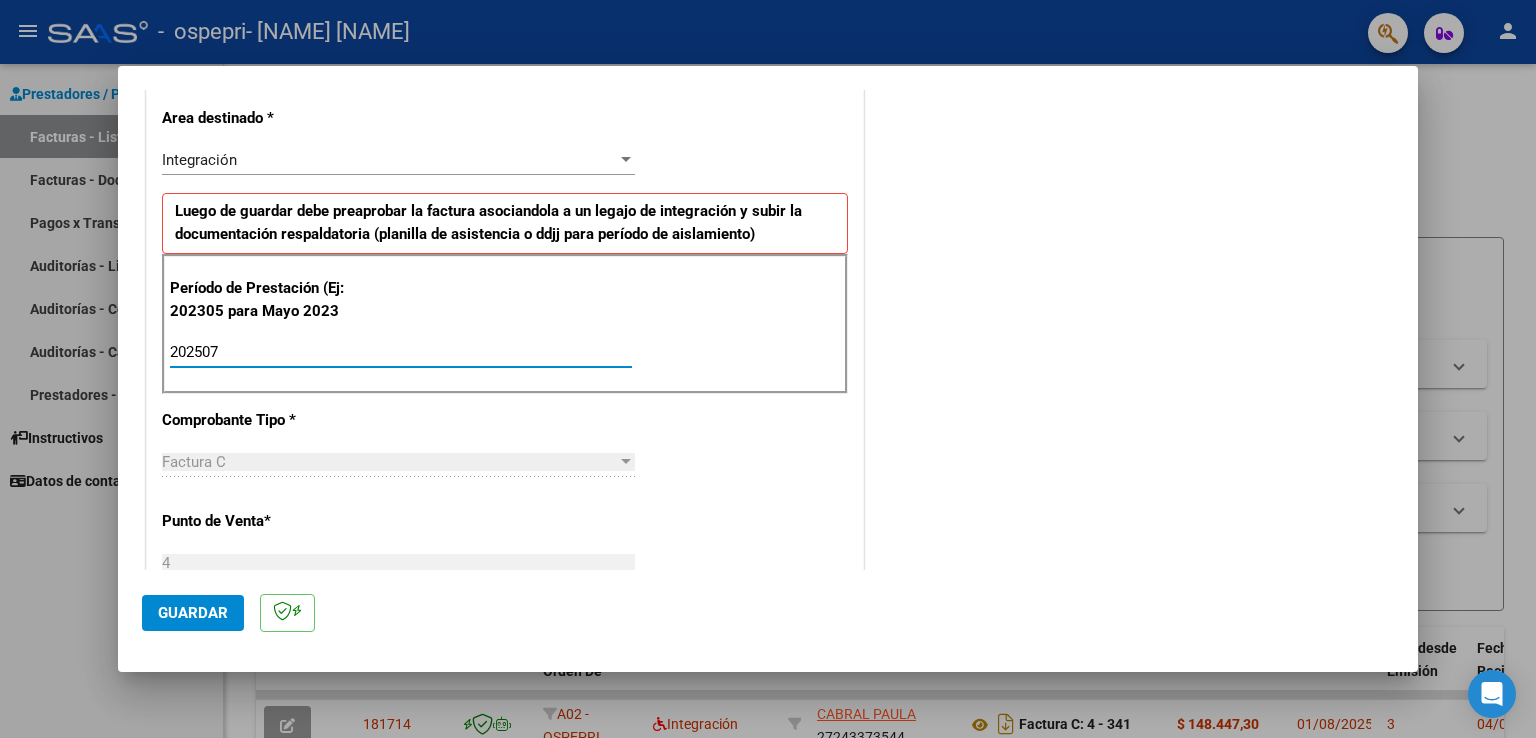 type on "202507" 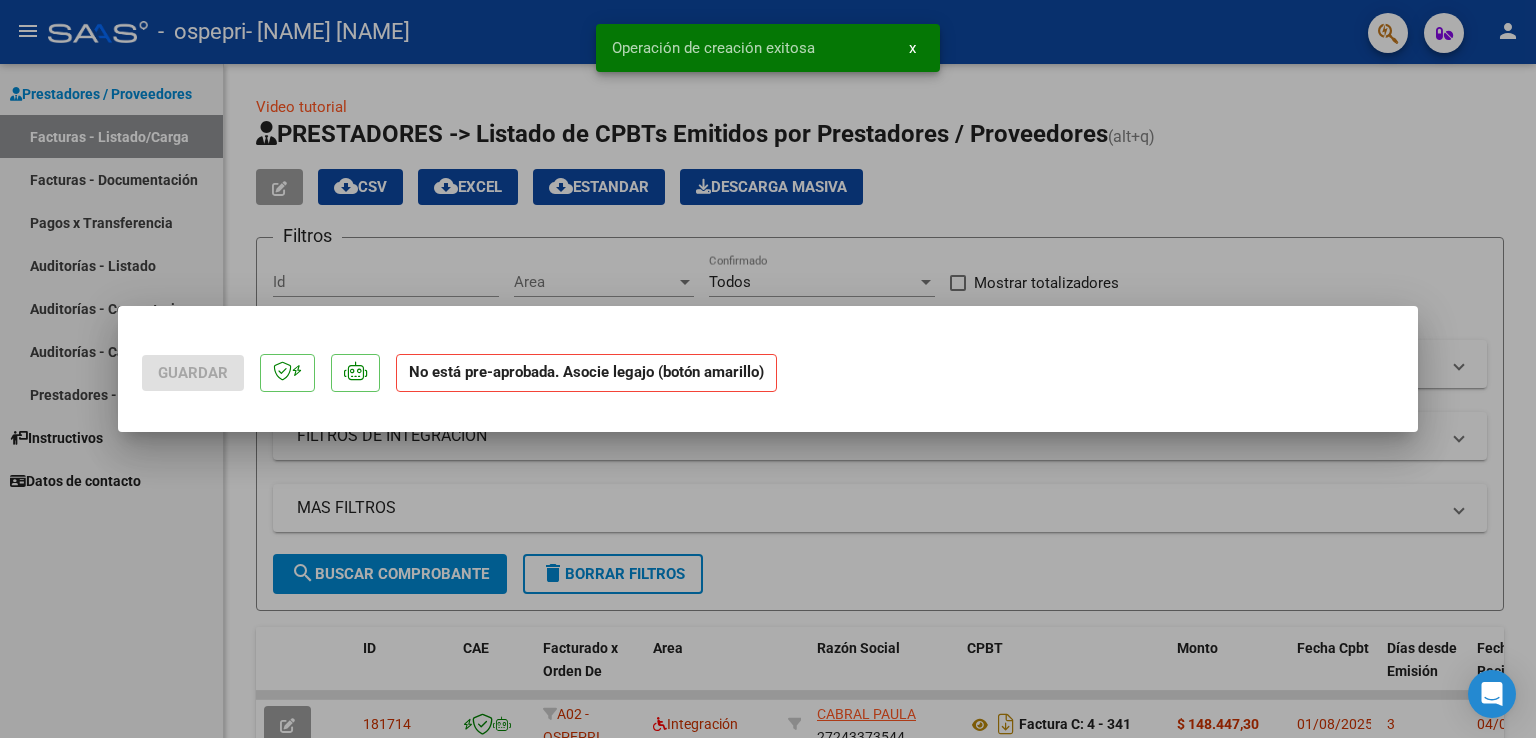 scroll, scrollTop: 0, scrollLeft: 0, axis: both 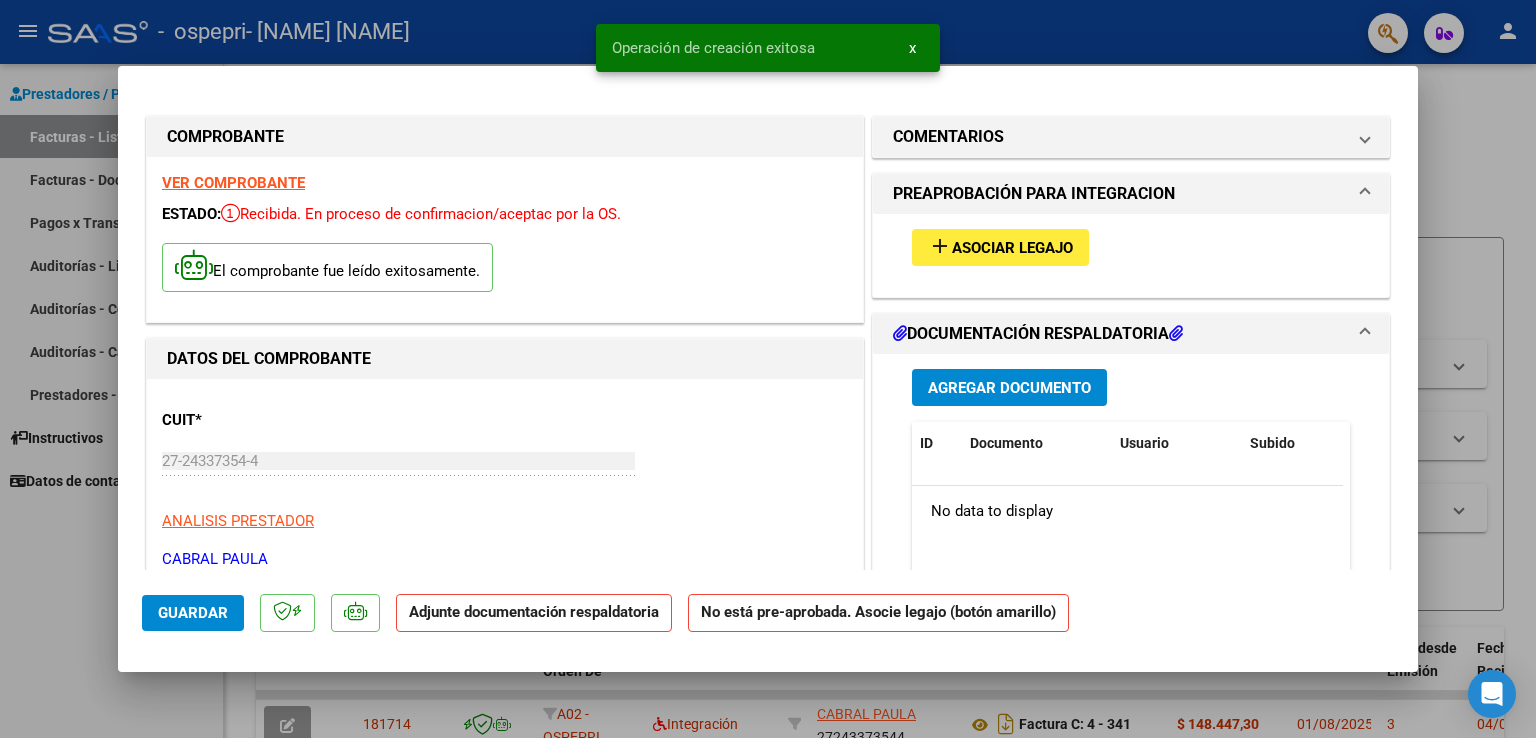 click on "Agregar Documento" at bounding box center [1009, 388] 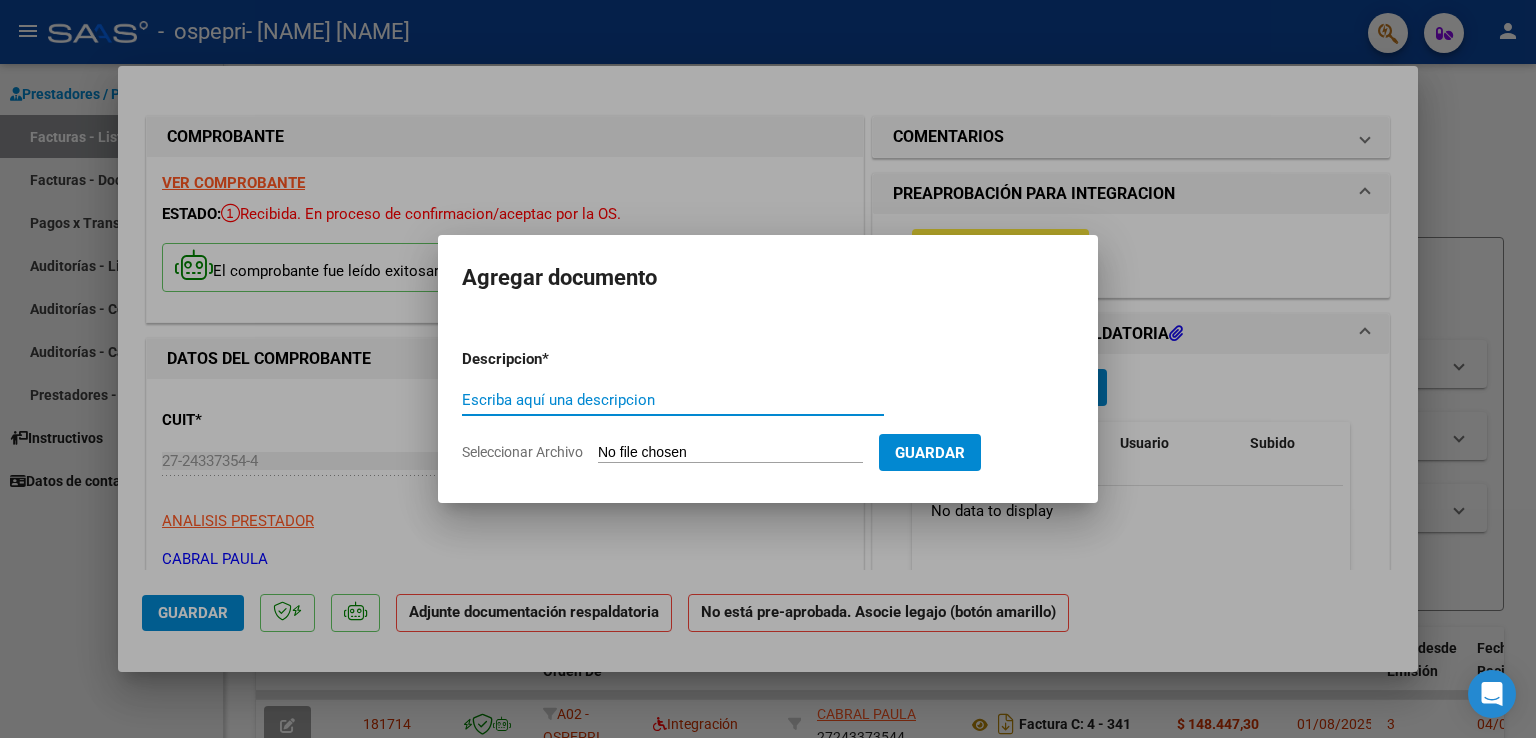 click on "Escriba aquí una descripcion" at bounding box center [673, 400] 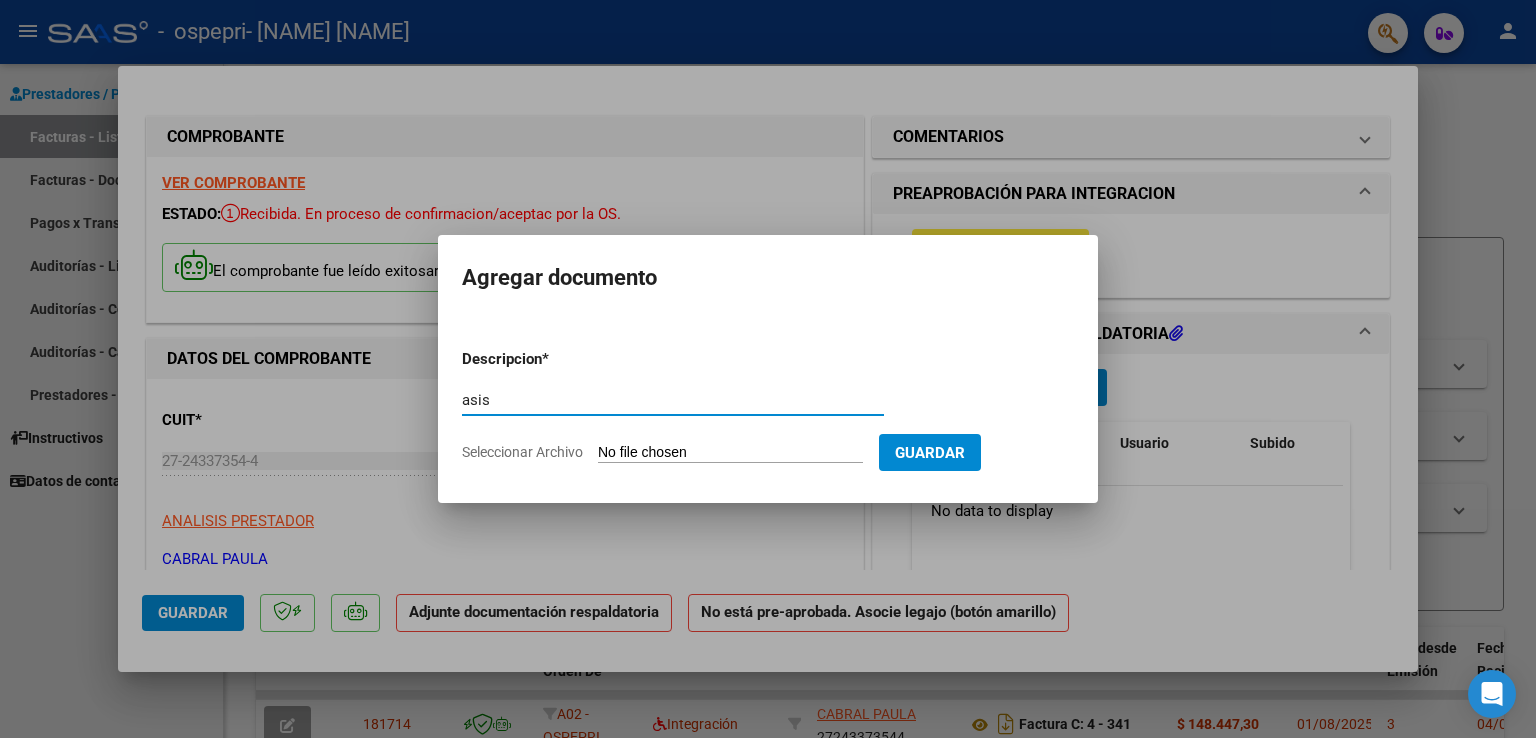 type on "asis" 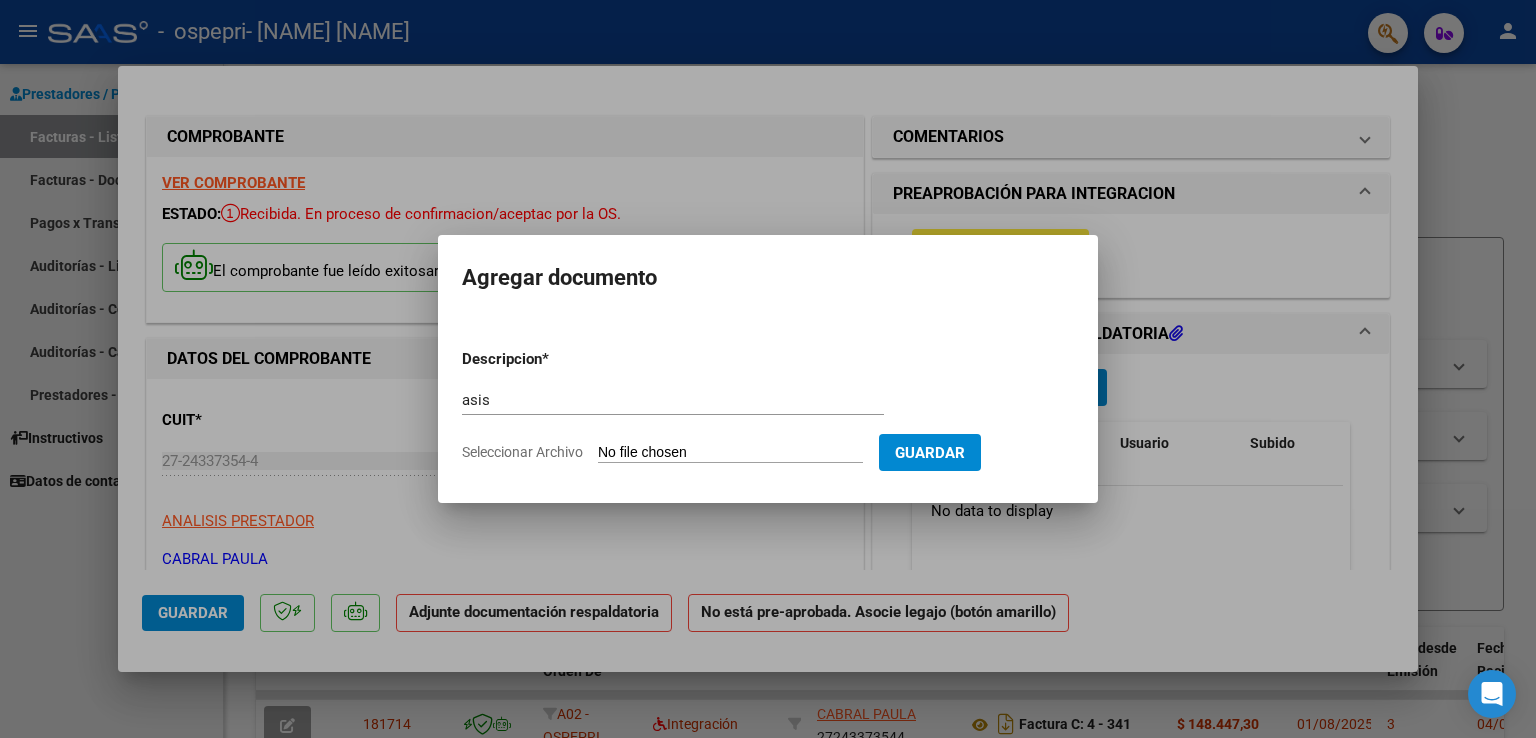 type on "C:\fakepath\Talq Julio.pdf" 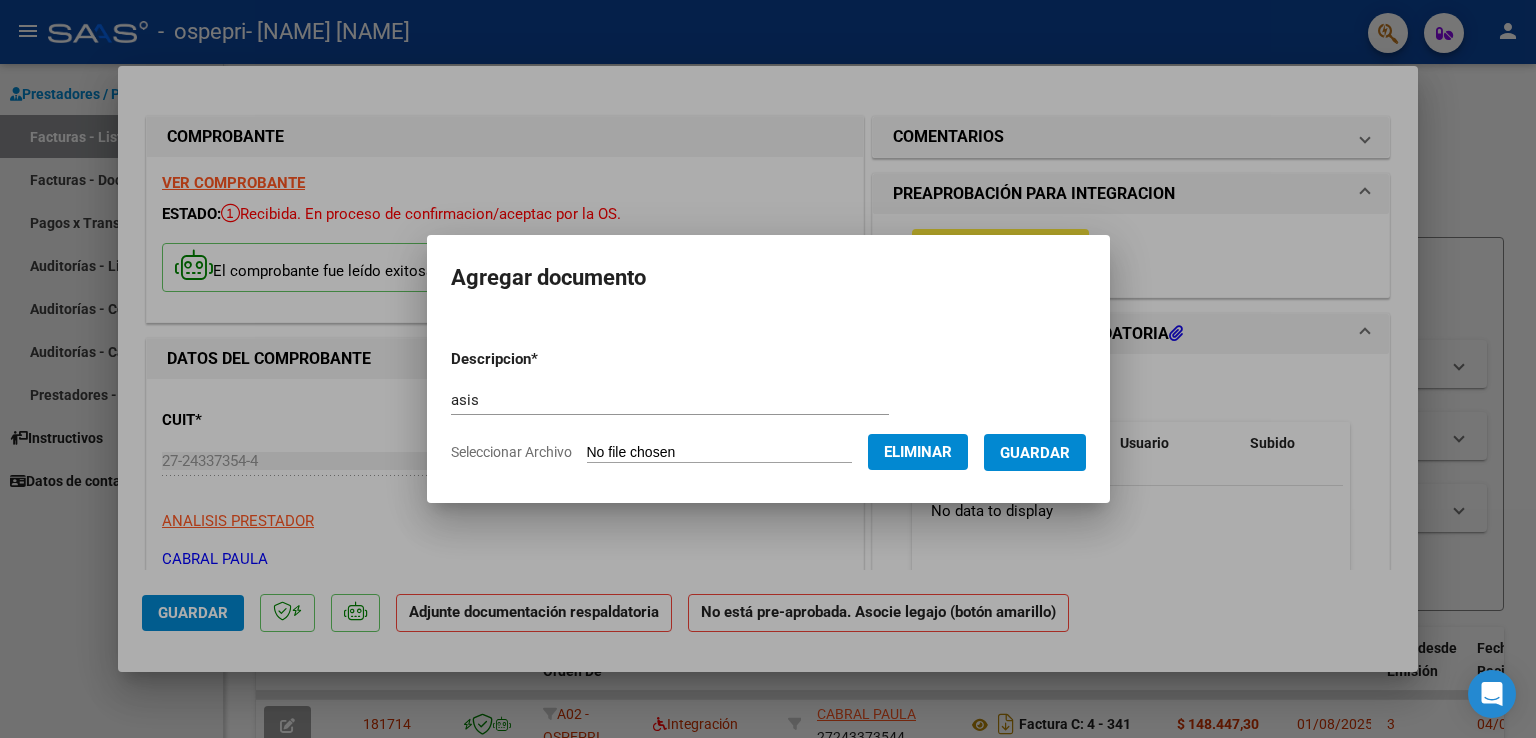 click on "Guardar" at bounding box center [1035, 453] 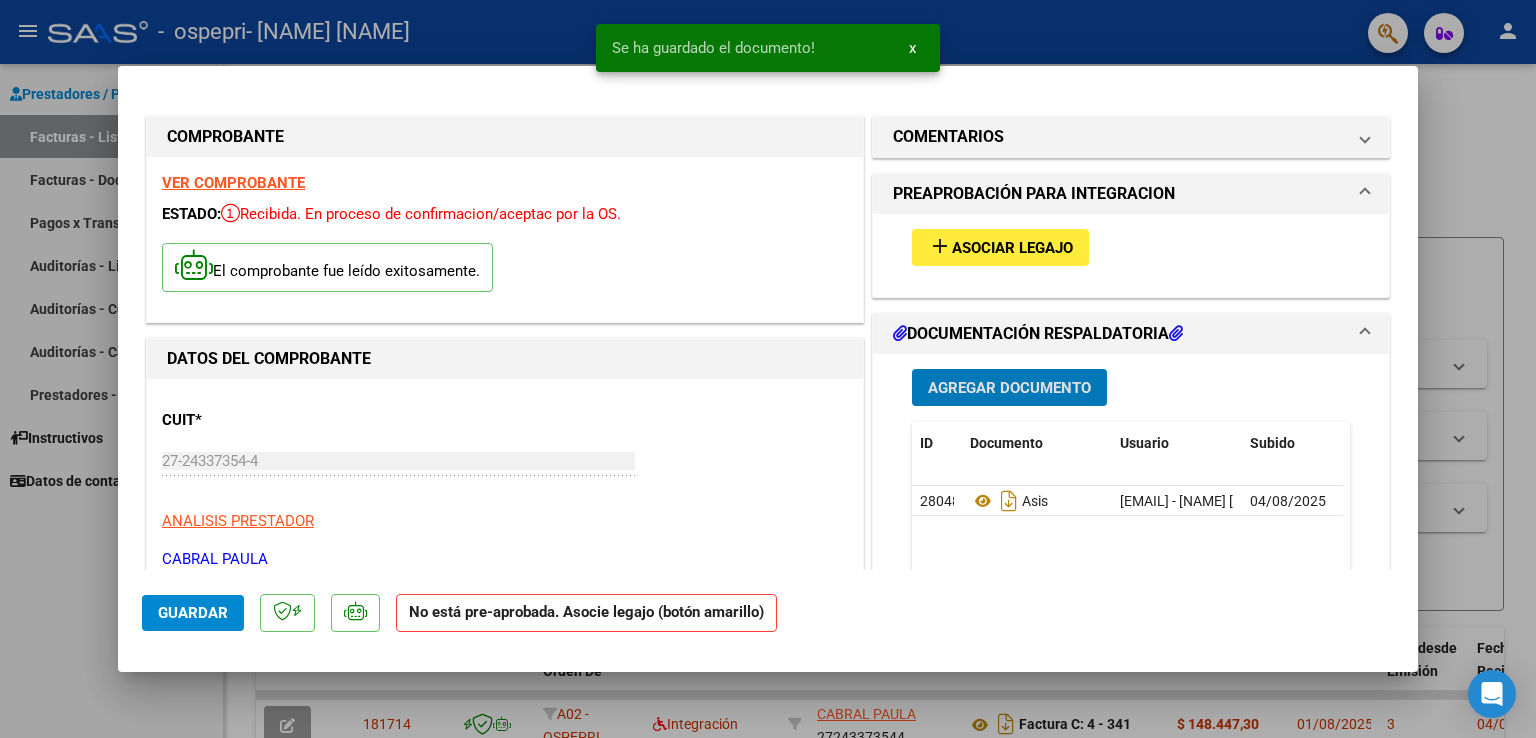 click on "Agregar Documento" at bounding box center [1009, 388] 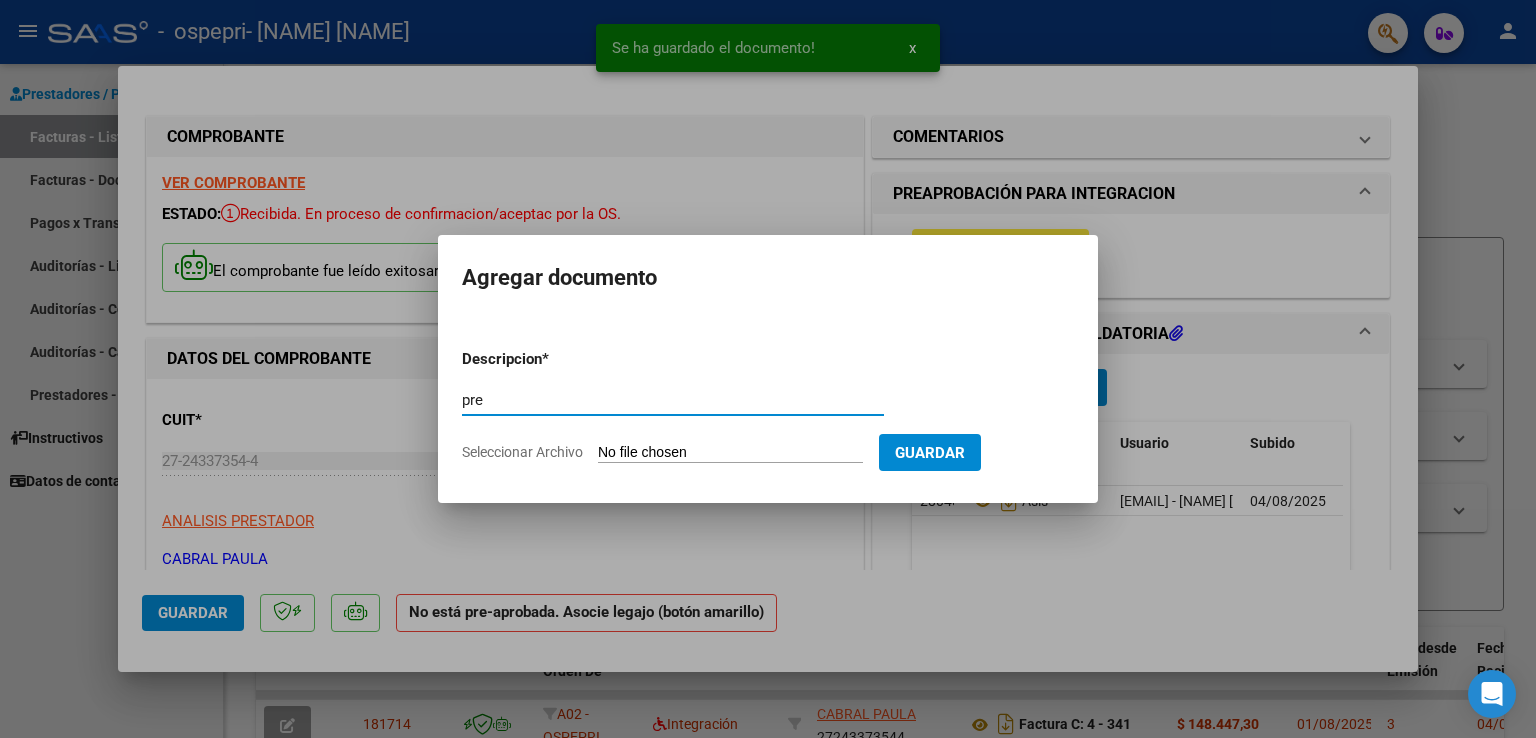 type on "pre" 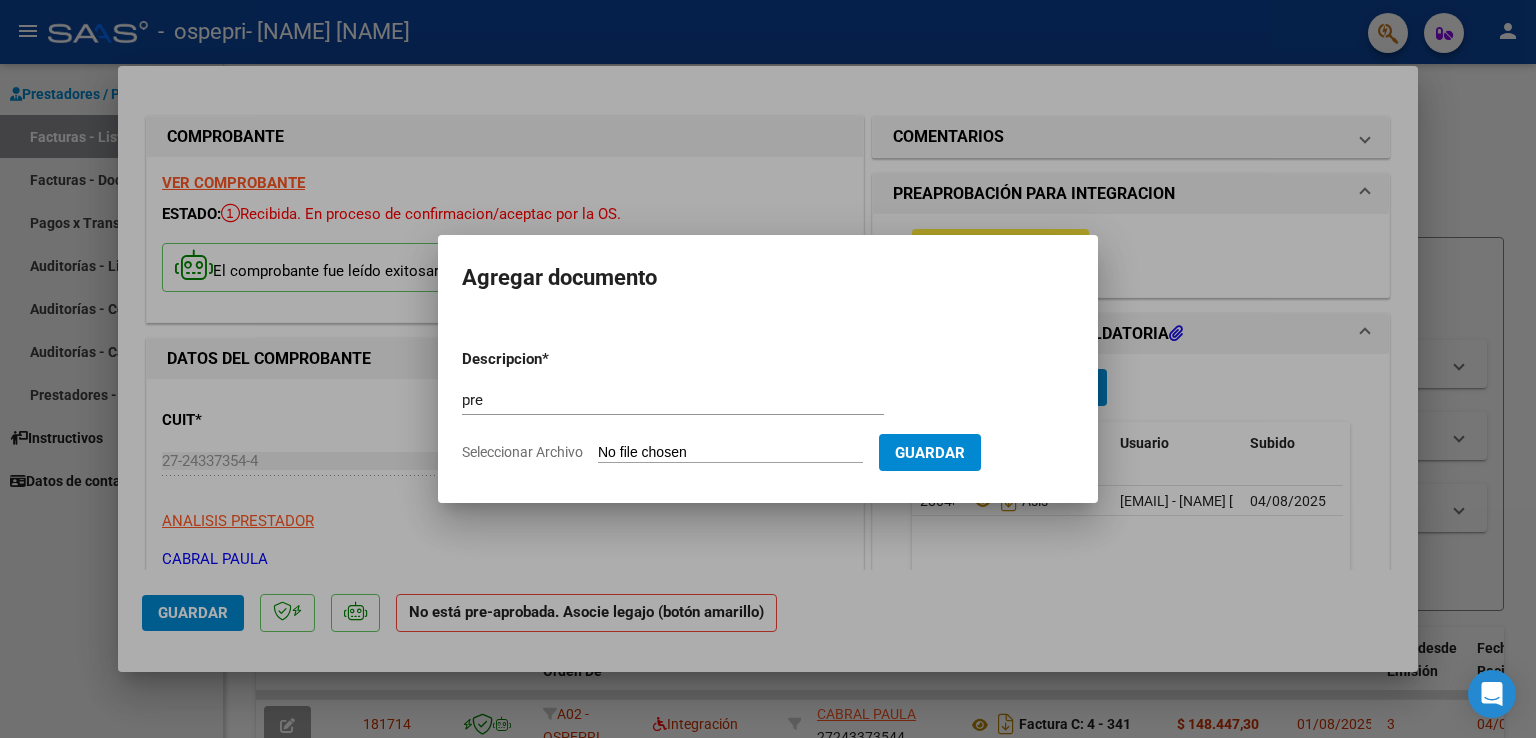 type on "C:\fakepath\Talquenca (3).pdf" 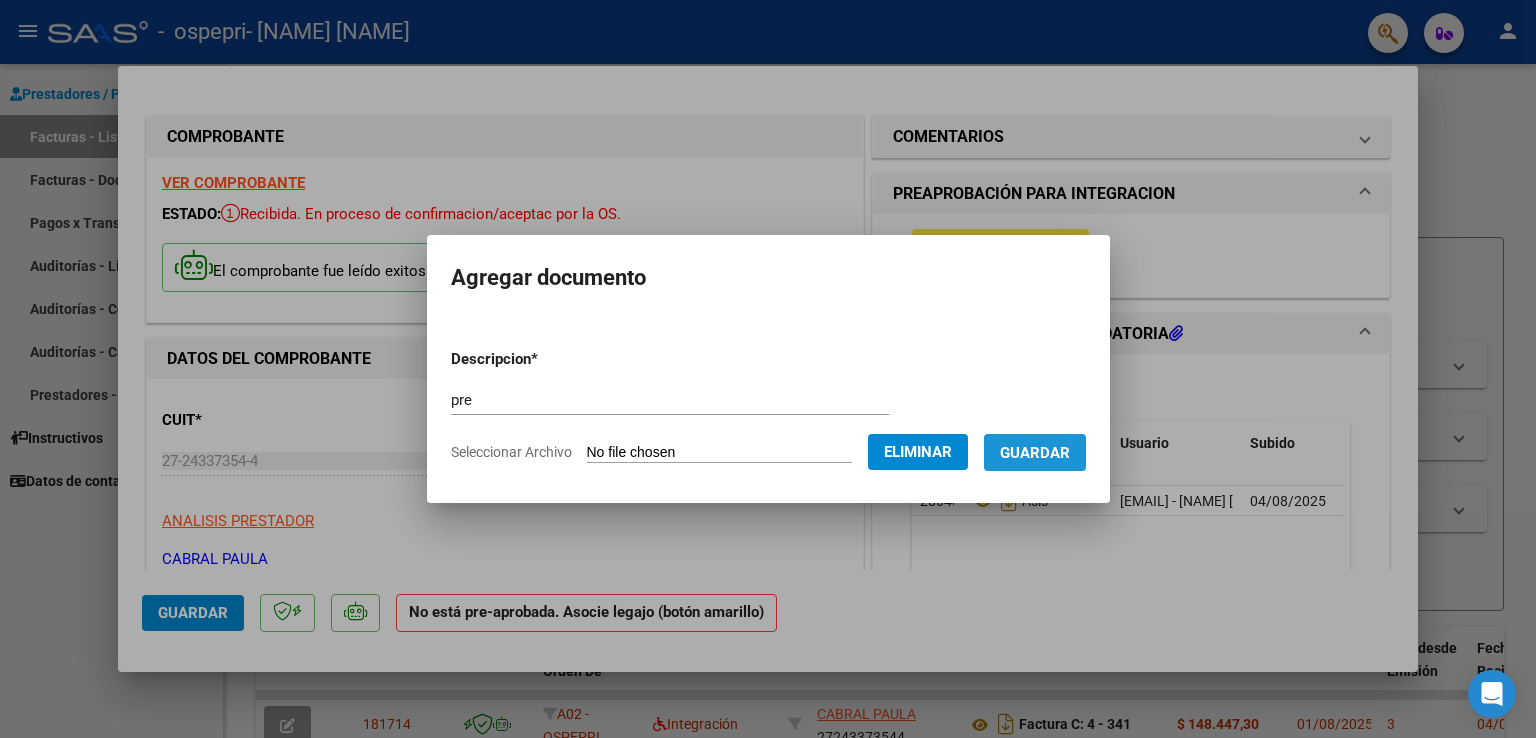 click on "Guardar" at bounding box center [1035, 453] 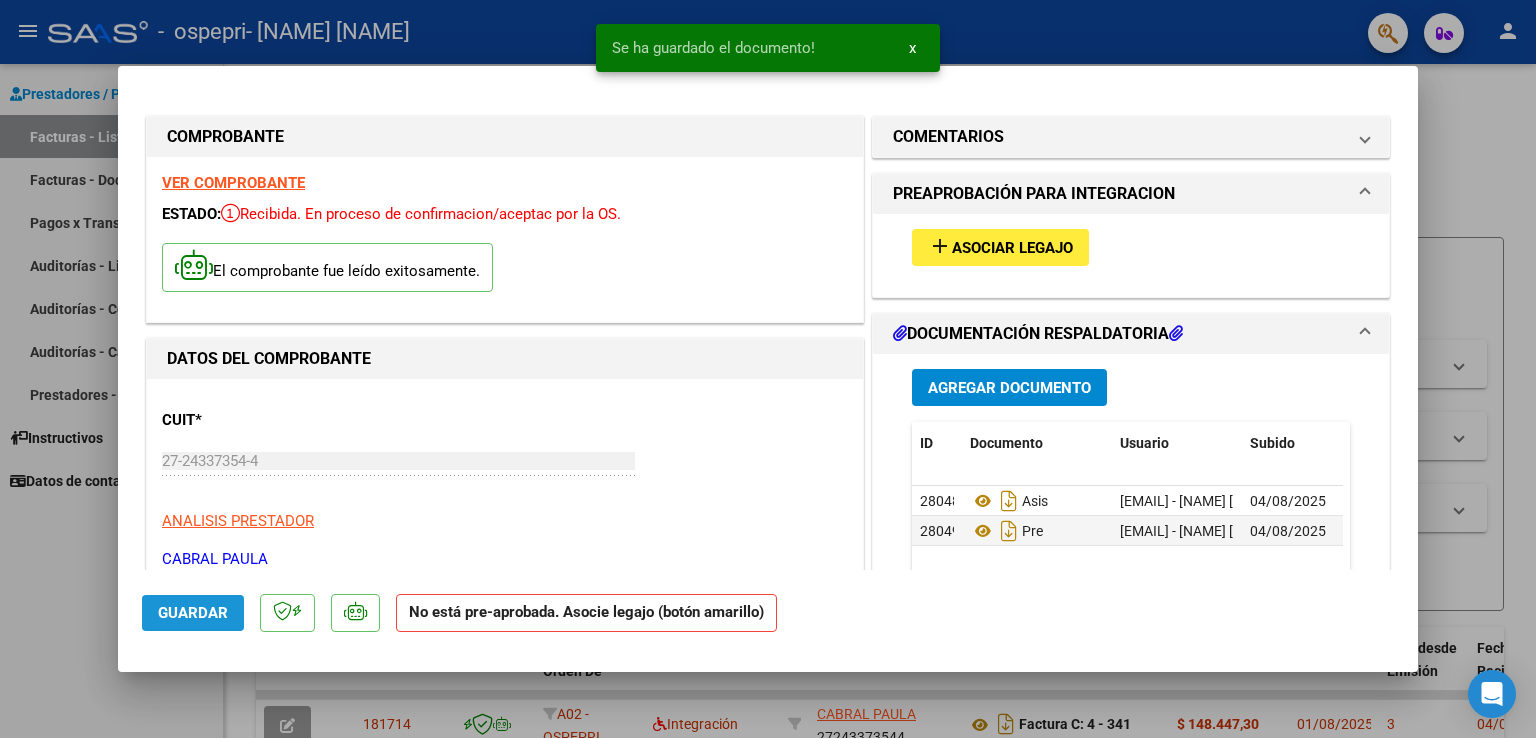 click on "Guardar" 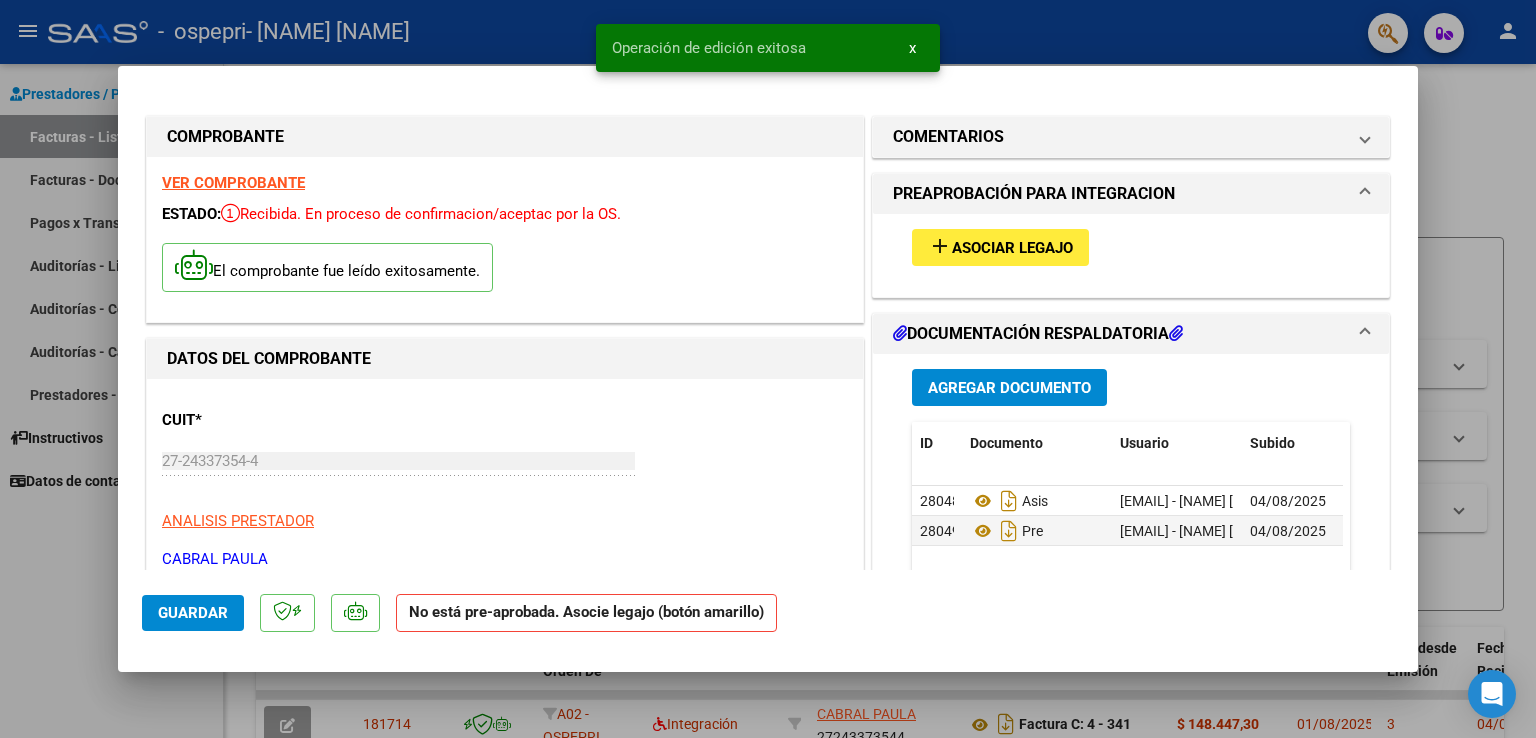 click at bounding box center (768, 369) 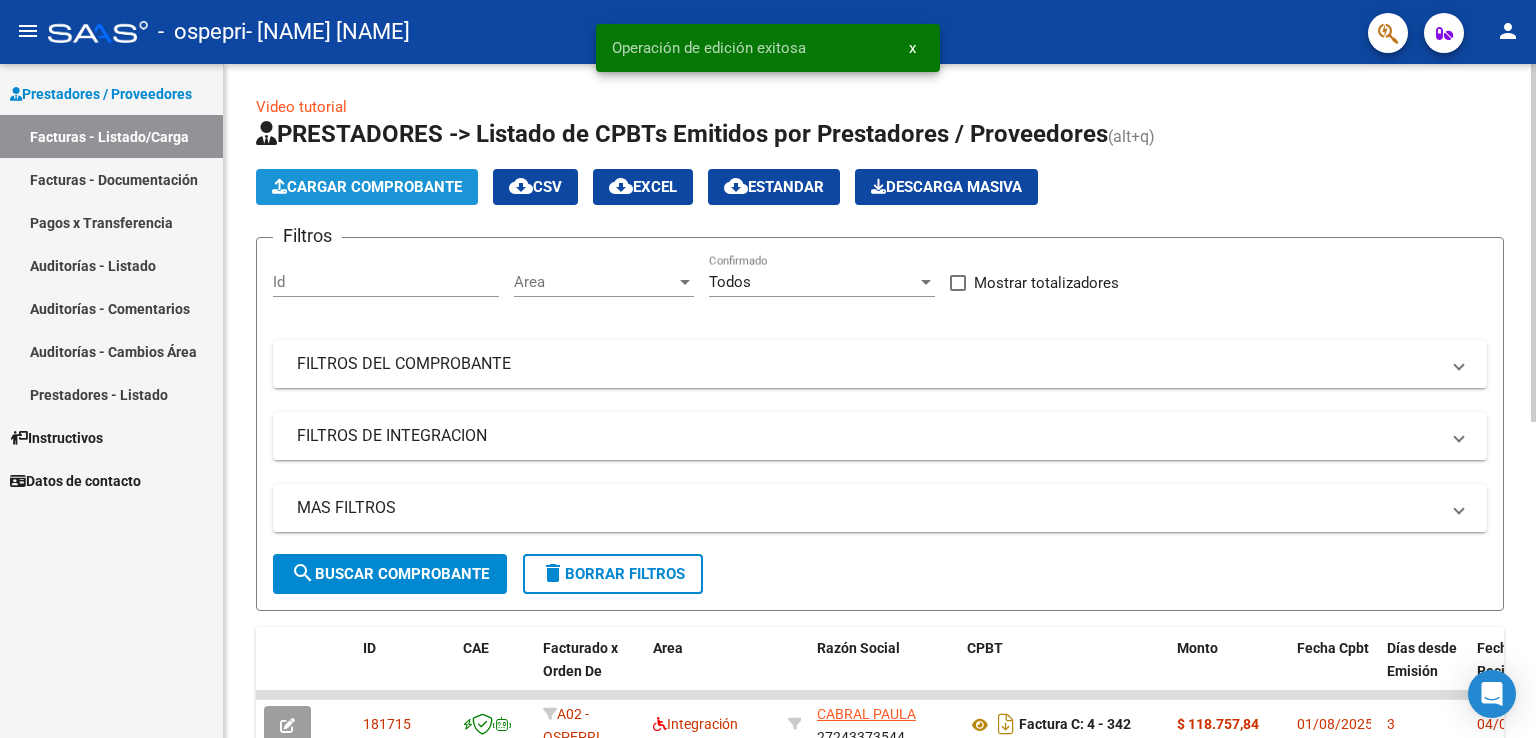 click on "Cargar Comprobante" 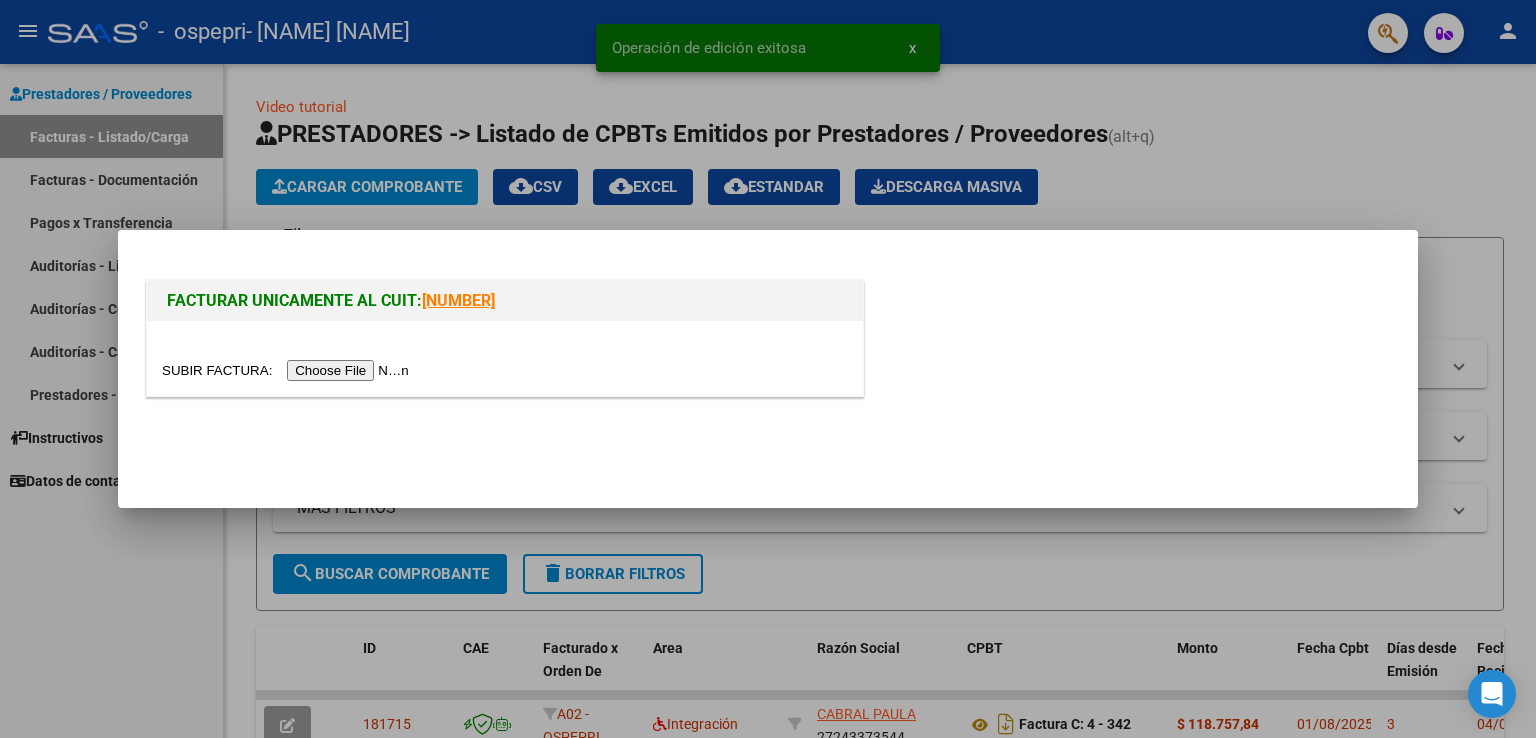 click at bounding box center [288, 370] 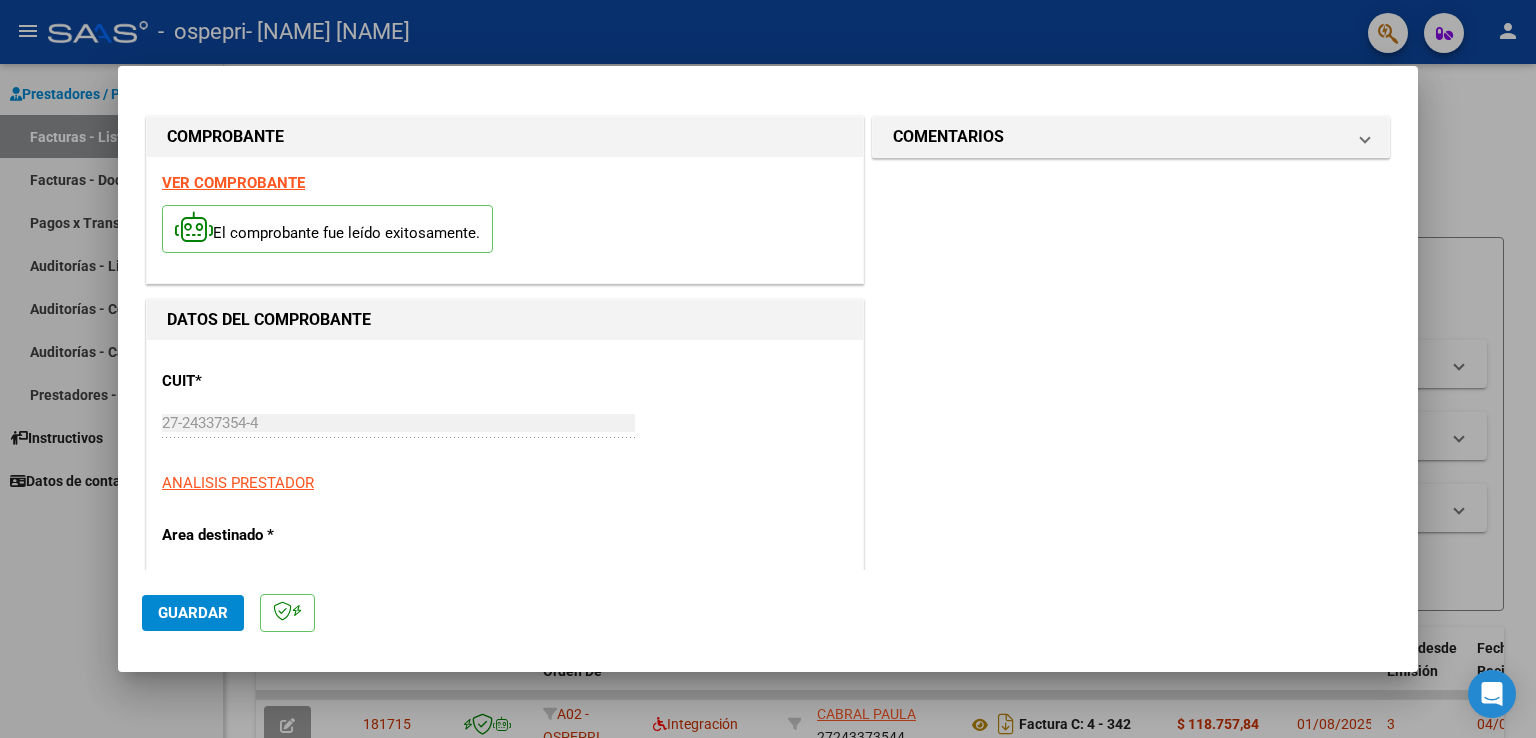 click on "VER COMPROBANTE" at bounding box center (233, 183) 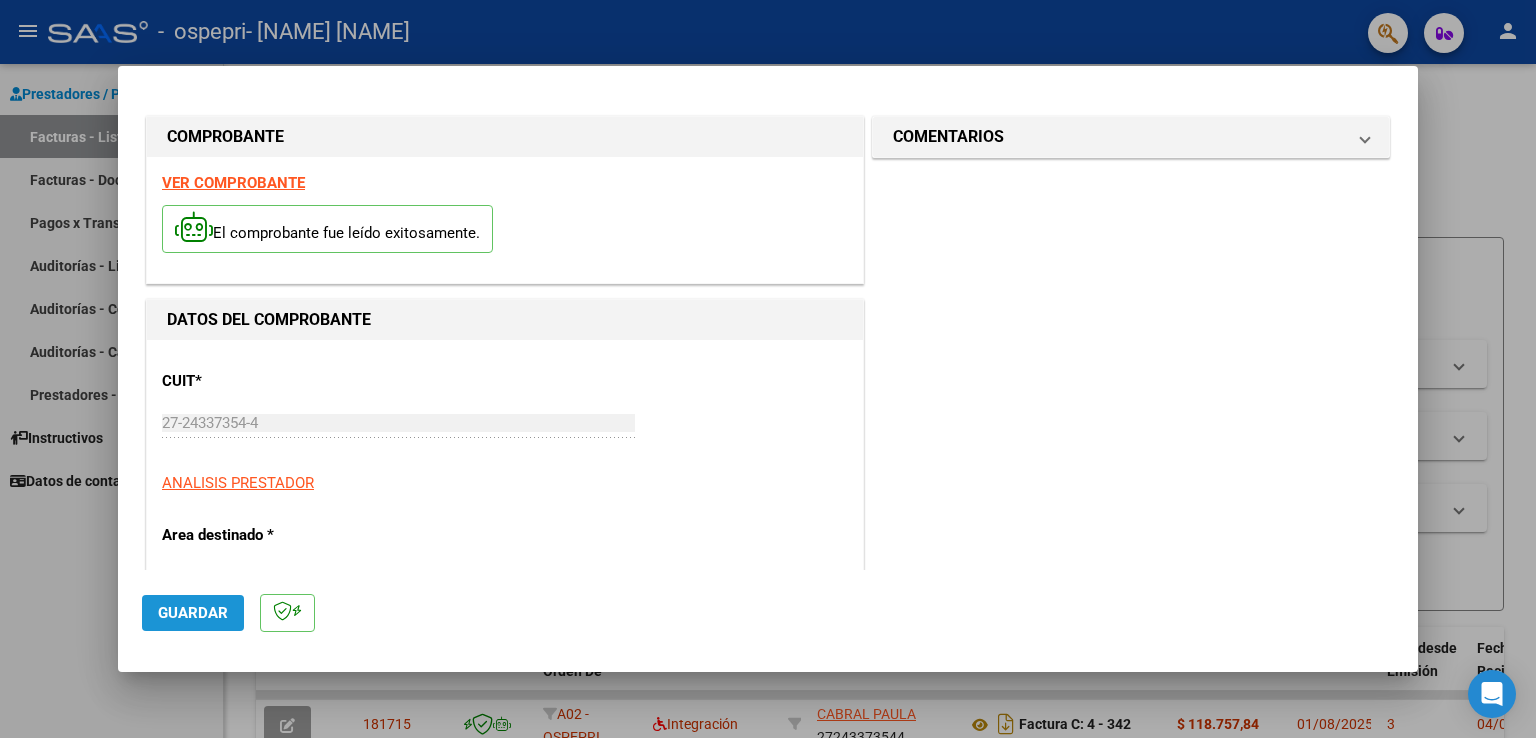 click on "Guardar" 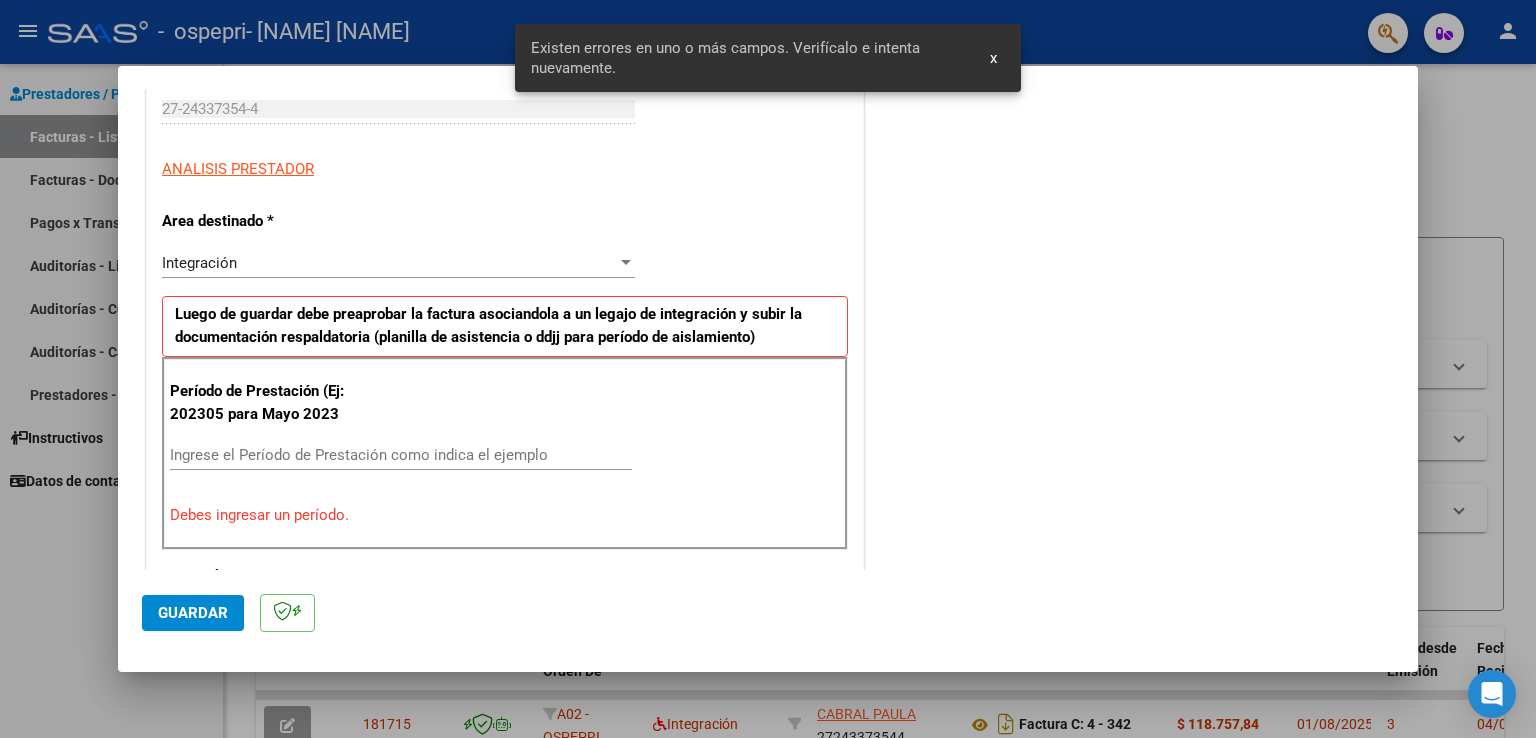 scroll, scrollTop: 417, scrollLeft: 0, axis: vertical 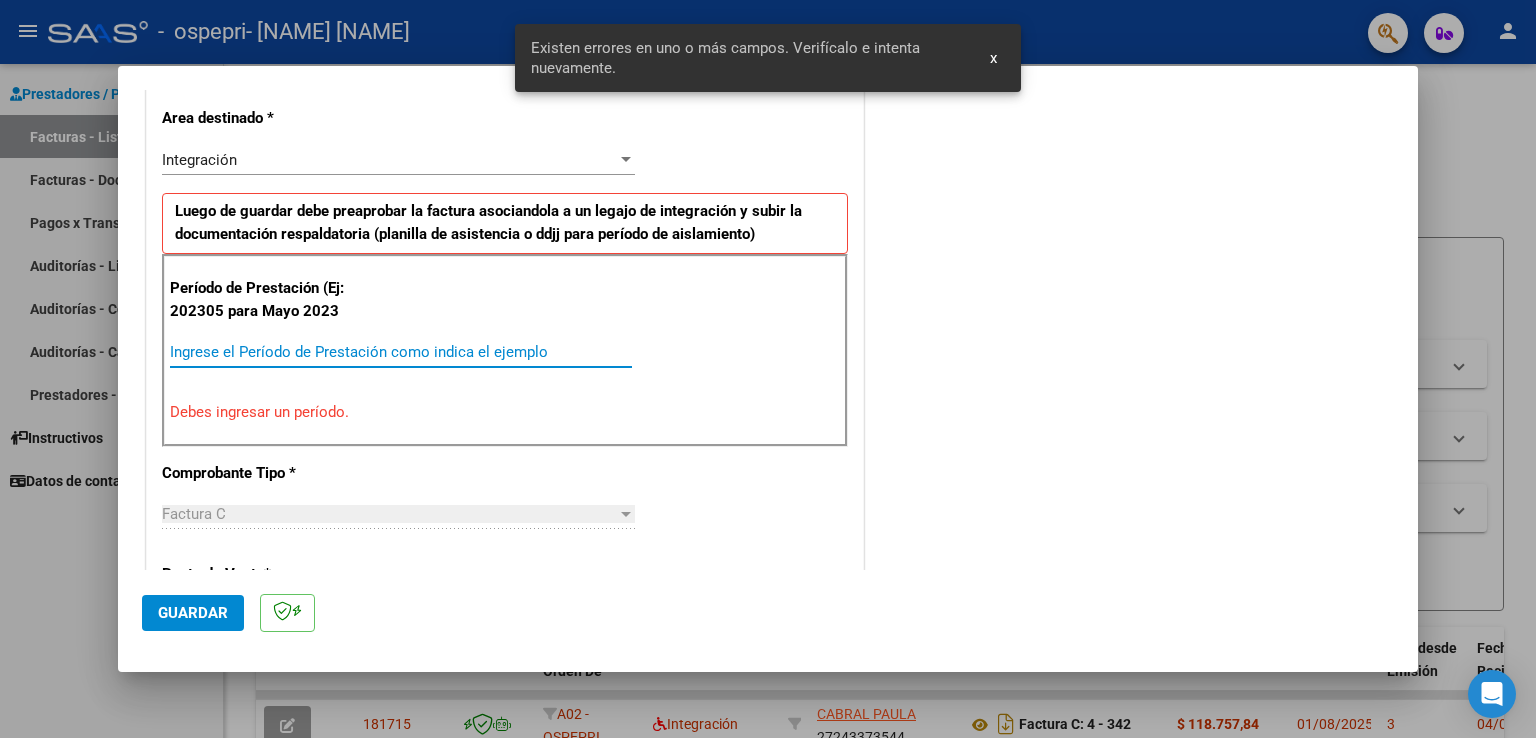 click on "Ingrese el Período de Prestación como indica el ejemplo" at bounding box center (401, 352) 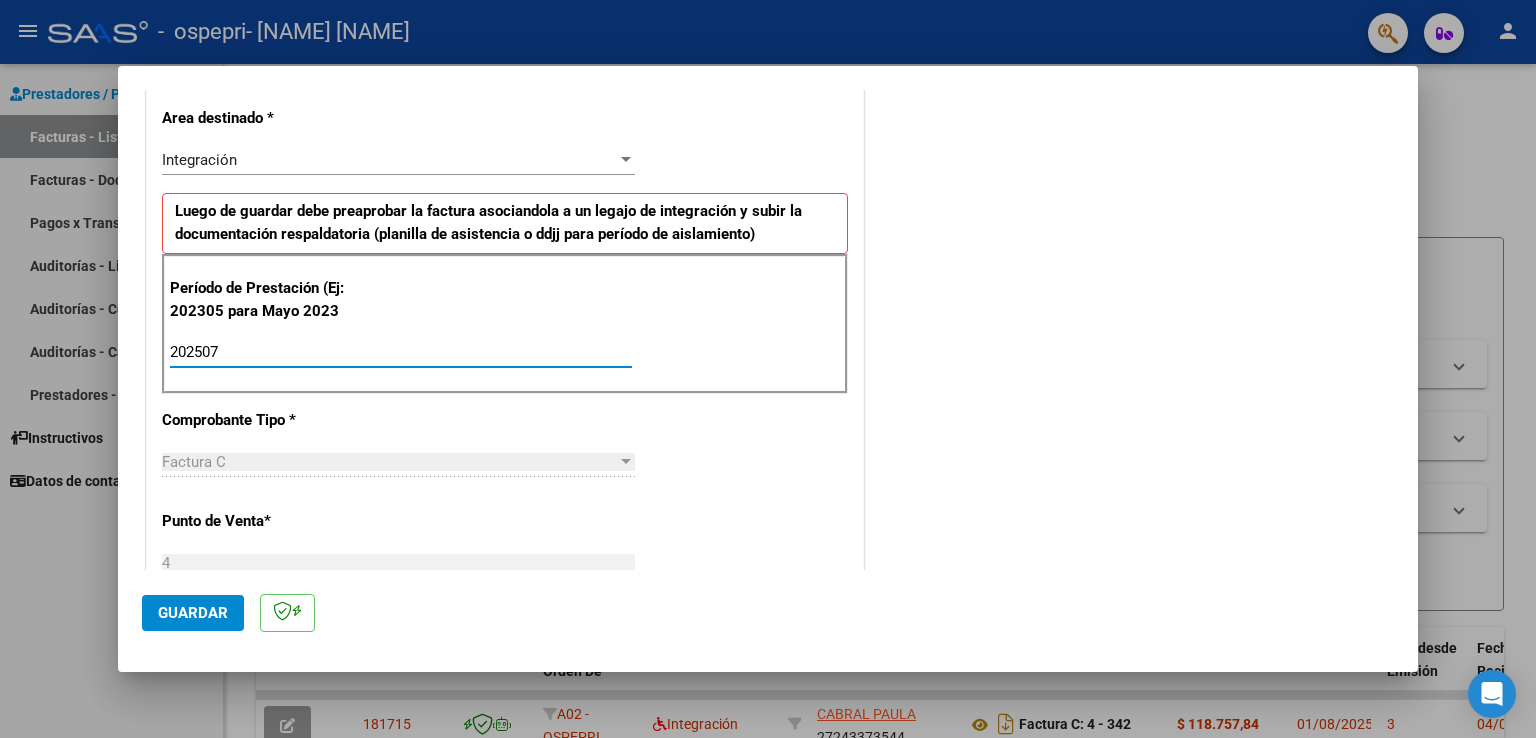 type on "202507" 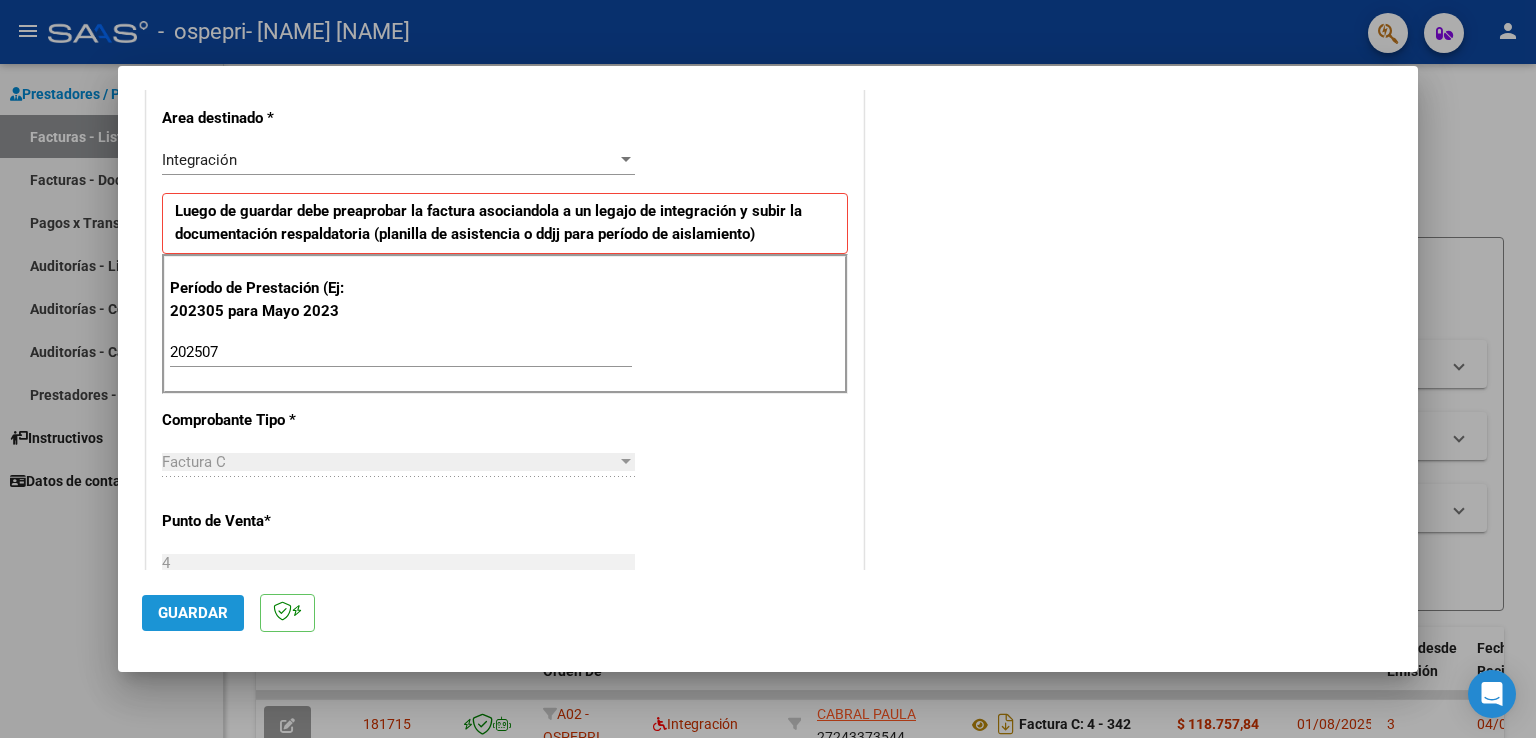 click on "Guardar" 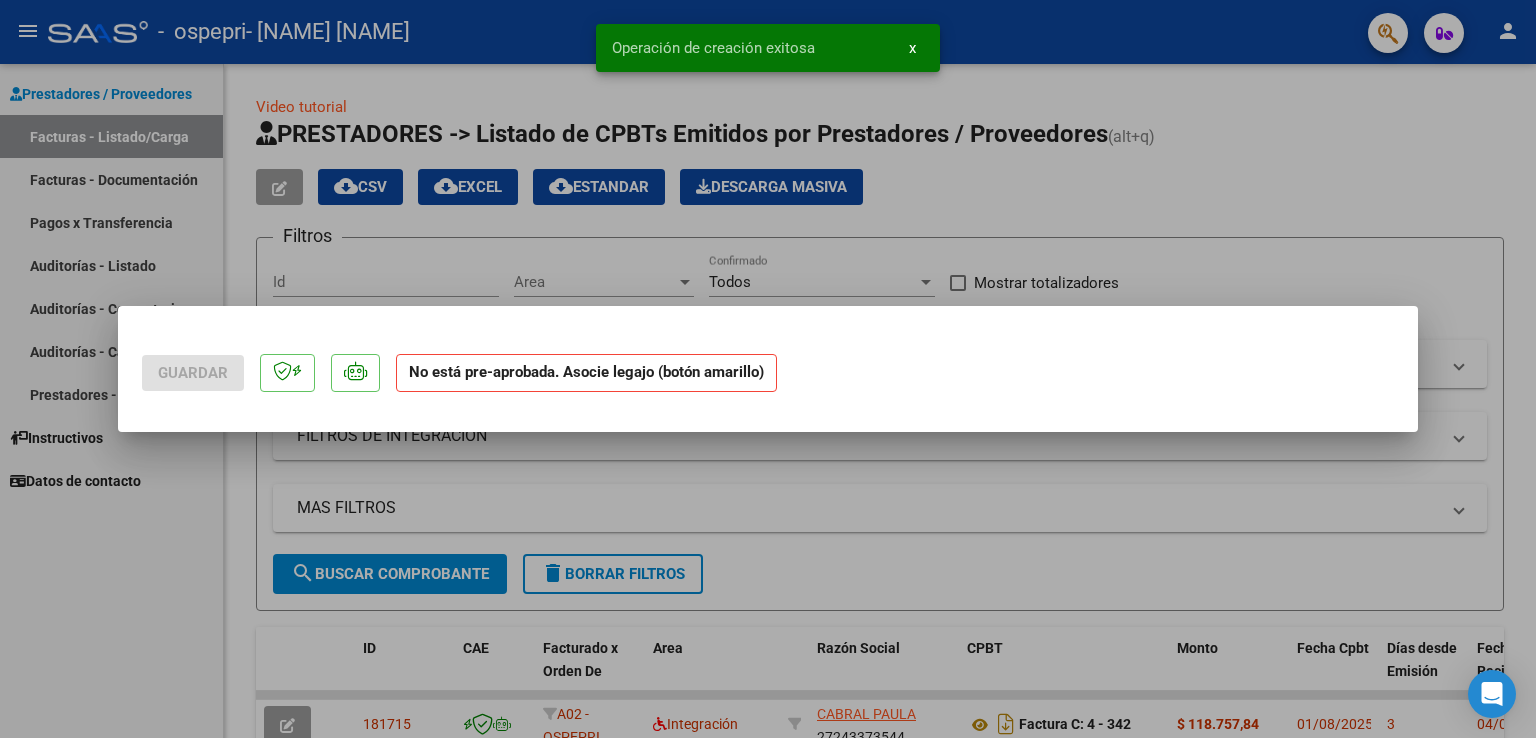 scroll, scrollTop: 0, scrollLeft: 0, axis: both 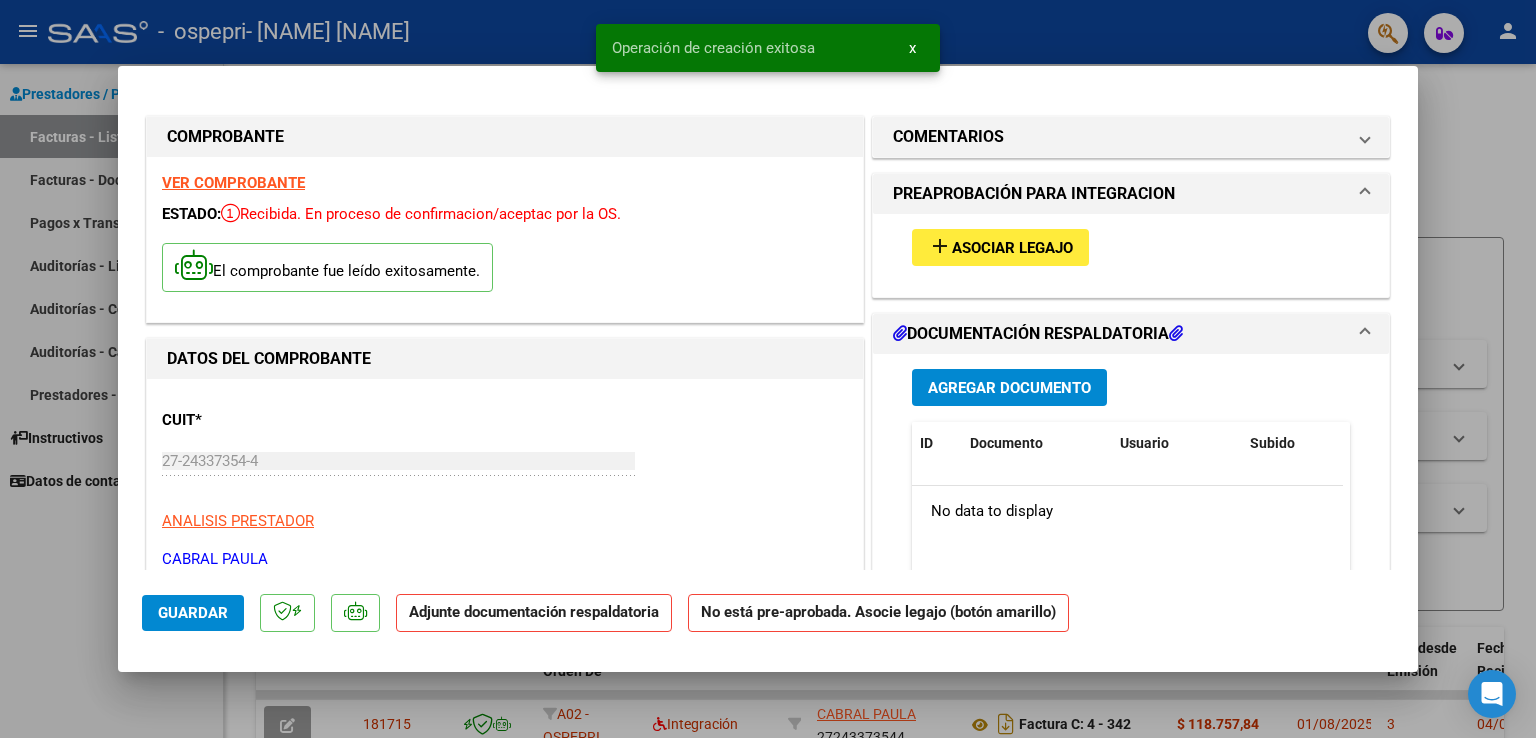 click on "Agregar Documento" at bounding box center [1009, 388] 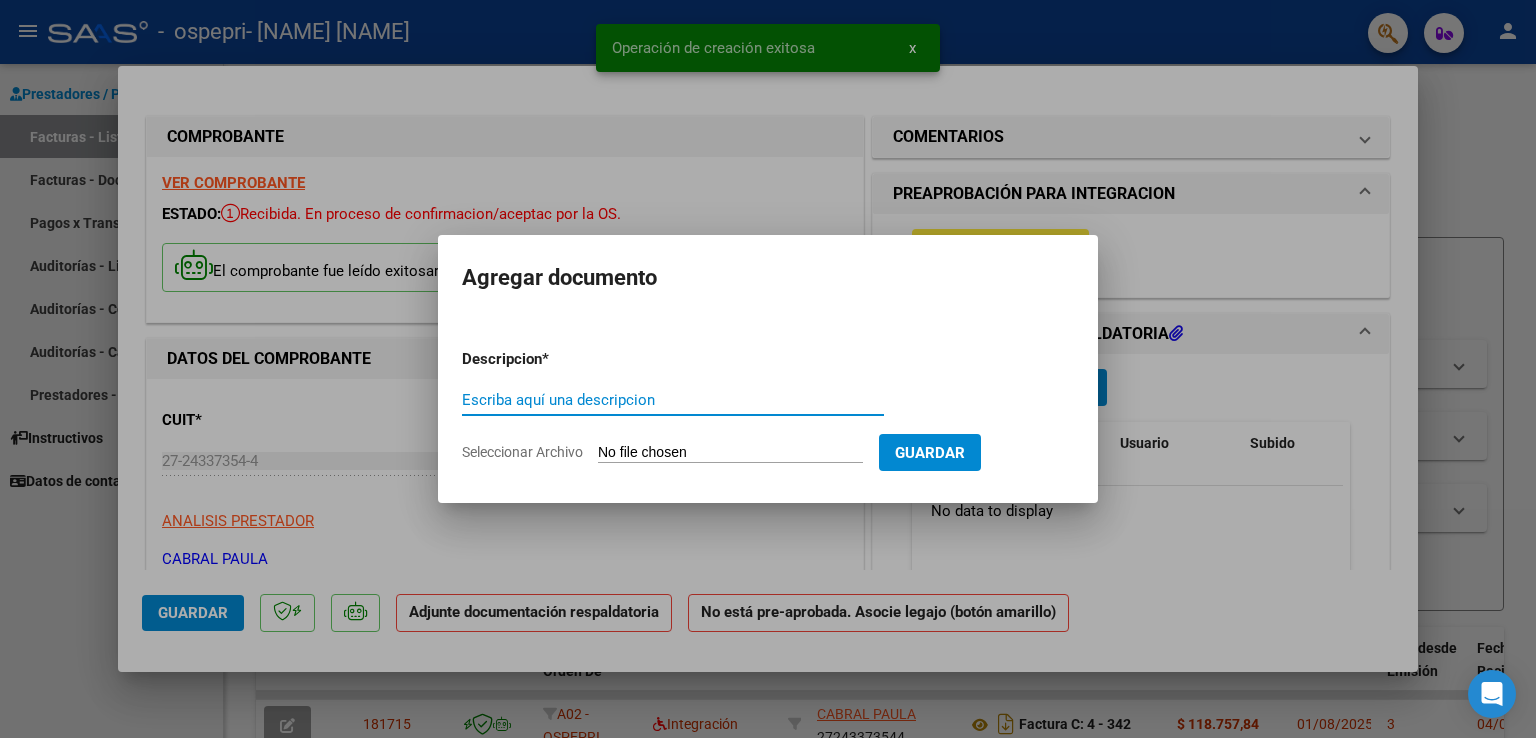 click on "Escriba aquí una descripcion" at bounding box center (673, 400) 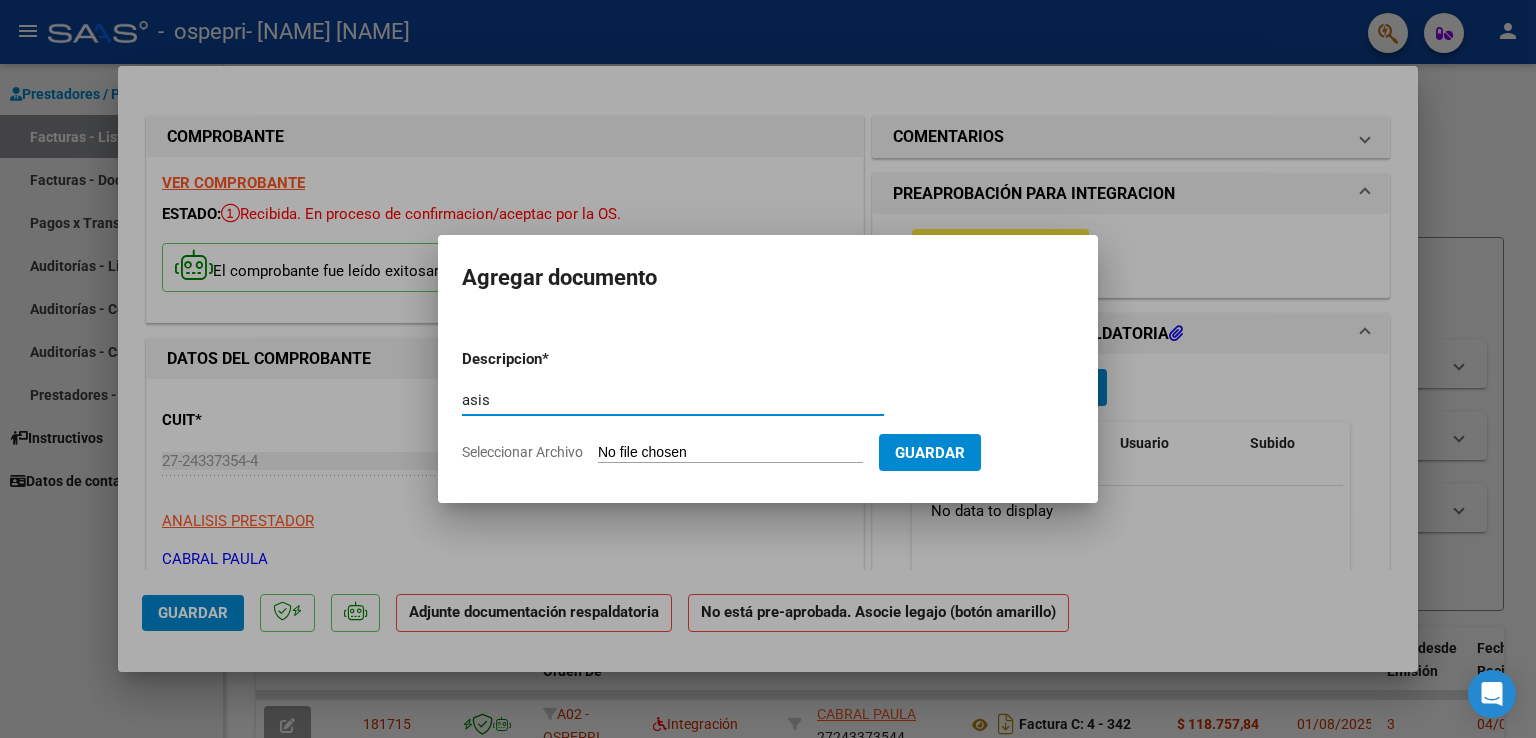 type on "asis" 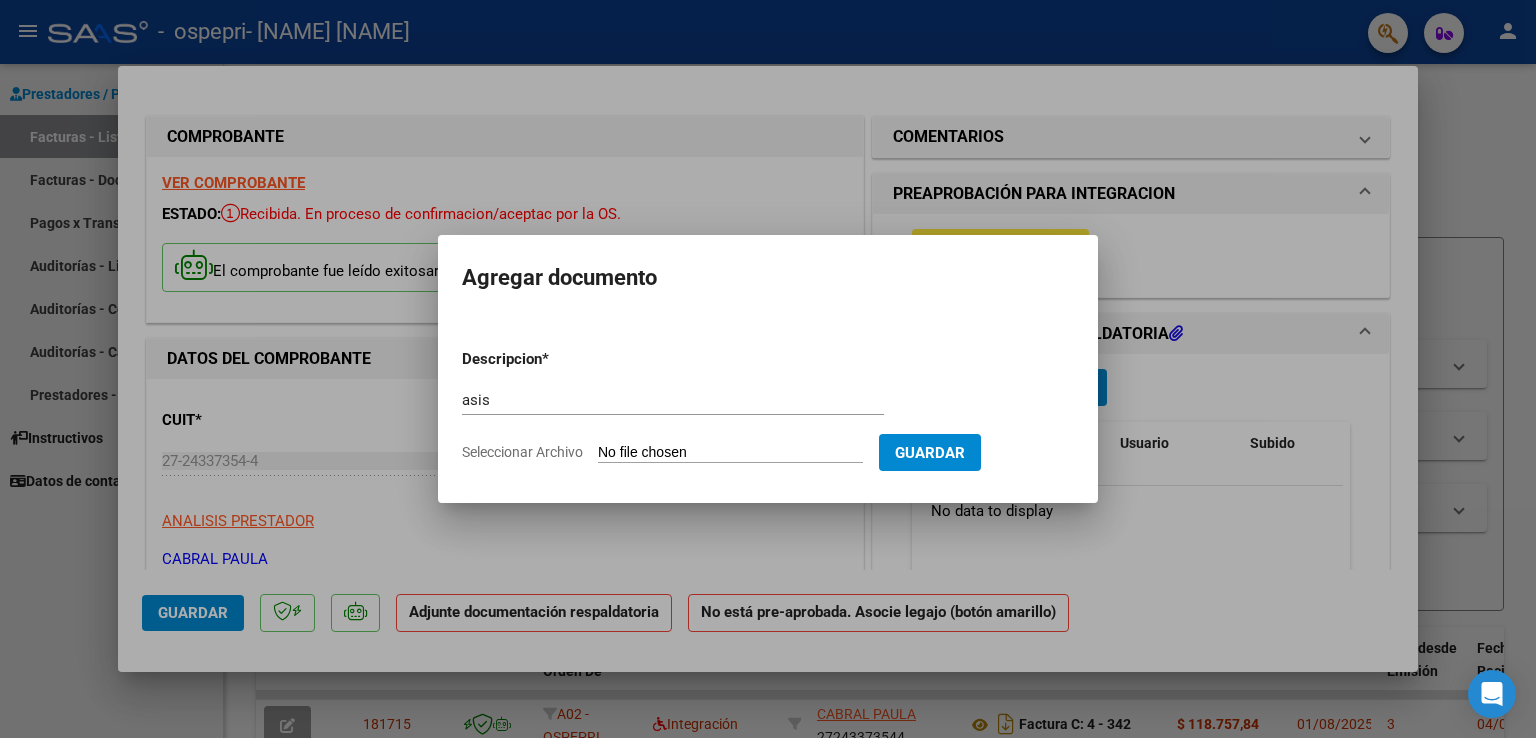 click on "Seleccionar Archivo" at bounding box center (730, 453) 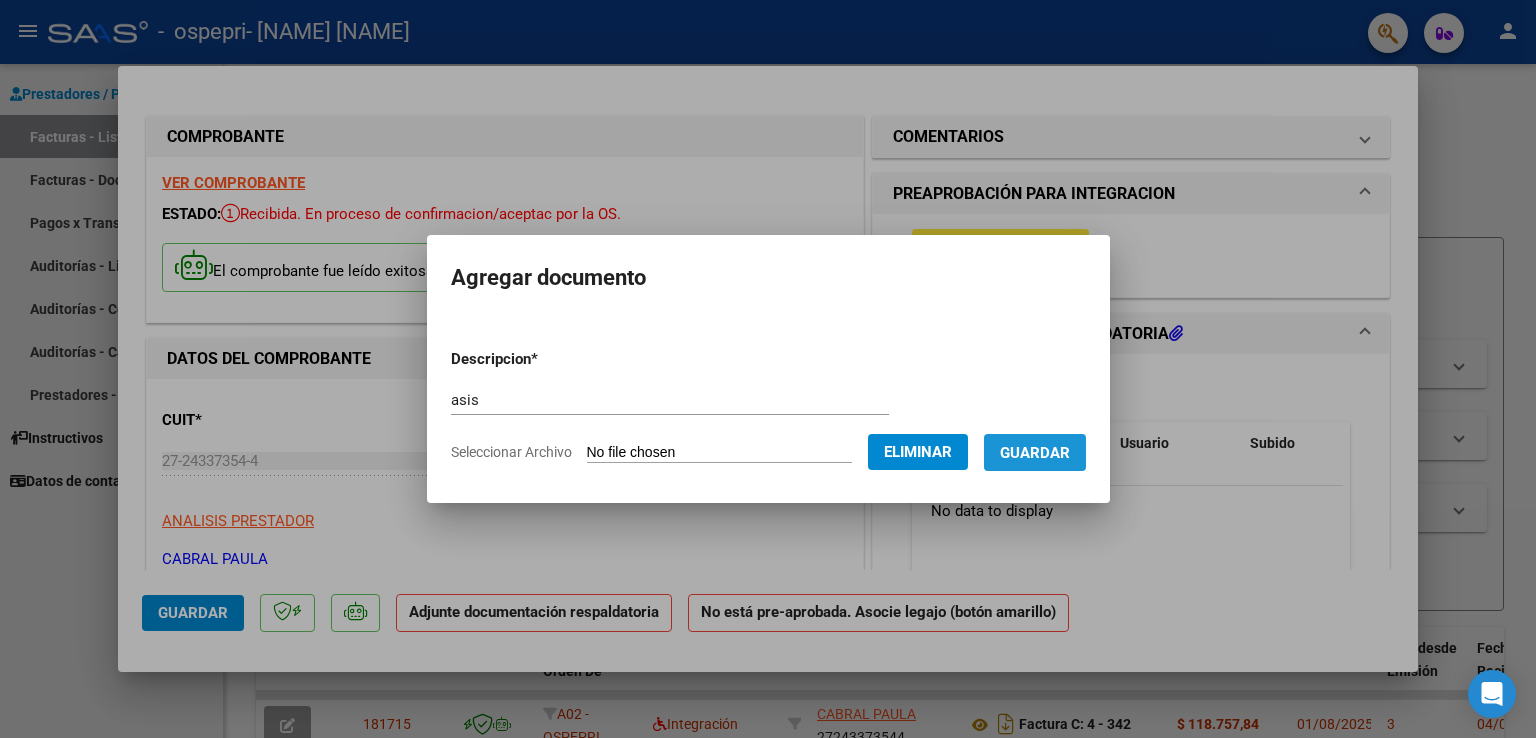 click on "Guardar" at bounding box center [1035, 453] 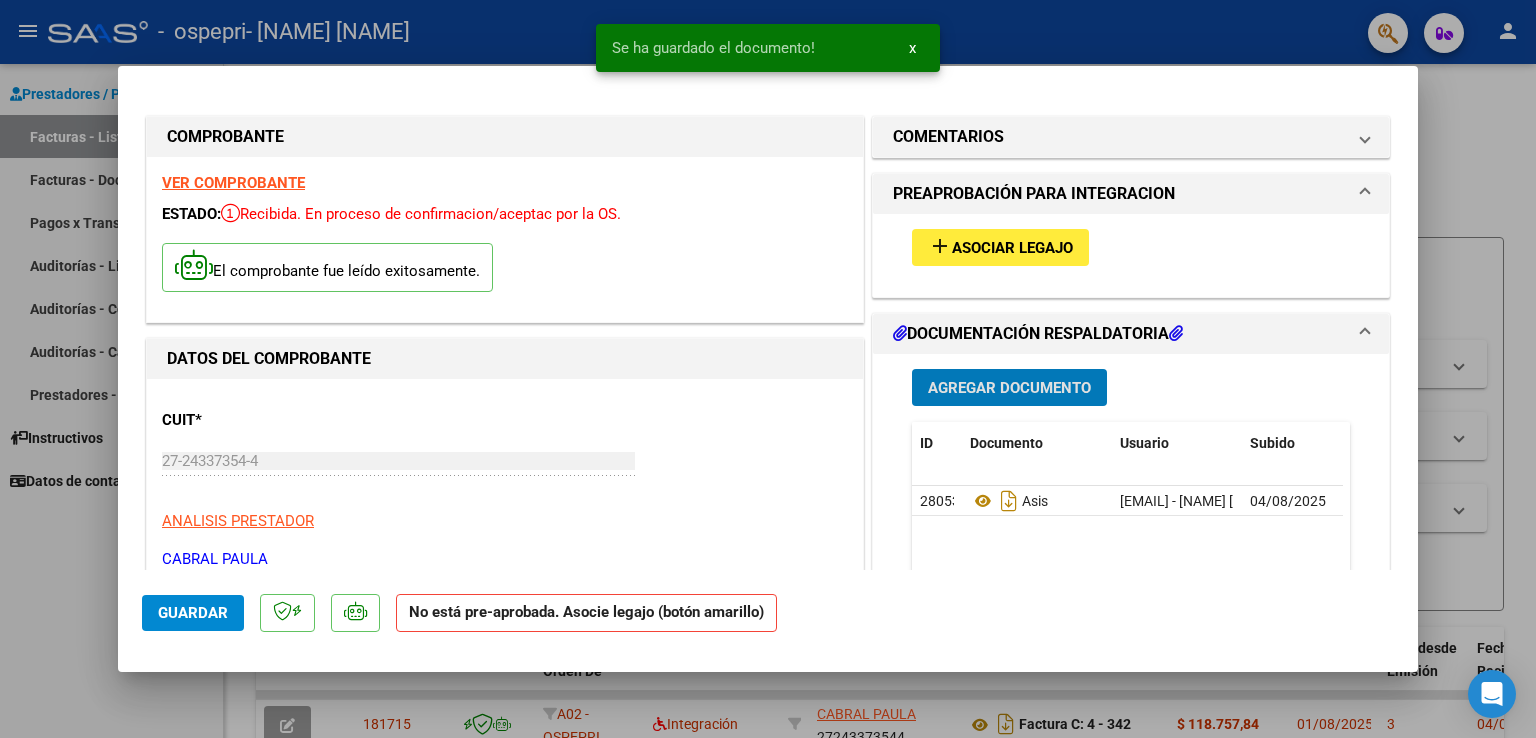 click on "Agregar Documento" at bounding box center [1009, 388] 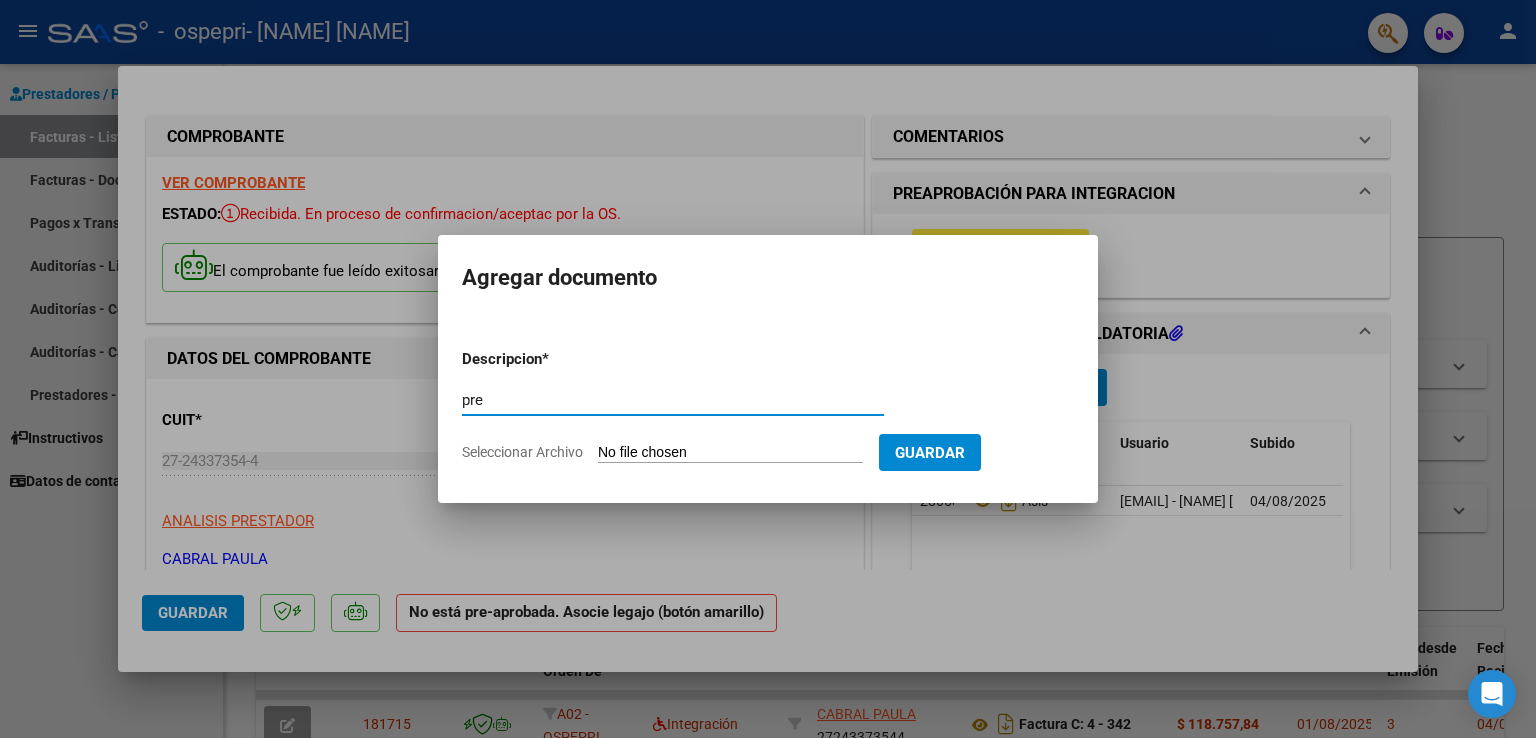 type on "pre" 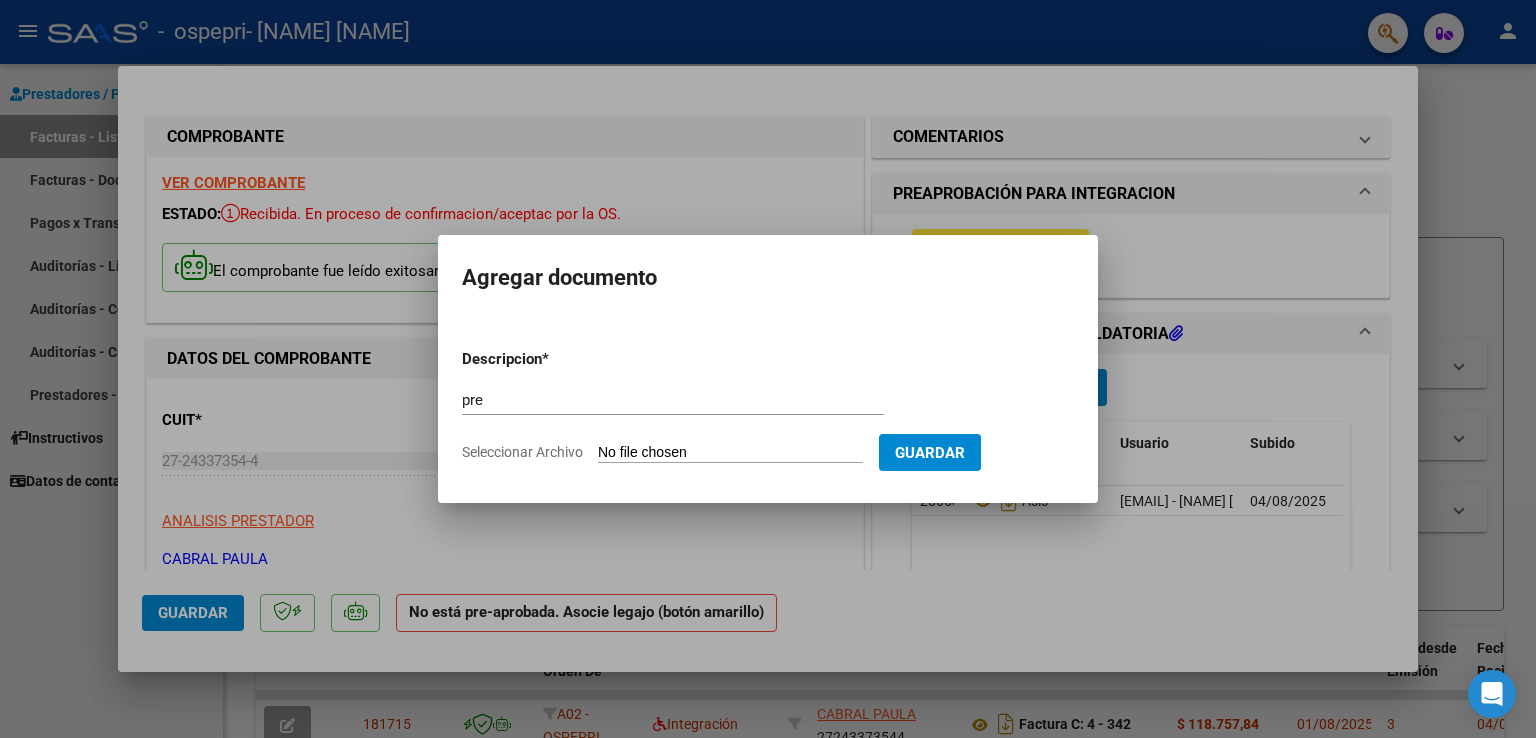 type on "C:\fakepath\Meglioli (4).pdf" 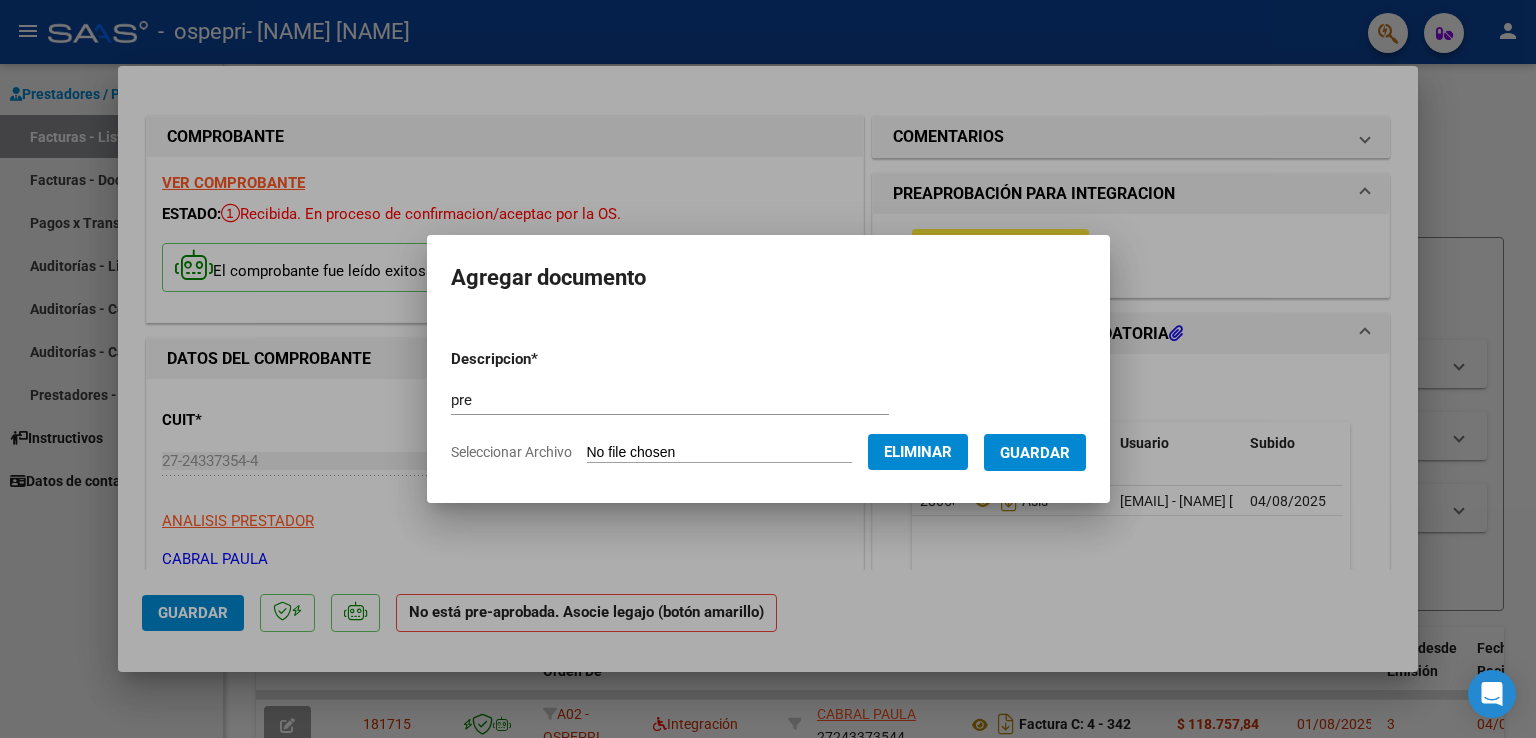 click on "Guardar" at bounding box center [1035, 453] 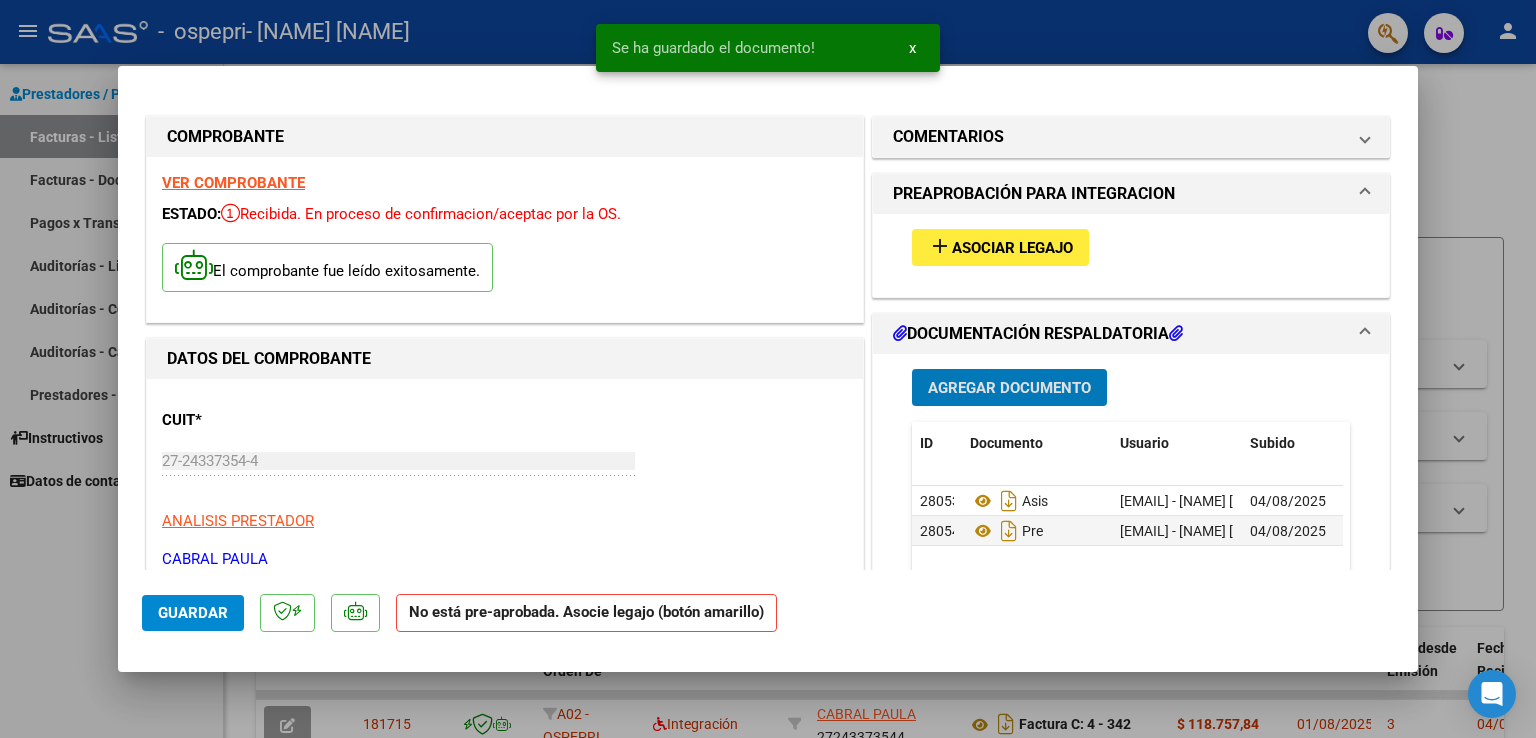 click on "Guardar" 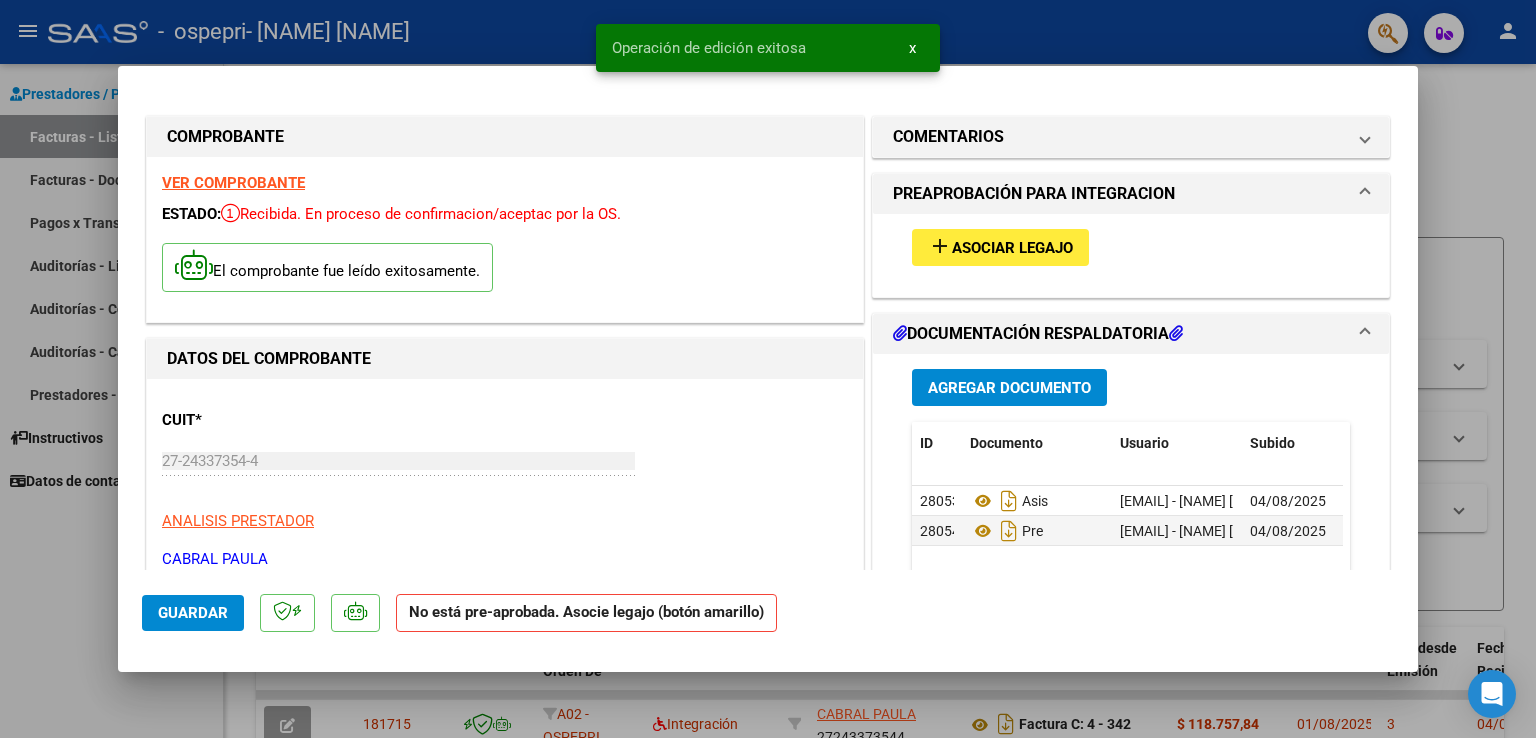 click at bounding box center [768, 369] 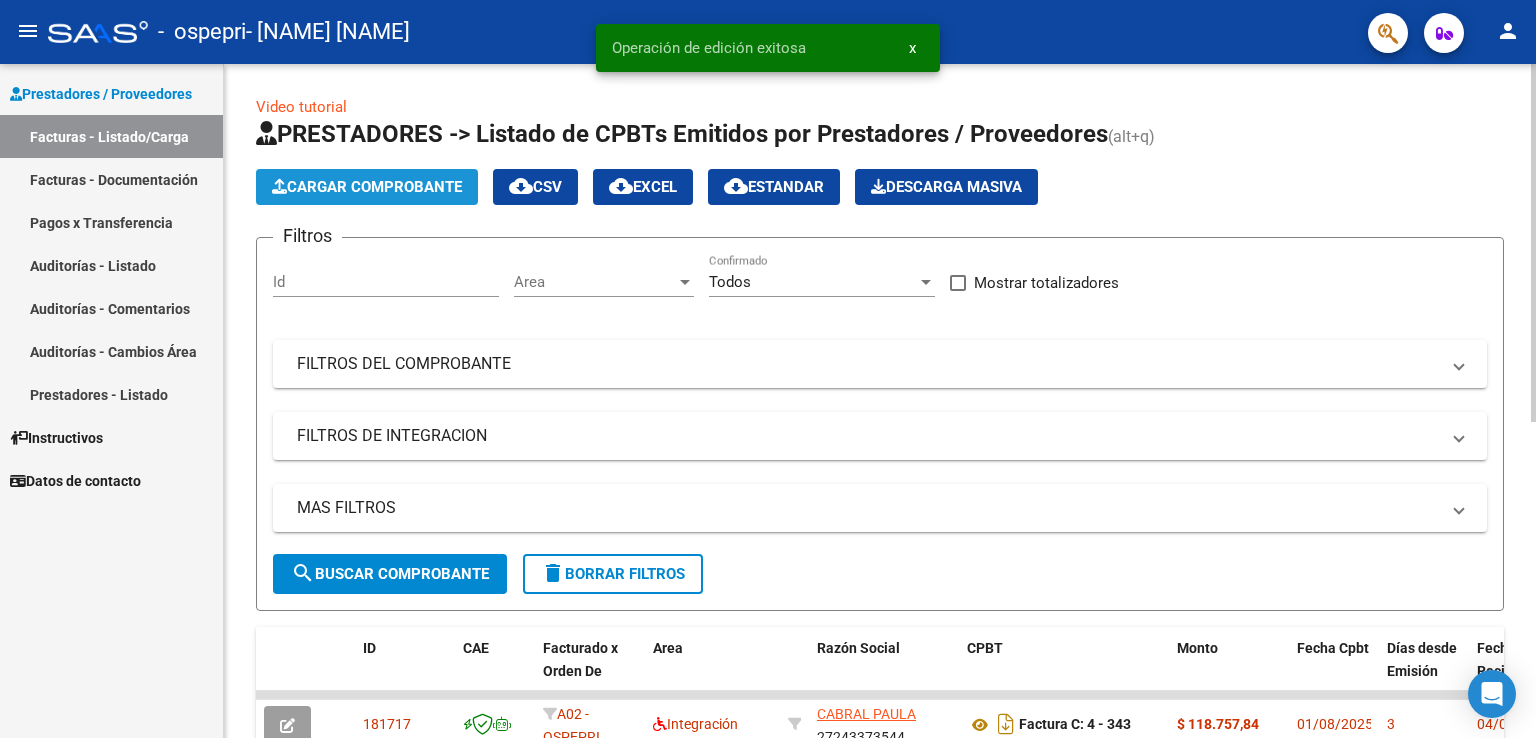 click on "Cargar Comprobante" 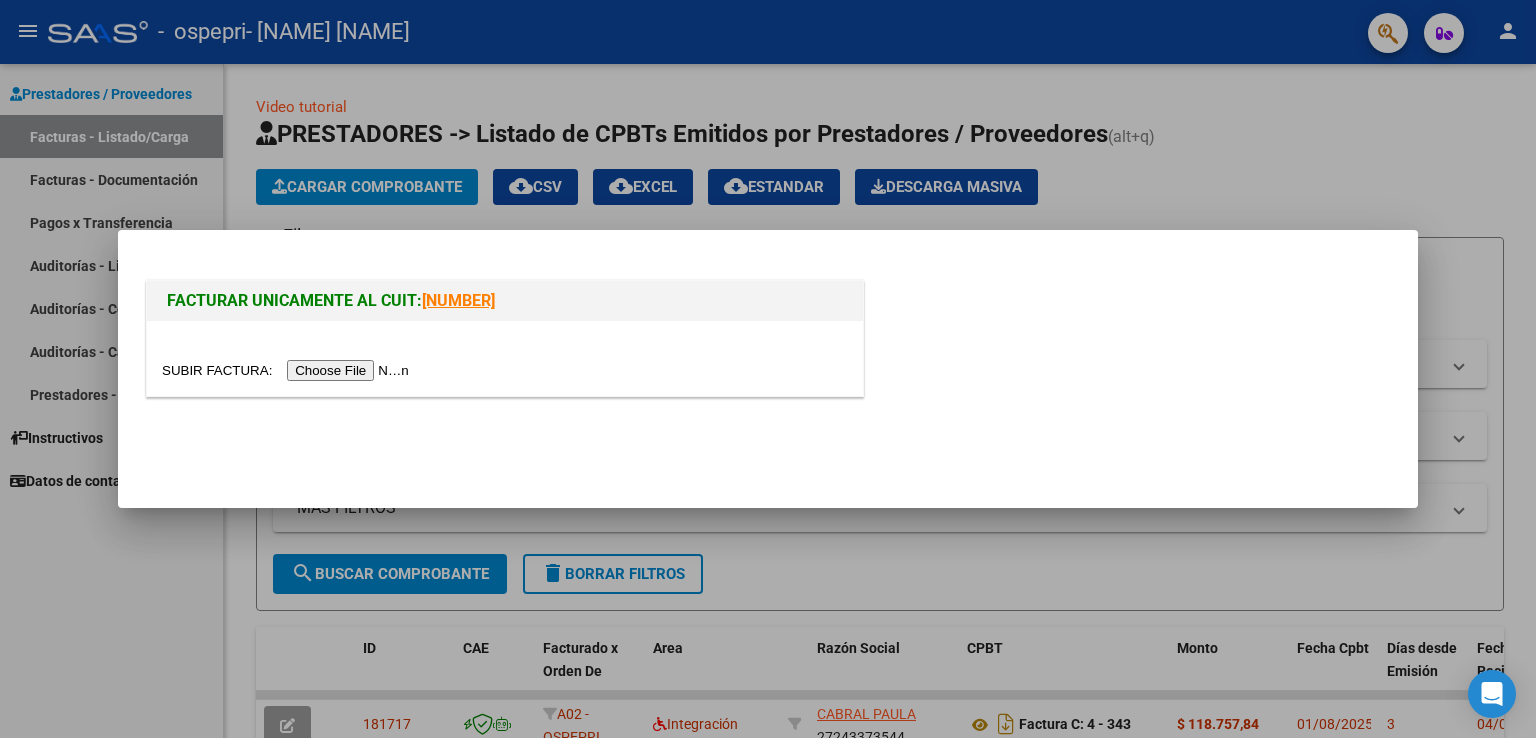 click at bounding box center [288, 370] 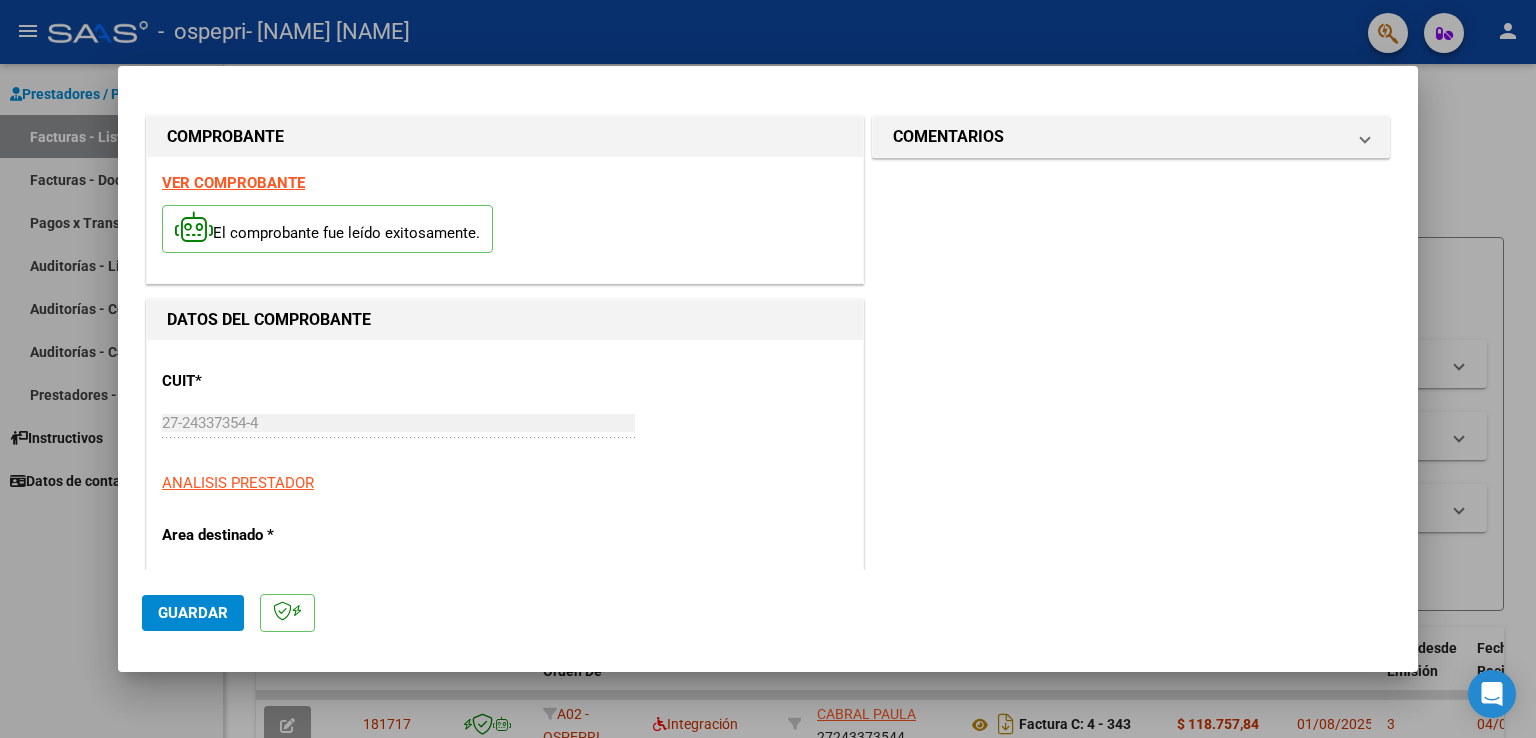 click on "VER COMPROBANTE" at bounding box center (233, 183) 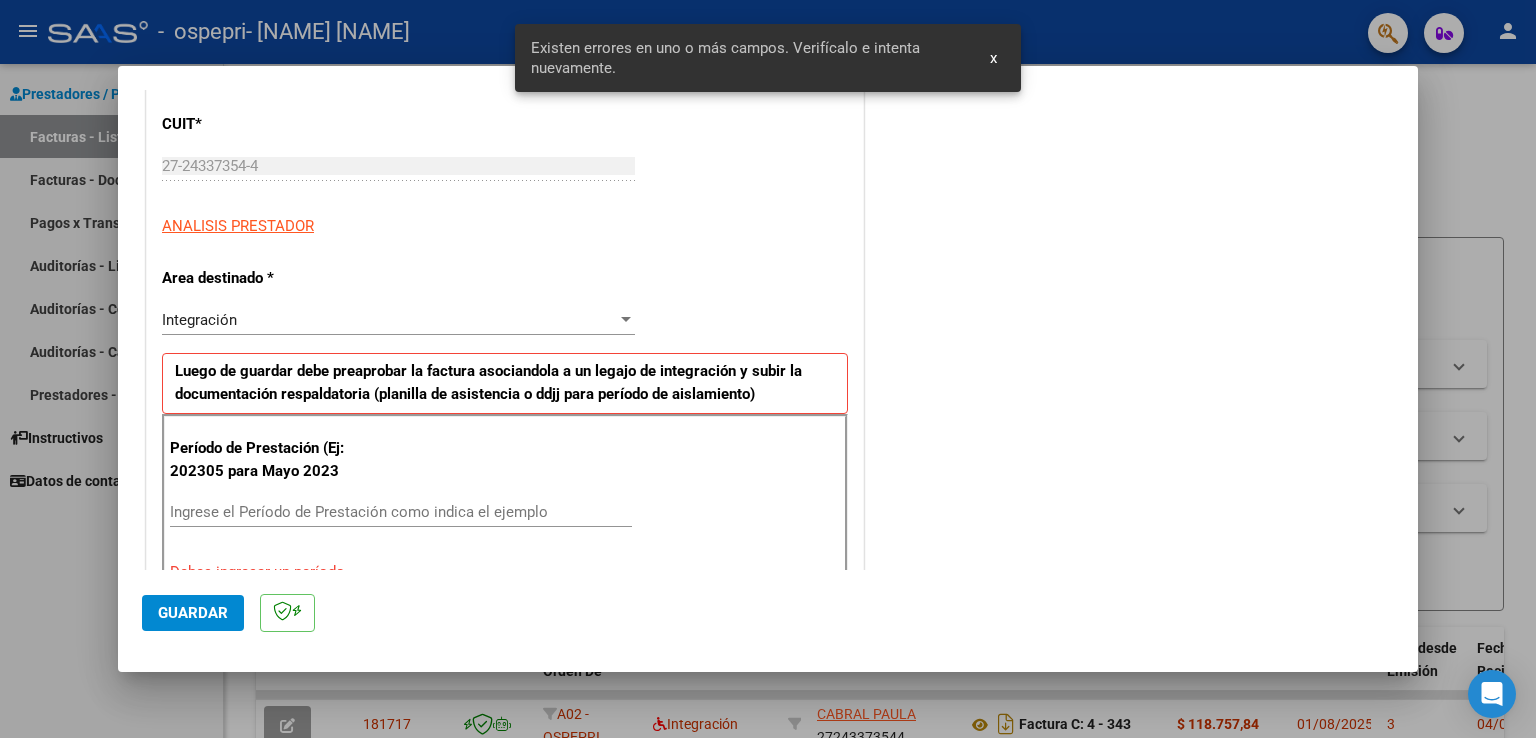 scroll, scrollTop: 417, scrollLeft: 0, axis: vertical 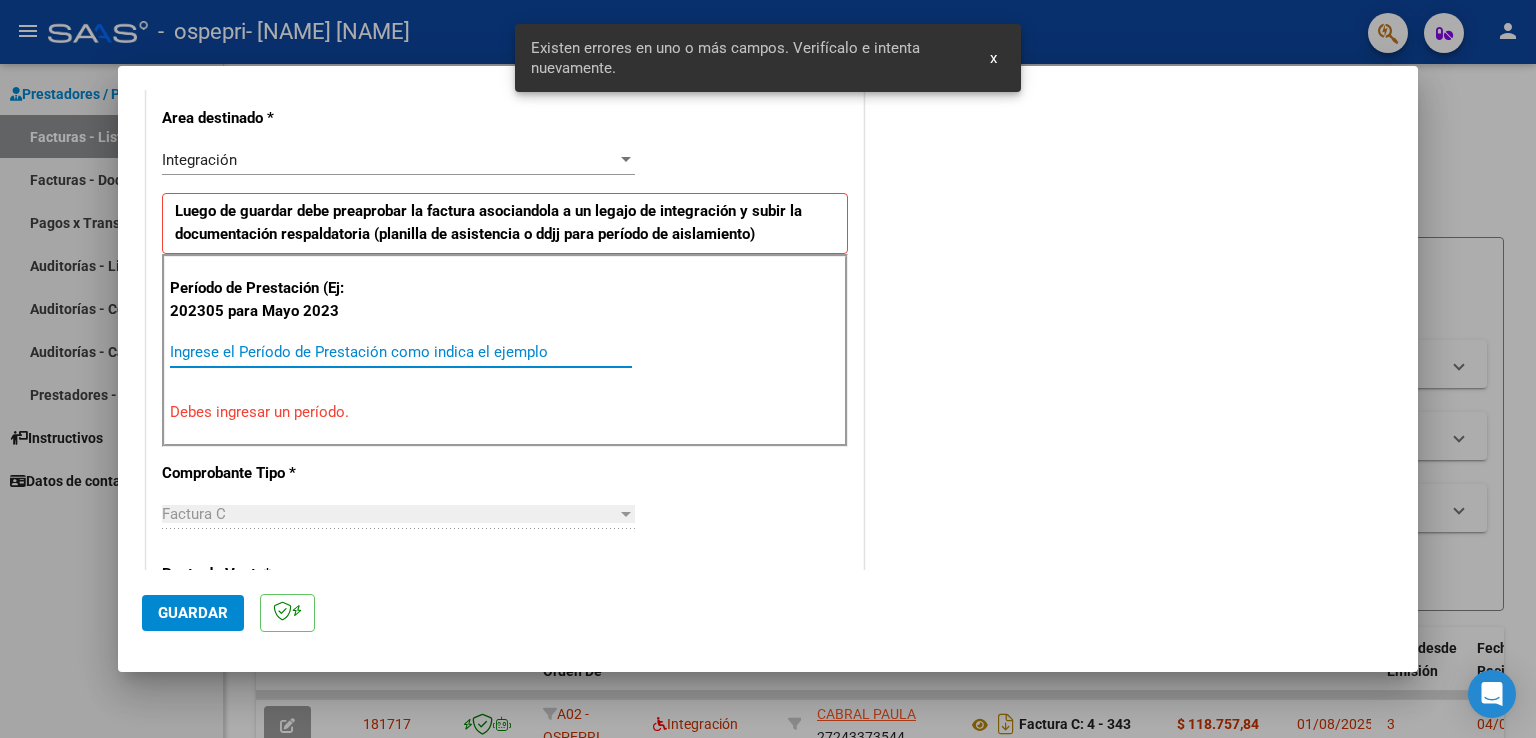 click on "Ingrese el Período de Prestación como indica el ejemplo" at bounding box center [401, 352] 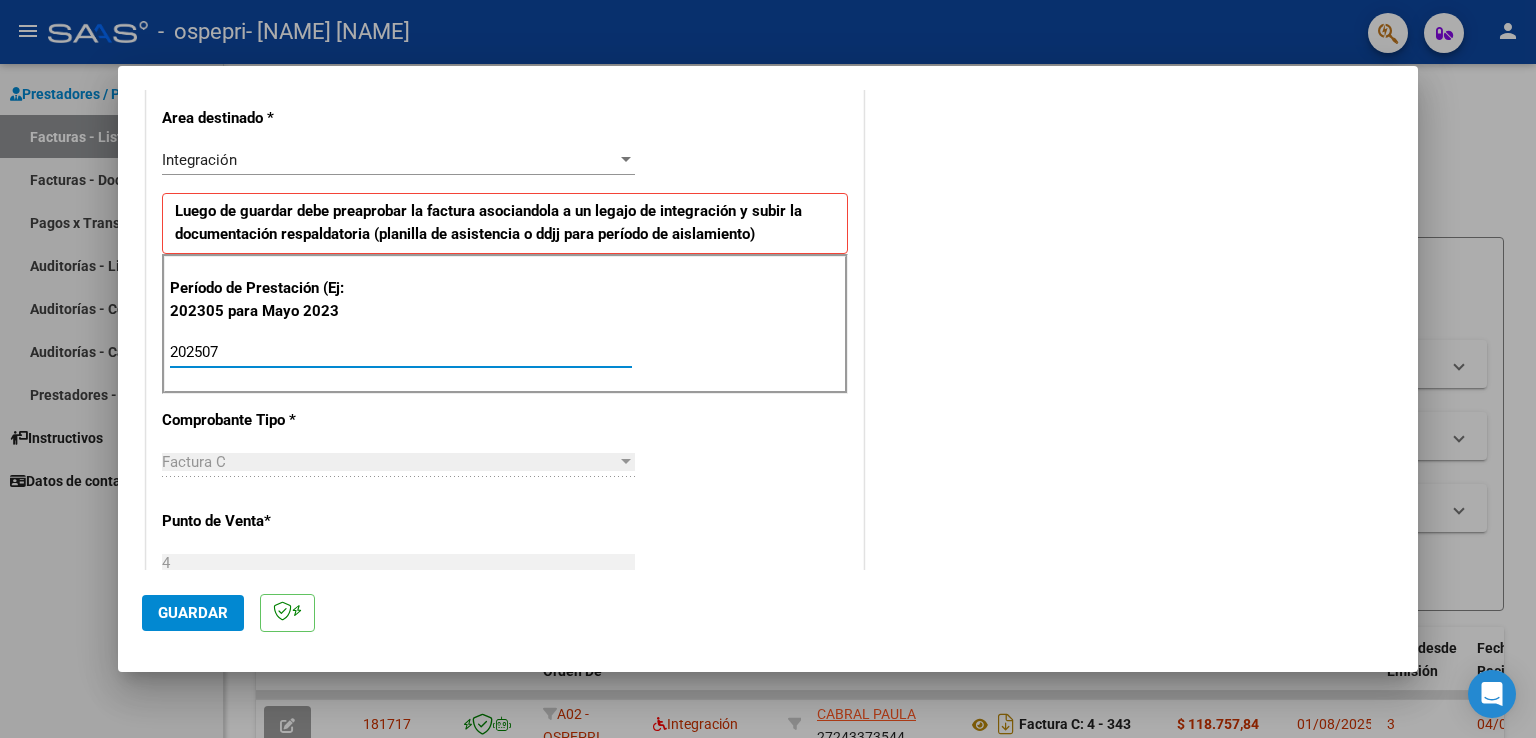 type on "202507" 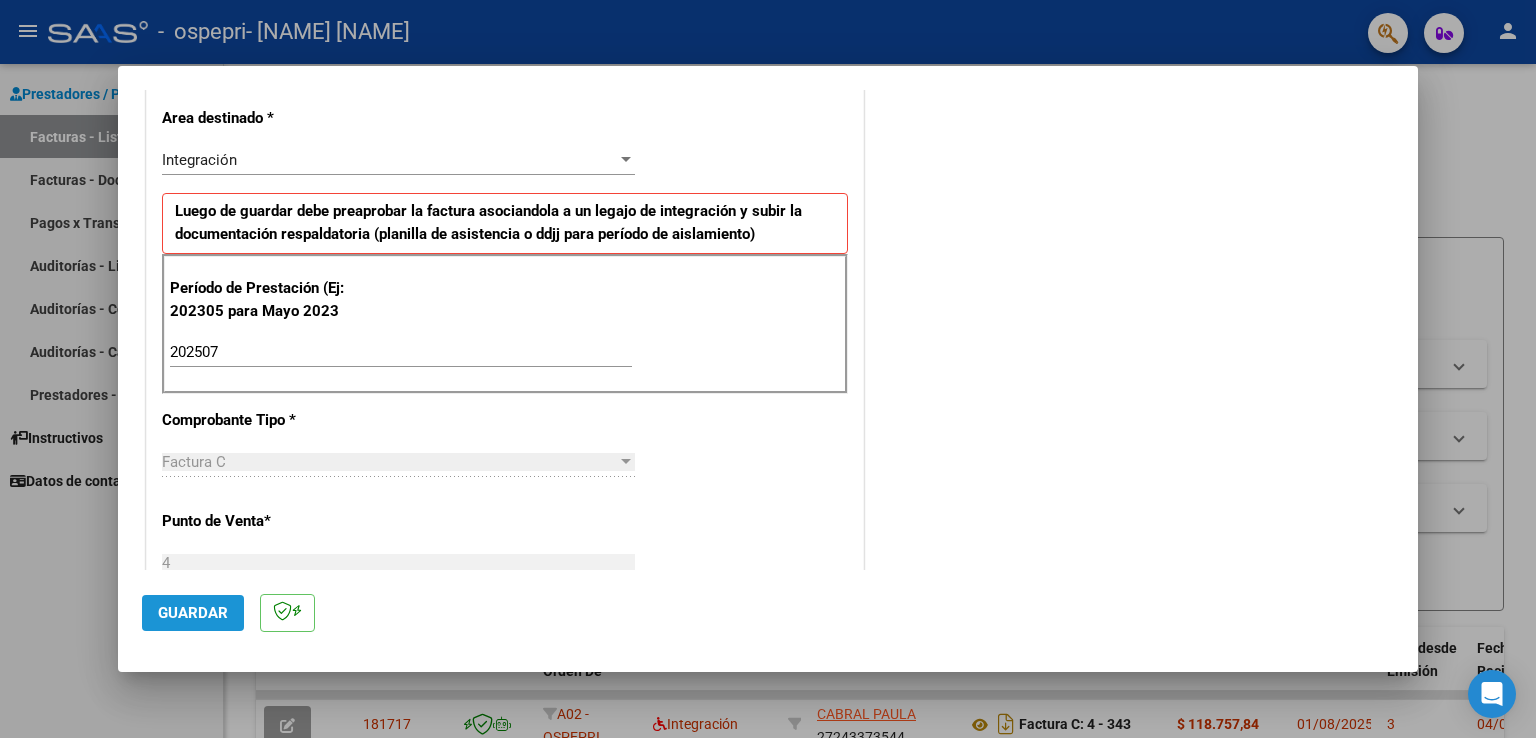 click on "Guardar" 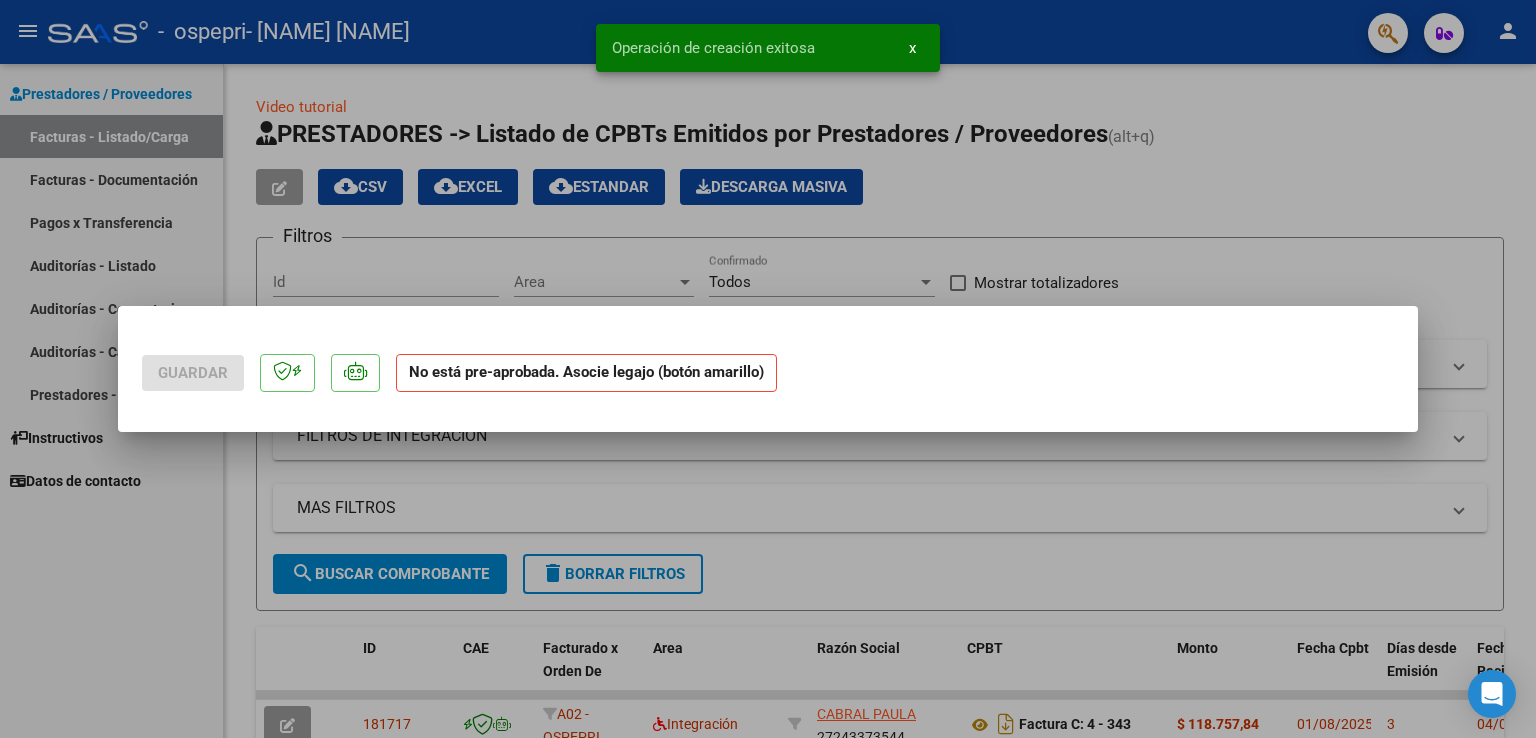 scroll, scrollTop: 0, scrollLeft: 0, axis: both 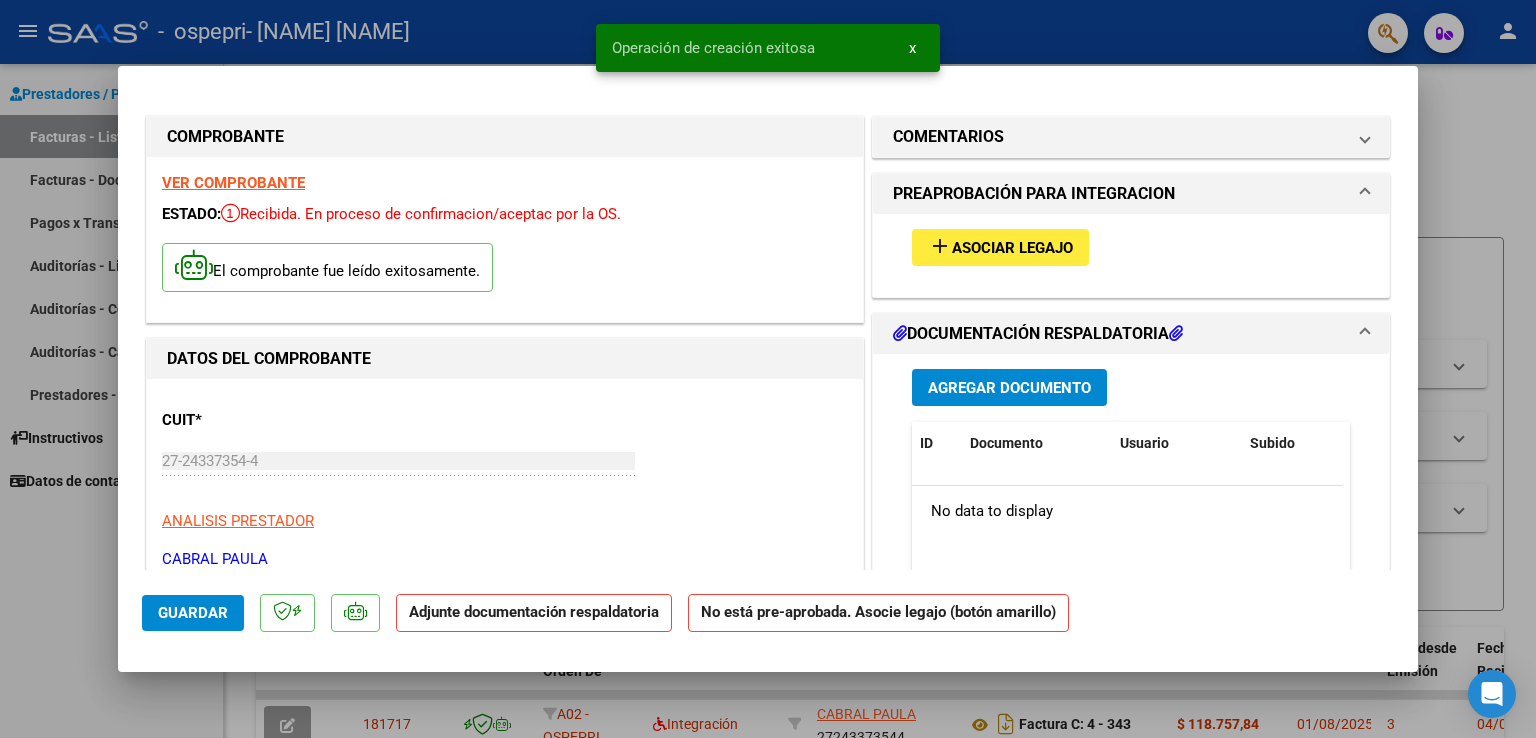 click on "Agregar Documento" at bounding box center (1009, 388) 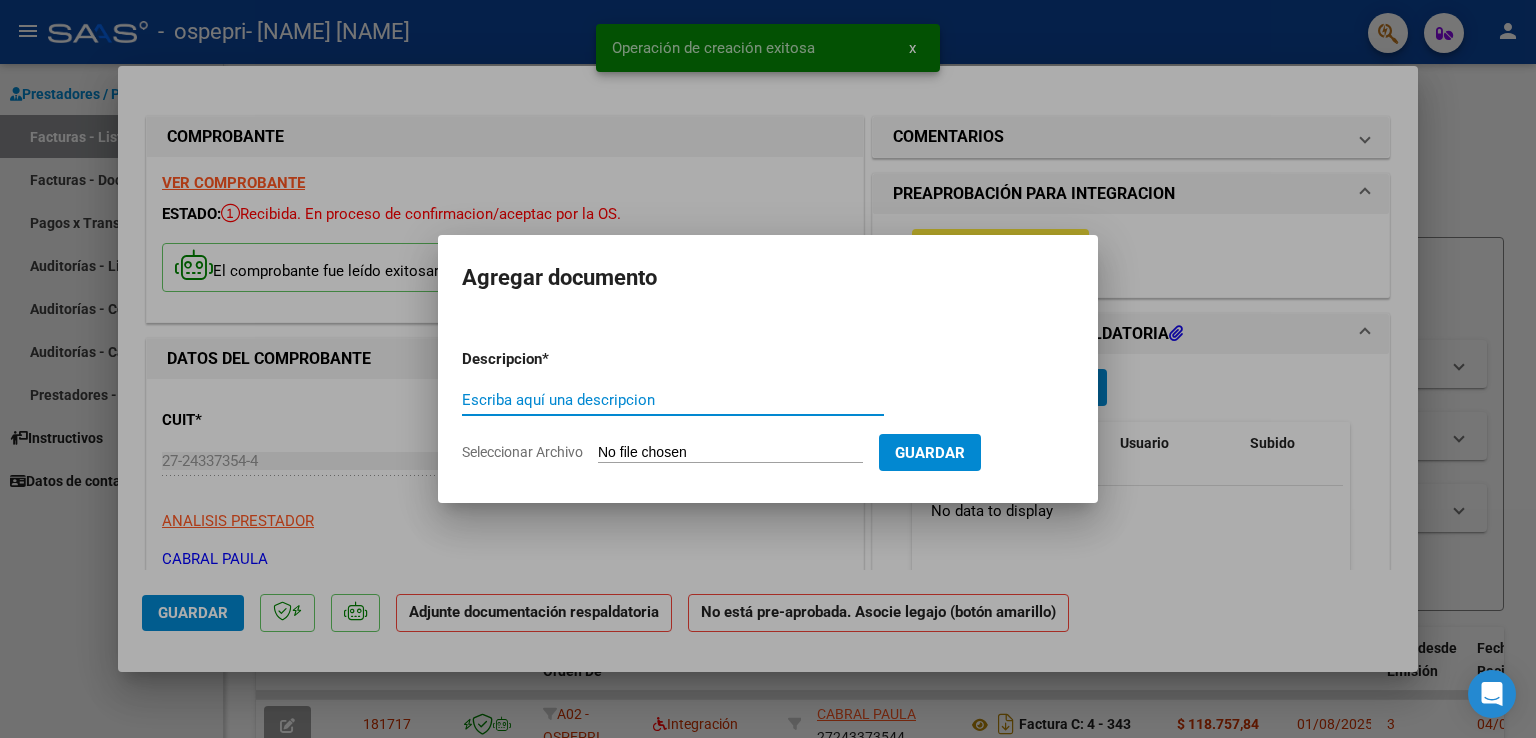 click on "Escriba aquí una descripcion" at bounding box center [673, 400] 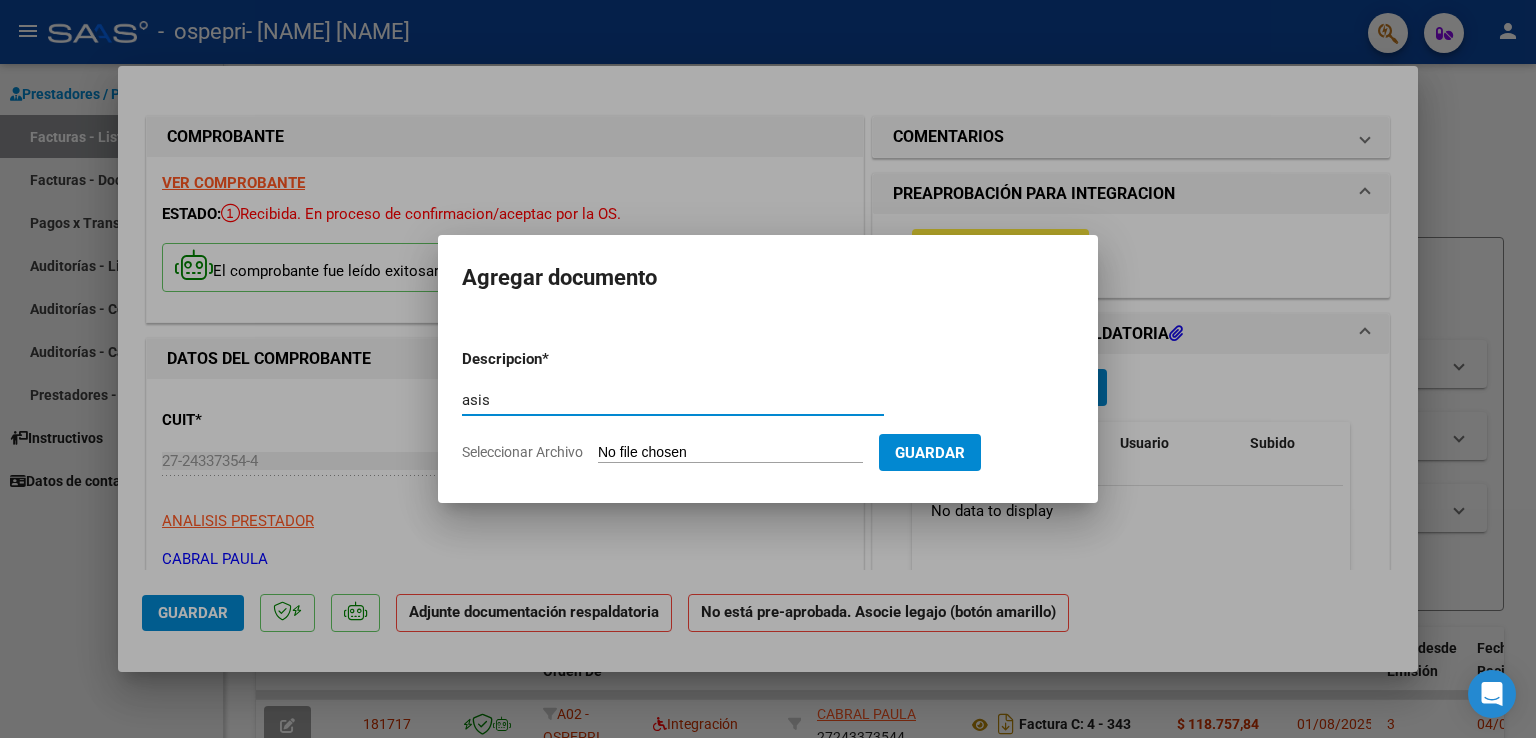 type on "asis" 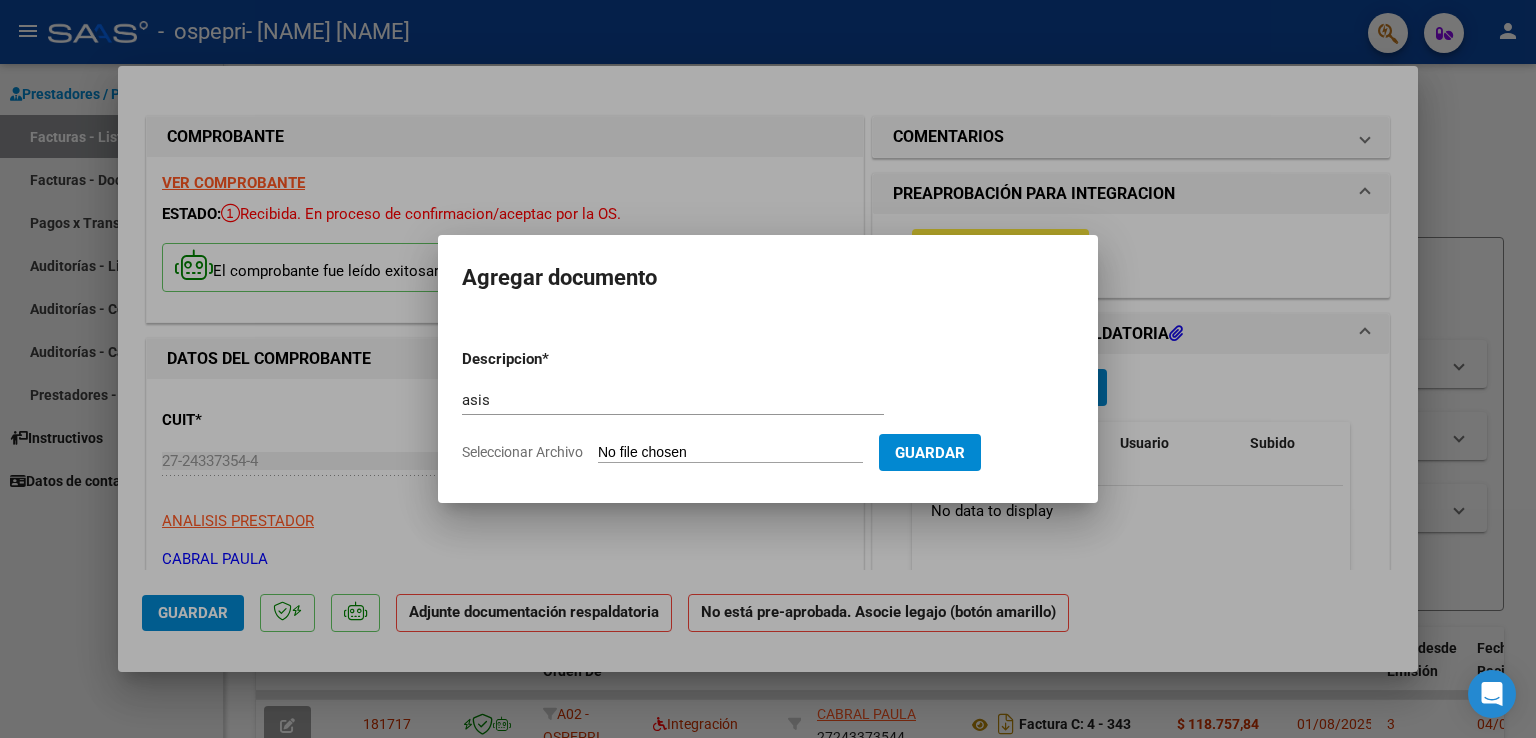 type on "C:\fakepath\Ruiz Julio.pdf" 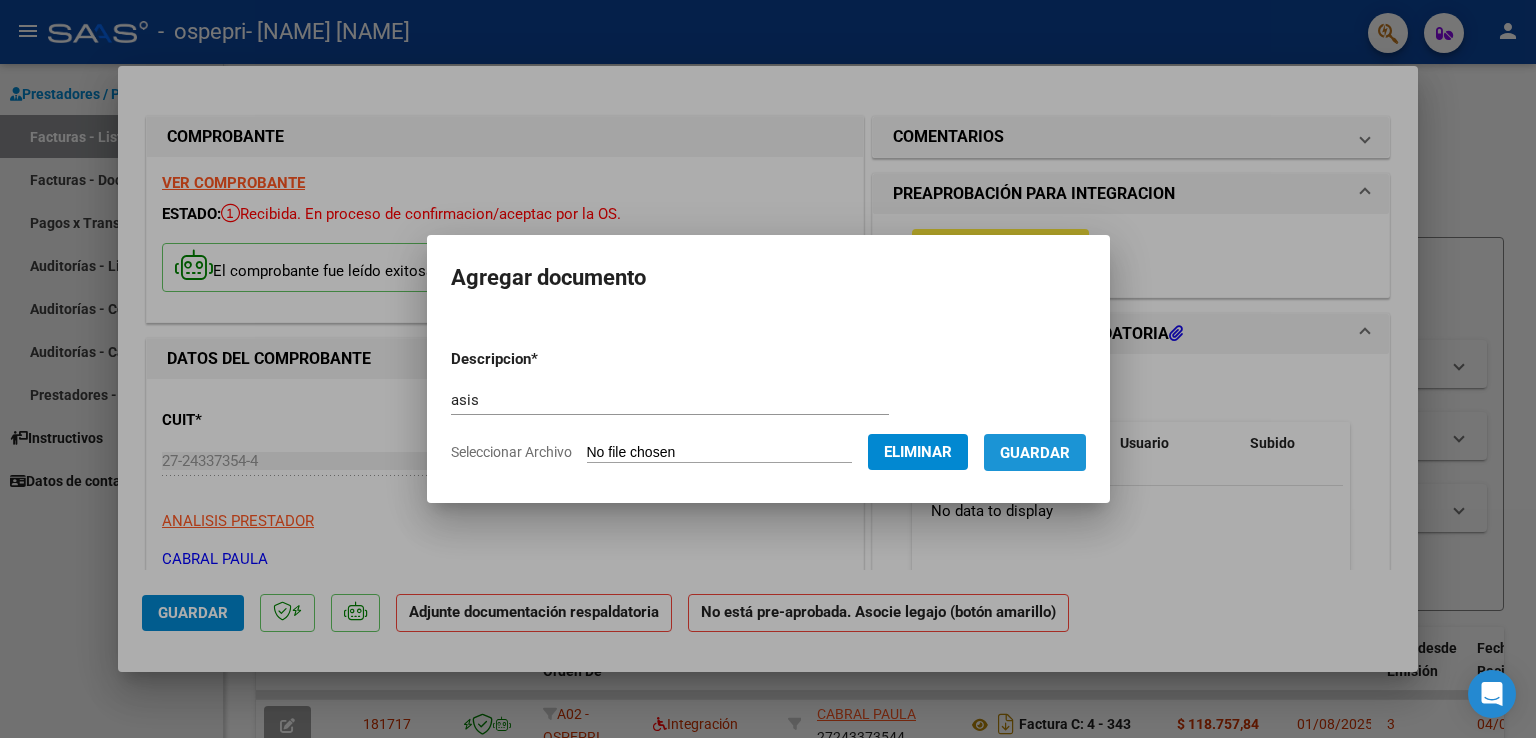 click on "Guardar" at bounding box center [1035, 453] 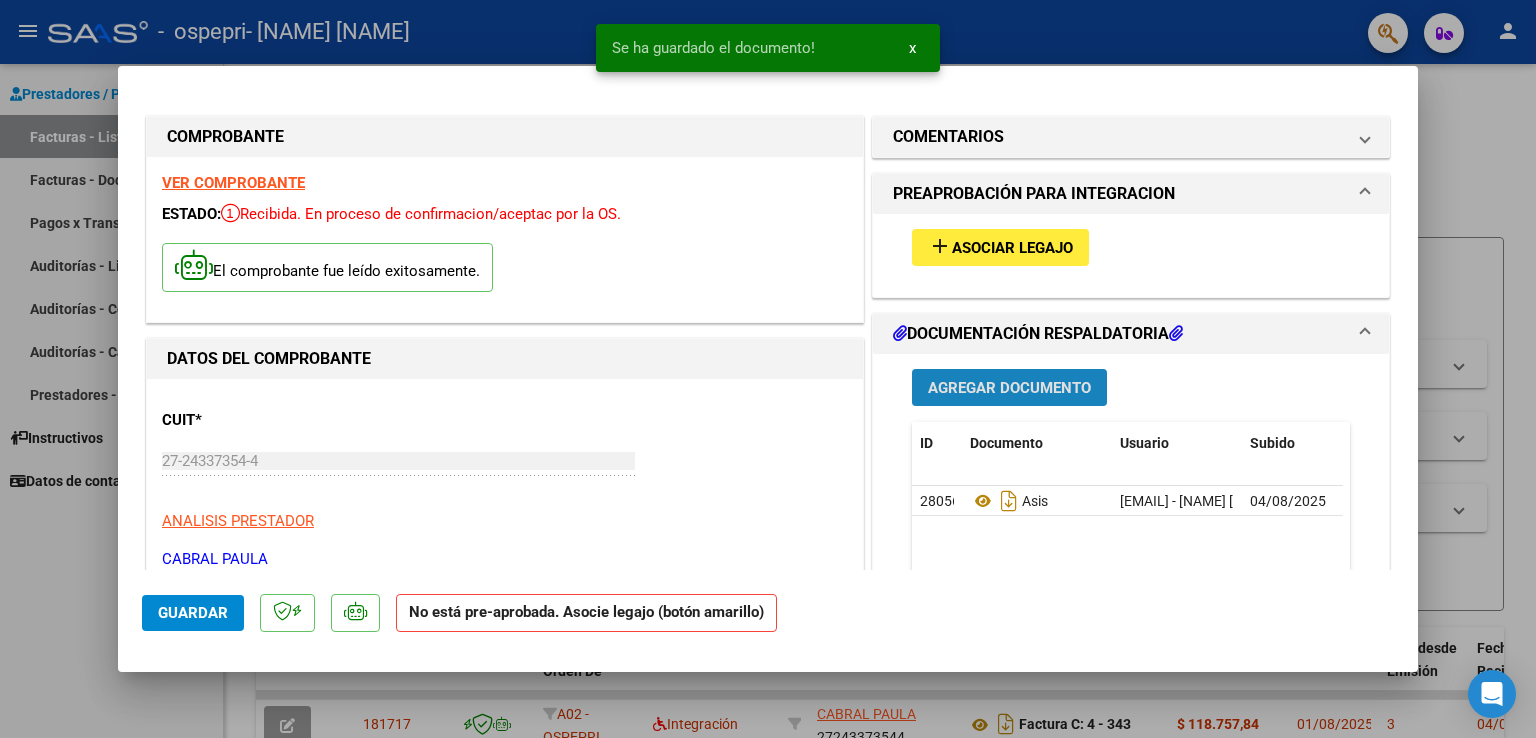 click on "Agregar Documento" at bounding box center [1009, 388] 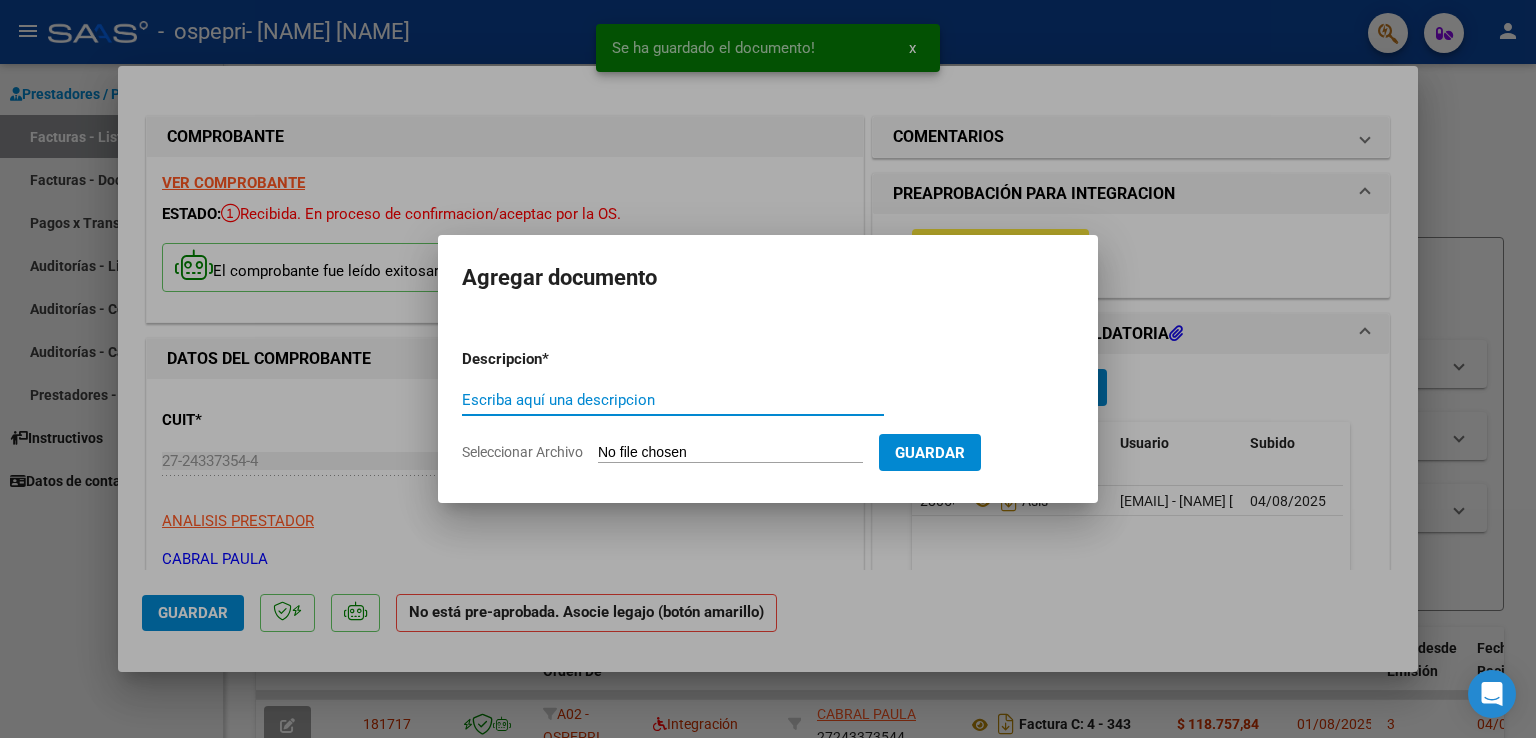 click on "Escriba aquí una descripcion" at bounding box center [673, 400] 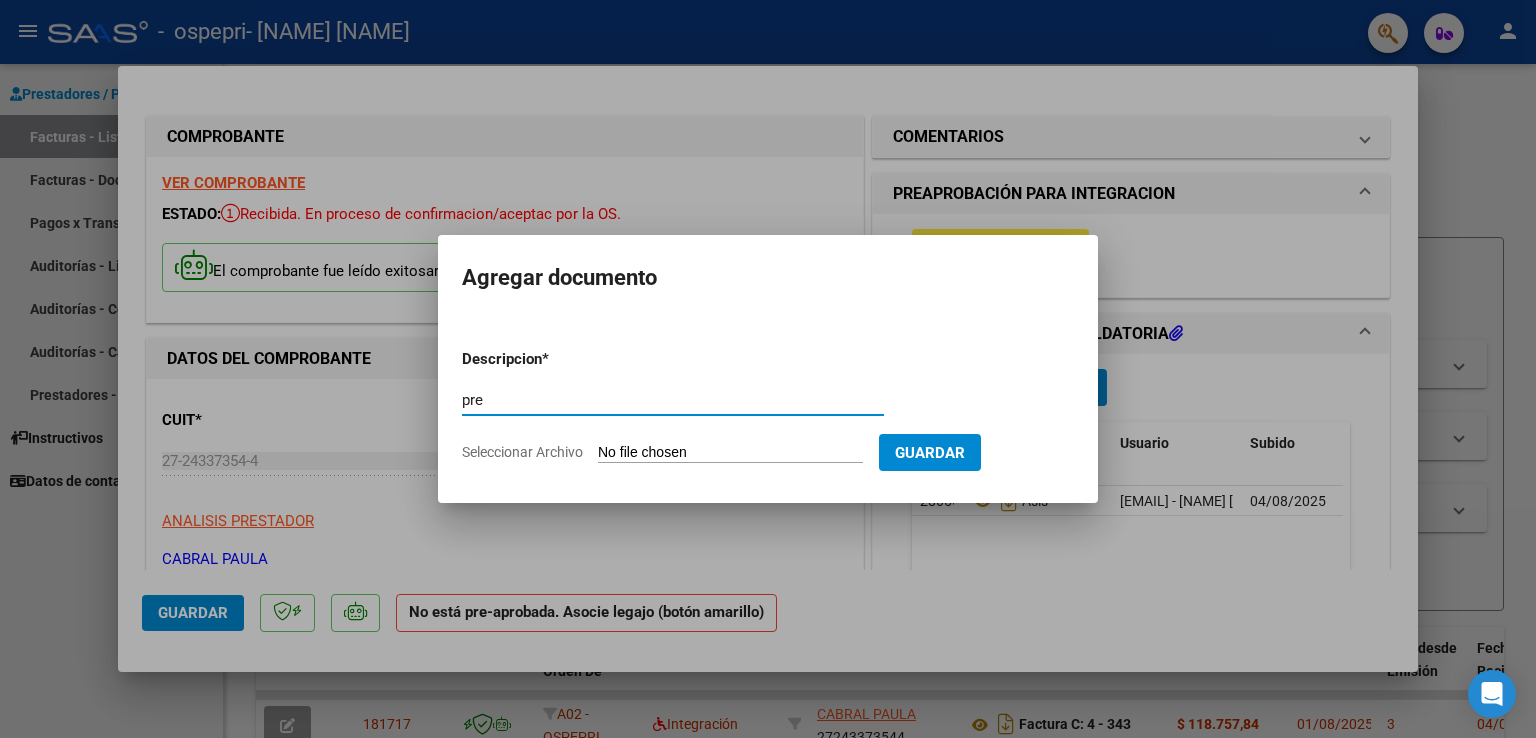 type on "pre" 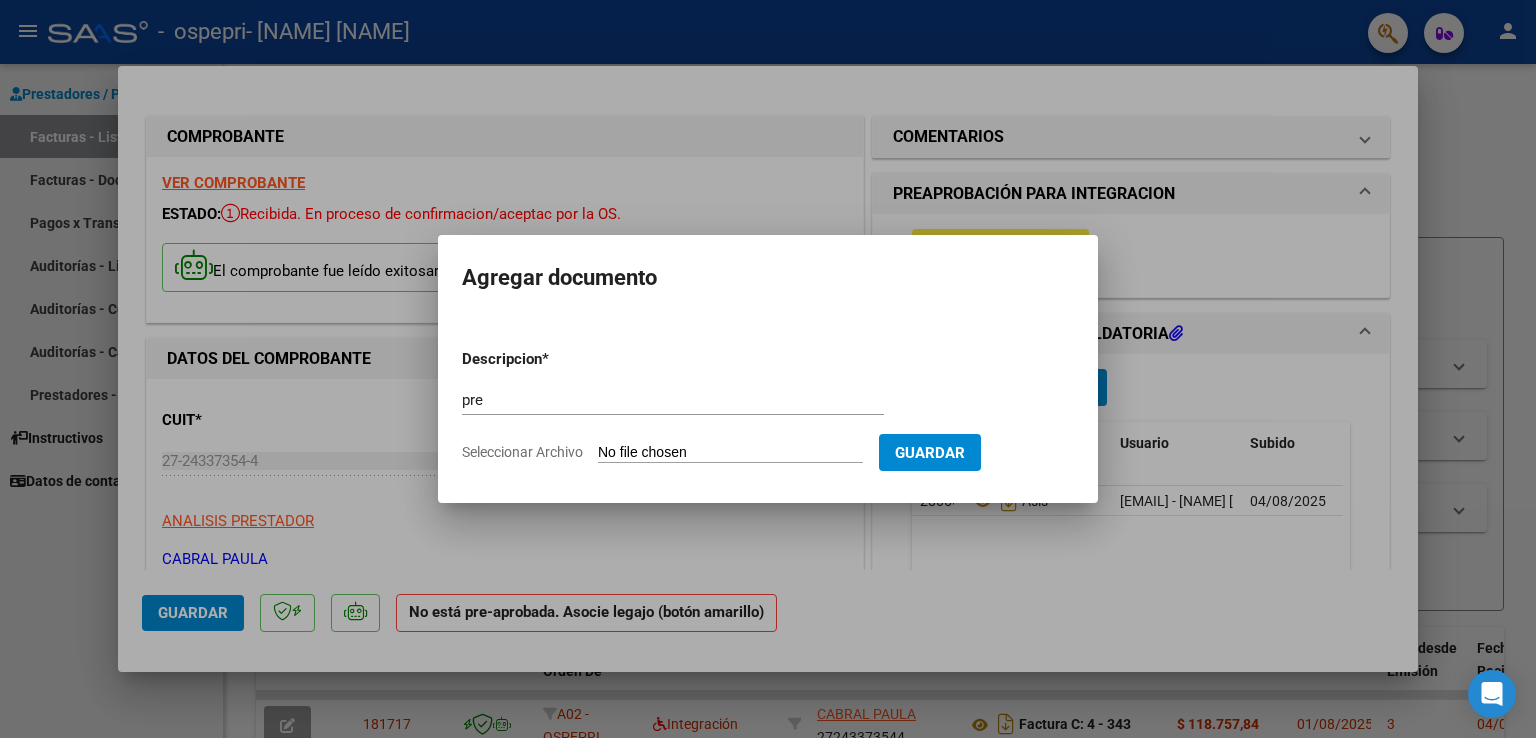 type on "C:\fakepath\Ruiz (4).pdf" 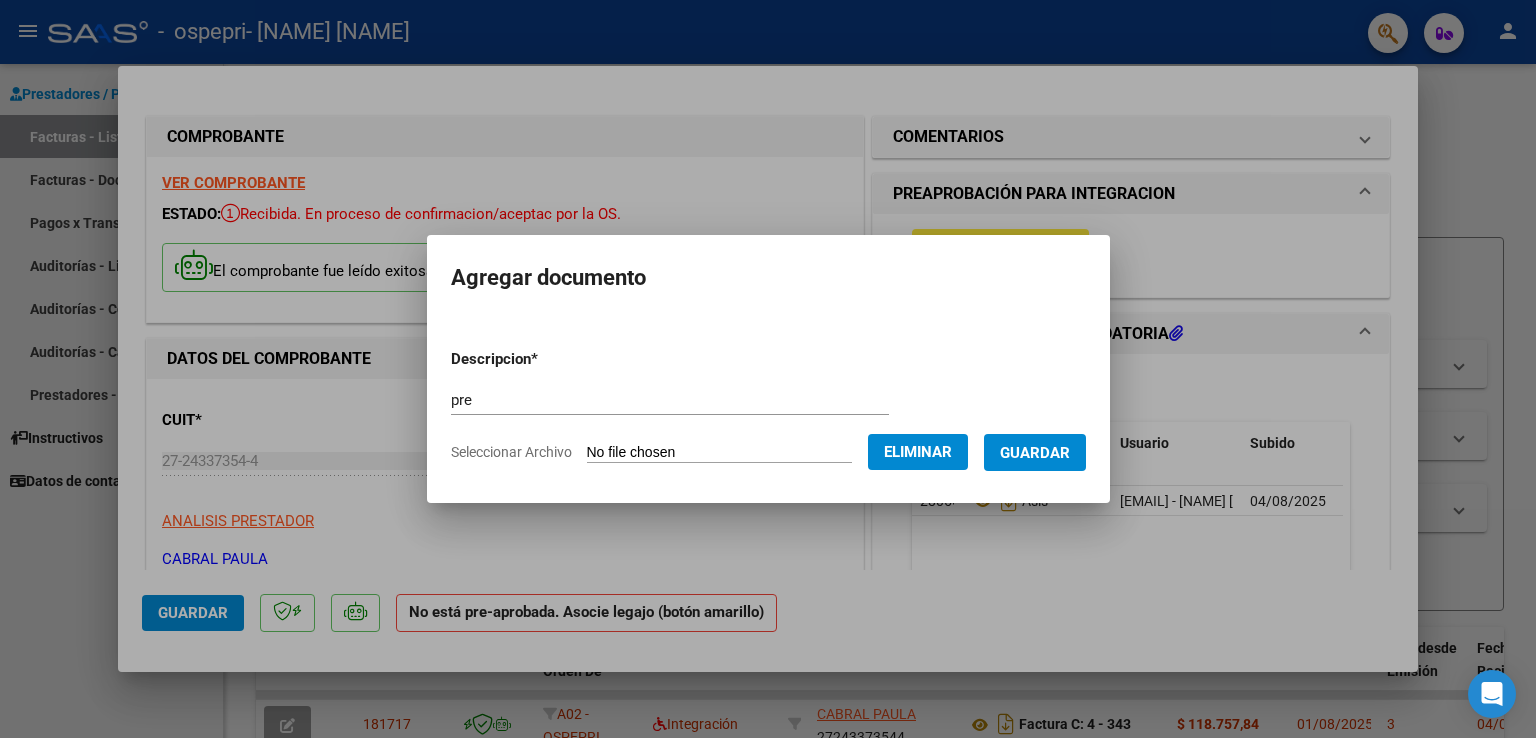 click on "Guardar" at bounding box center [1035, 453] 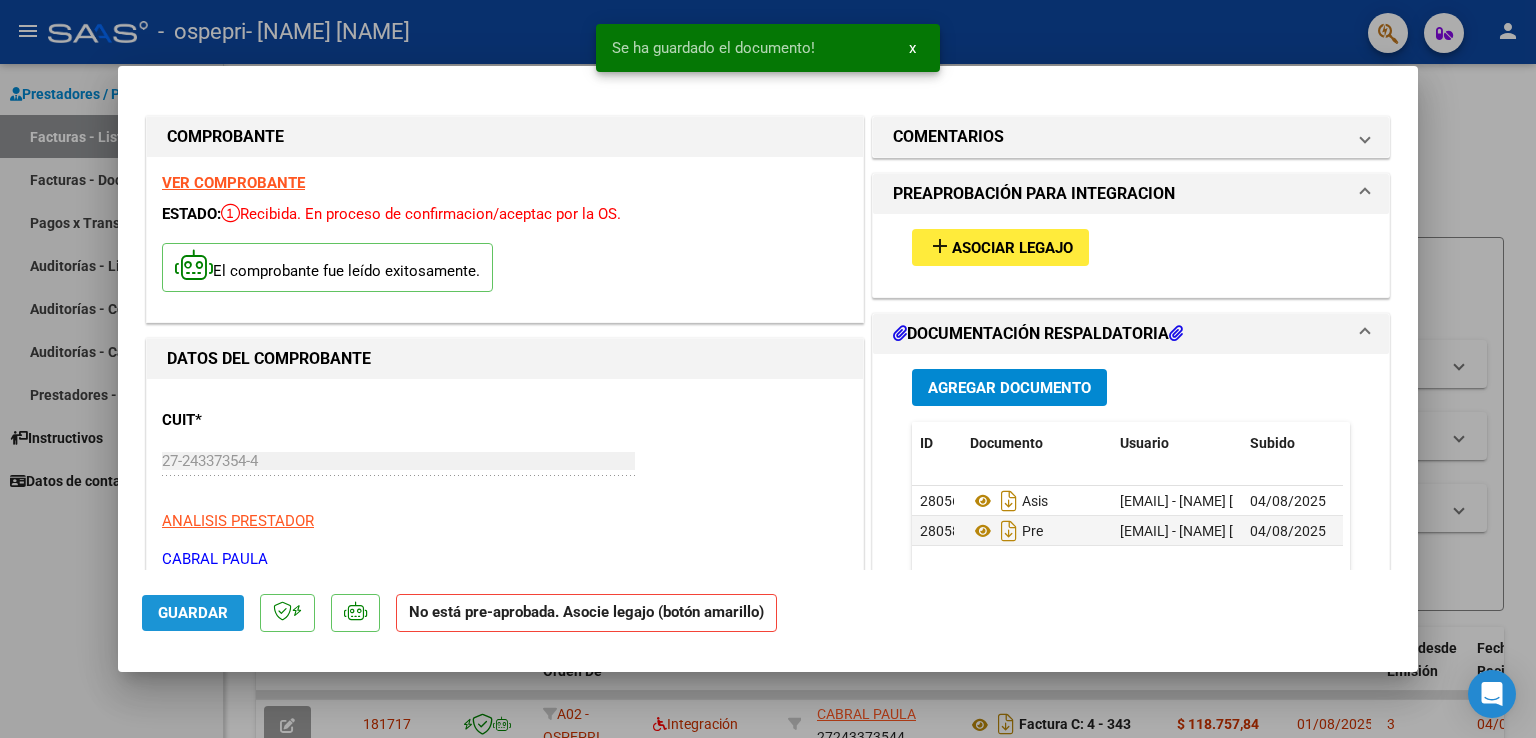 click on "Guardar" 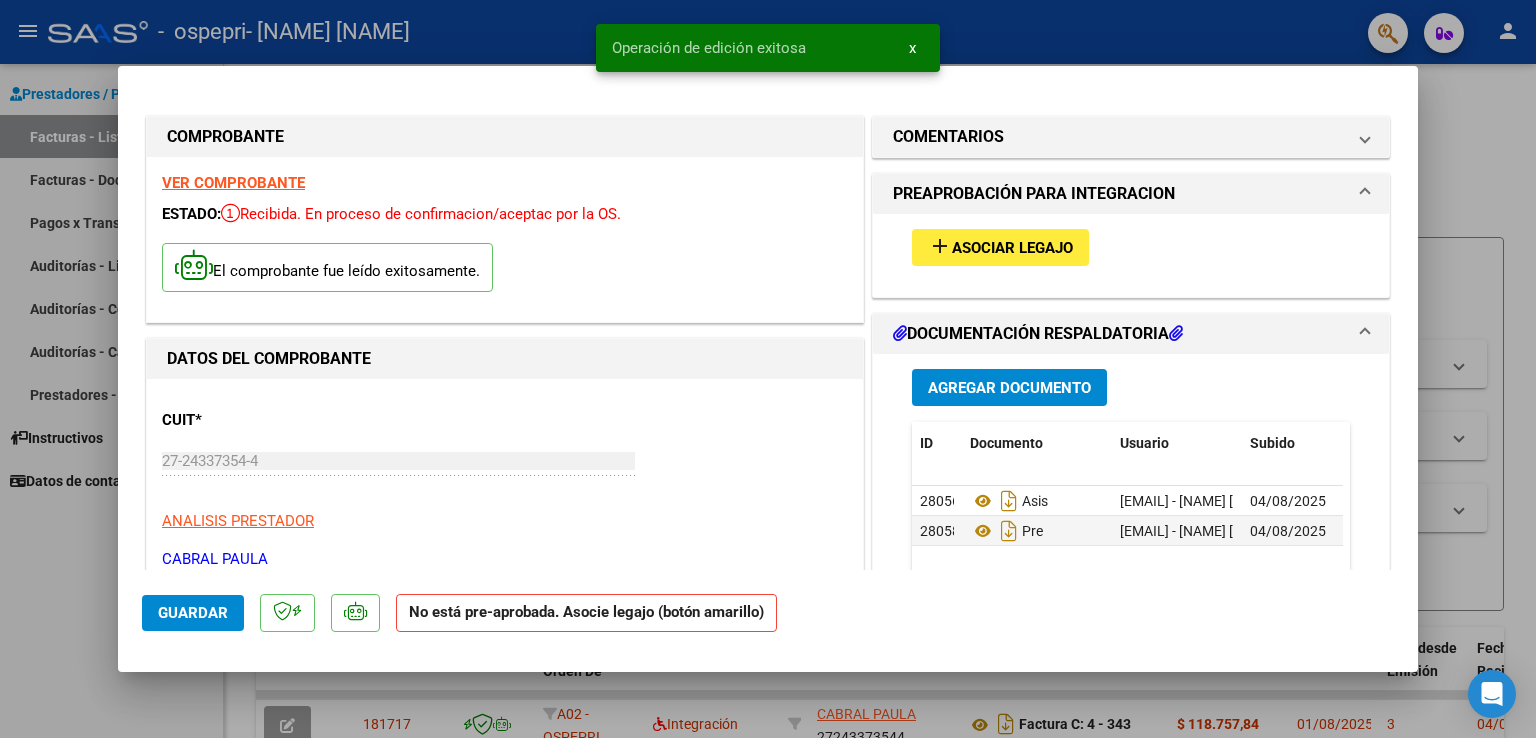 click at bounding box center (768, 369) 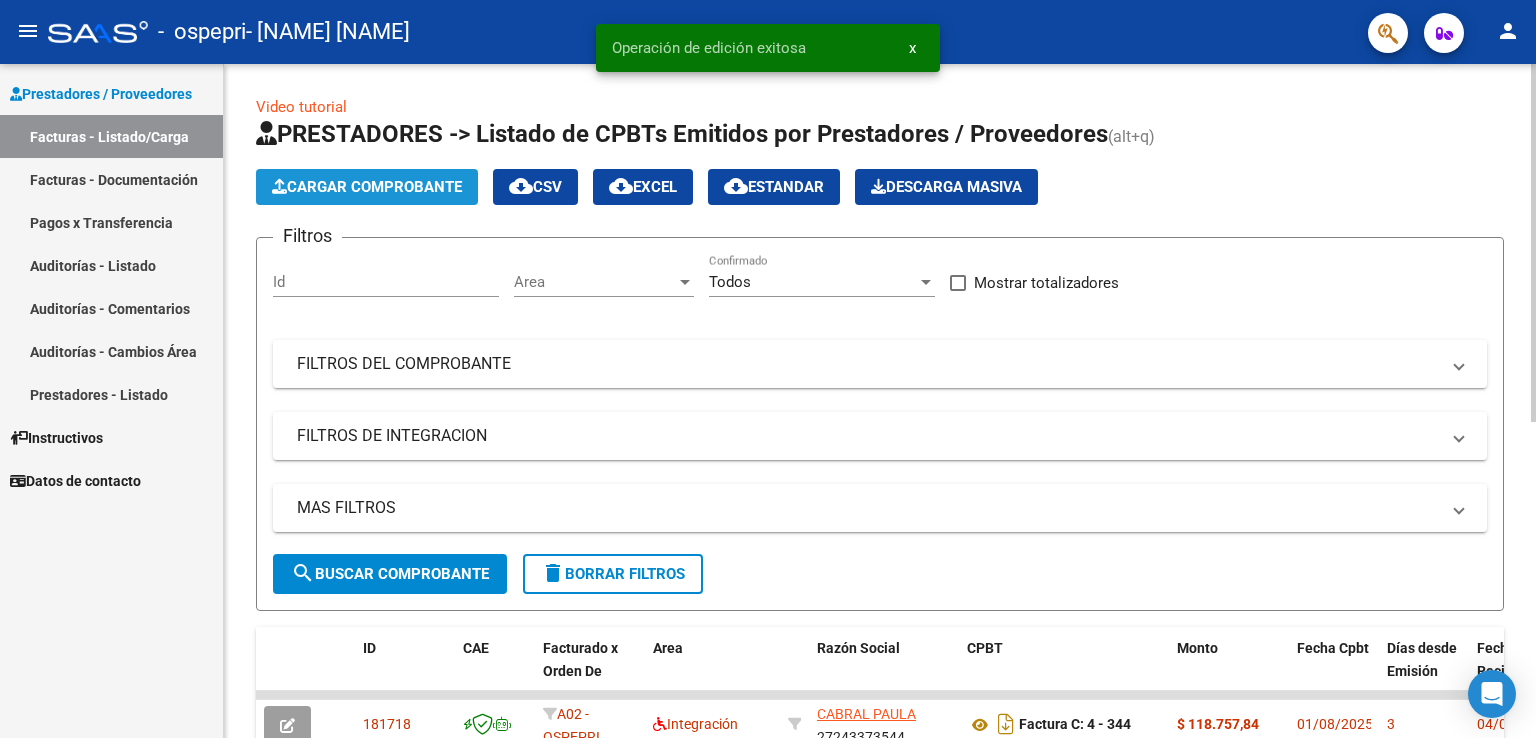 click on "Cargar Comprobante" 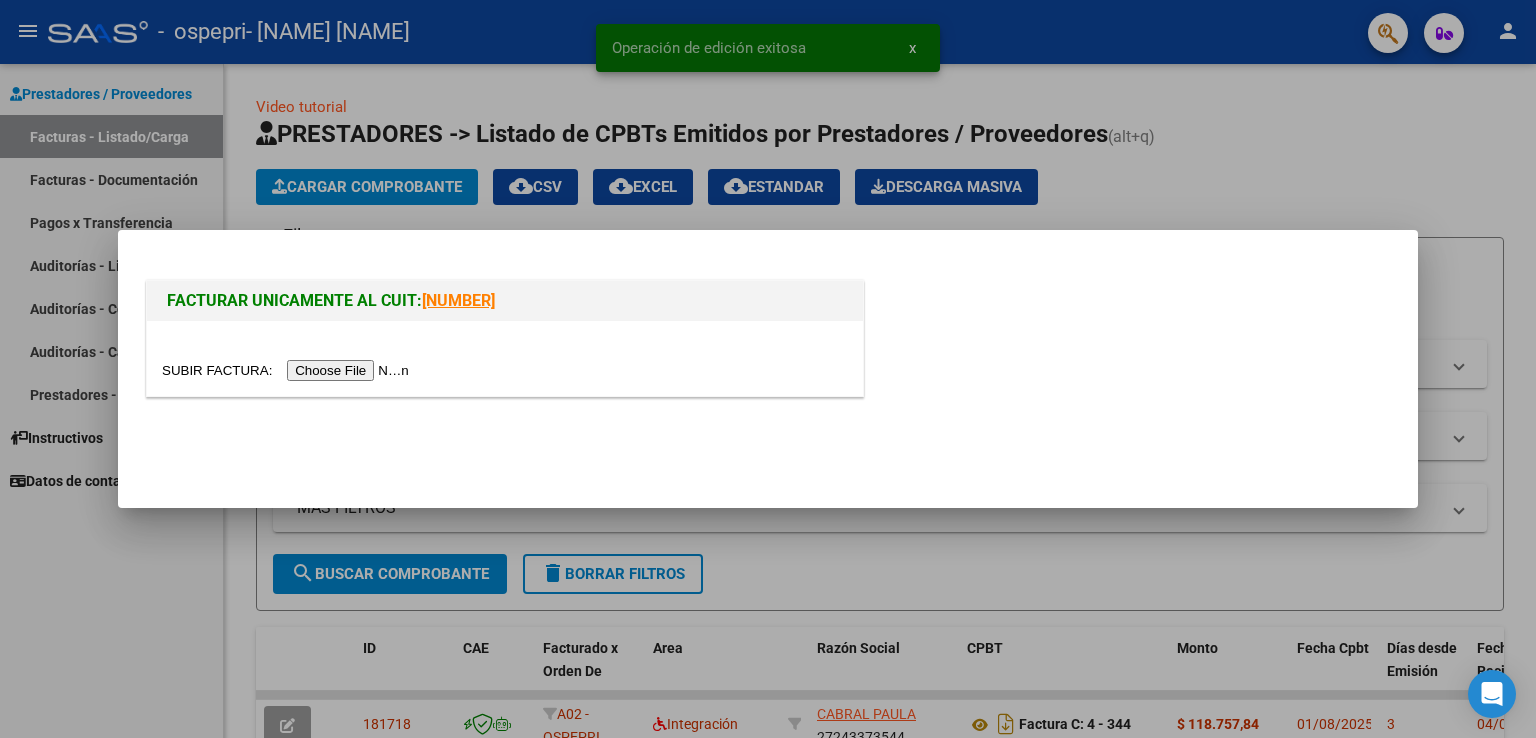 click at bounding box center [288, 370] 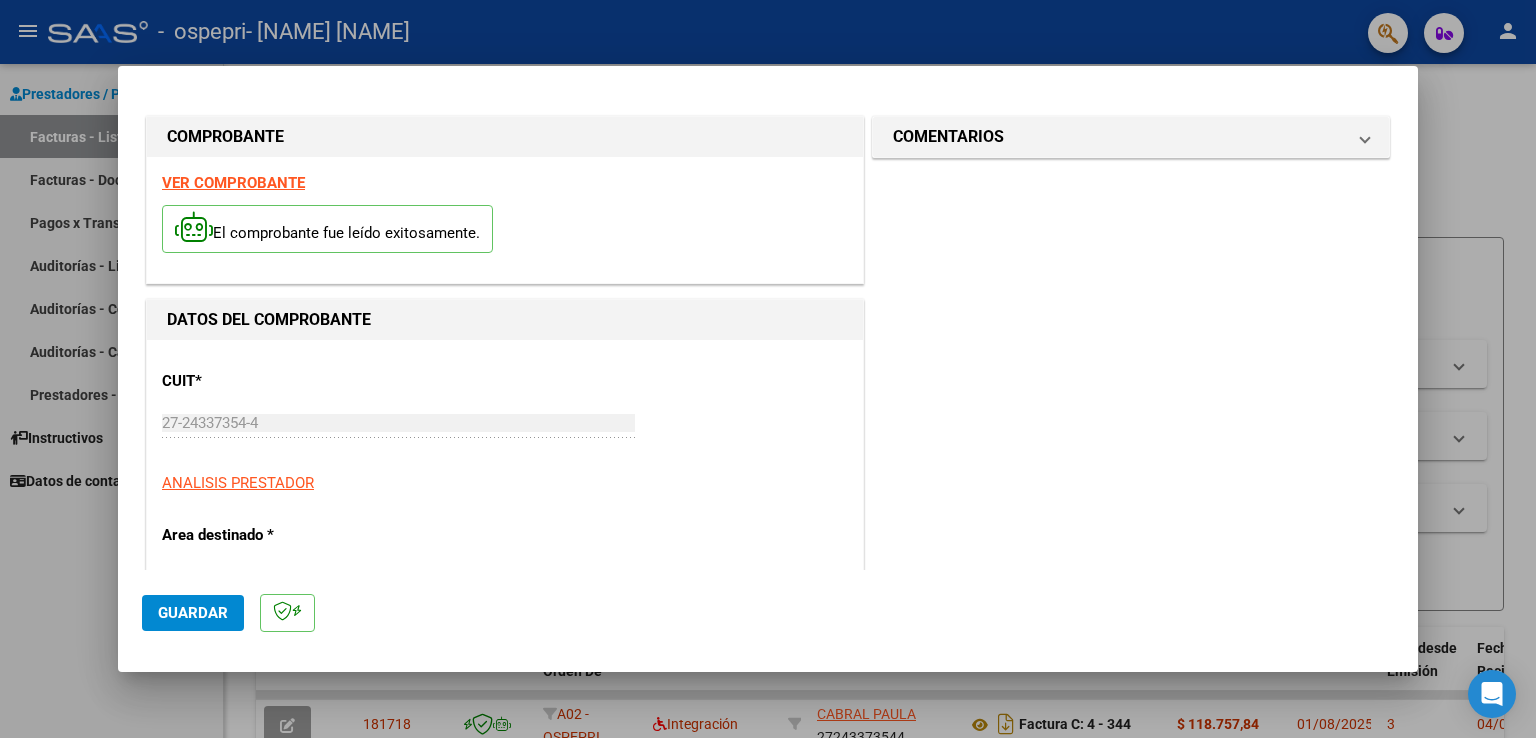 click on "VER COMPROBANTE" at bounding box center [233, 183] 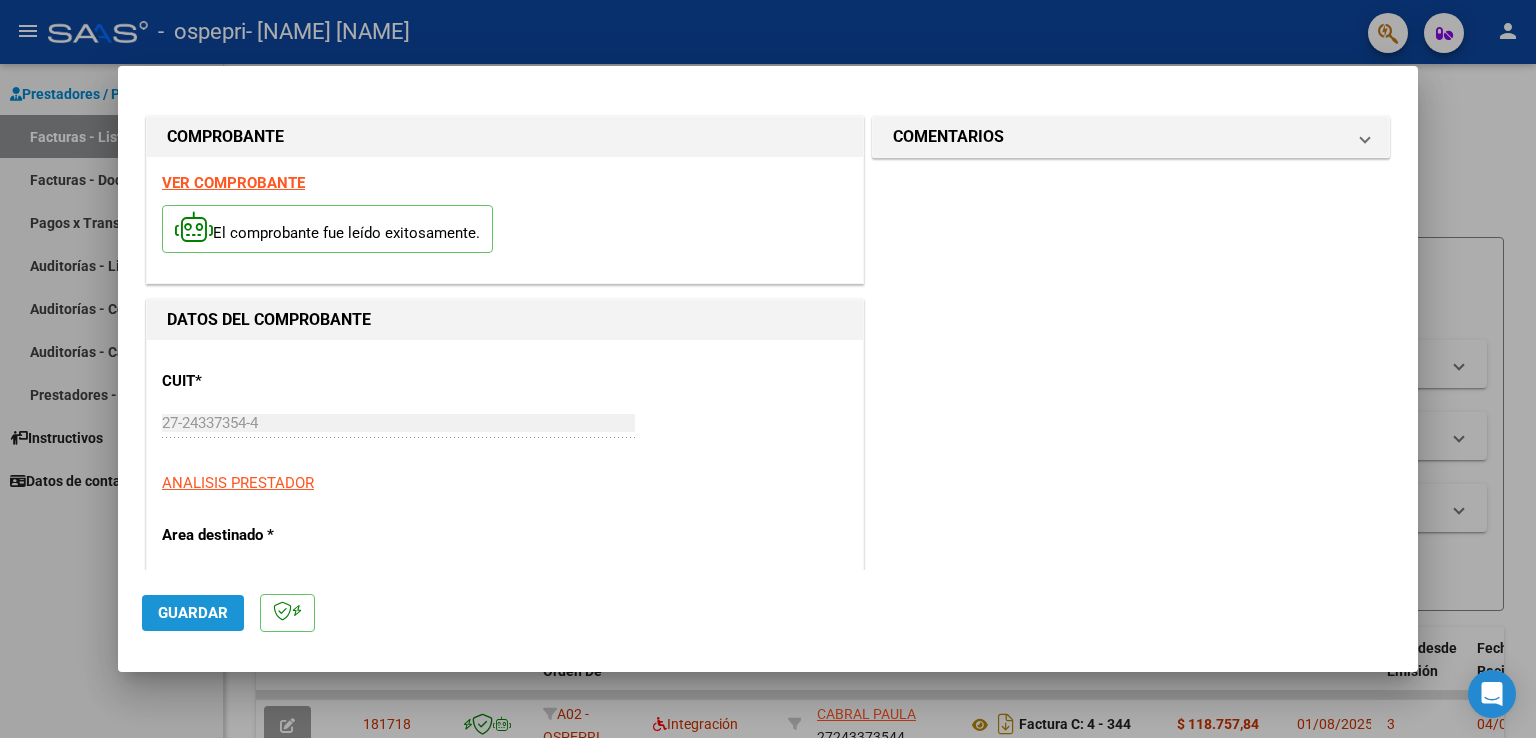 click on "Guardar" 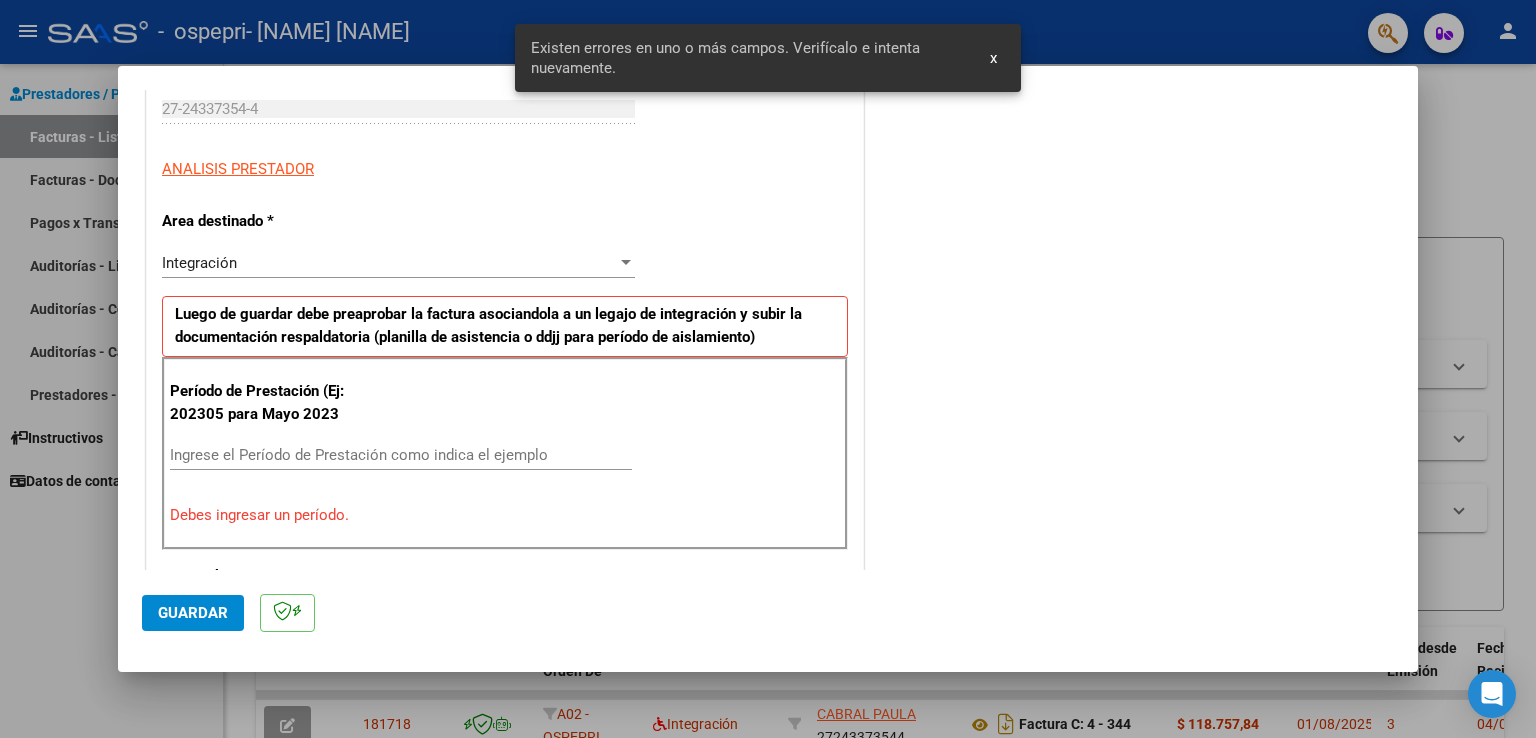 scroll, scrollTop: 417, scrollLeft: 0, axis: vertical 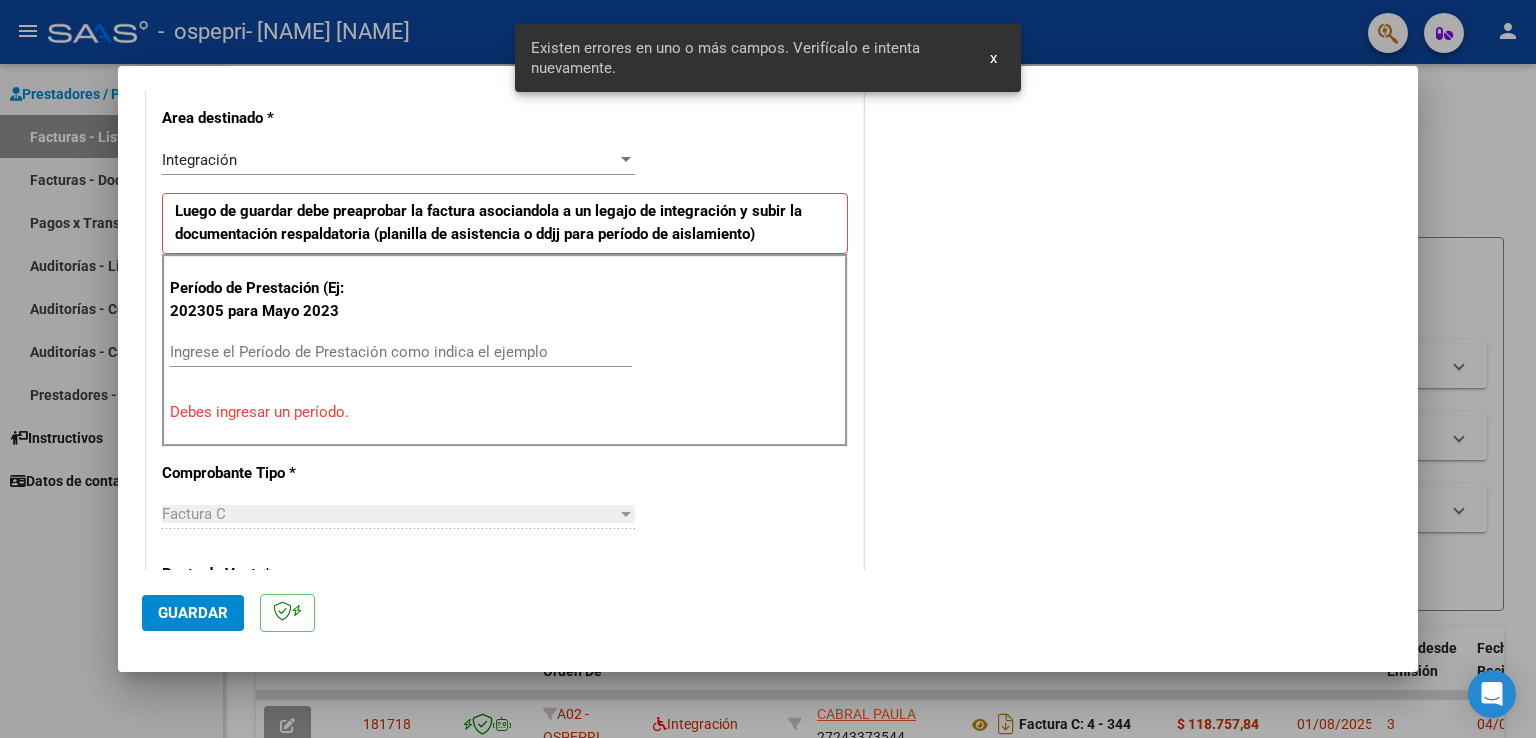 type 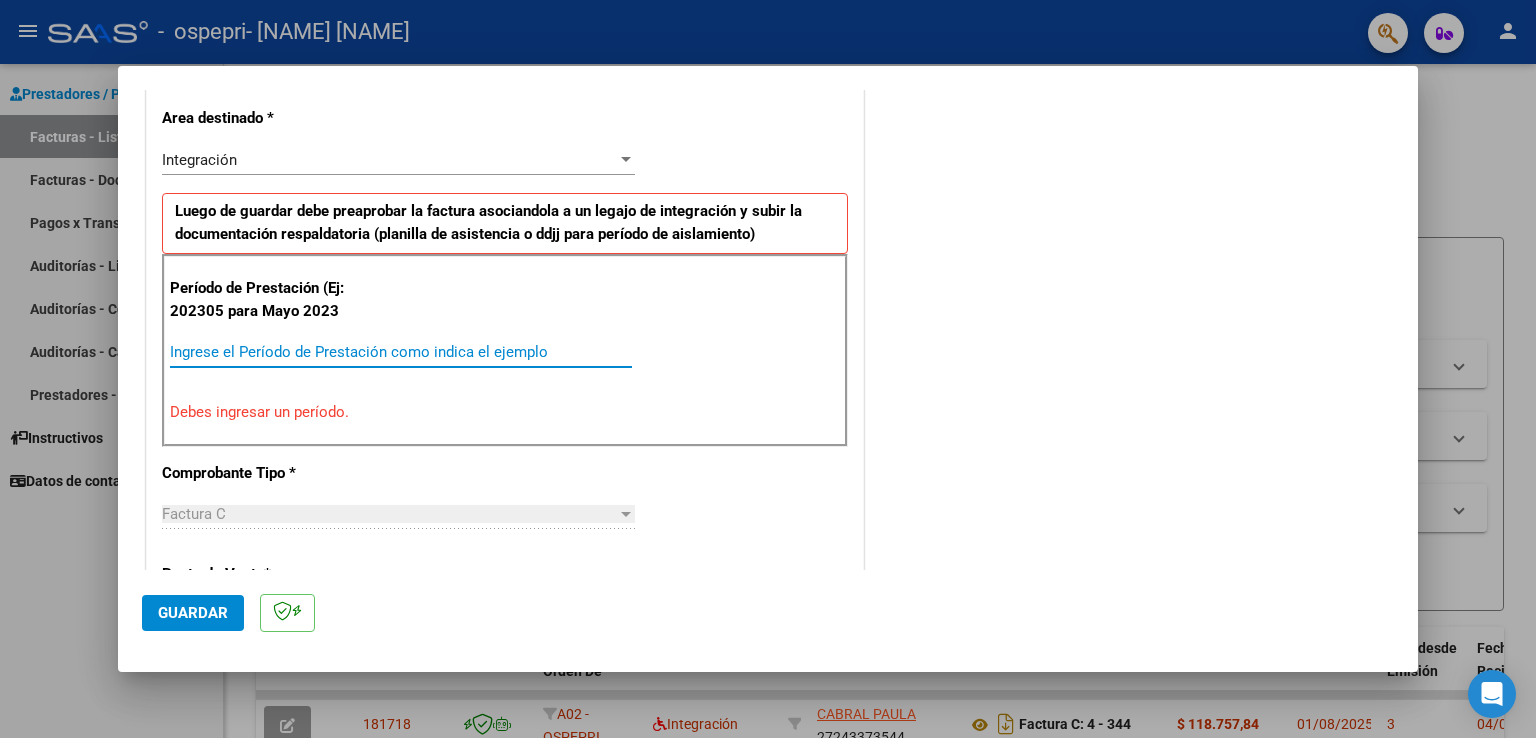 click on "Ingrese el Período de Prestación como indica el ejemplo" at bounding box center (401, 352) 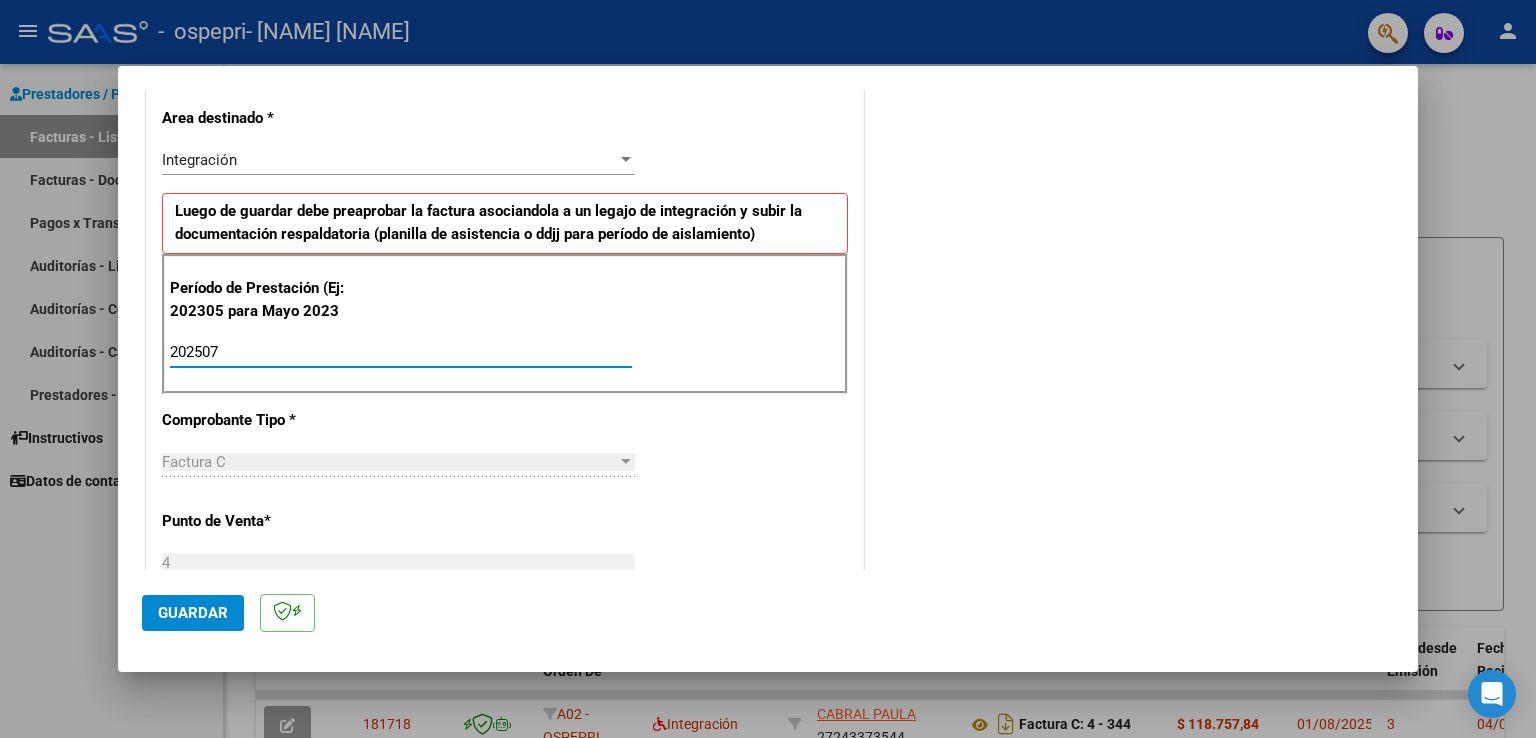 type on "202507" 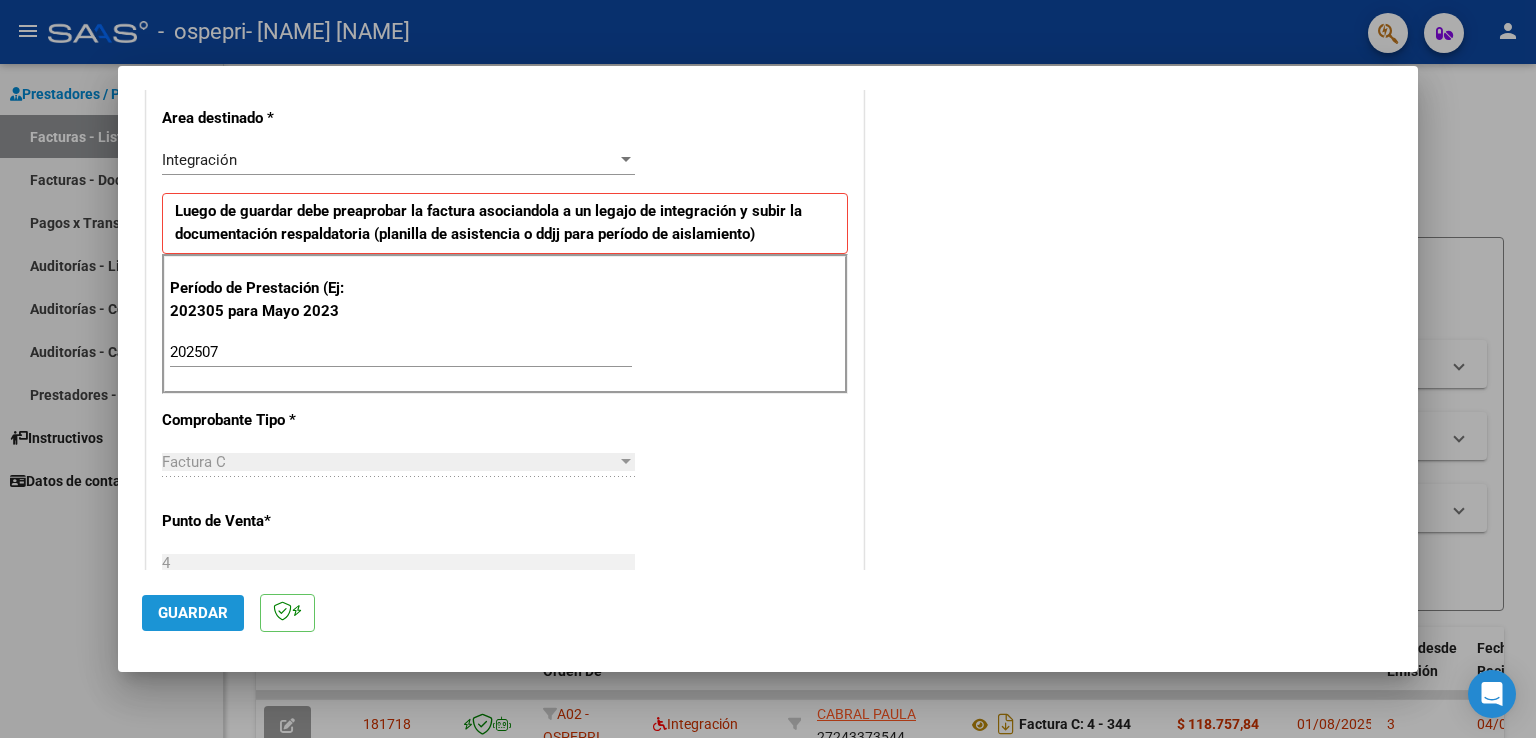 click on "Guardar" 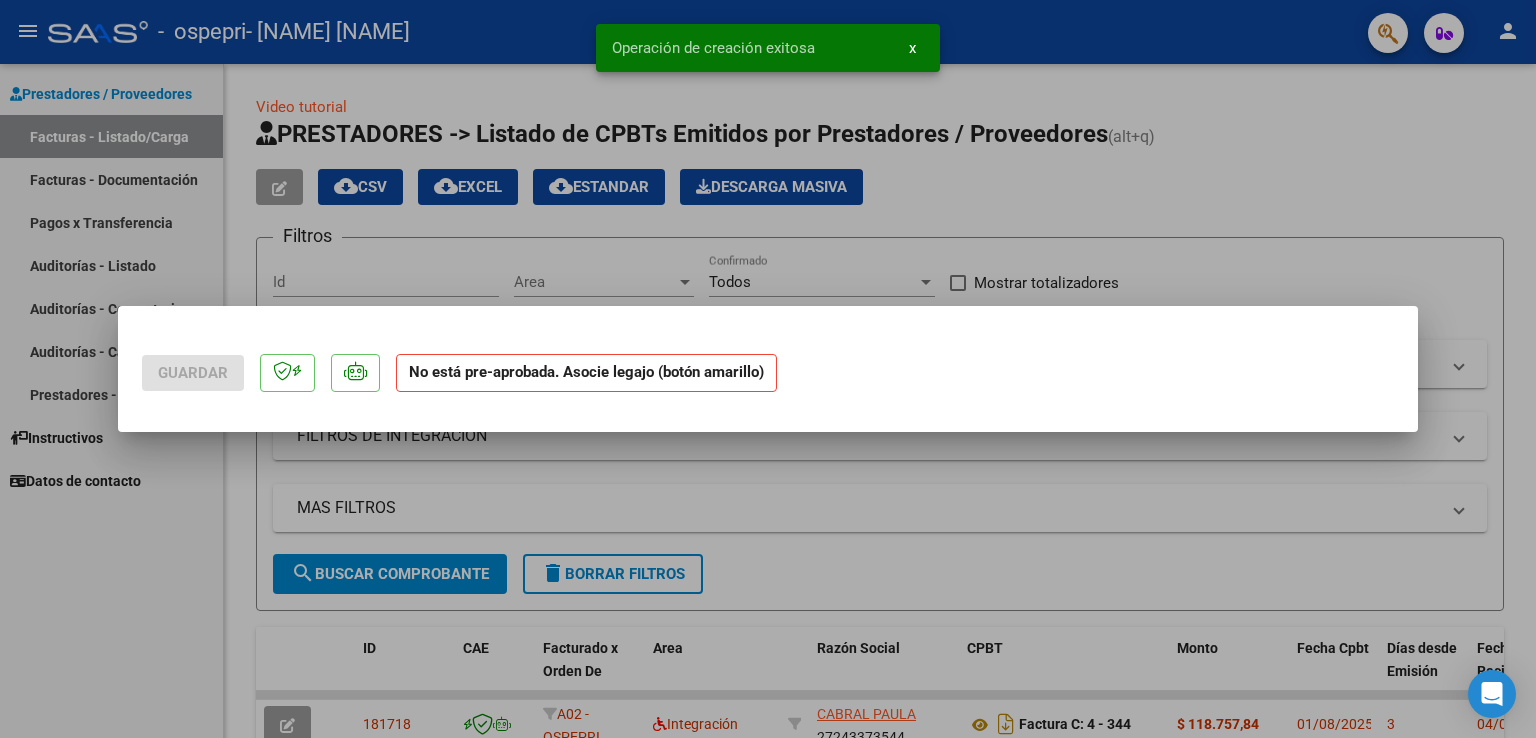 scroll, scrollTop: 0, scrollLeft: 0, axis: both 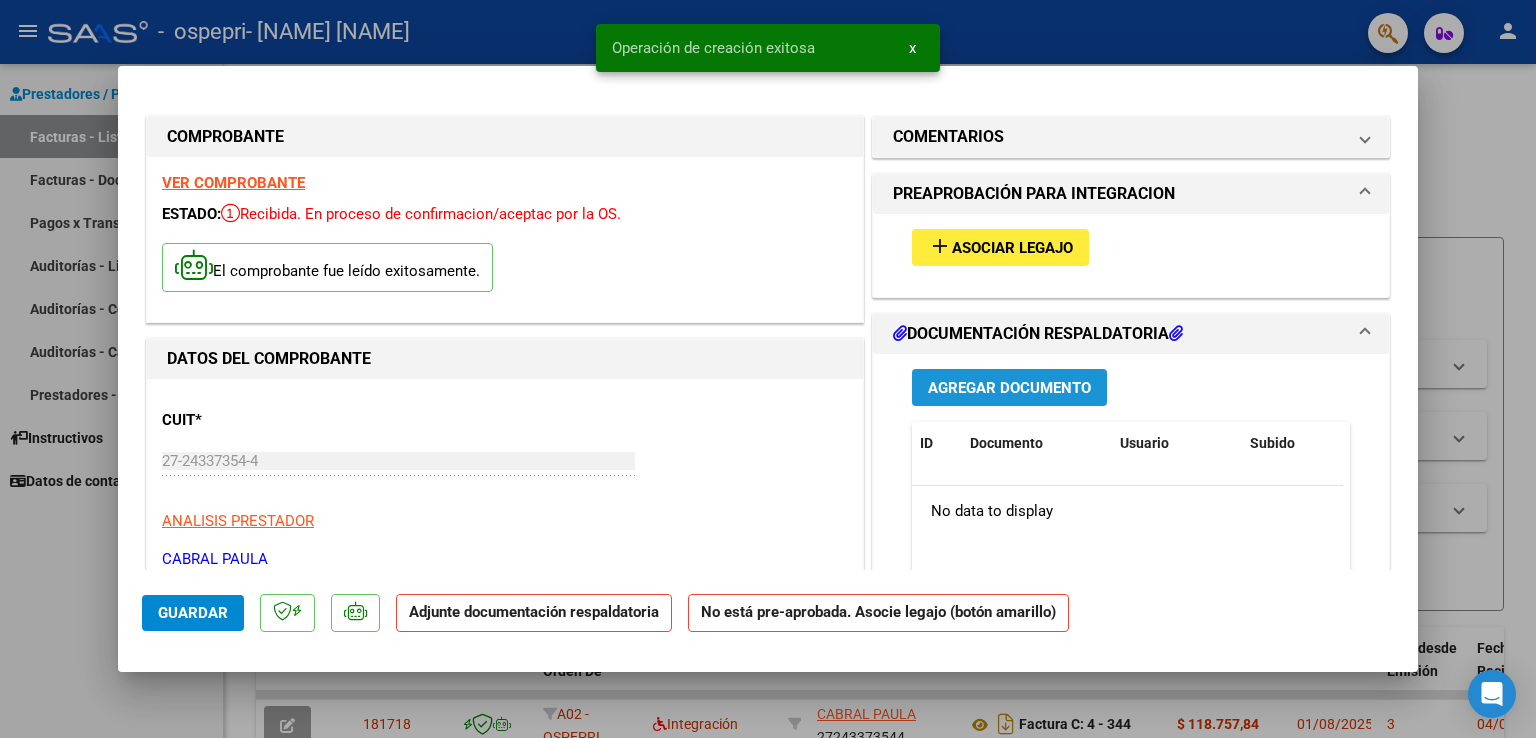 click on "Agregar Documento" at bounding box center (1009, 388) 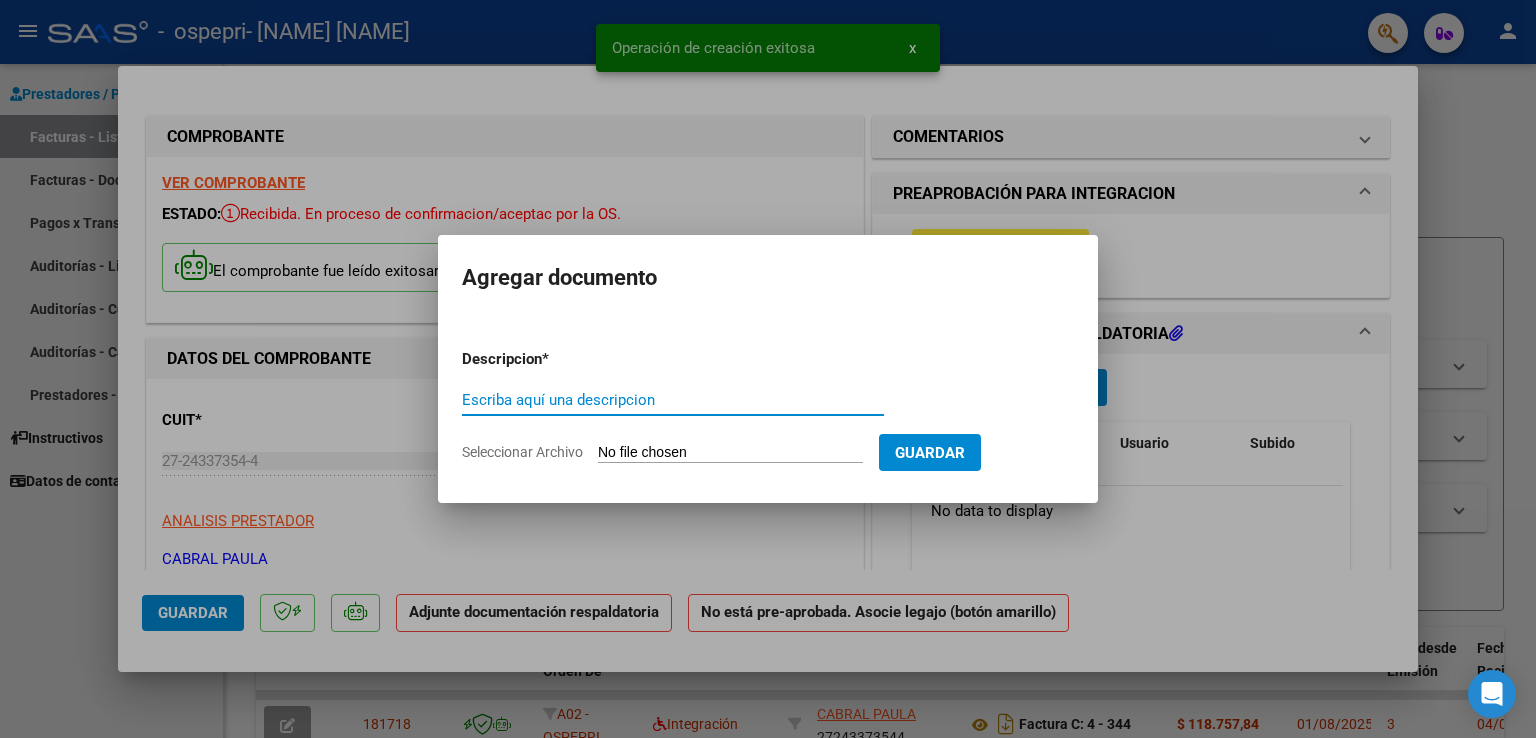 click on "Escriba aquí una descripcion" at bounding box center (673, 400) 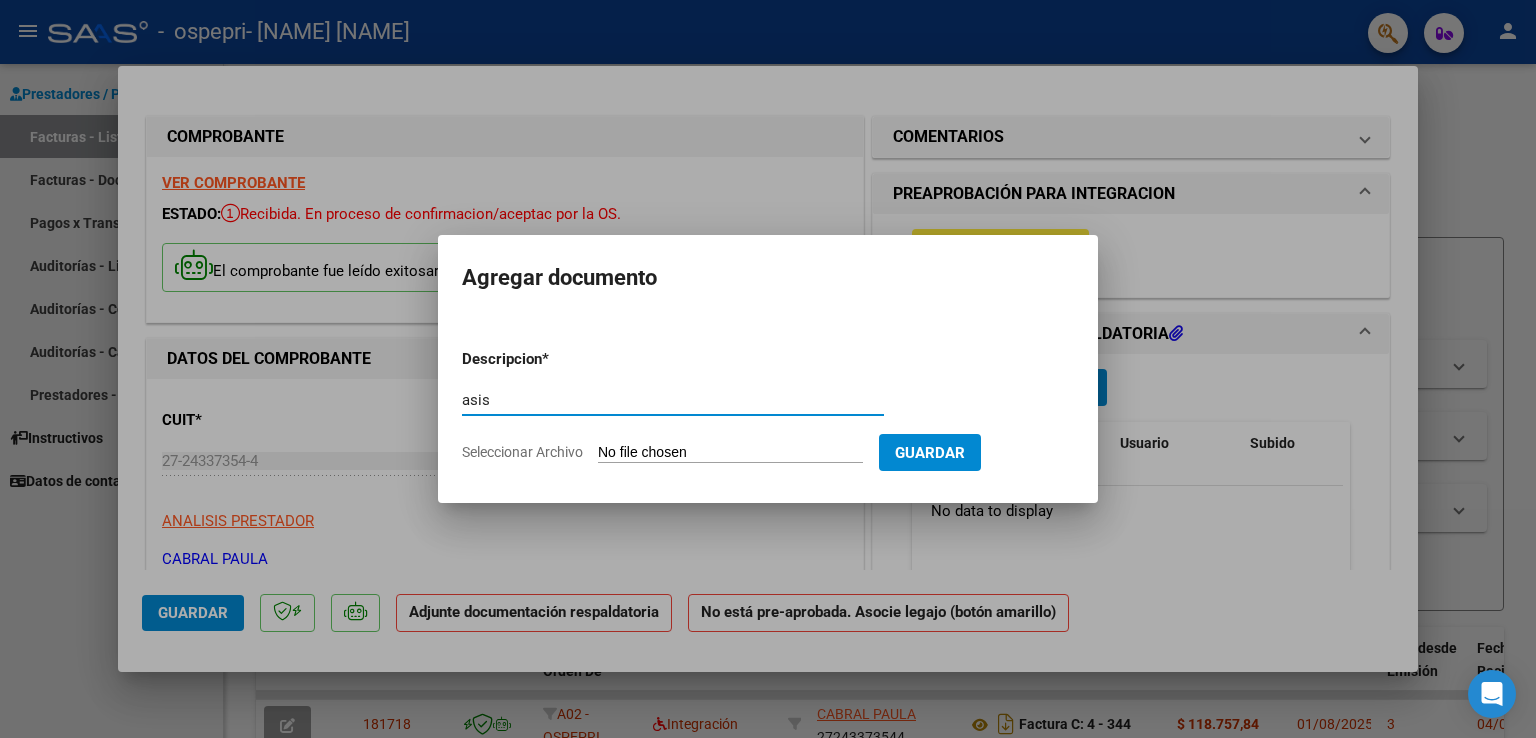 type on "asis" 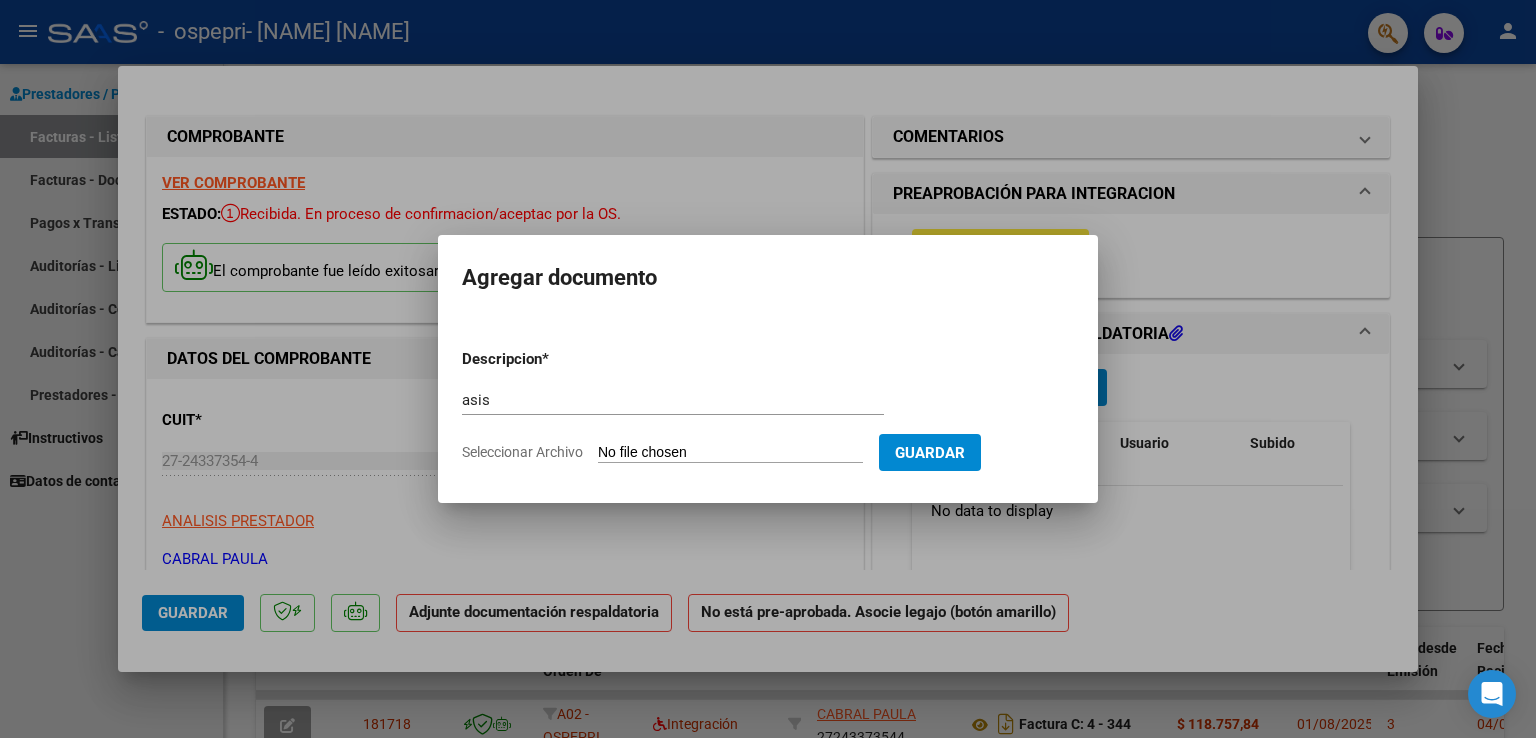 click on "Seleccionar Archivo" at bounding box center [730, 453] 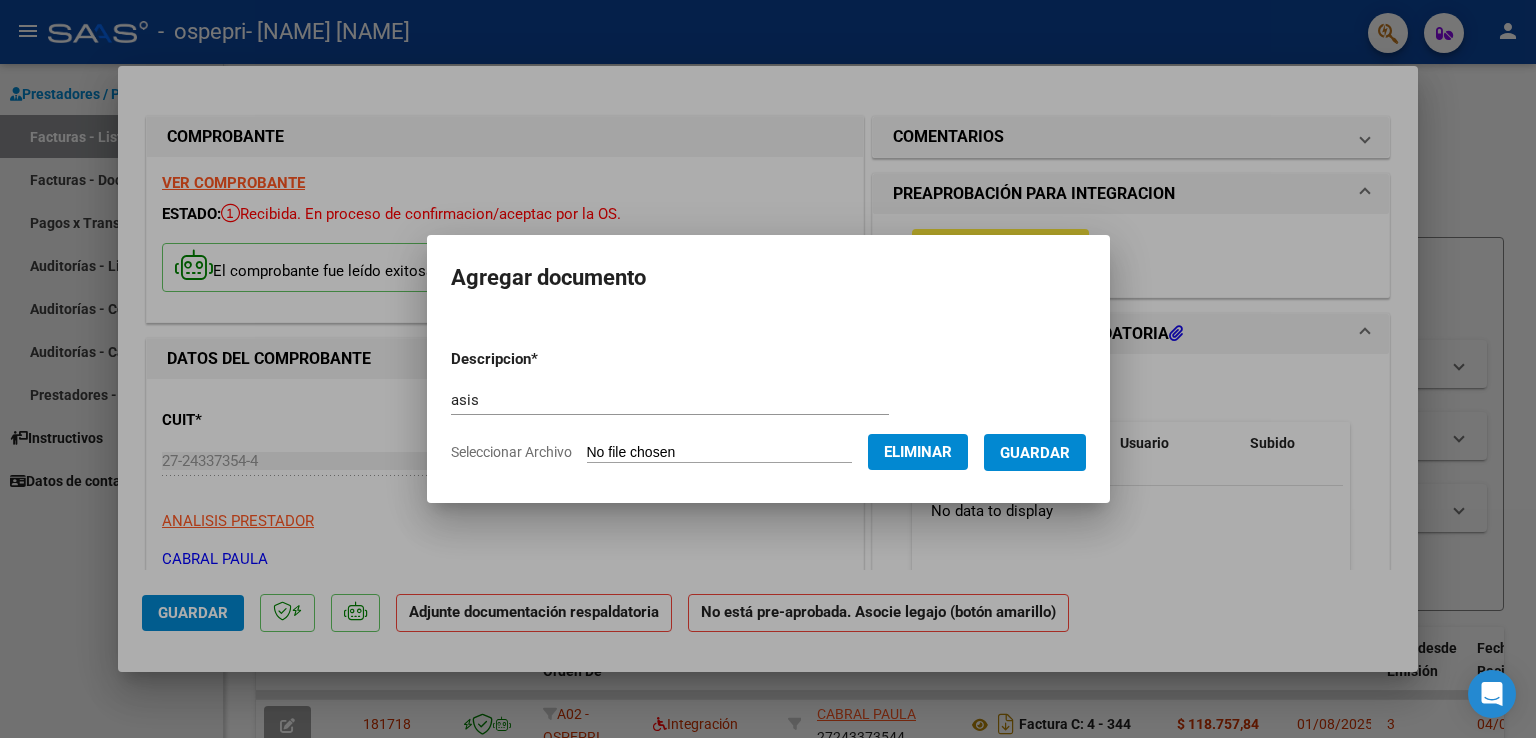 click on "Guardar" at bounding box center [1035, 453] 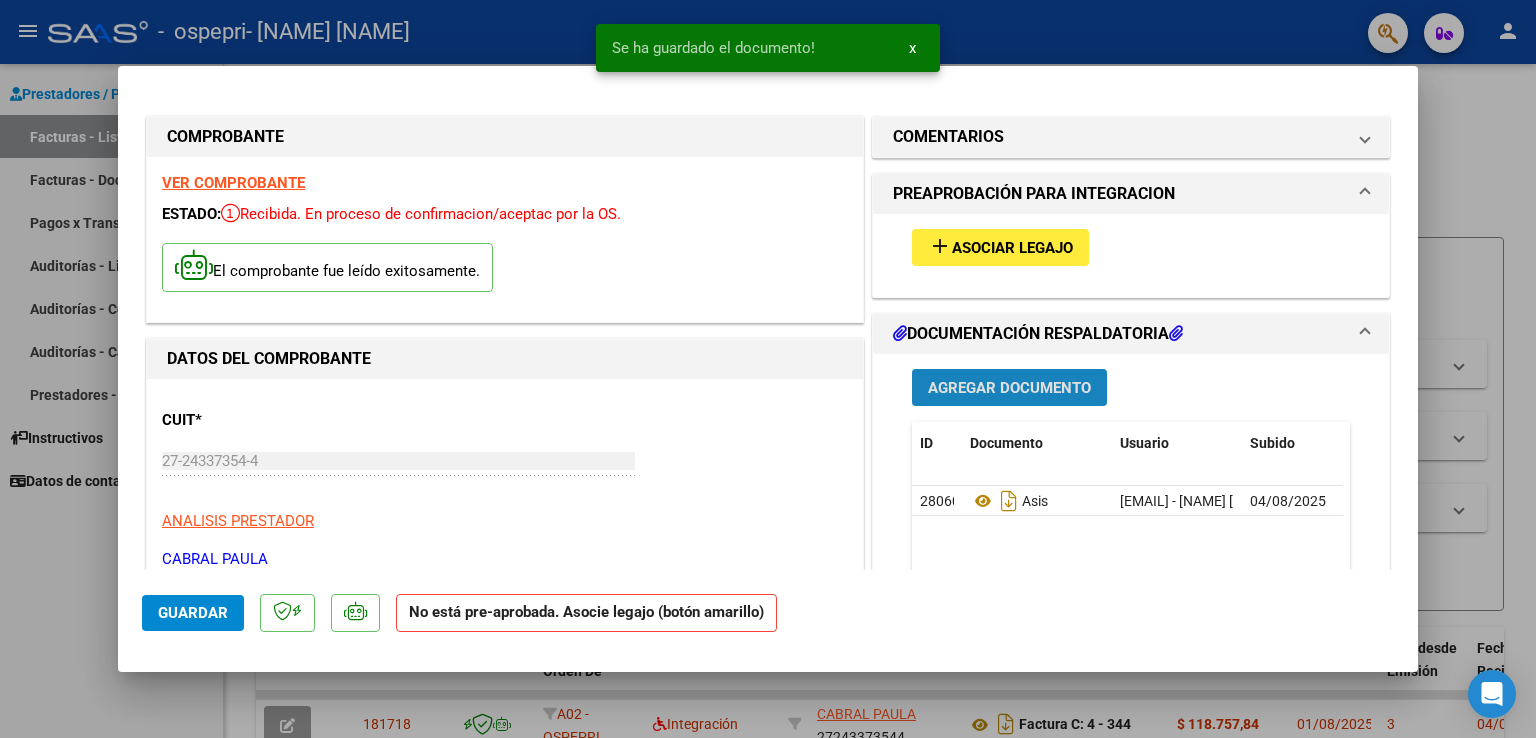 click on "Agregar Documento" at bounding box center (1009, 388) 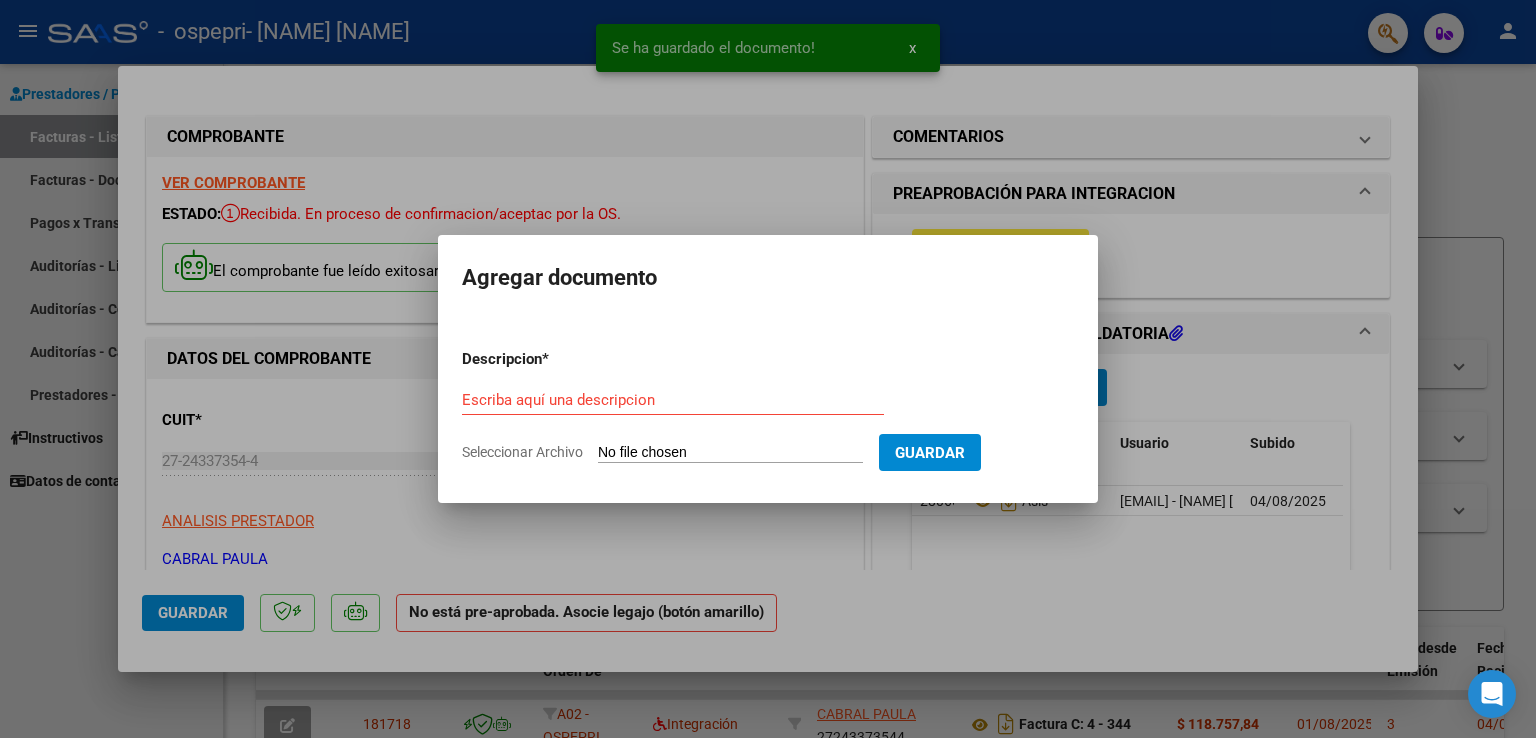 click on "Escriba aquí una descripcion" at bounding box center [673, 400] 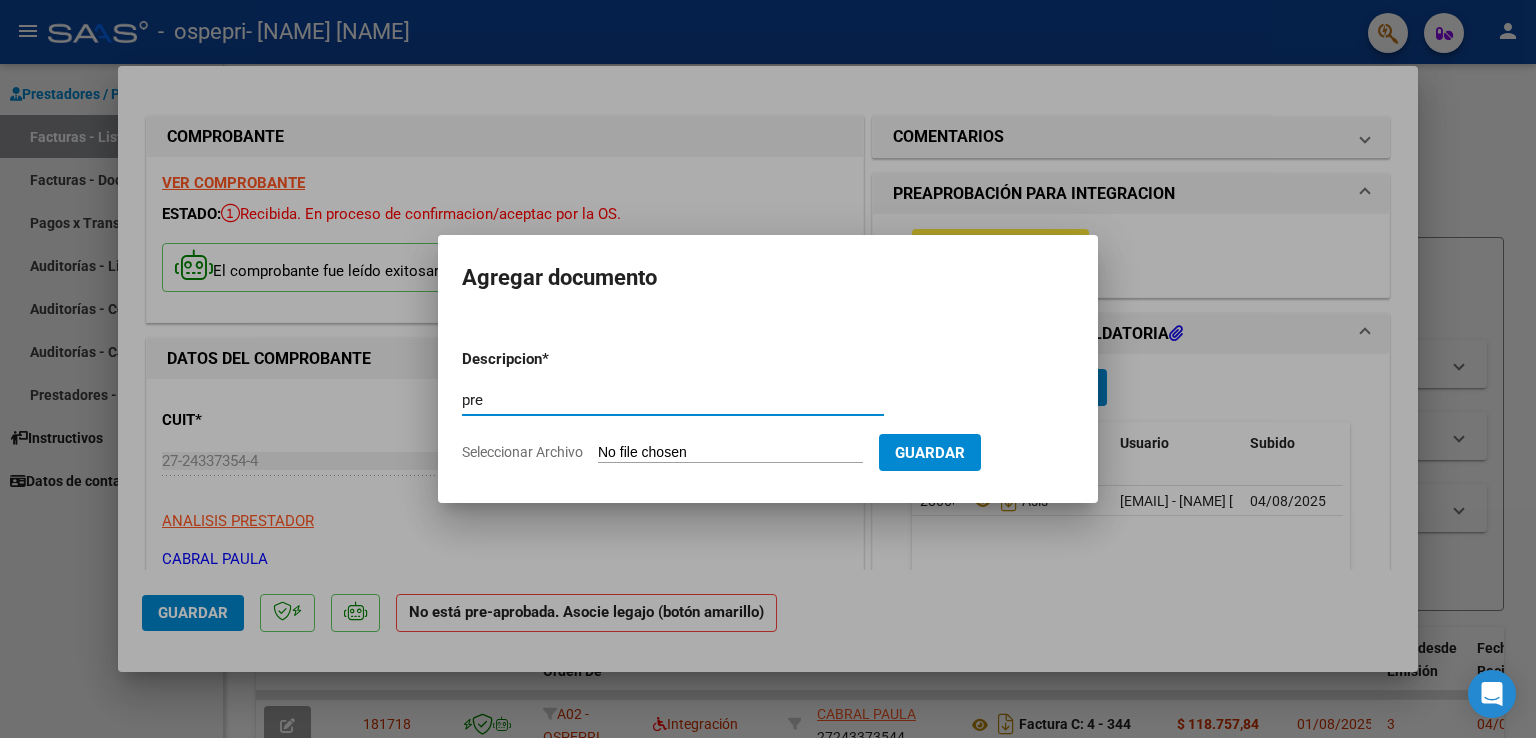type on "pre" 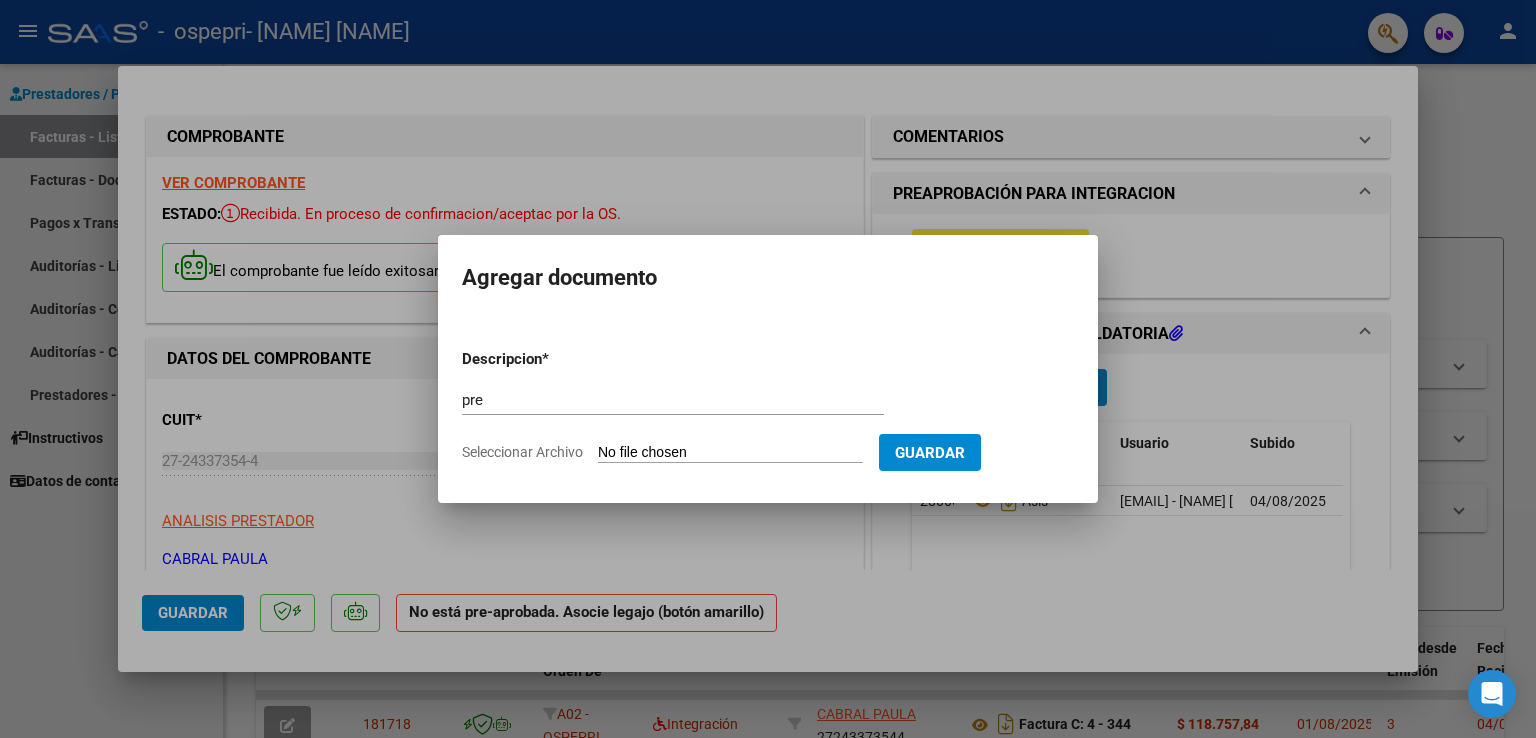 click on "Seleccionar Archivo" at bounding box center [730, 453] 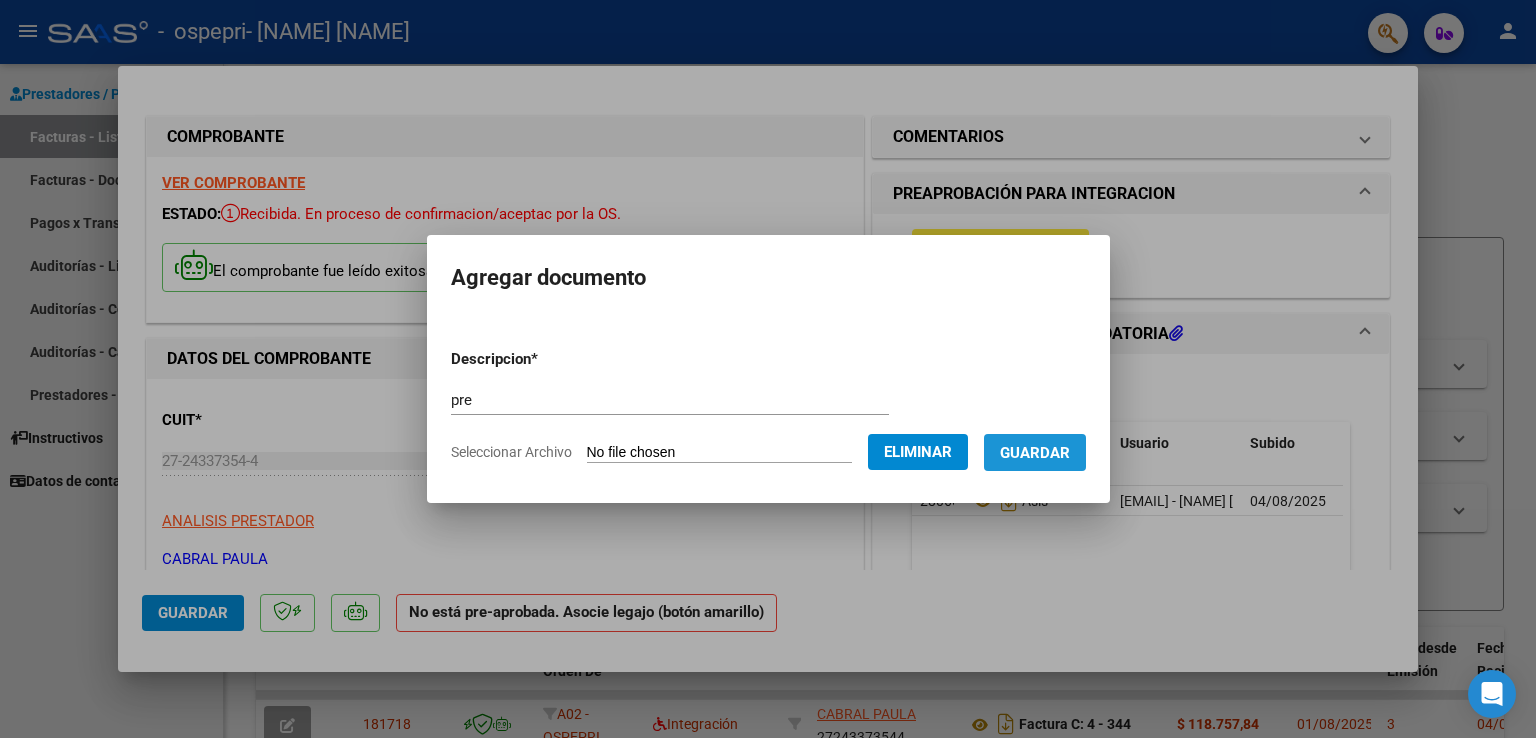 click on "Guardar" at bounding box center [1035, 453] 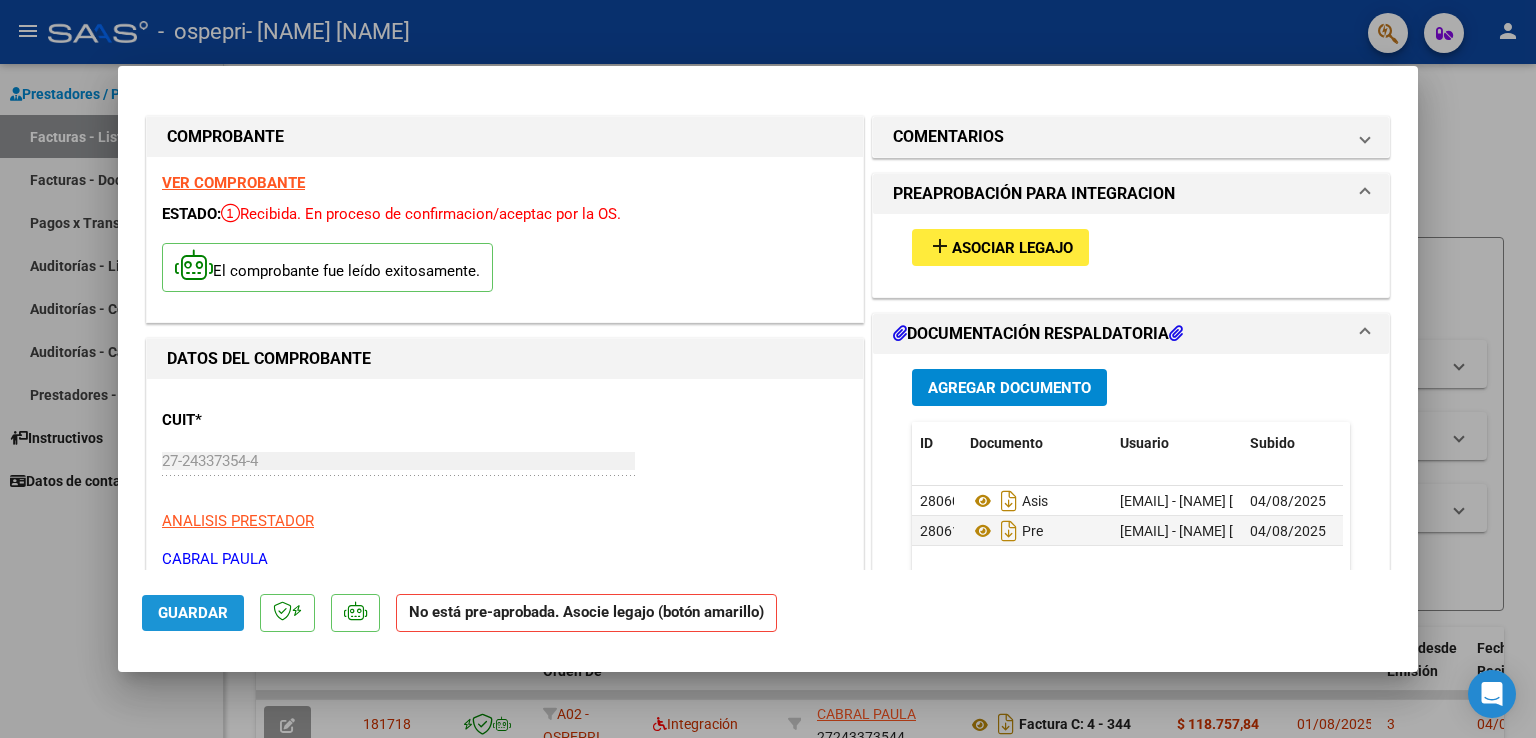 click on "Guardar" 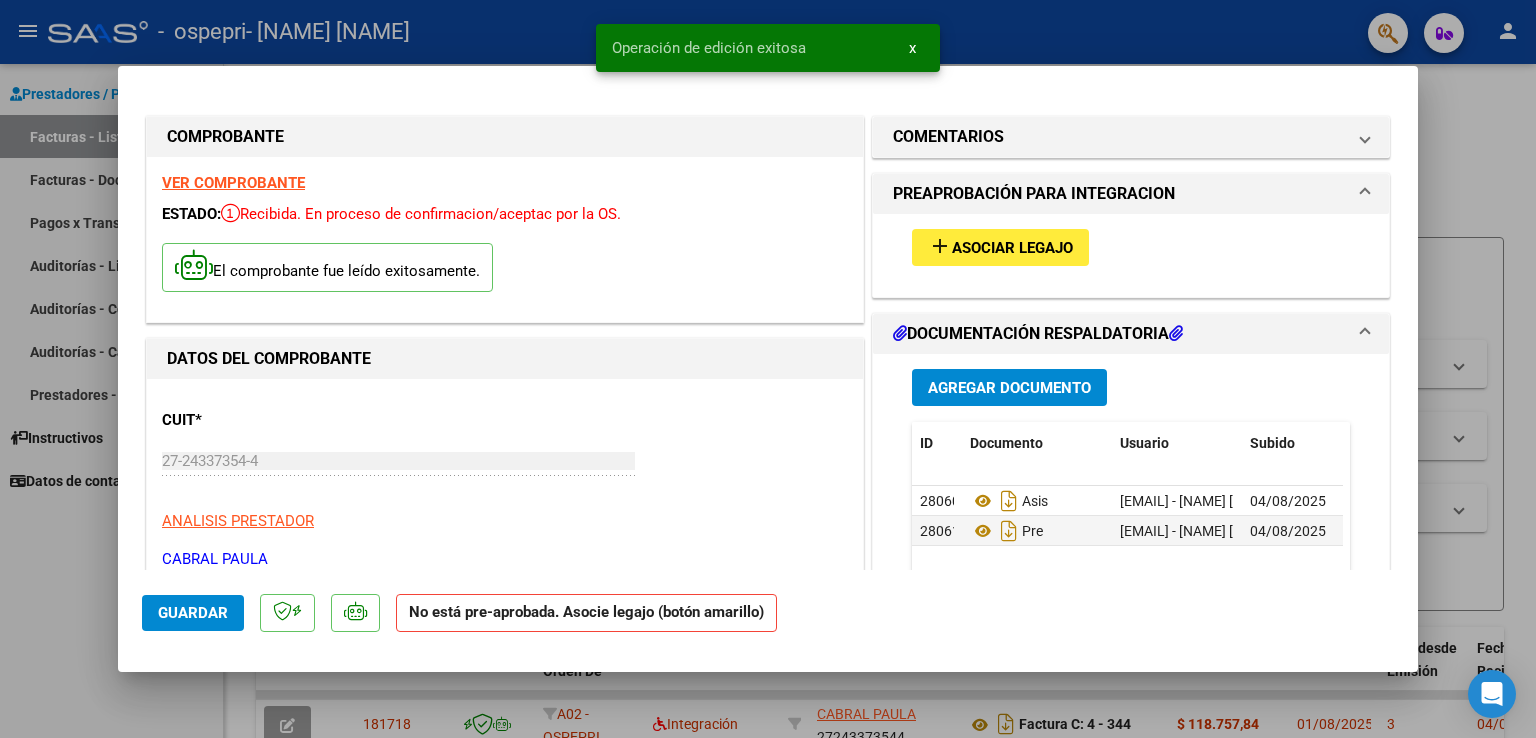 click at bounding box center (768, 369) 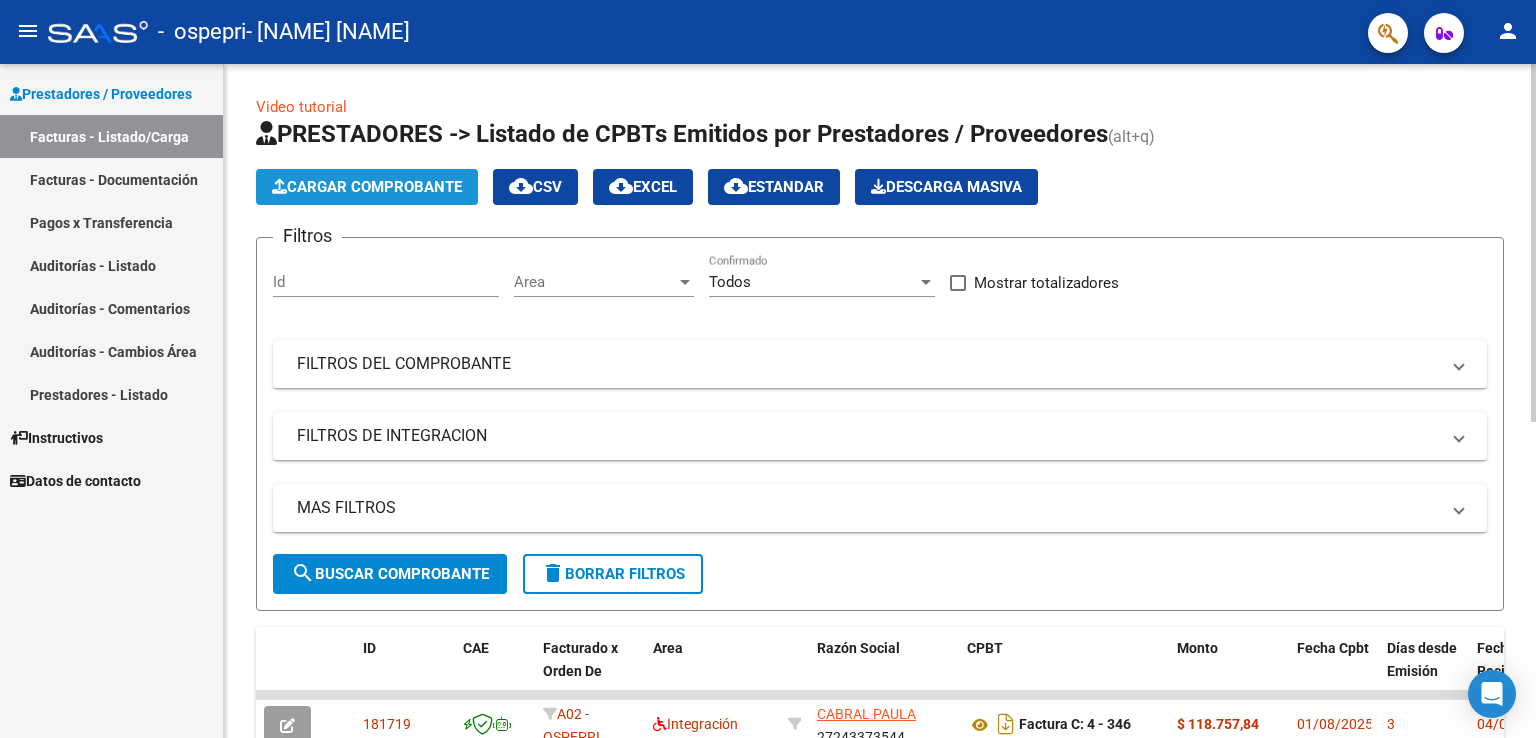click on "Cargar Comprobante" 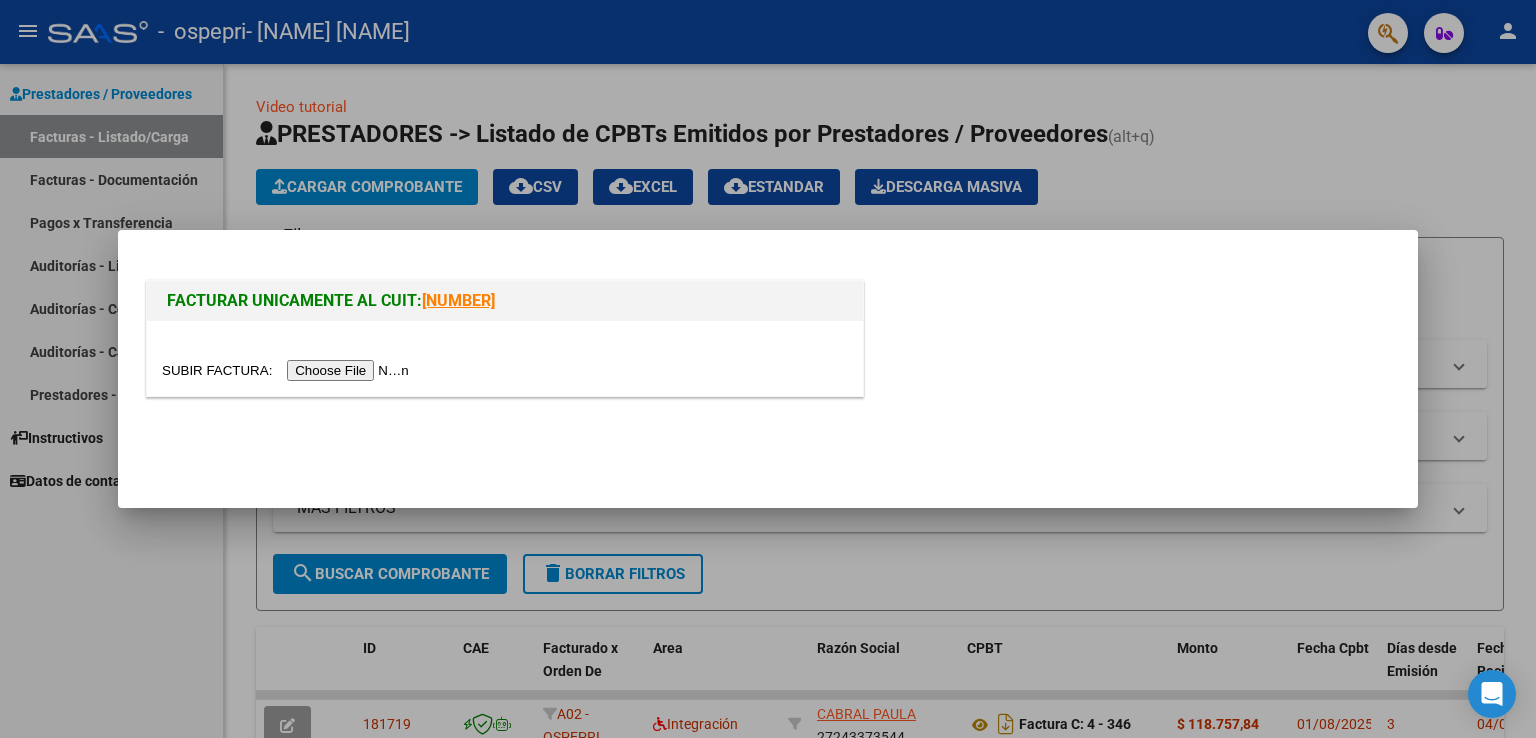 click at bounding box center (288, 370) 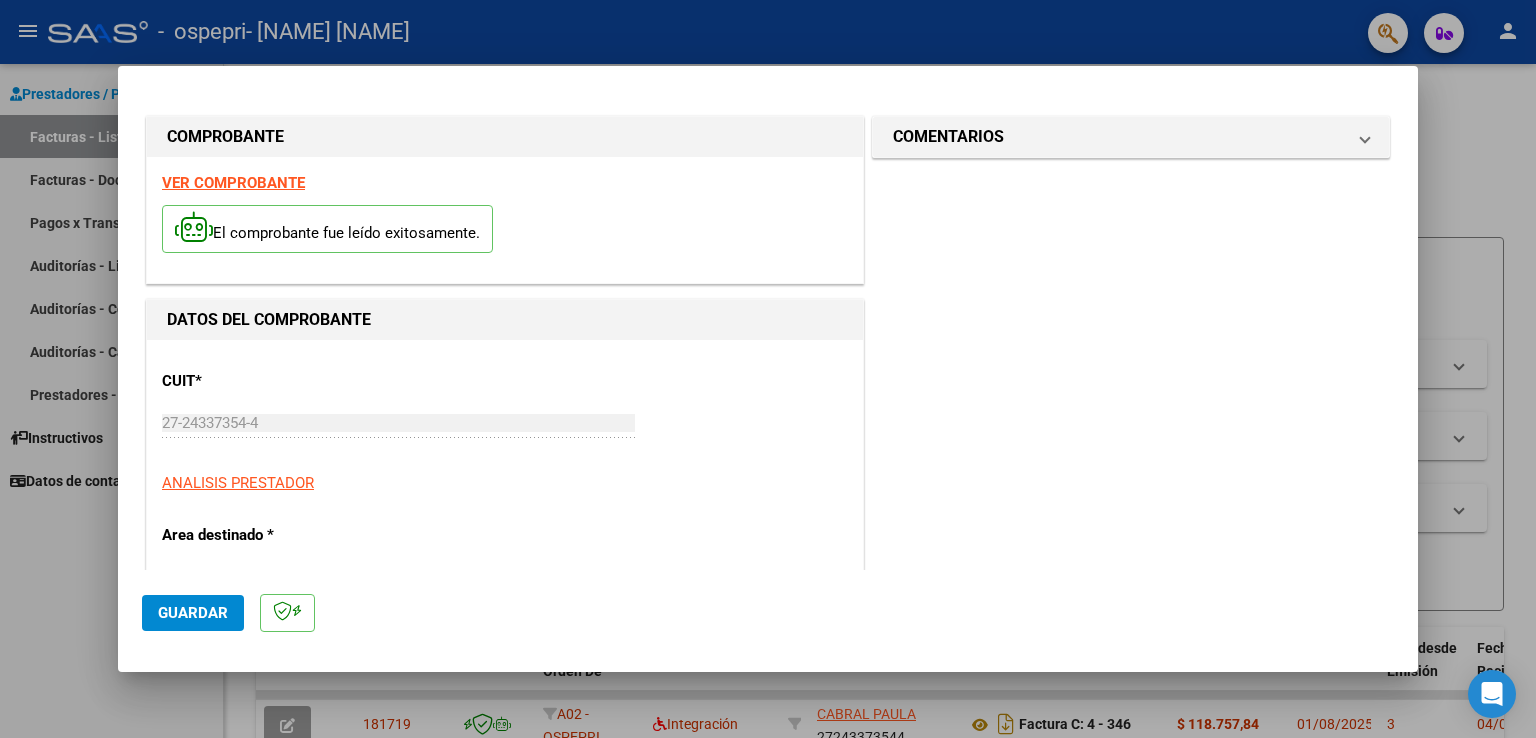 click on "VER COMPROBANTE" at bounding box center (233, 183) 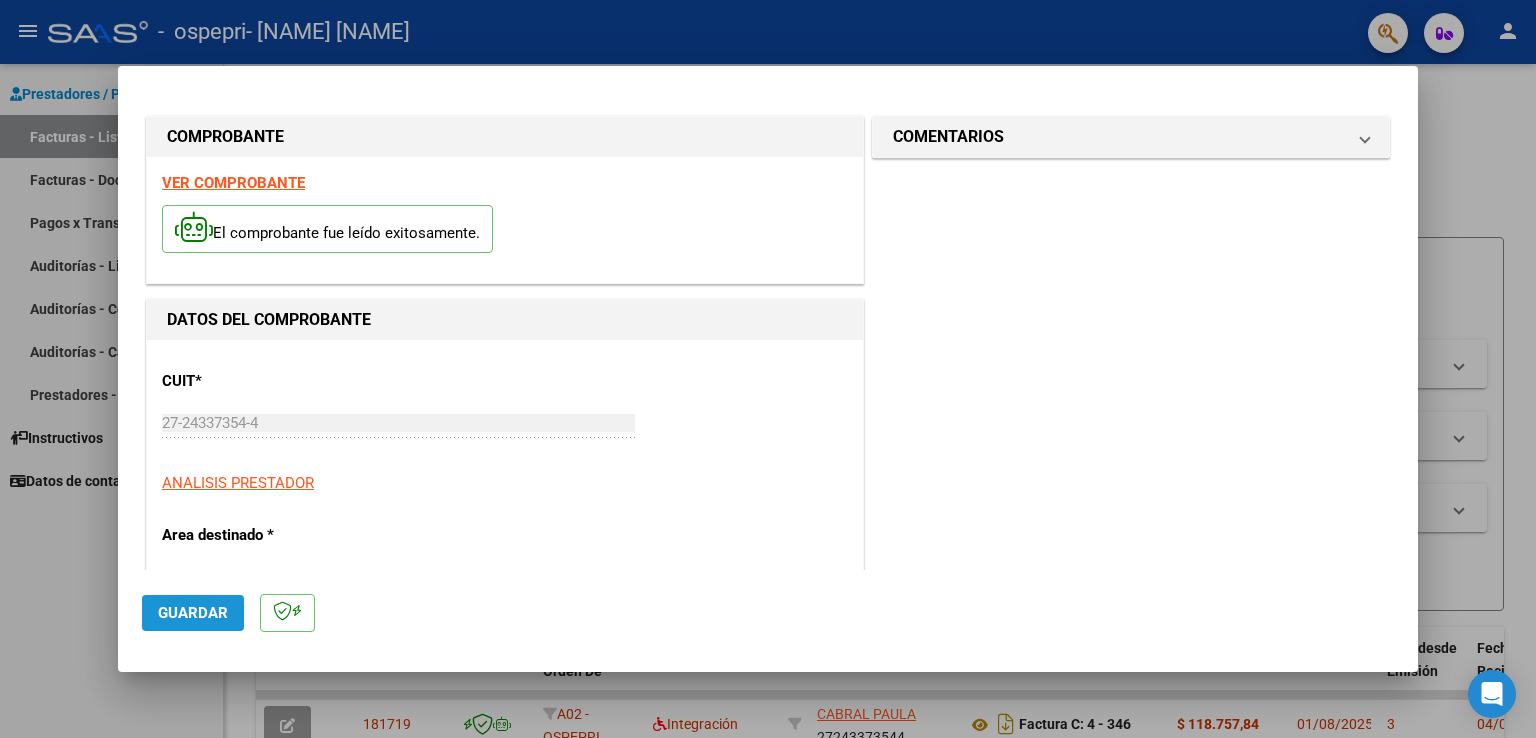click on "Guardar" 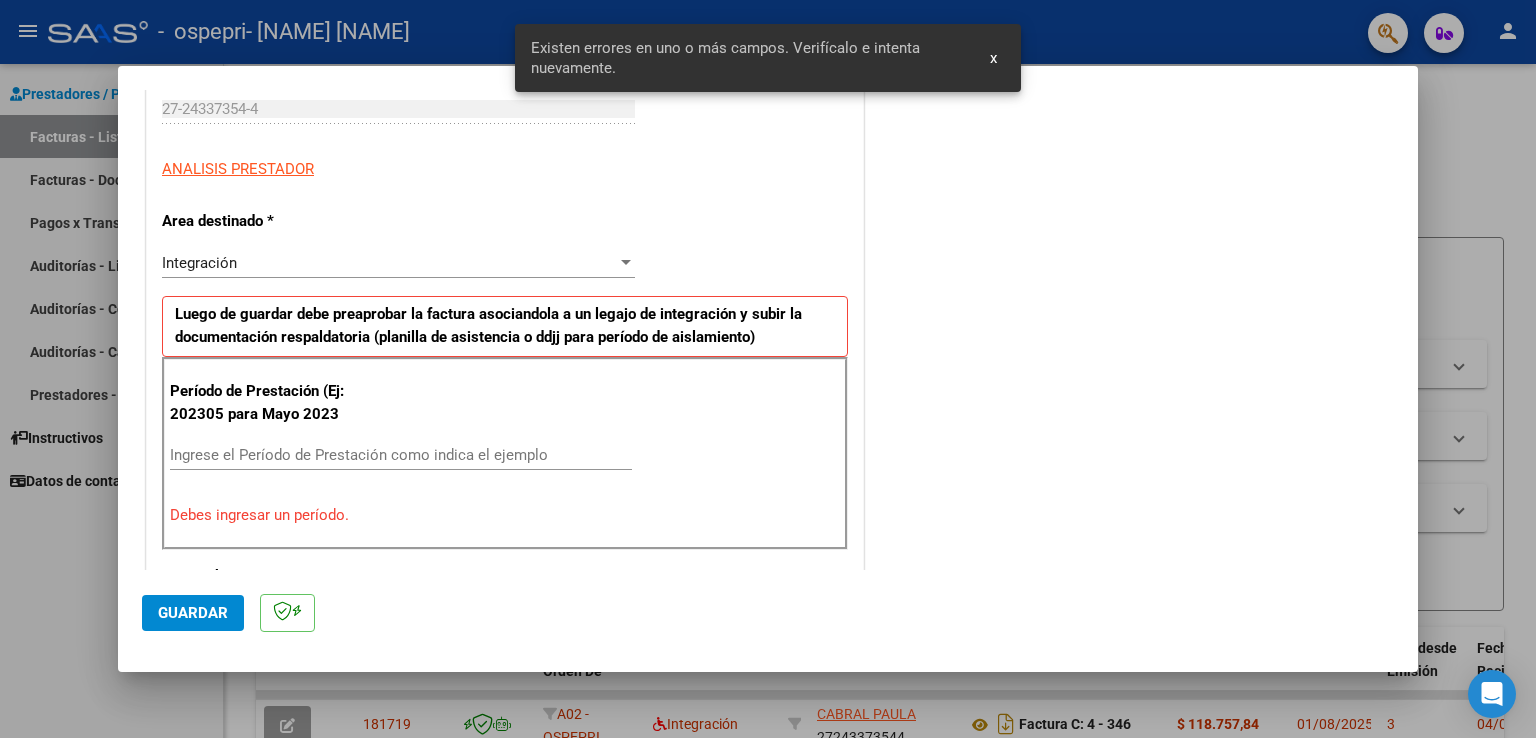 scroll, scrollTop: 417, scrollLeft: 0, axis: vertical 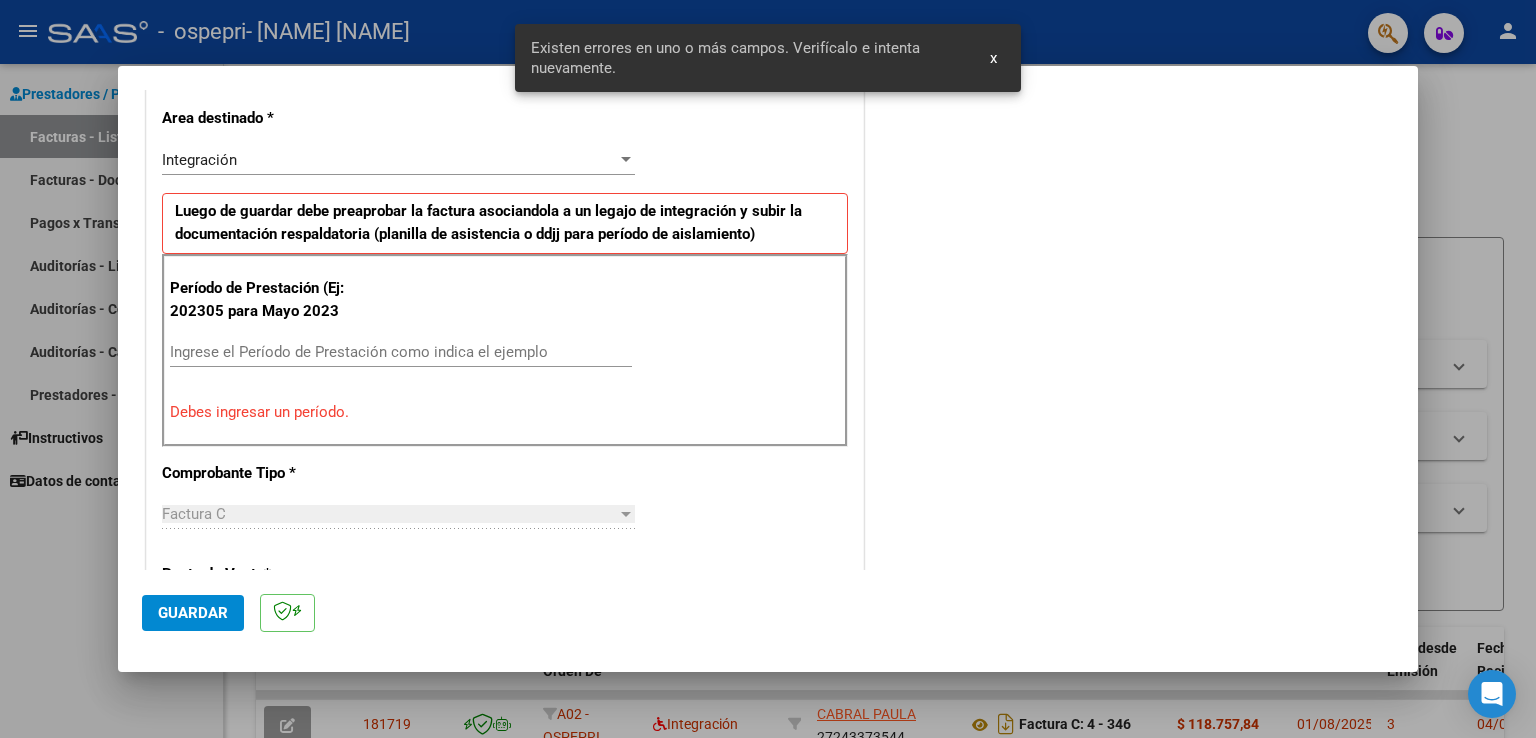 click on "Ingrese el Período de Prestación como indica el ejemplo" at bounding box center (401, 352) 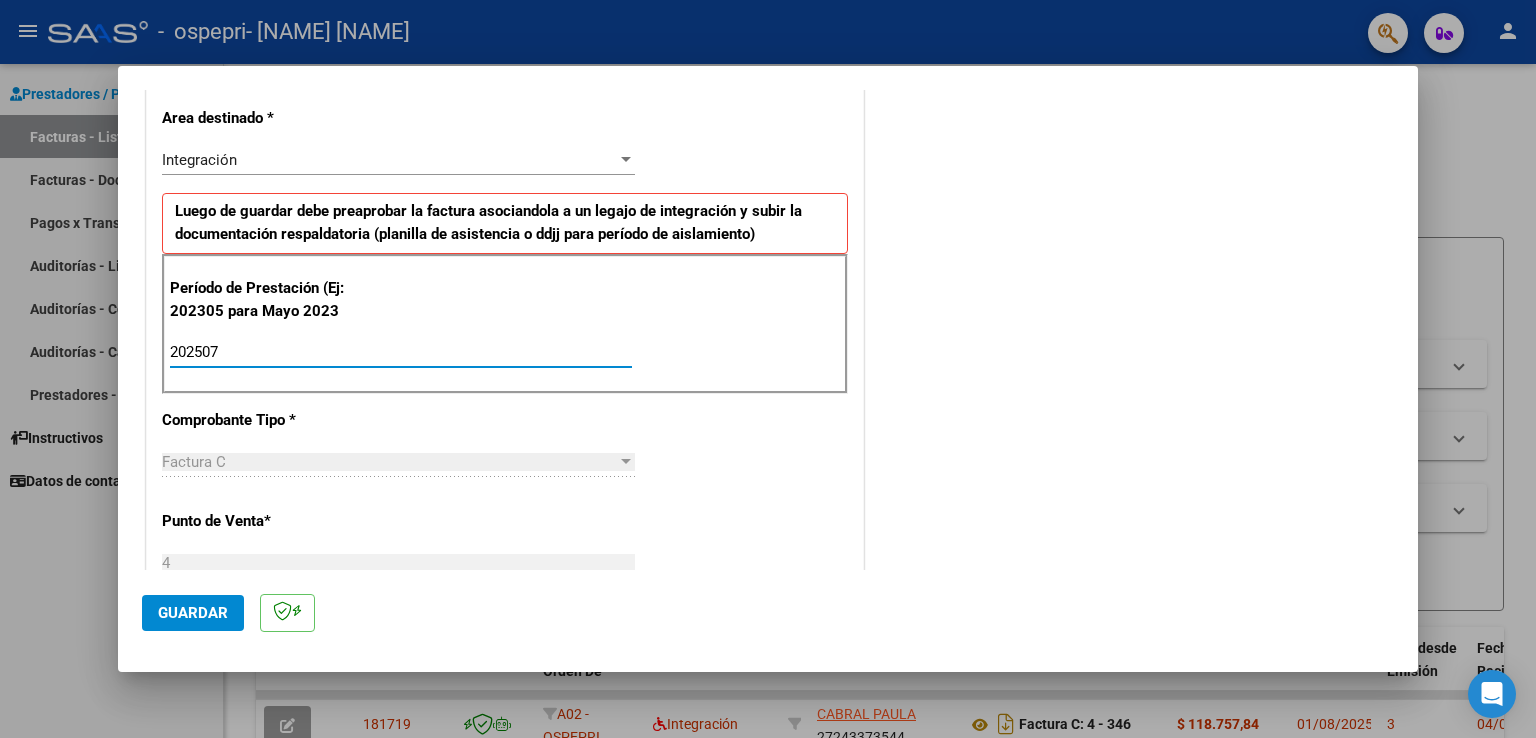 type on "202507" 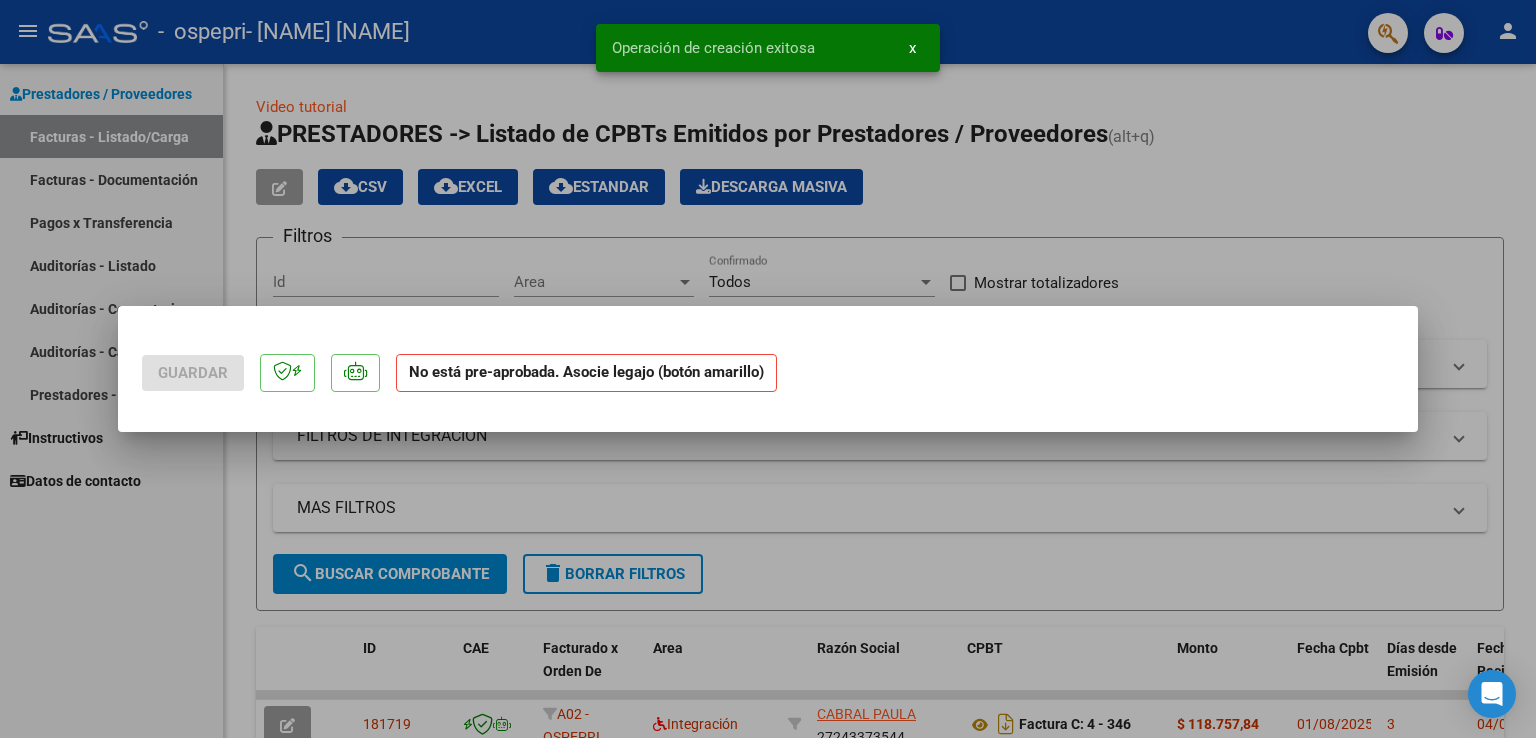 scroll, scrollTop: 0, scrollLeft: 0, axis: both 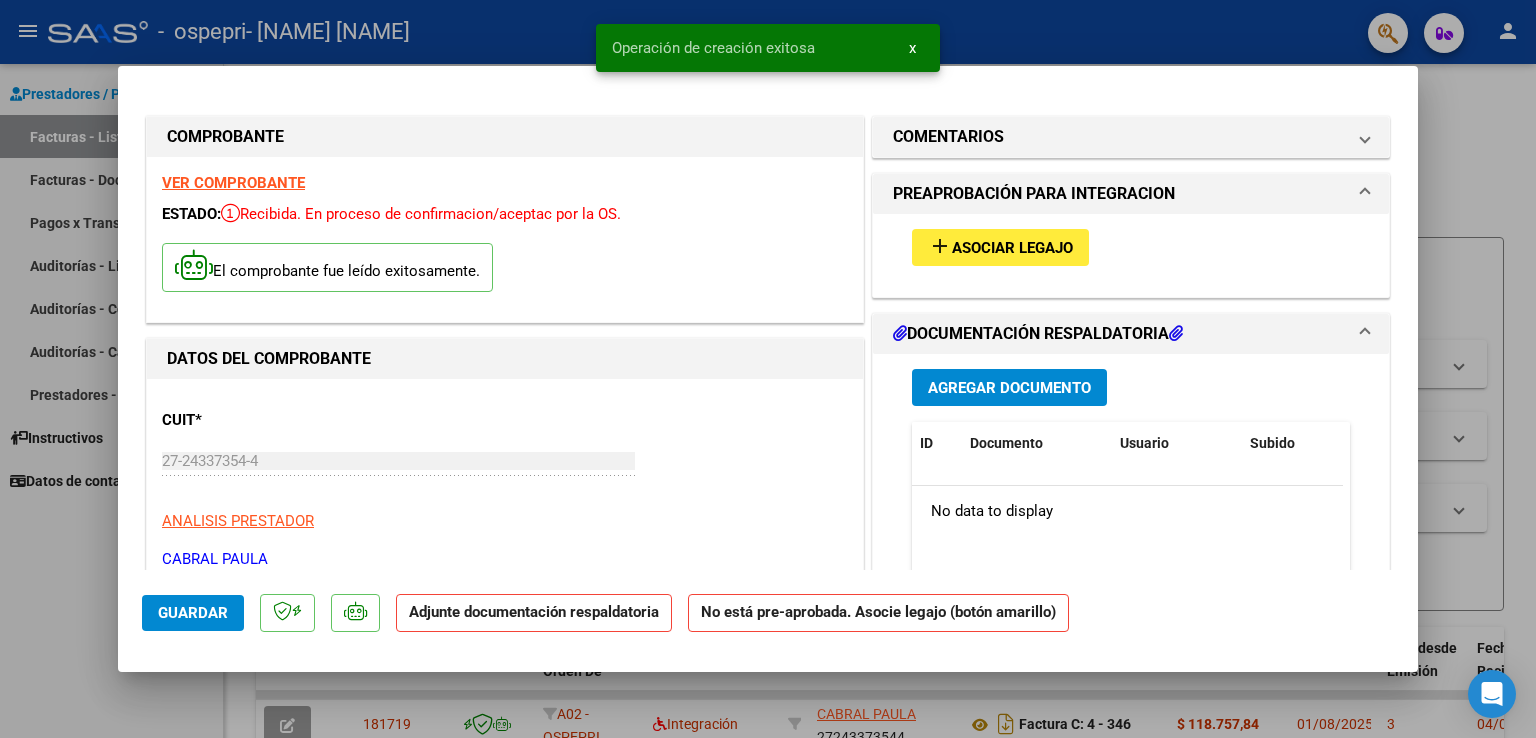 click on "Agregar Documento" at bounding box center [1009, 388] 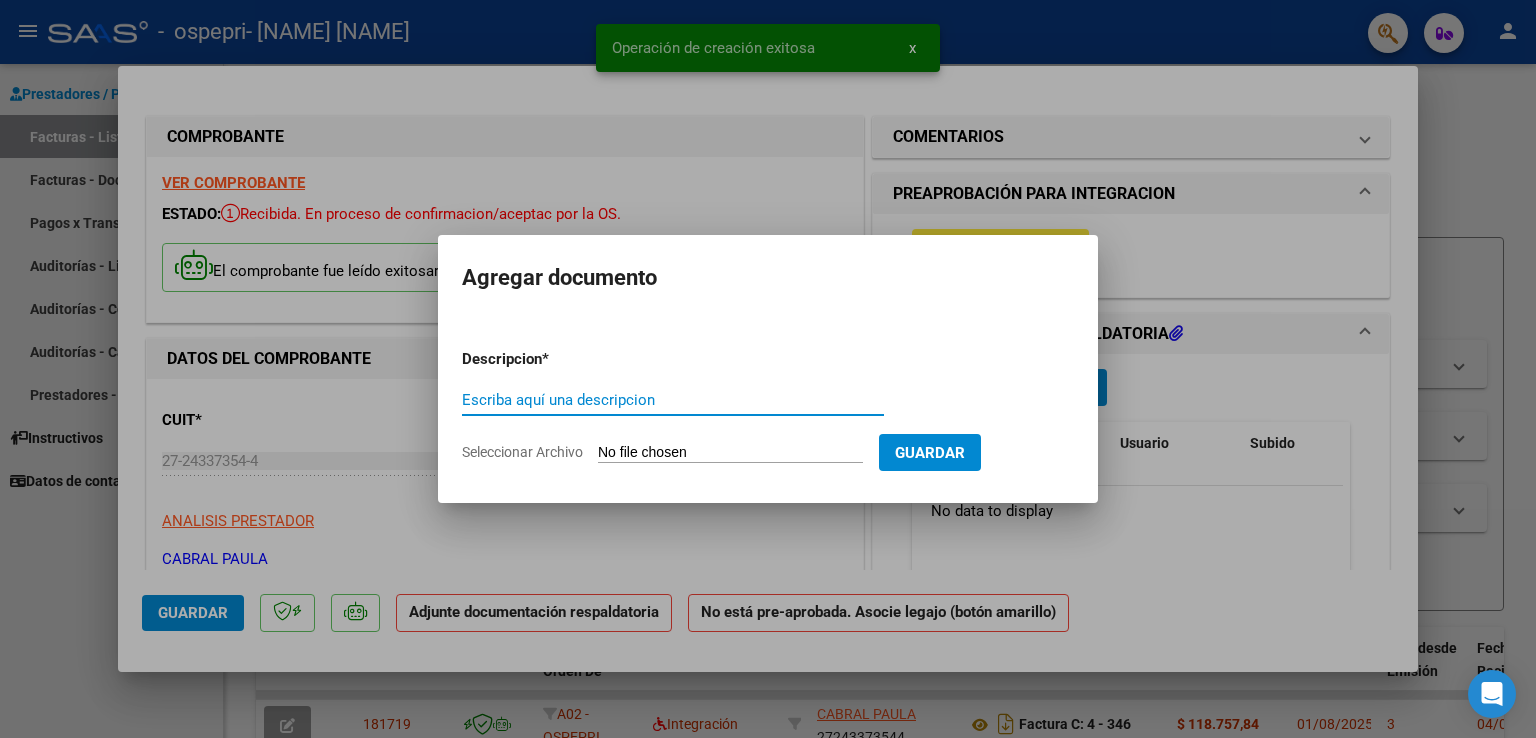 click on "Escriba aquí una descripcion" at bounding box center (673, 400) 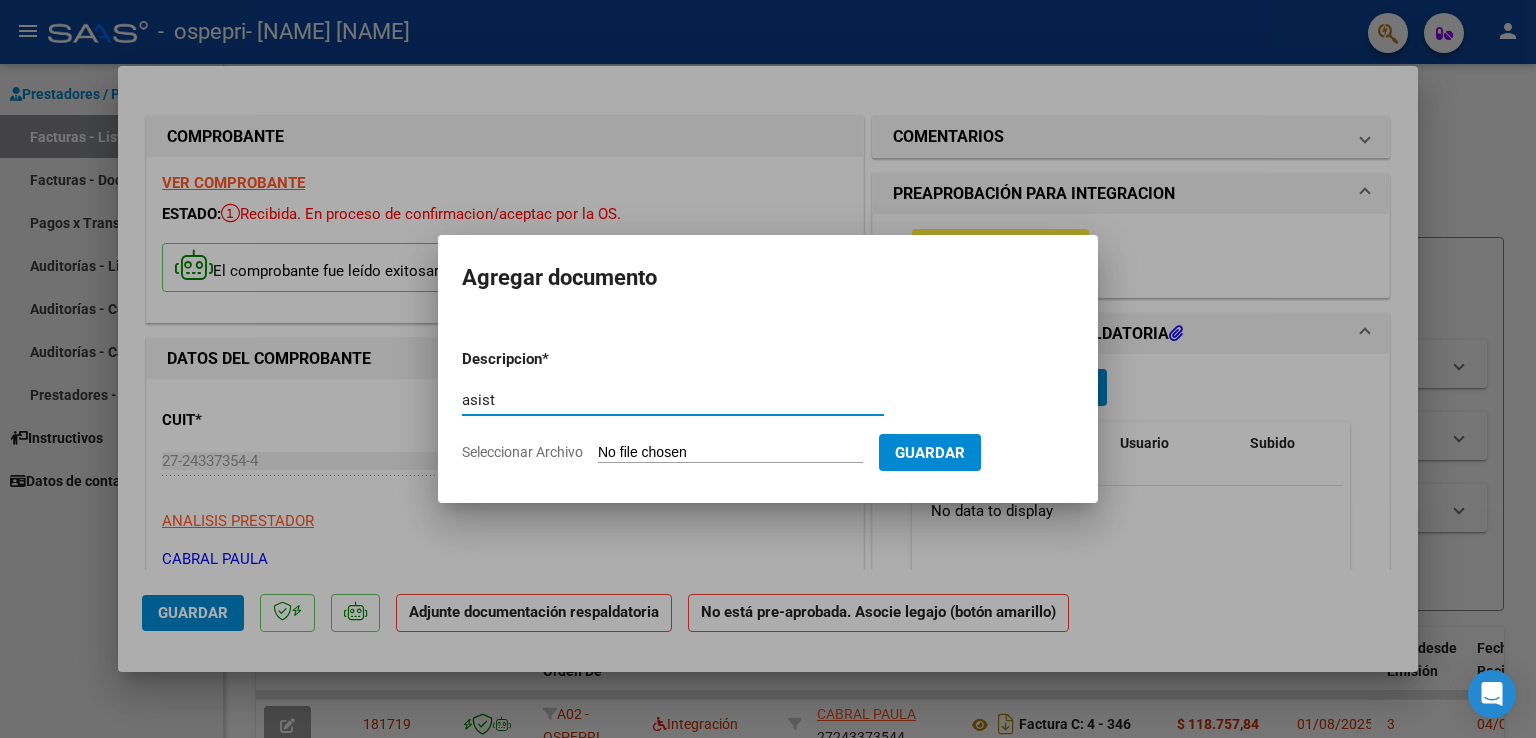type on "asist" 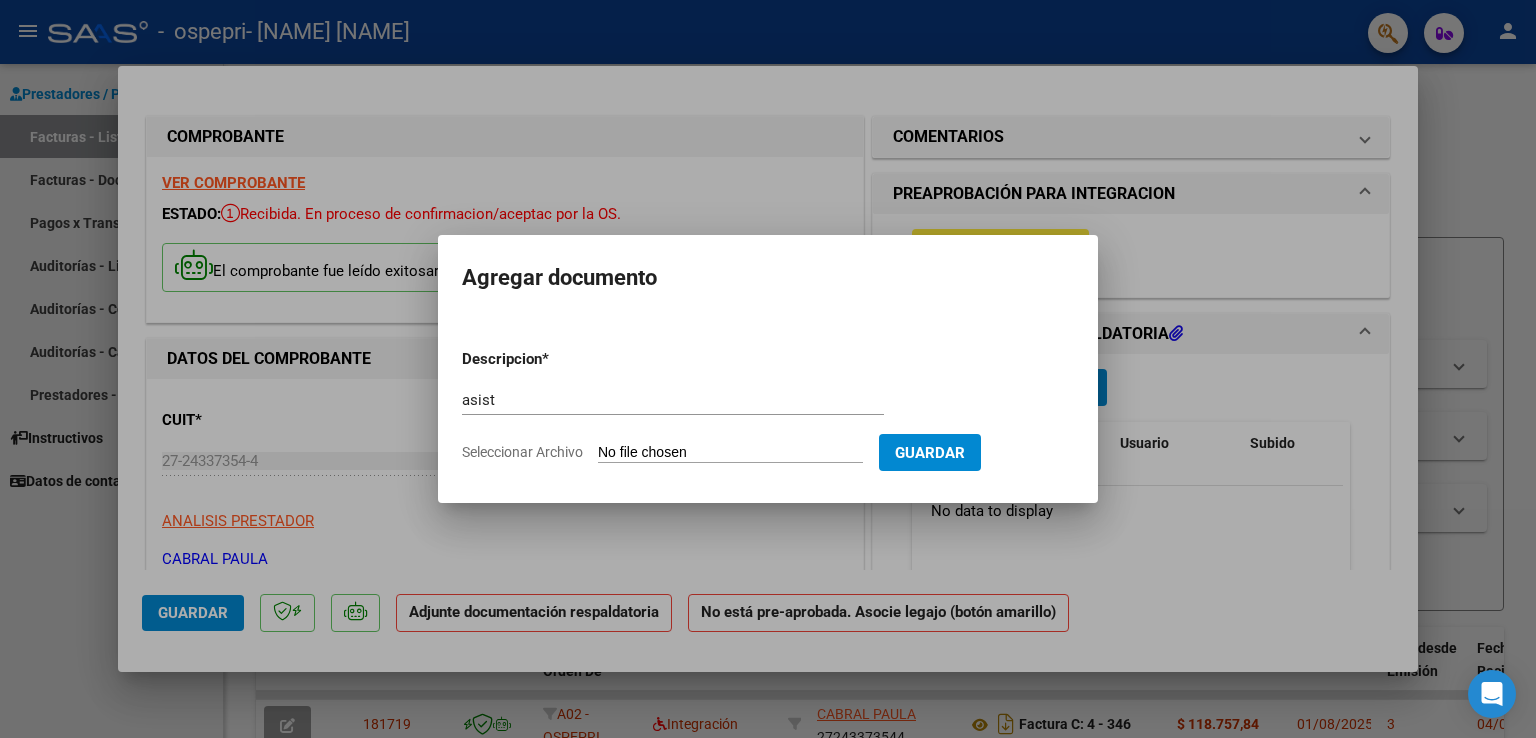 click on "Seleccionar Archivo" at bounding box center [730, 453] 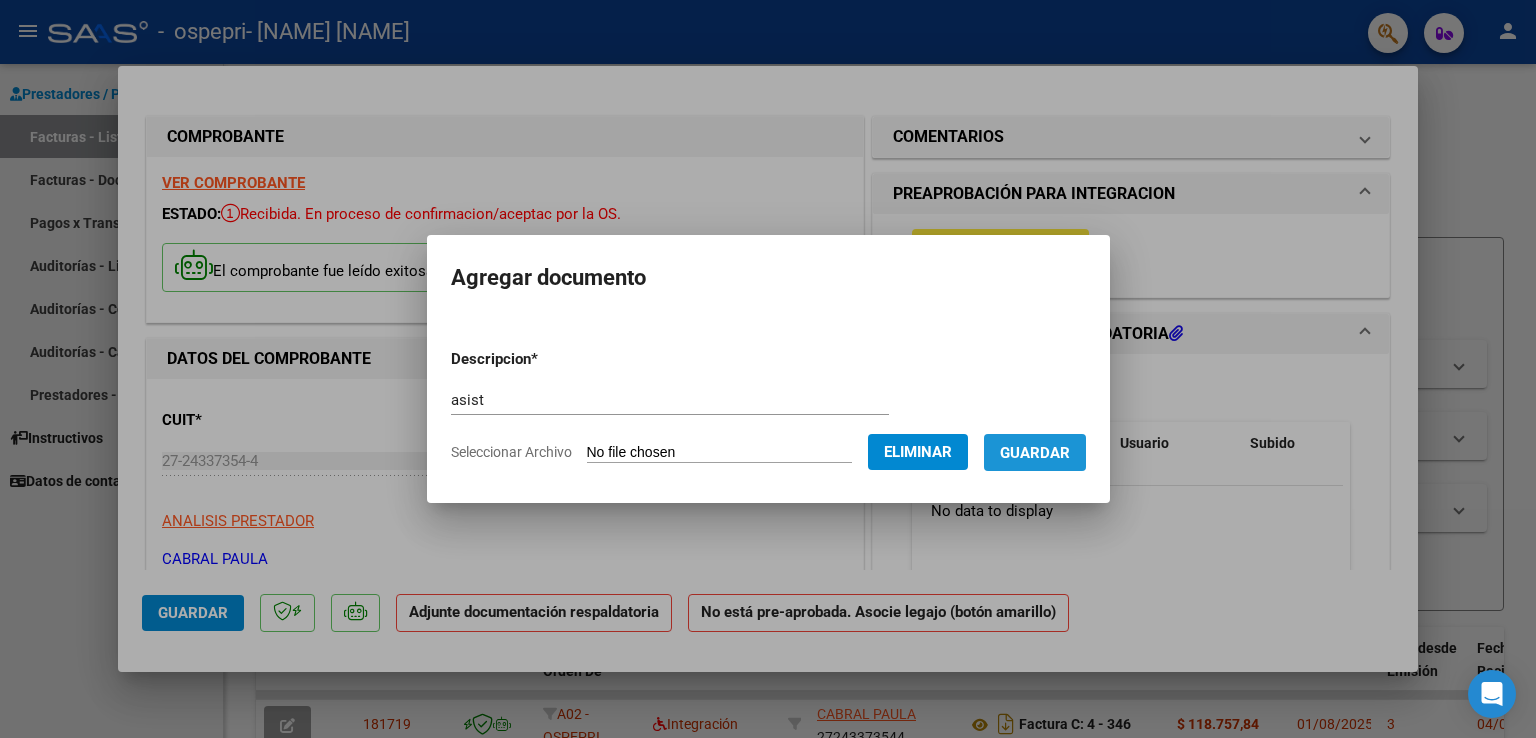 click on "Guardar" at bounding box center (1035, 453) 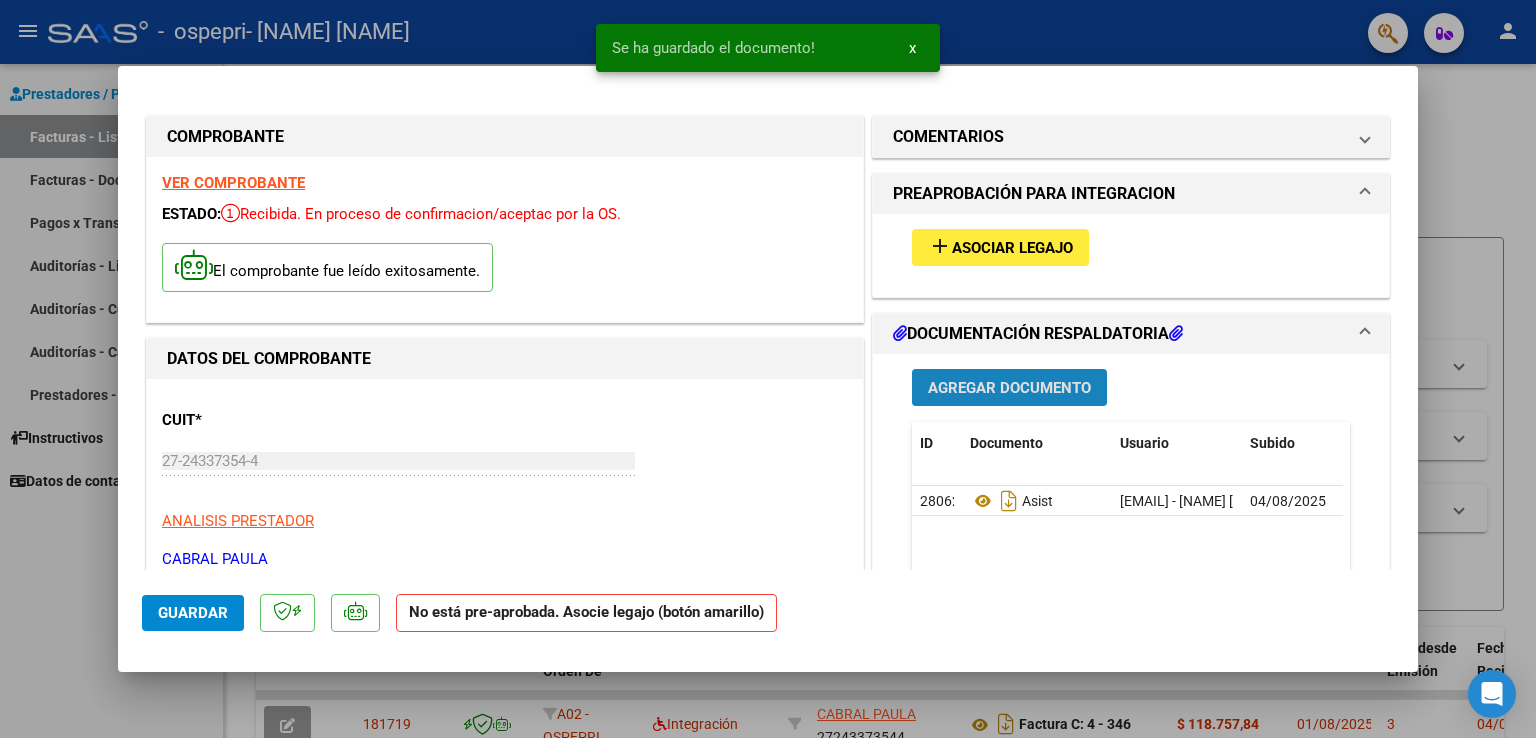 click on "Agregar Documento" at bounding box center (1009, 388) 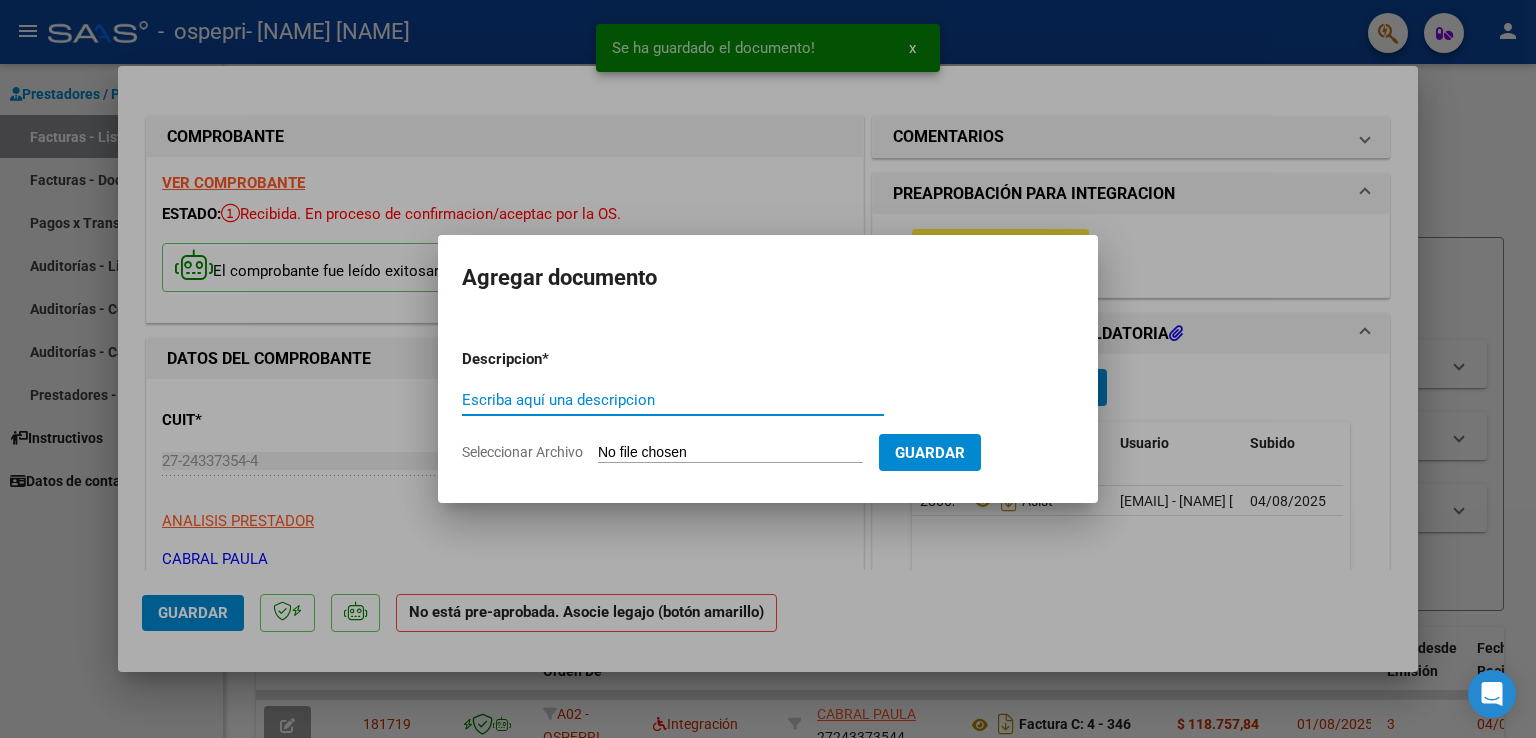 click on "Escriba aquí una descripcion" at bounding box center [673, 400] 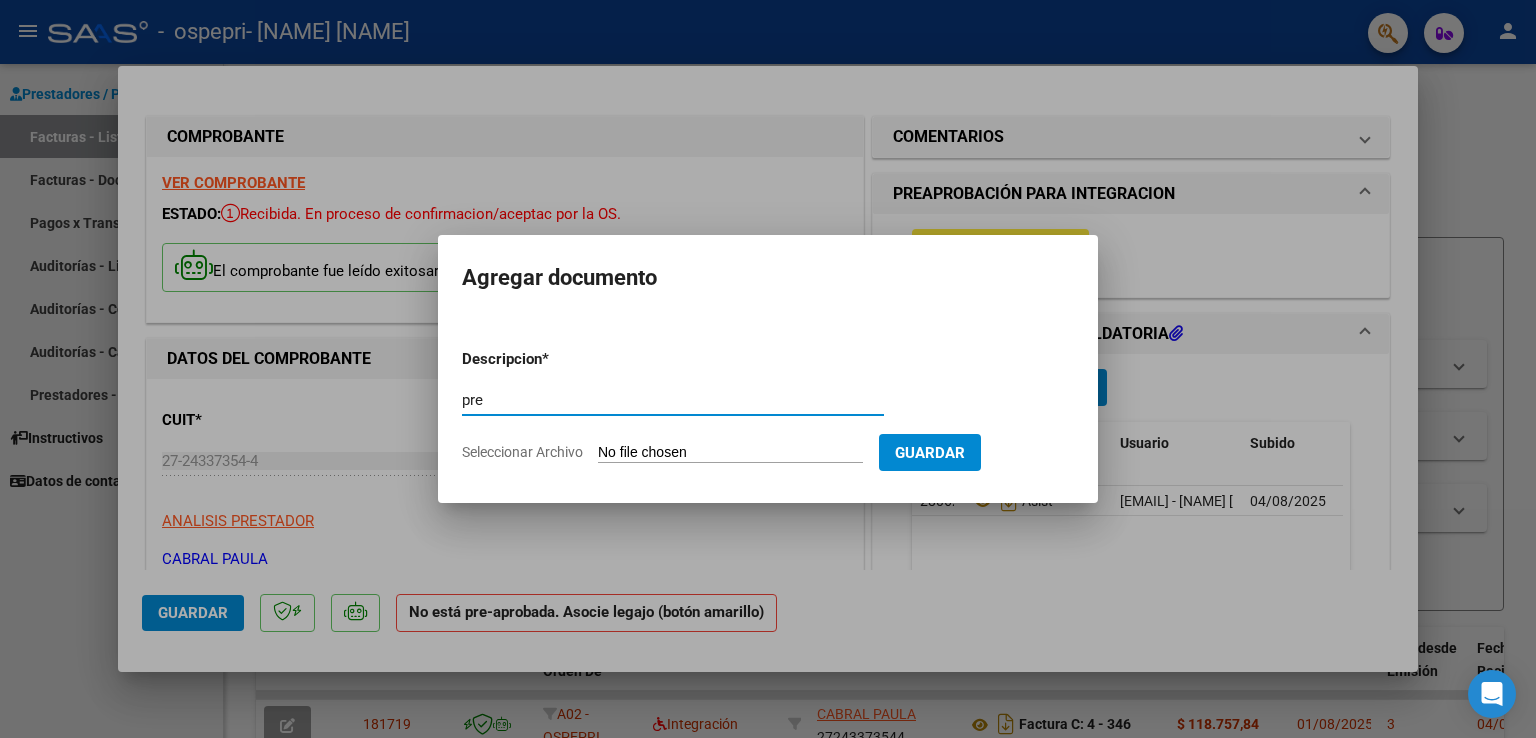 type on "pre" 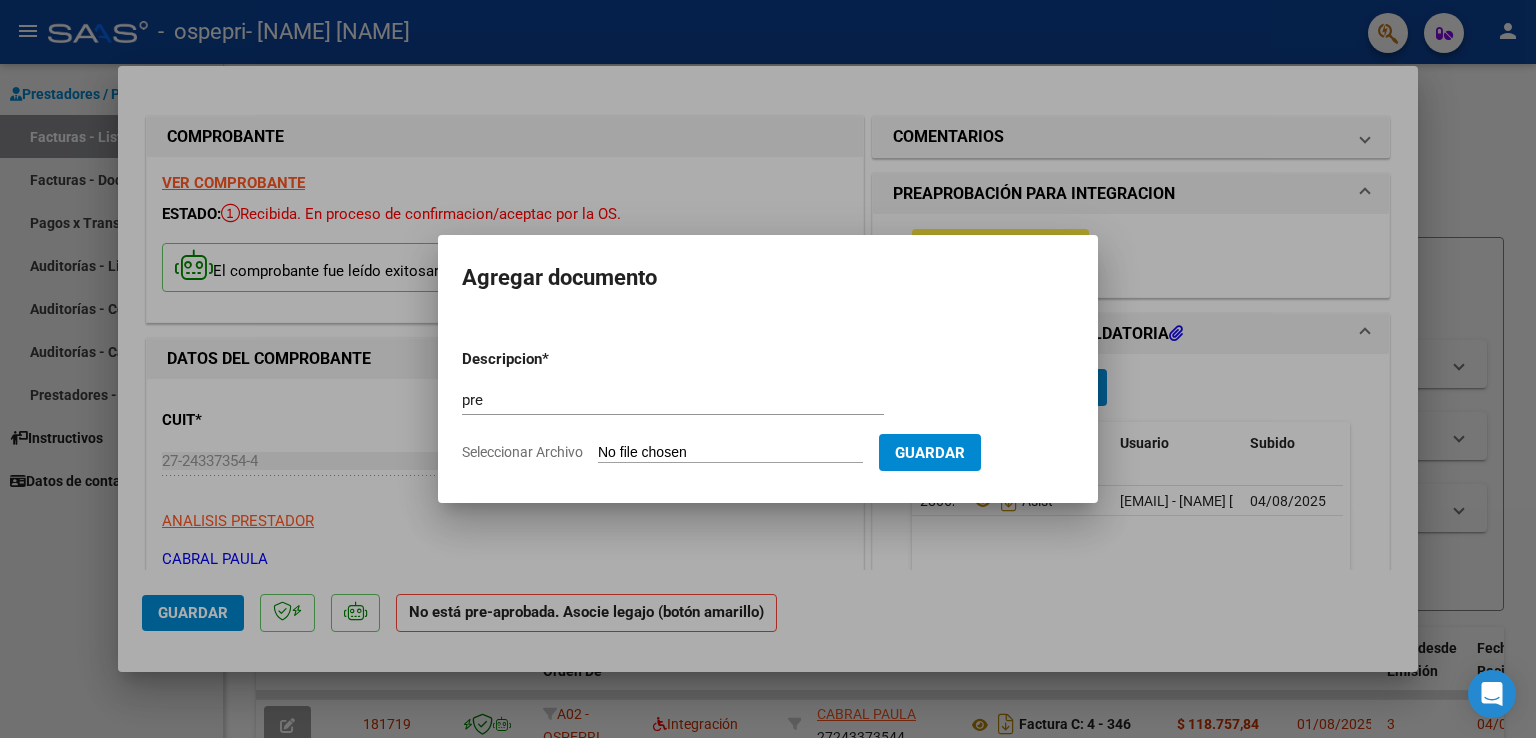 type on "C:\fakepath\Paillalef (2).pdf" 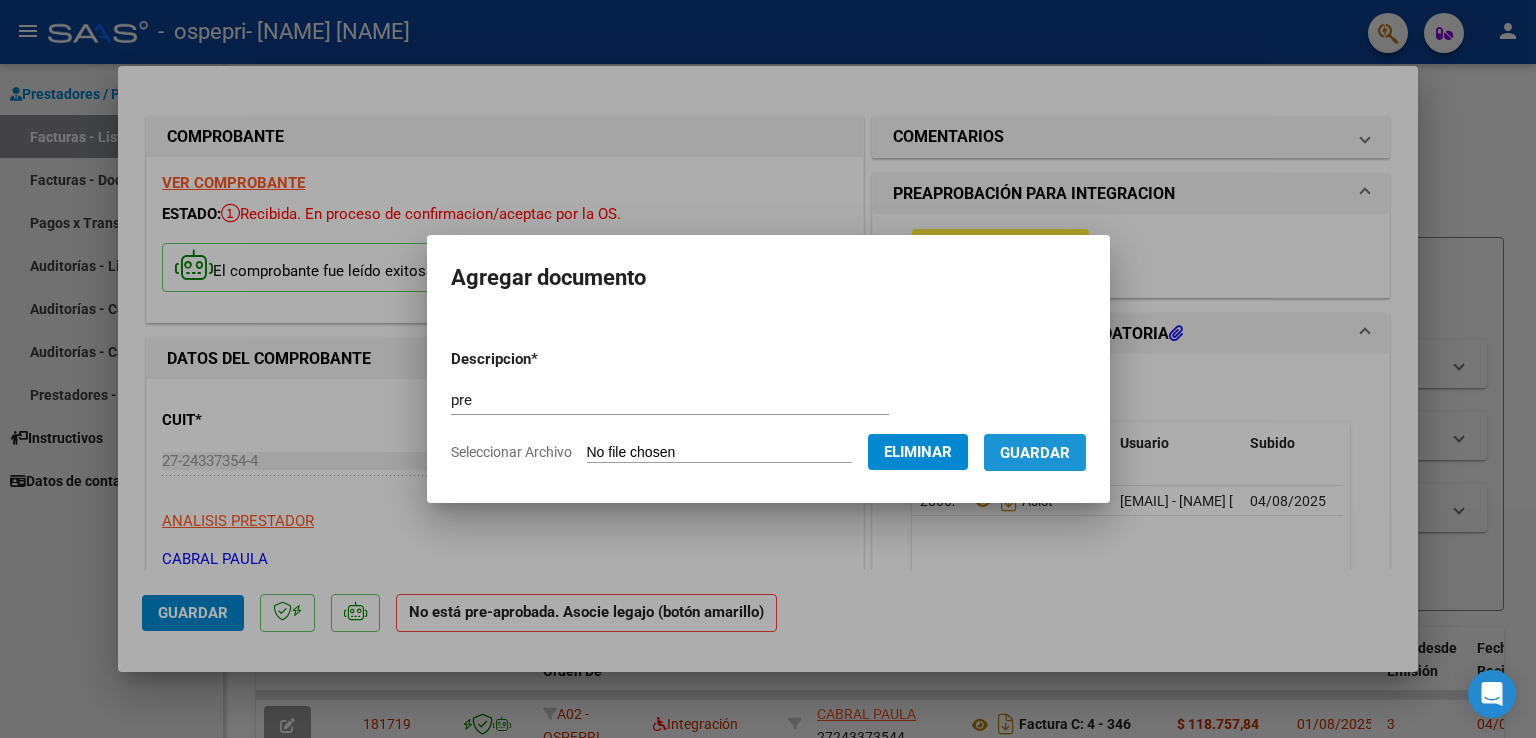 click on "Guardar" at bounding box center (1035, 453) 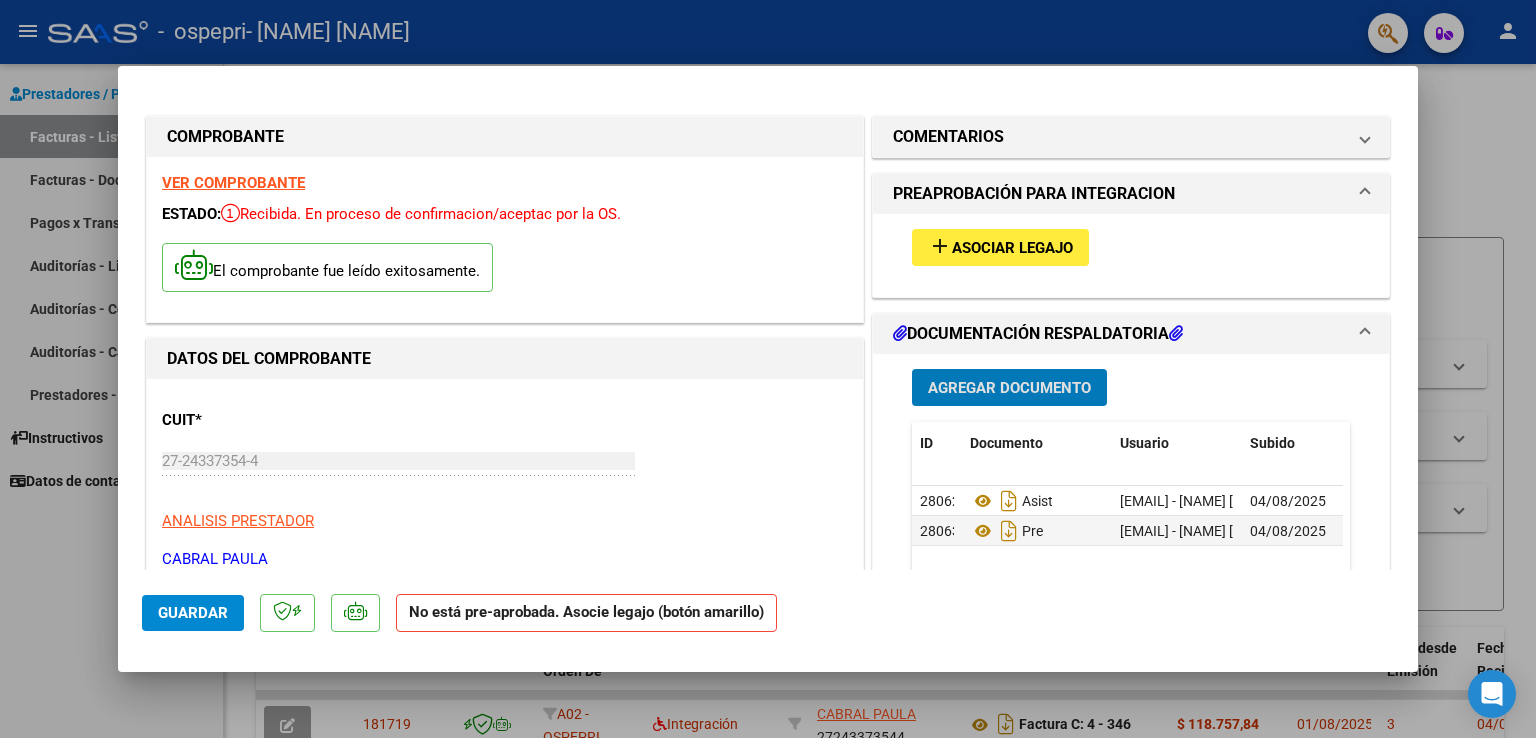 click at bounding box center [768, 369] 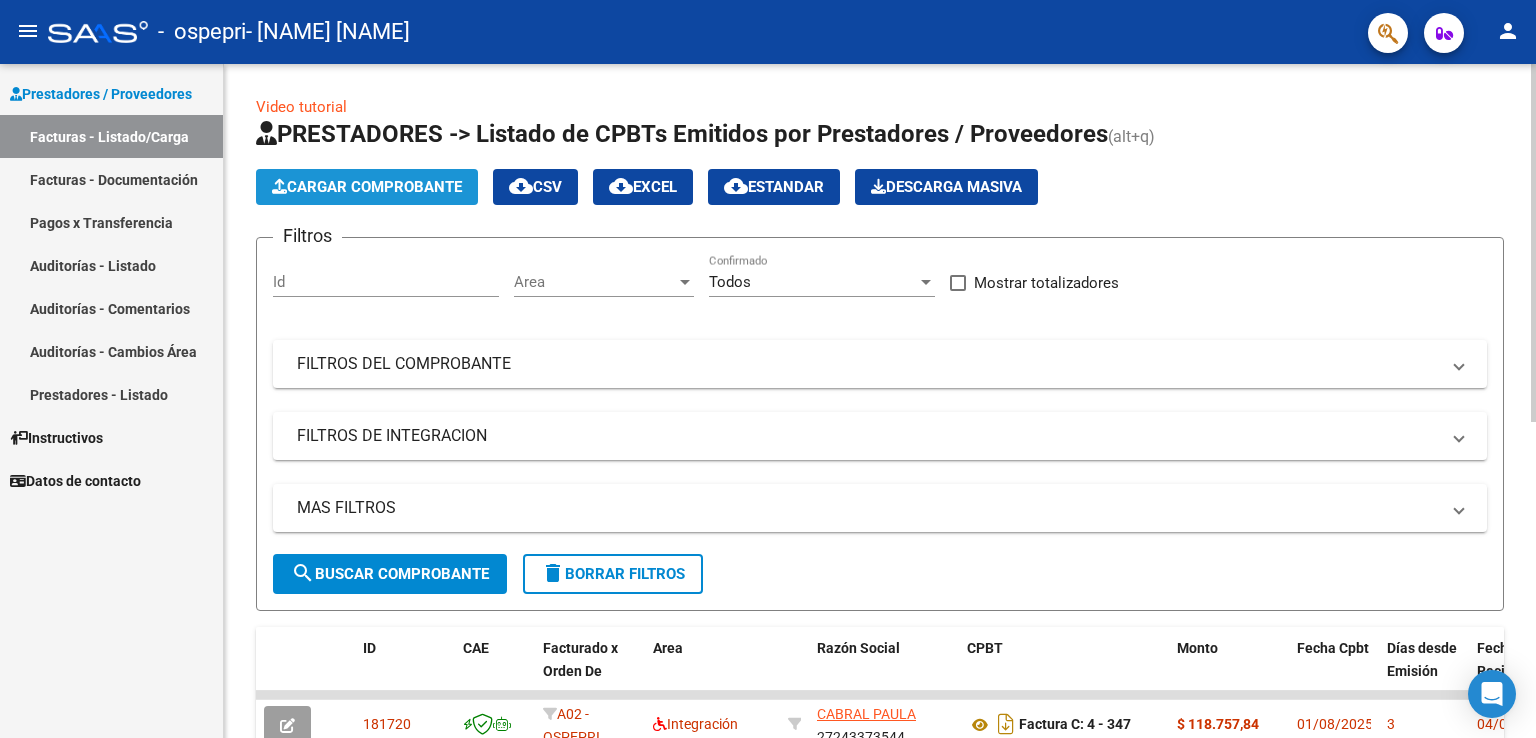 click on "Cargar Comprobante" 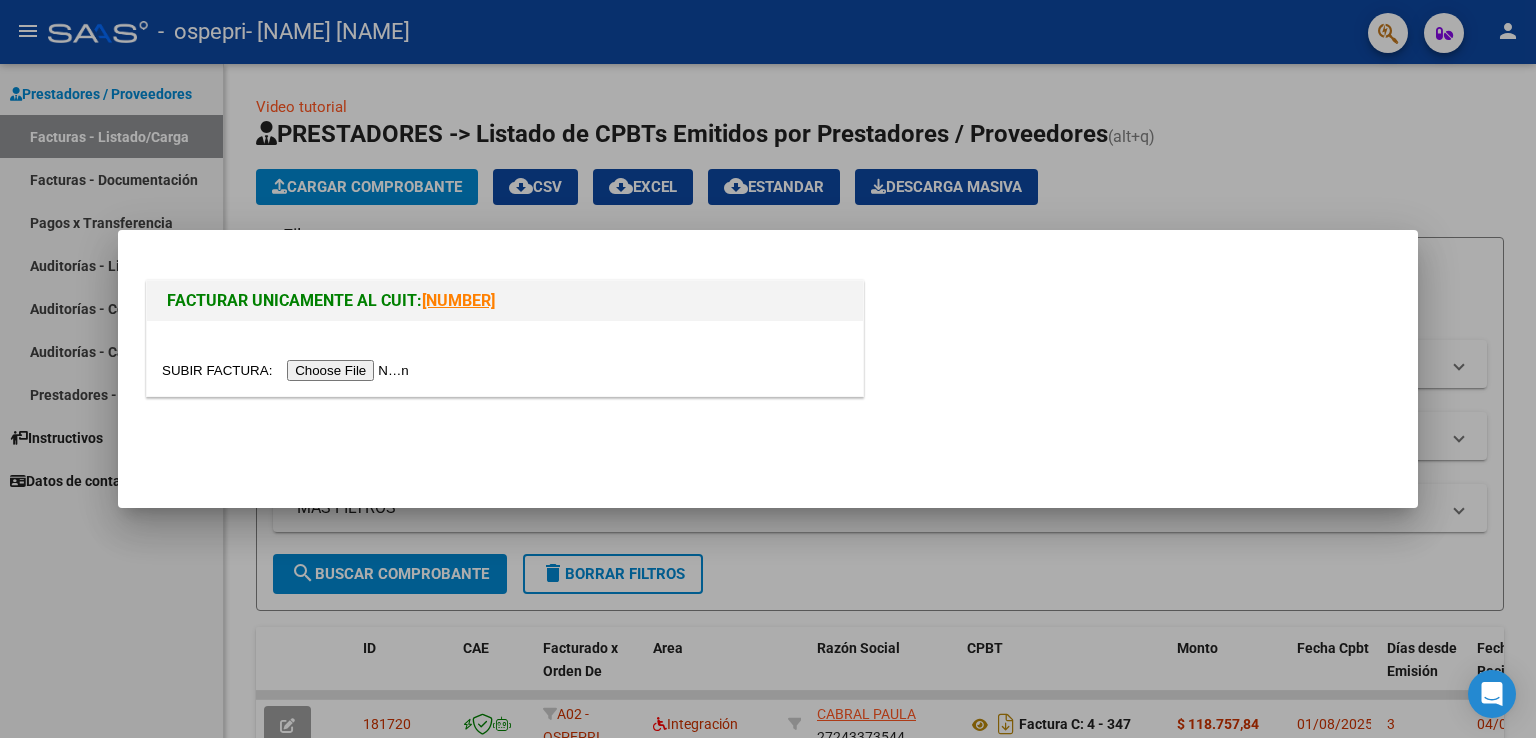 click at bounding box center (288, 370) 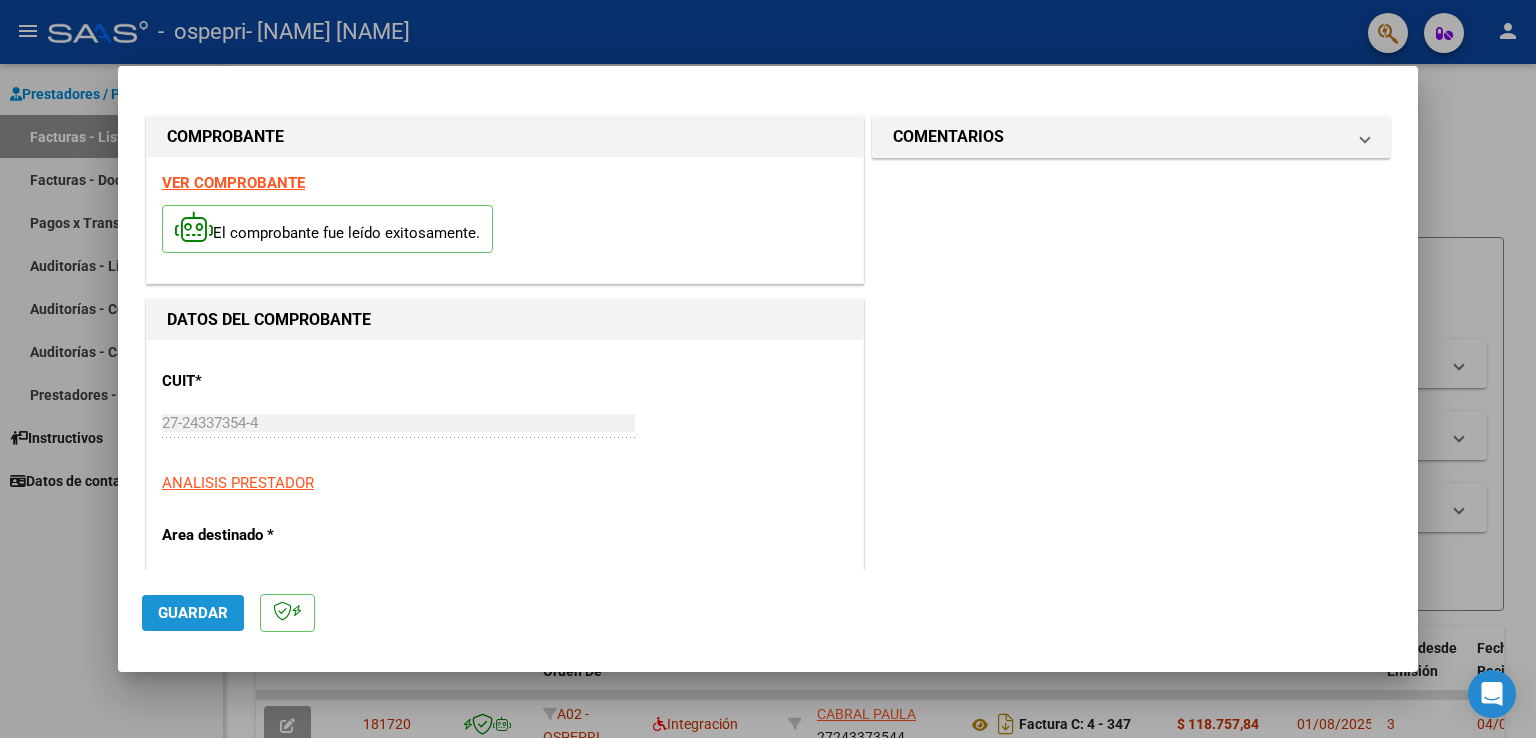 click on "Guardar" 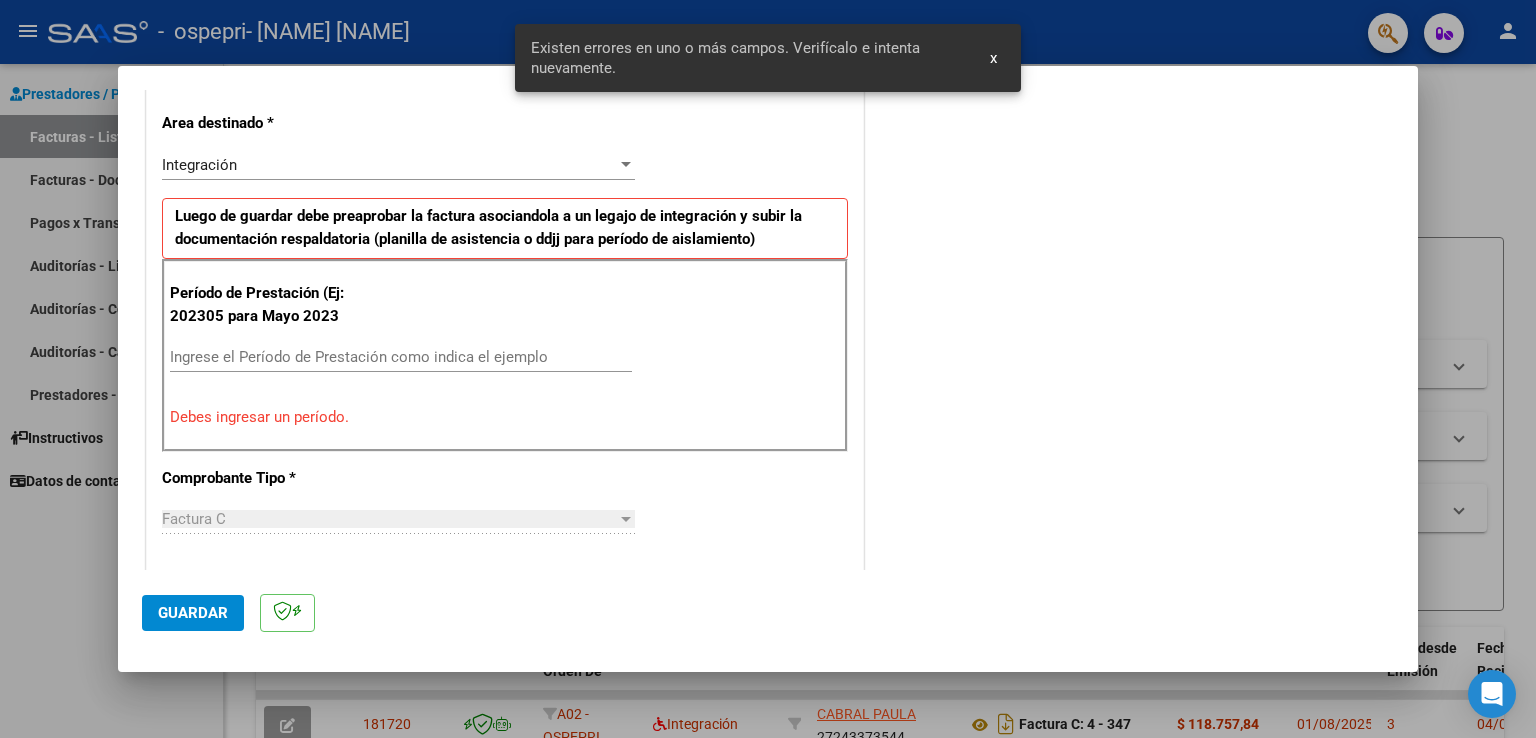 scroll, scrollTop: 417, scrollLeft: 0, axis: vertical 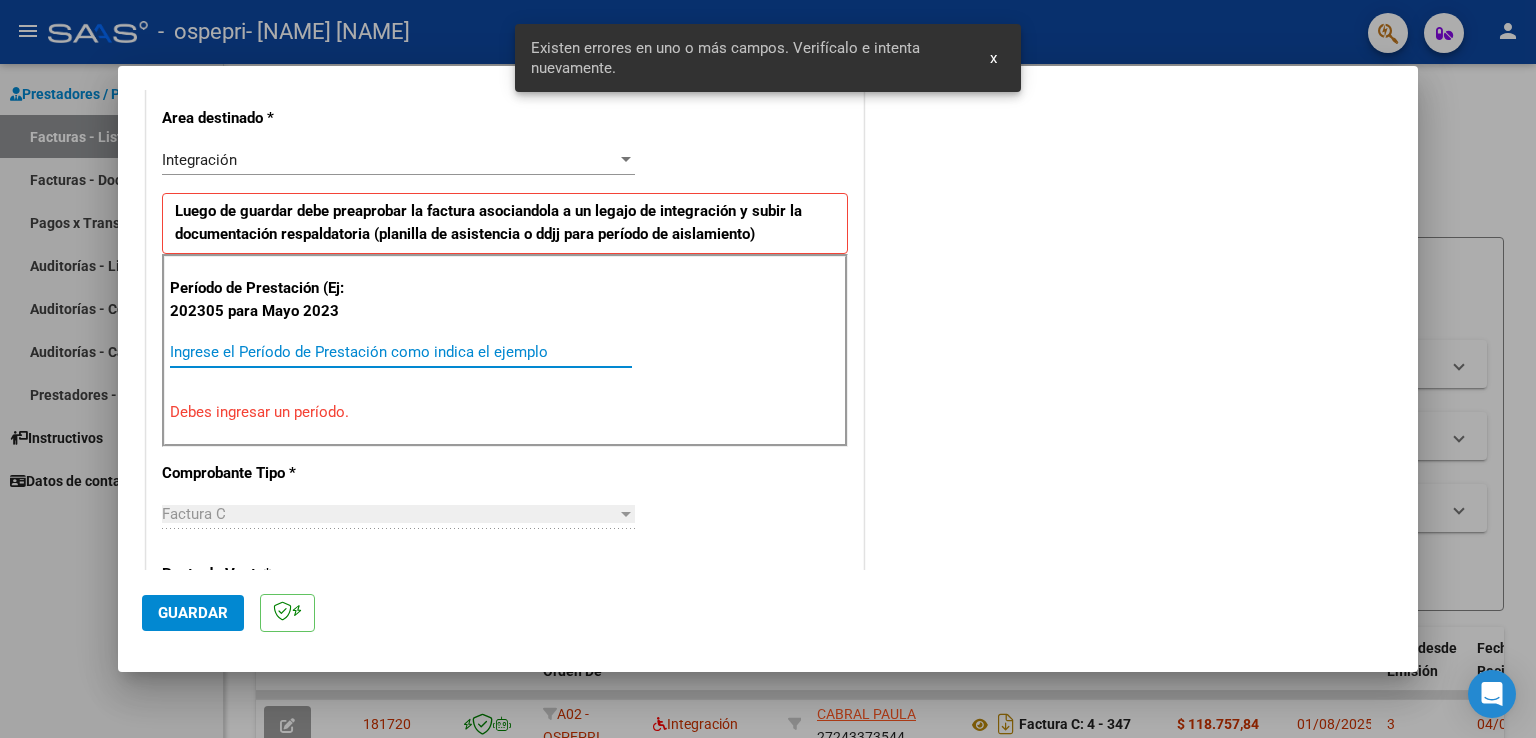click on "Ingrese el Período de Prestación como indica el ejemplo" at bounding box center [401, 352] 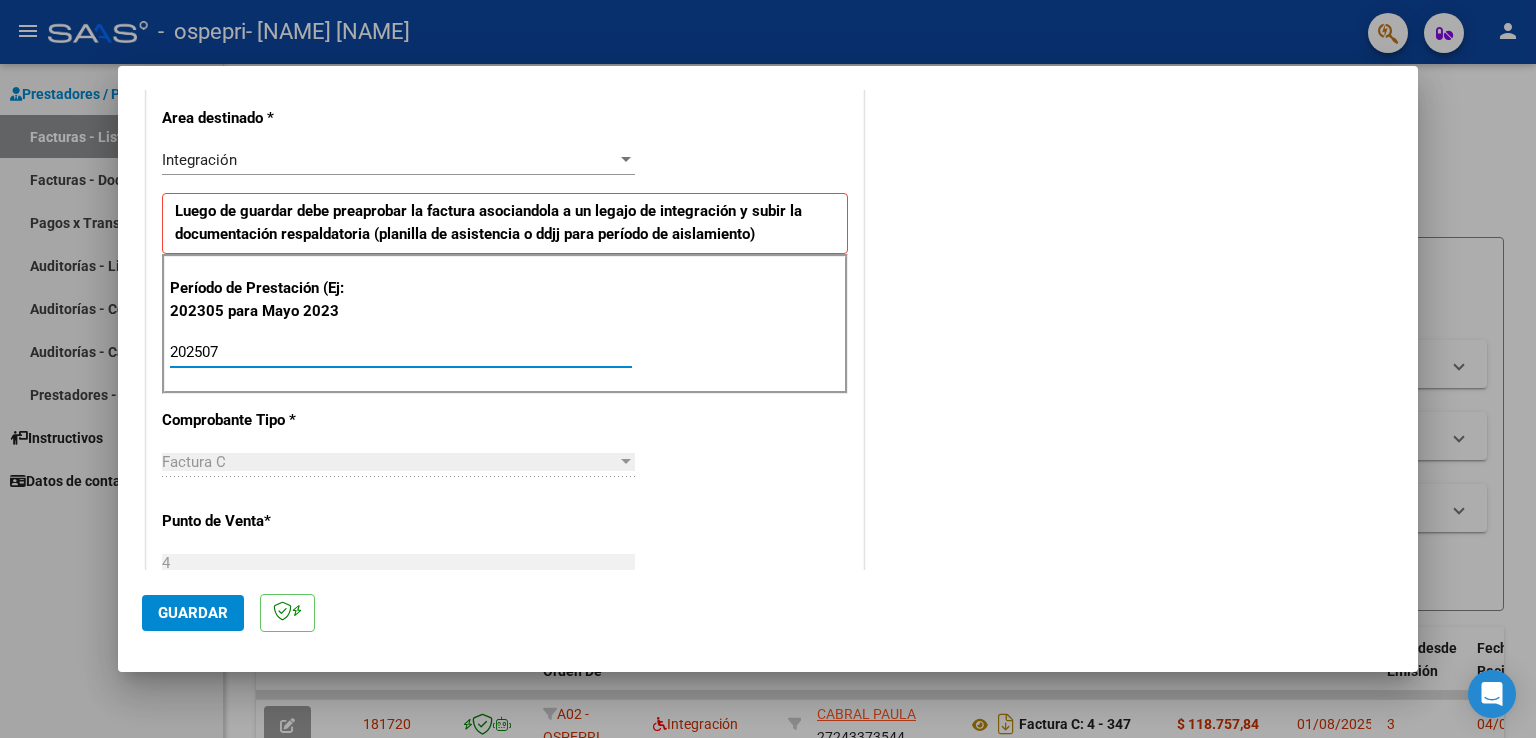 type on "202507" 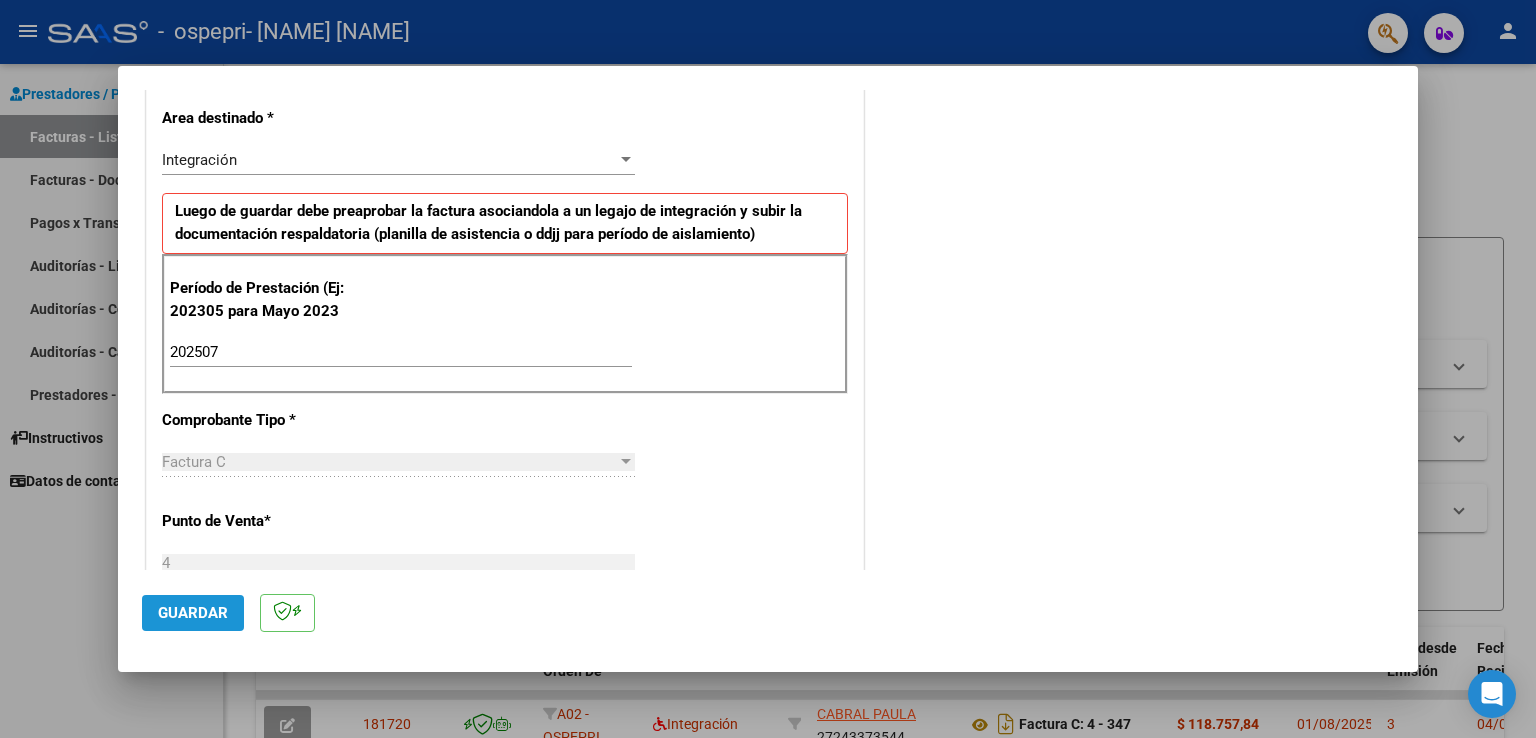 click on "Guardar" 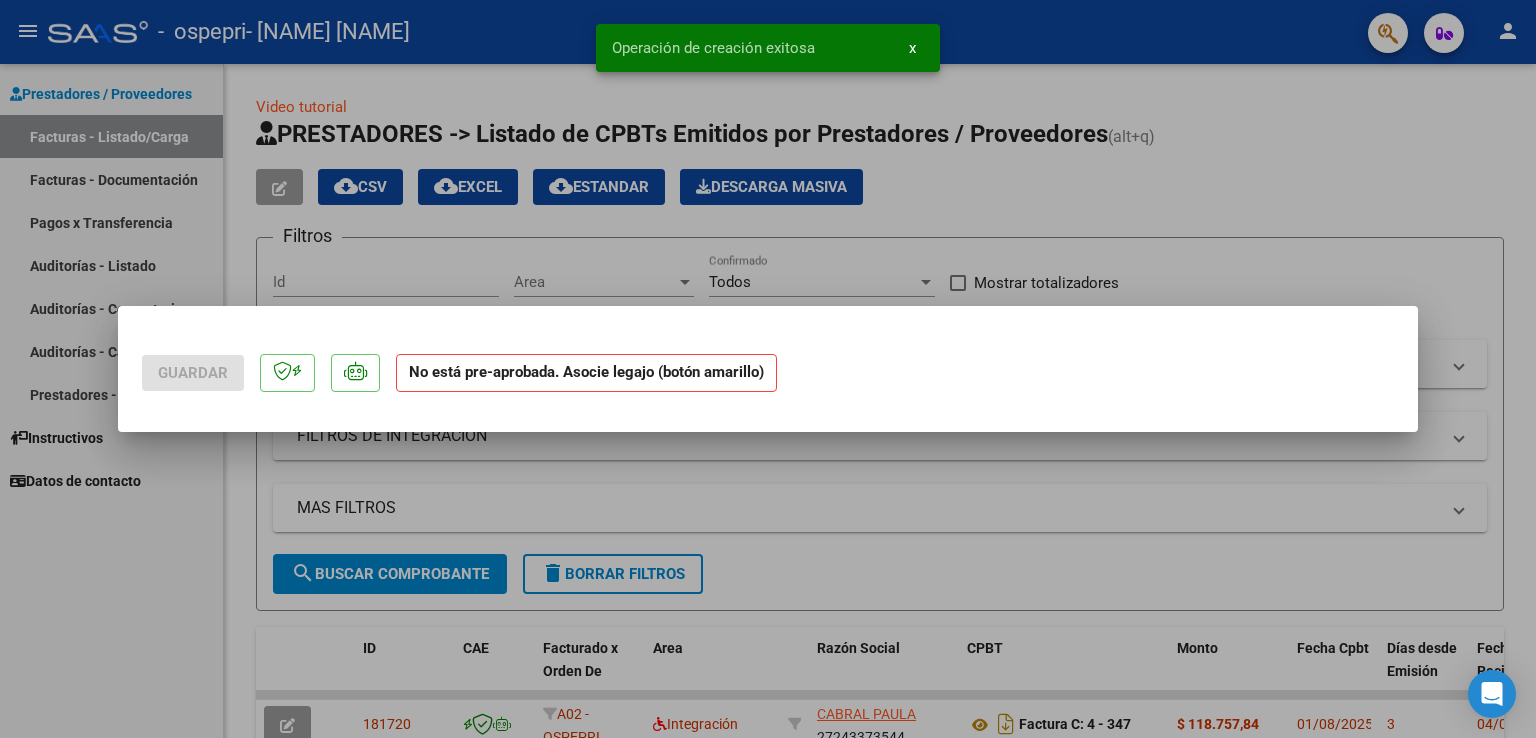 scroll, scrollTop: 0, scrollLeft: 0, axis: both 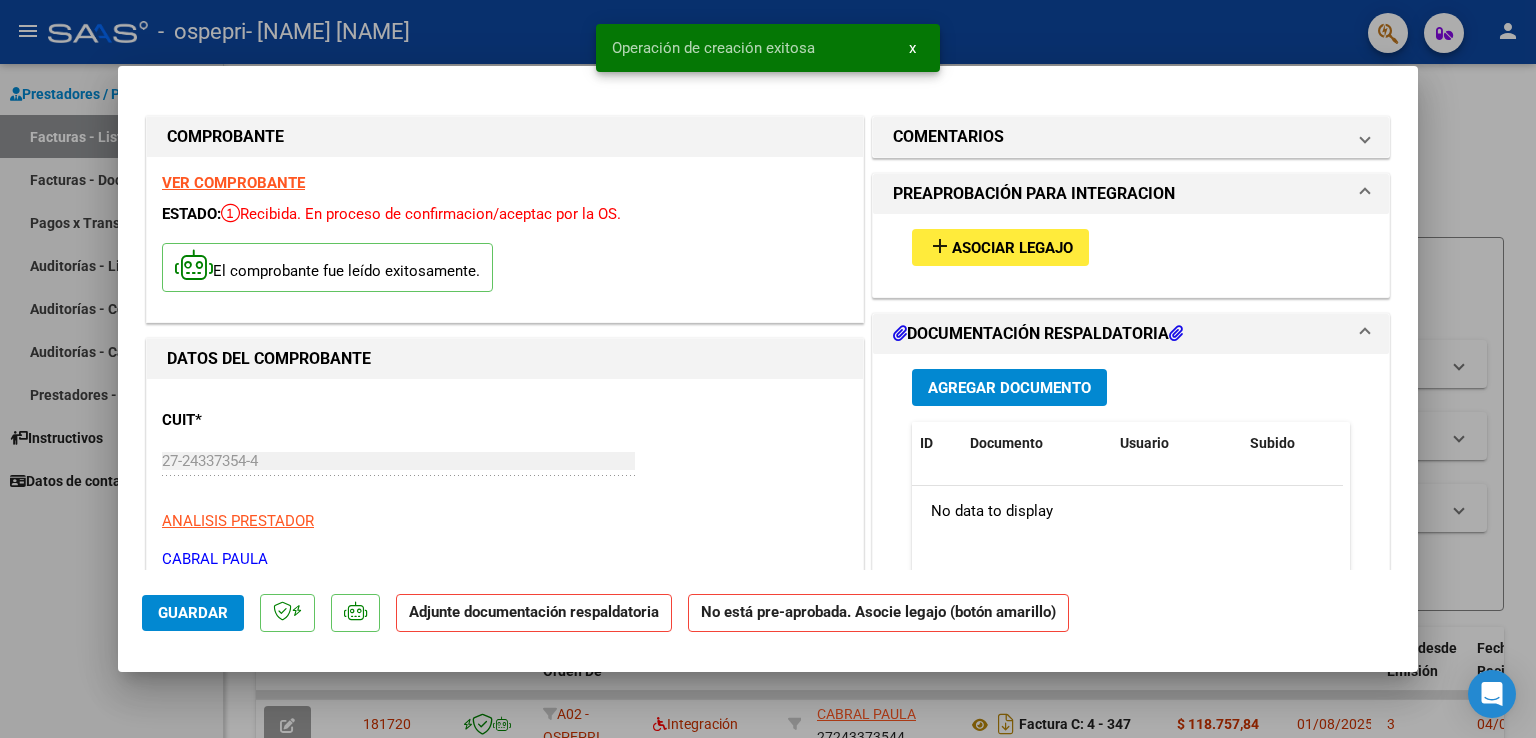click on "Agregar Documento" at bounding box center [1009, 388] 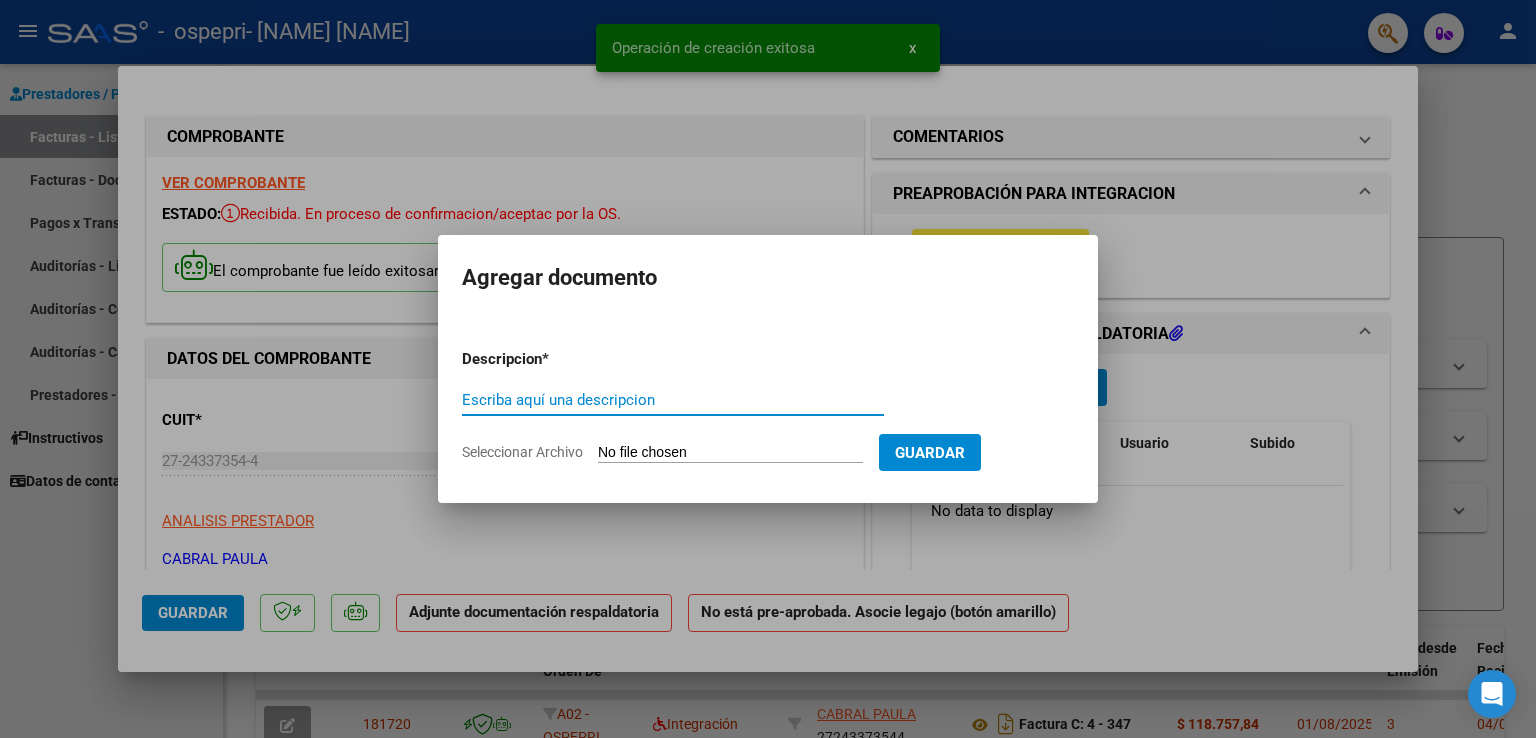 click on "Escriba aquí una descripcion" at bounding box center (673, 400) 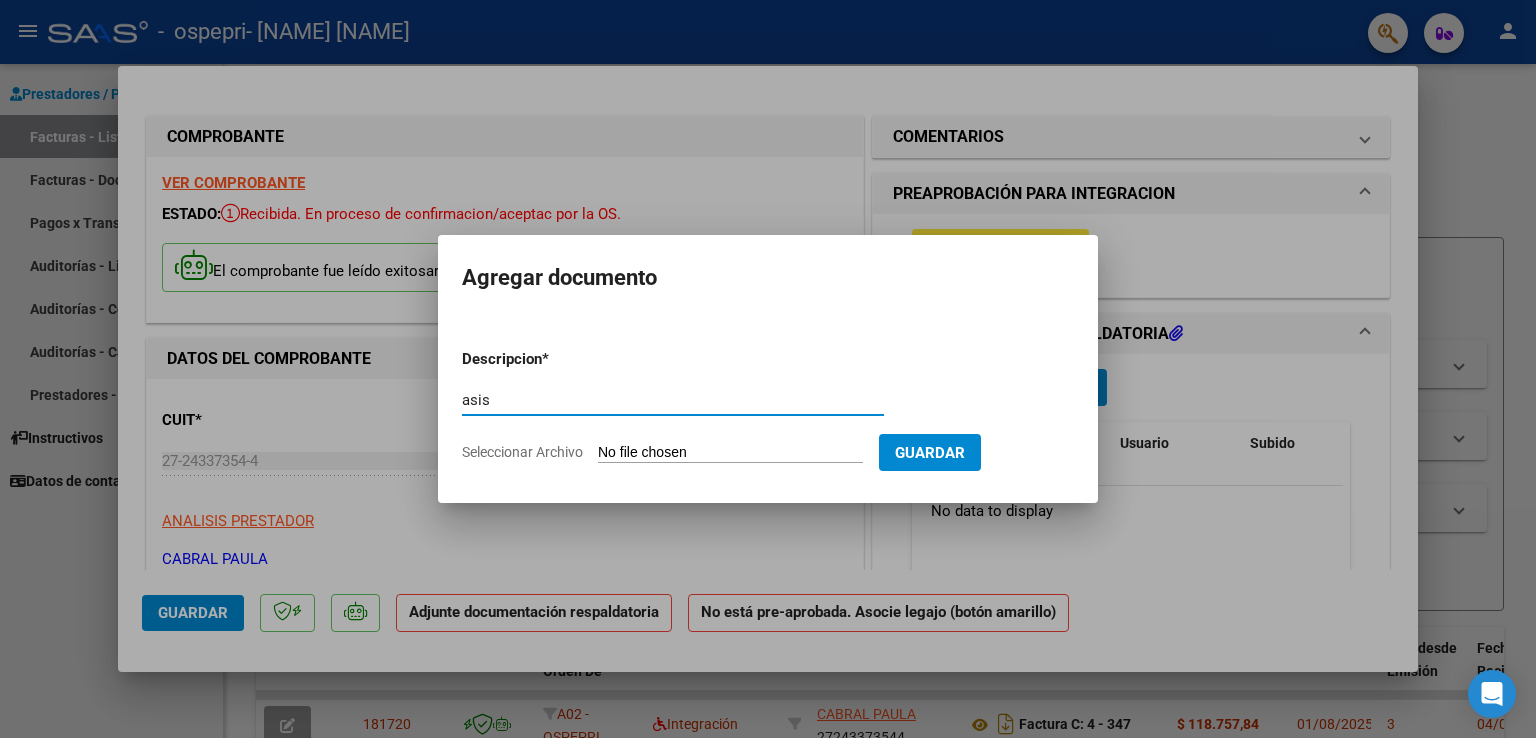 type on "asis" 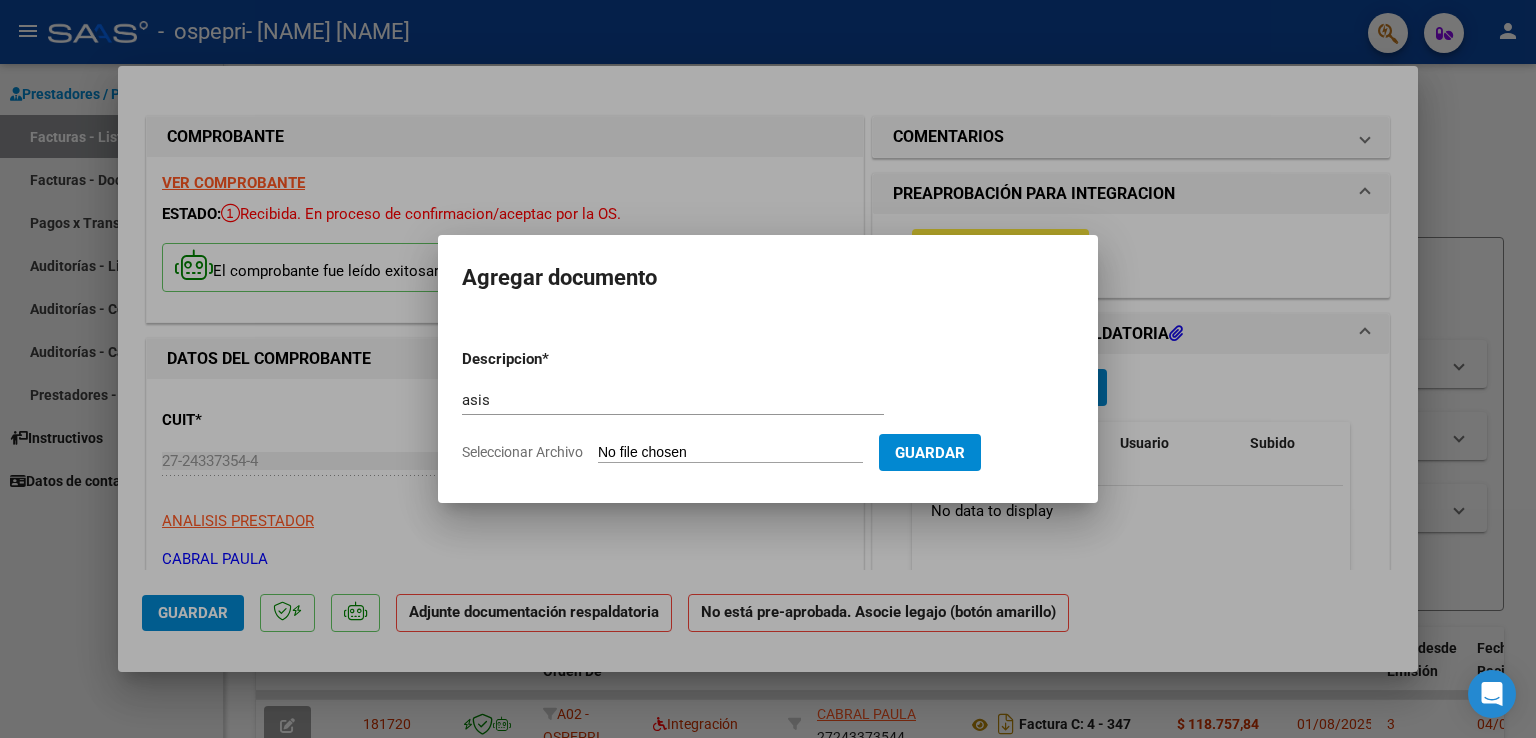 click on "Seleccionar Archivo" at bounding box center [730, 453] 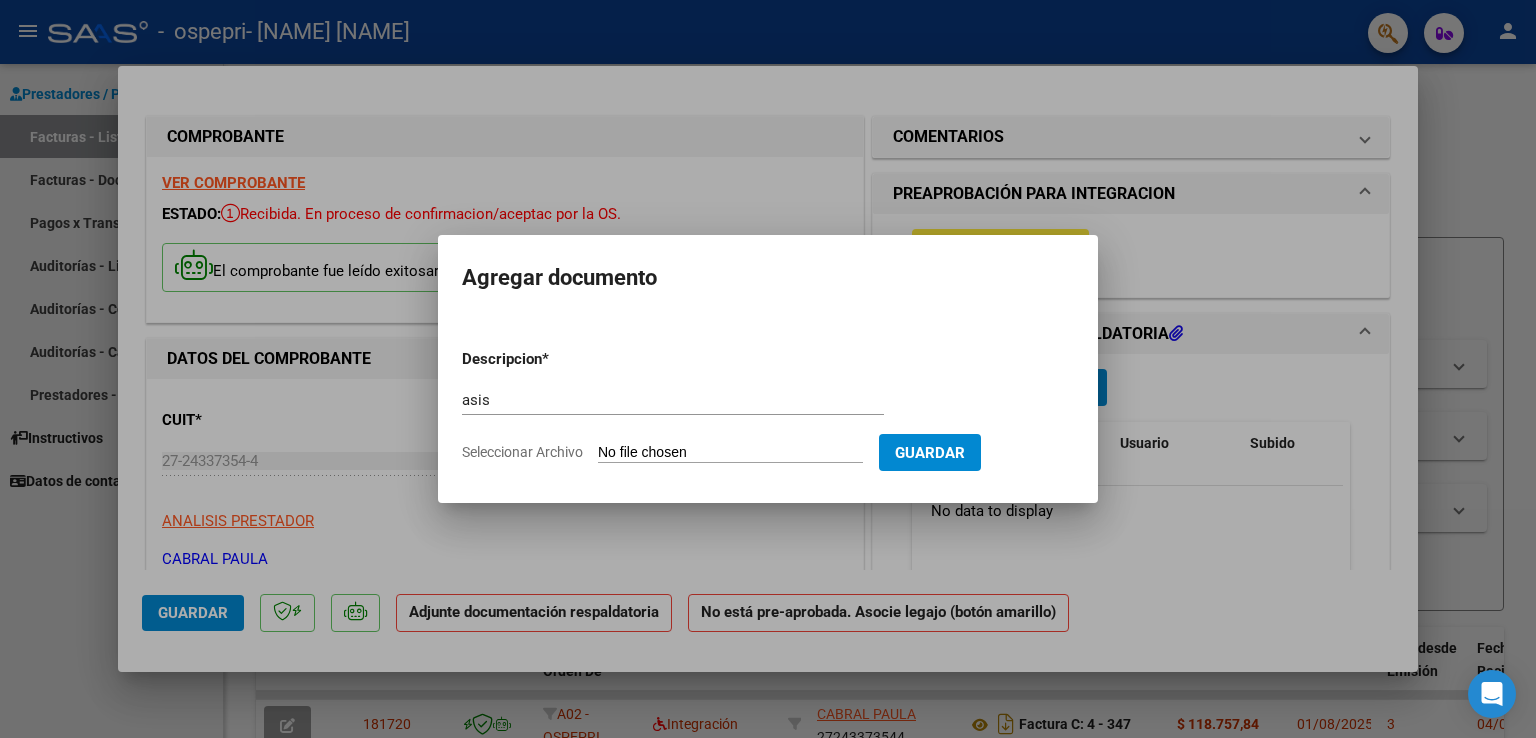 click at bounding box center (768, 369) 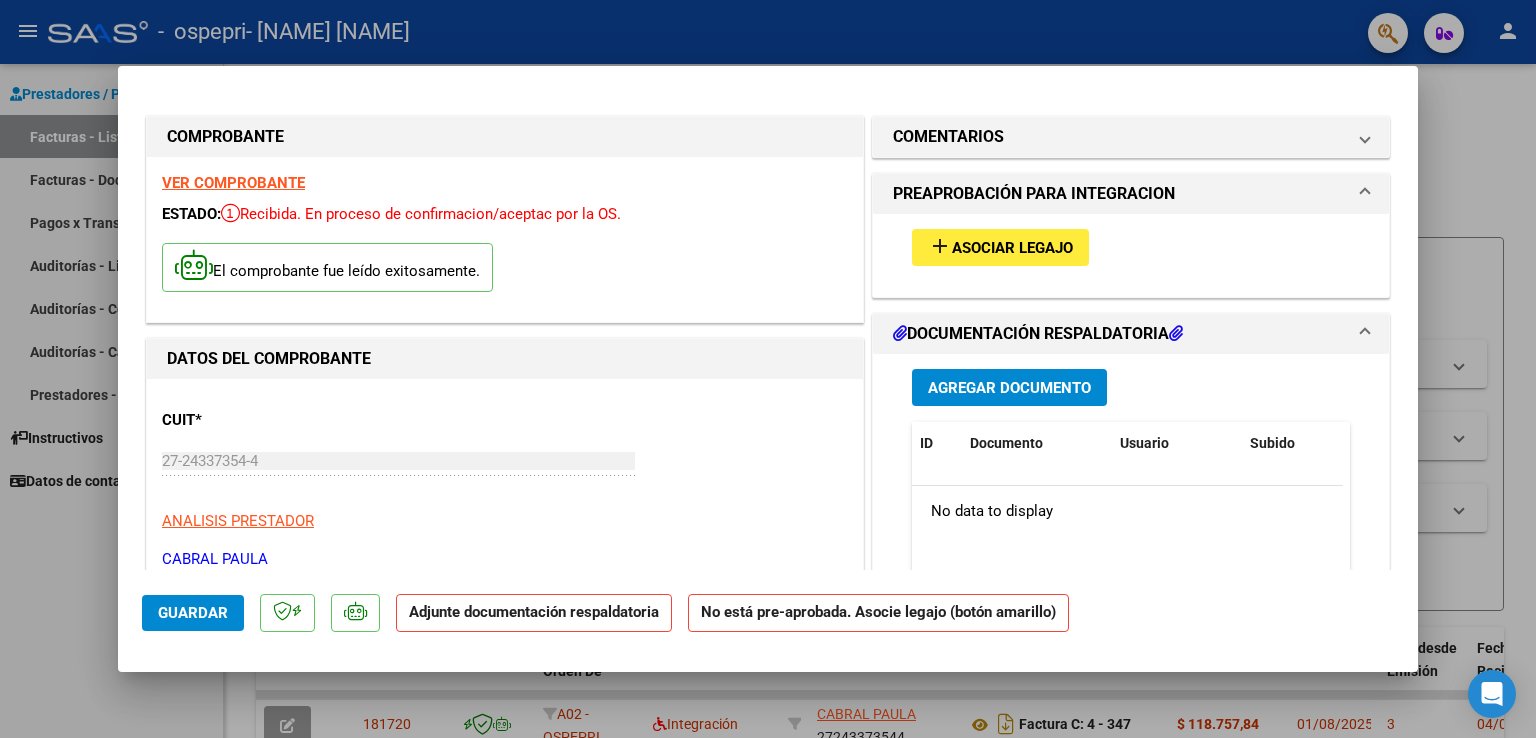 click on "VER COMPROBANTE" at bounding box center (233, 183) 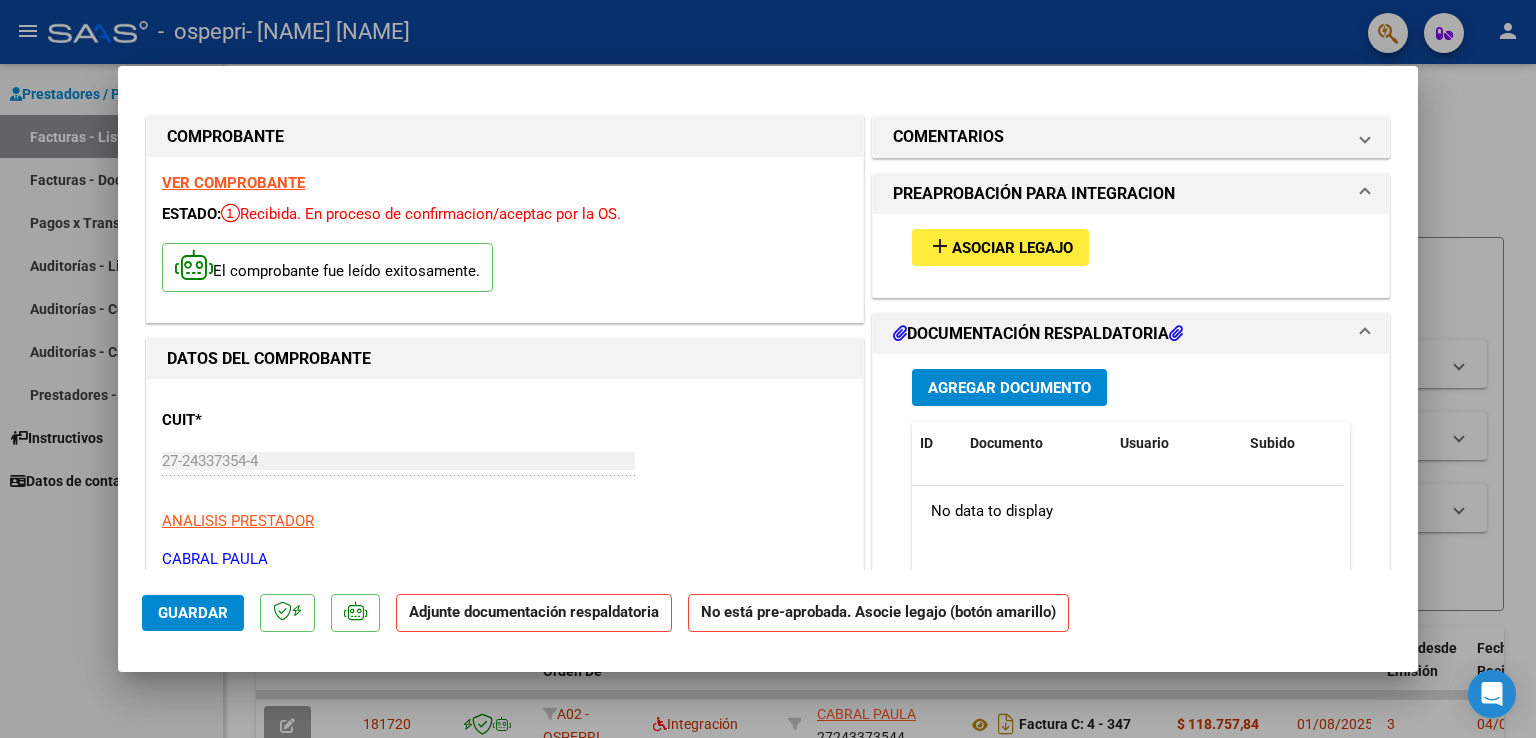click on "Agregar Documento" at bounding box center (1009, 388) 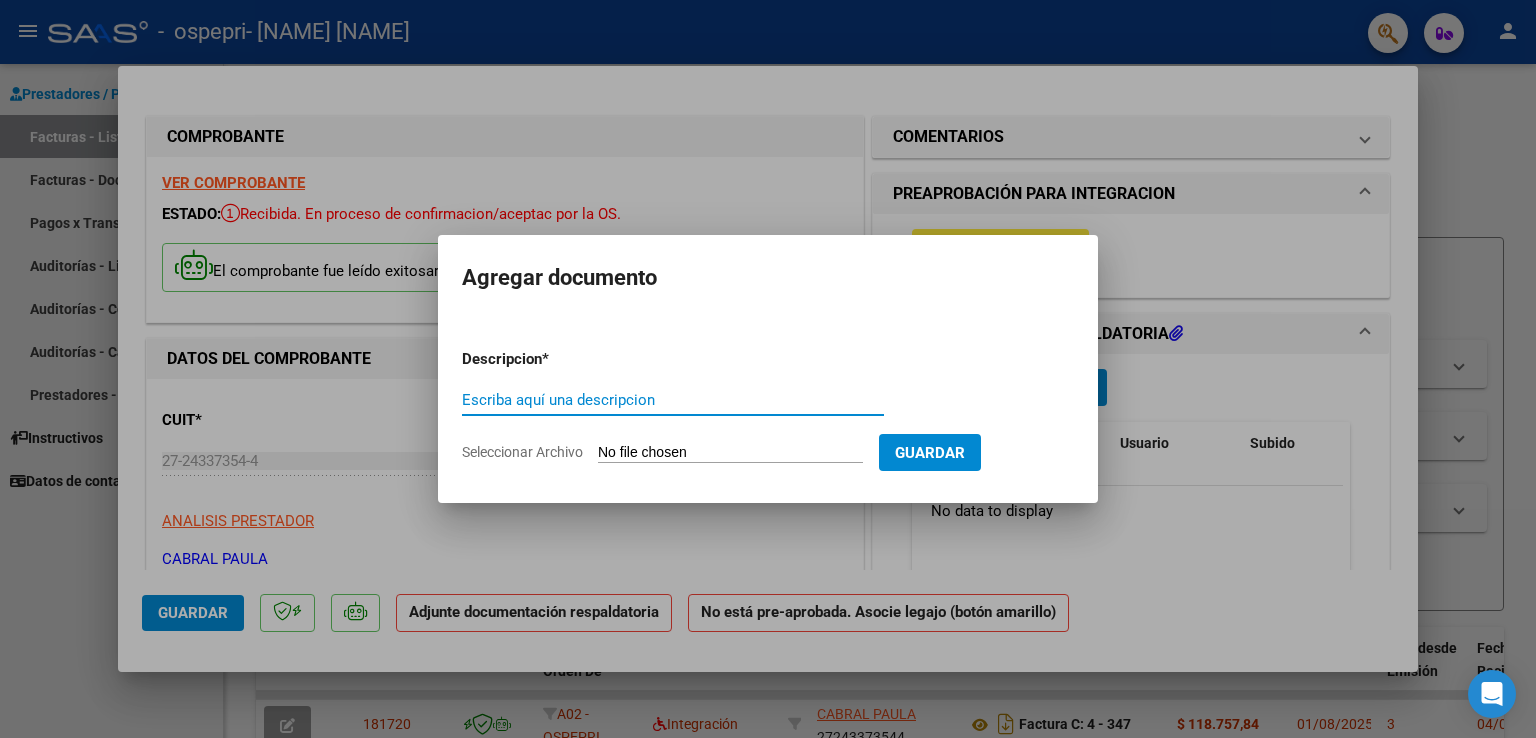 click on "Escriba aquí una descripcion" at bounding box center (673, 400) 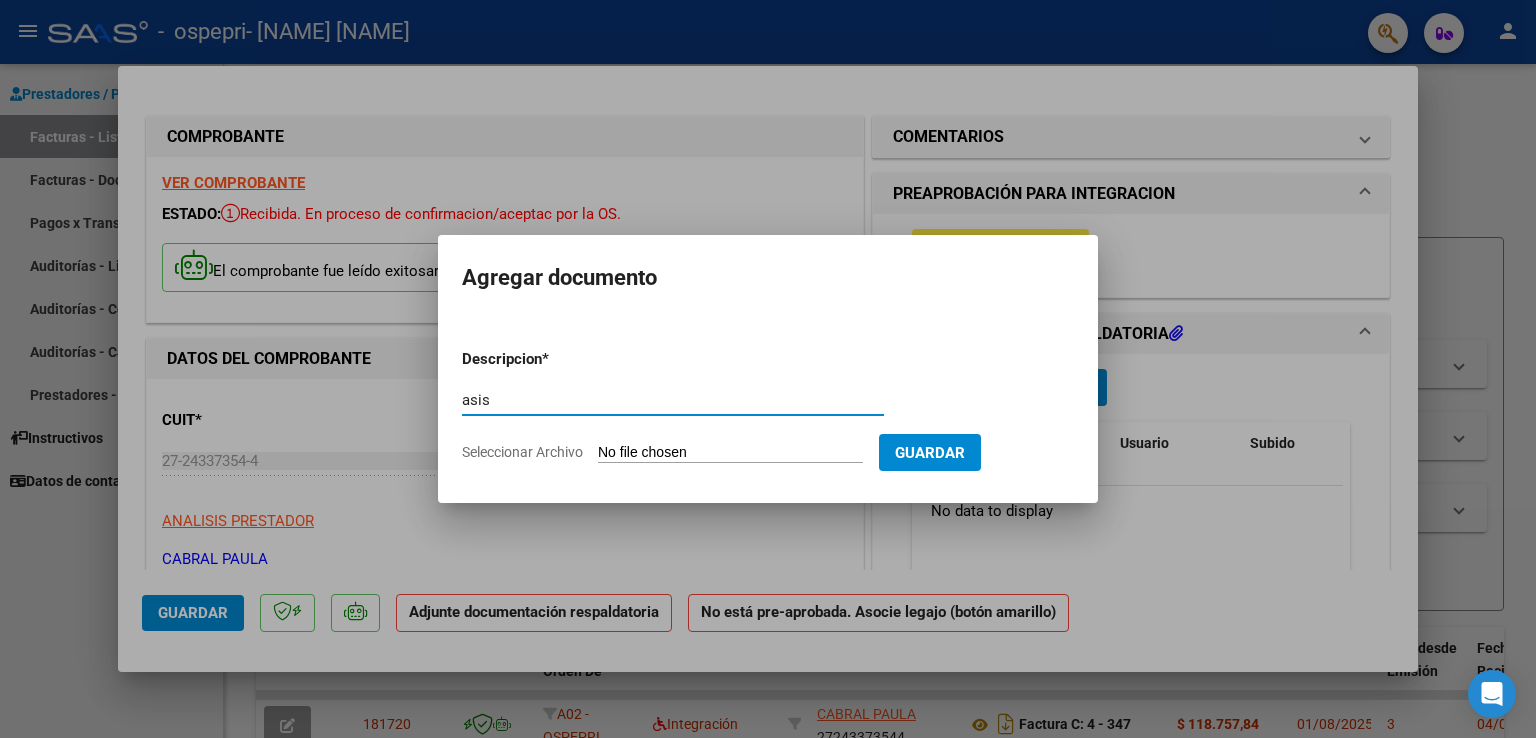 click on "Seleccionar Archivo" at bounding box center [730, 453] 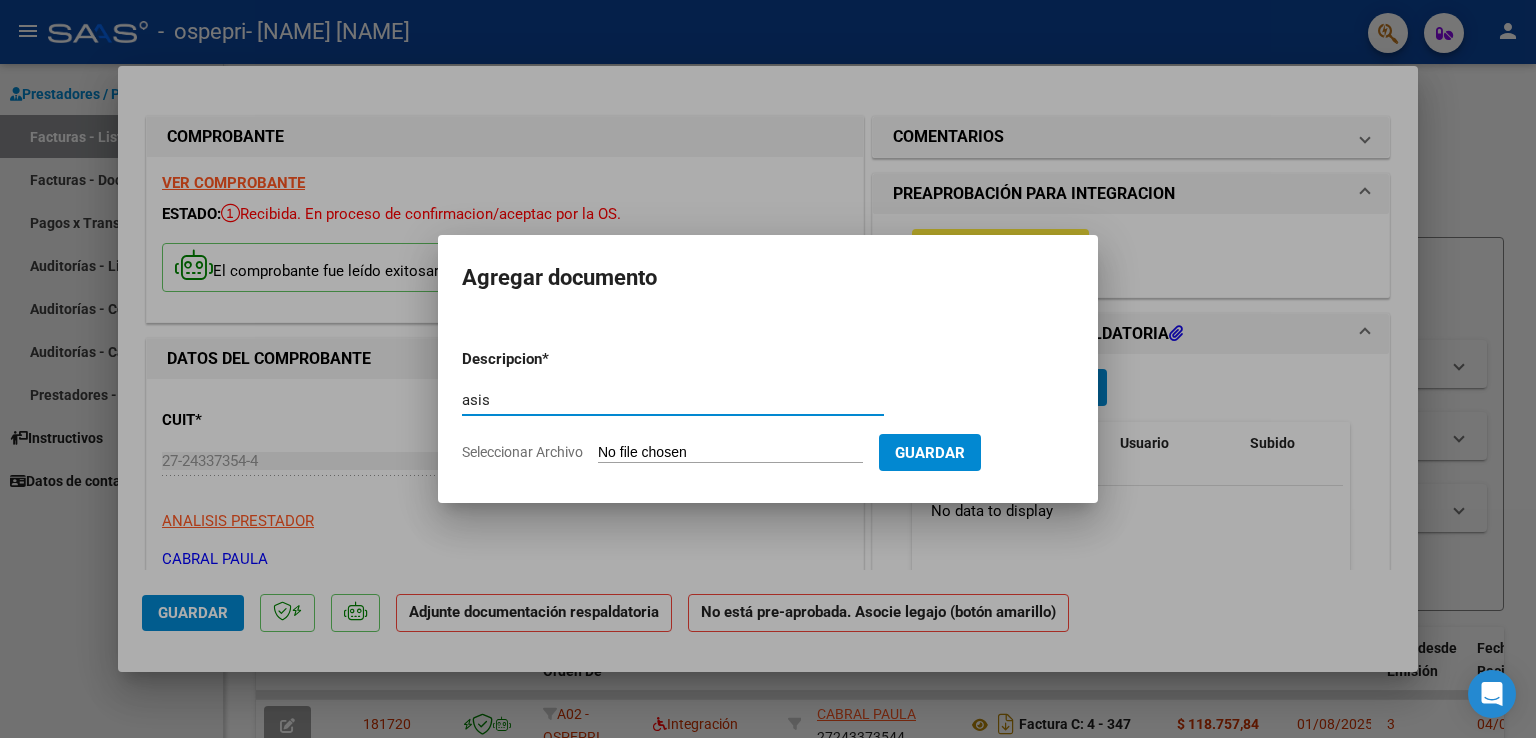 click on "asis" at bounding box center [673, 400] 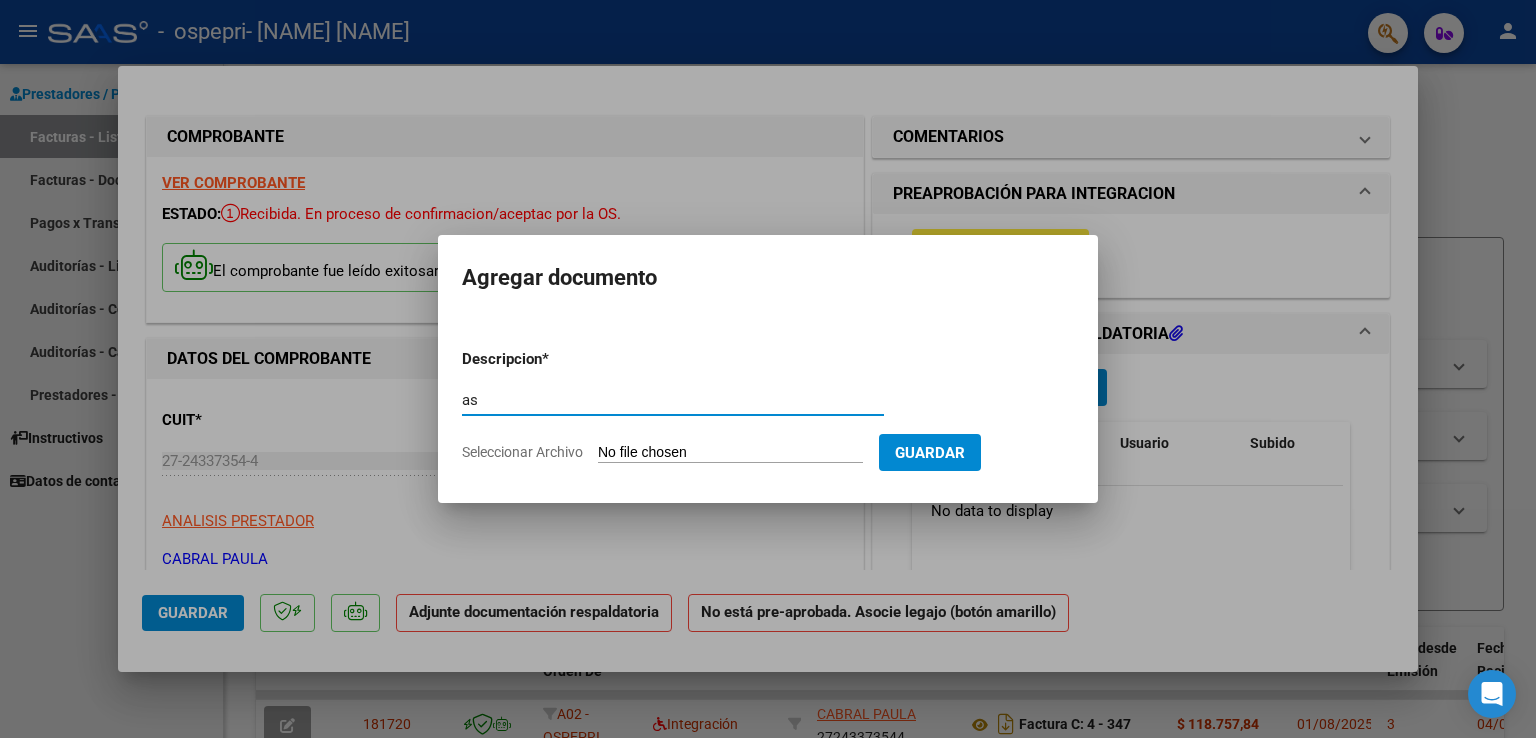 type on "a" 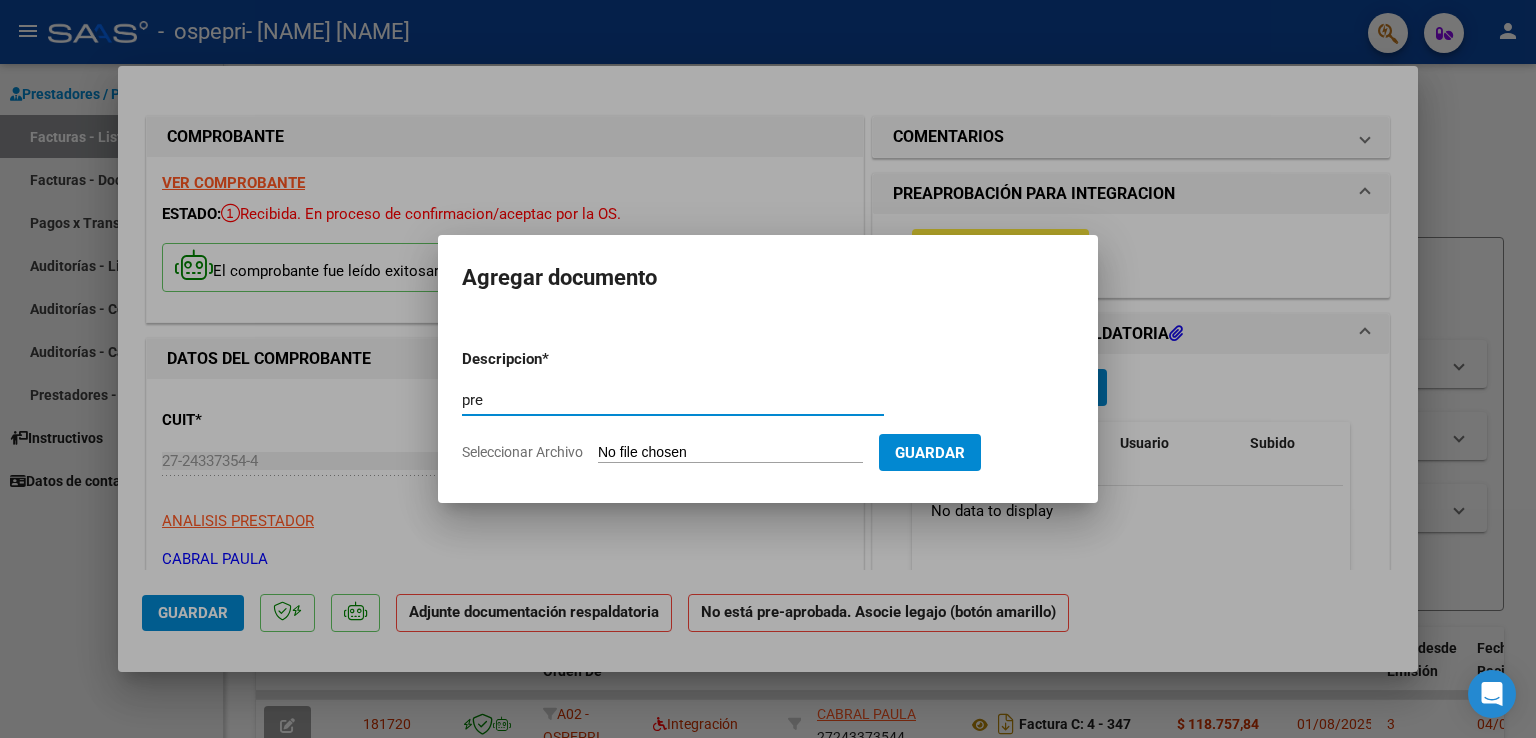 type on "pre" 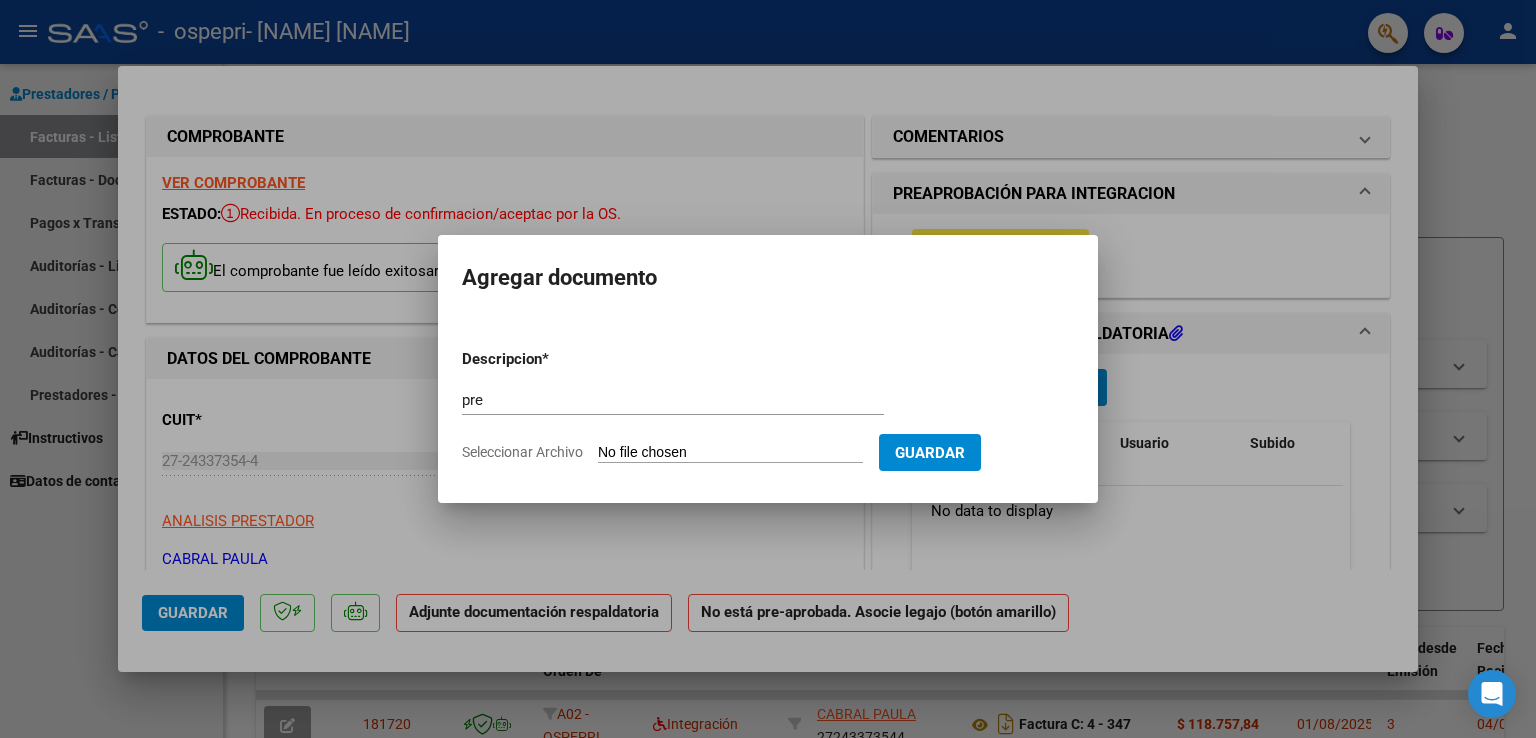 click on "Seleccionar Archivo" at bounding box center (730, 453) 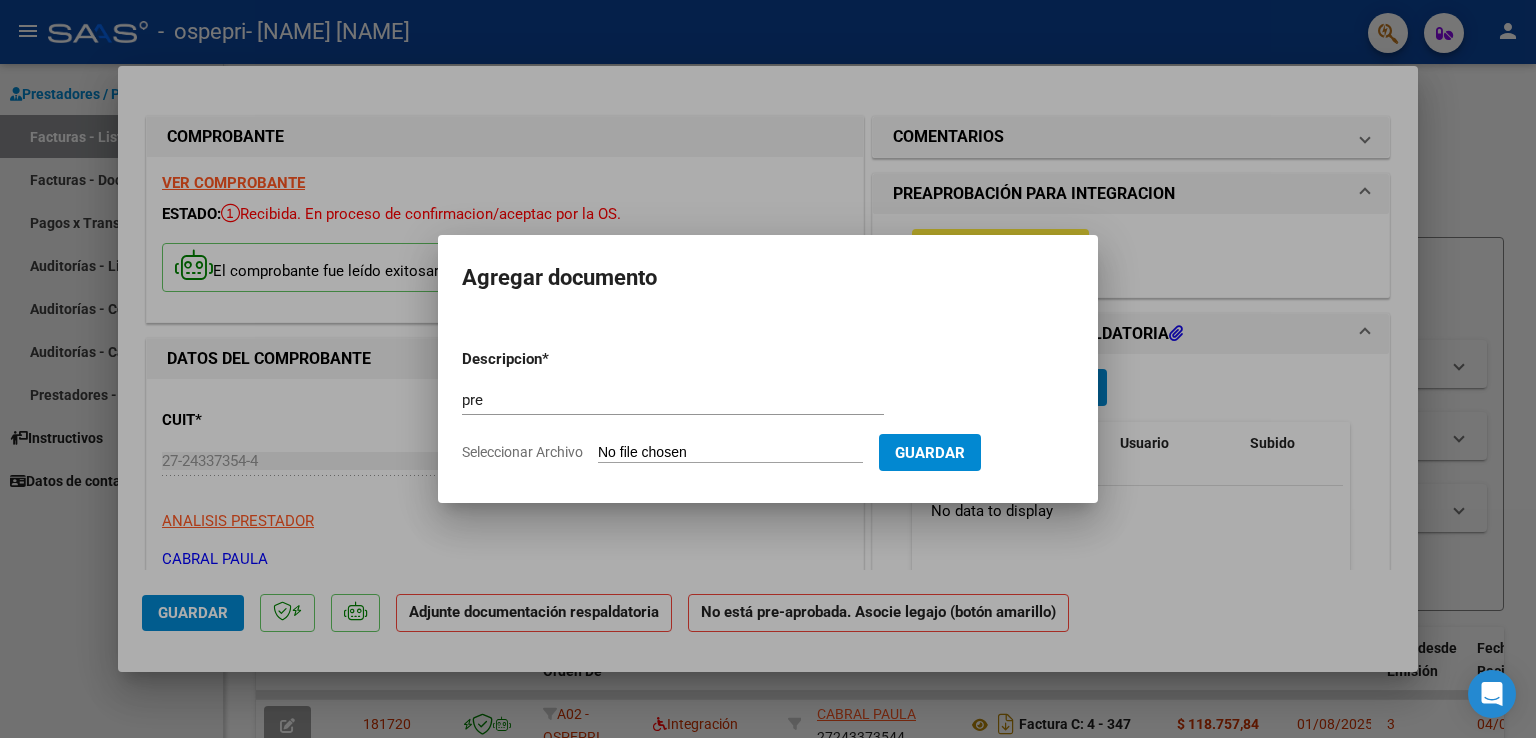 type on "C:\fakepath\Vidal (1).pdf" 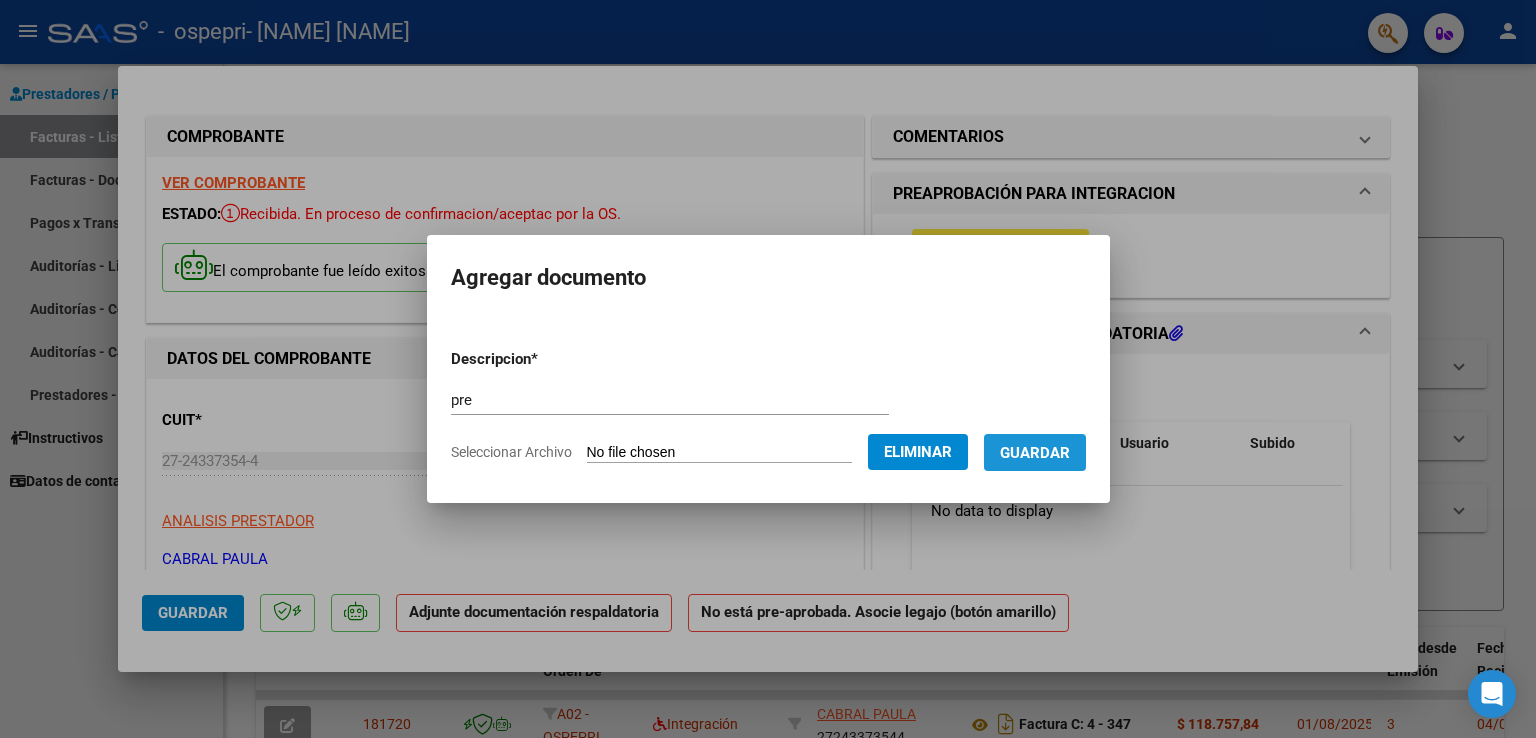 click on "Guardar" at bounding box center [1035, 453] 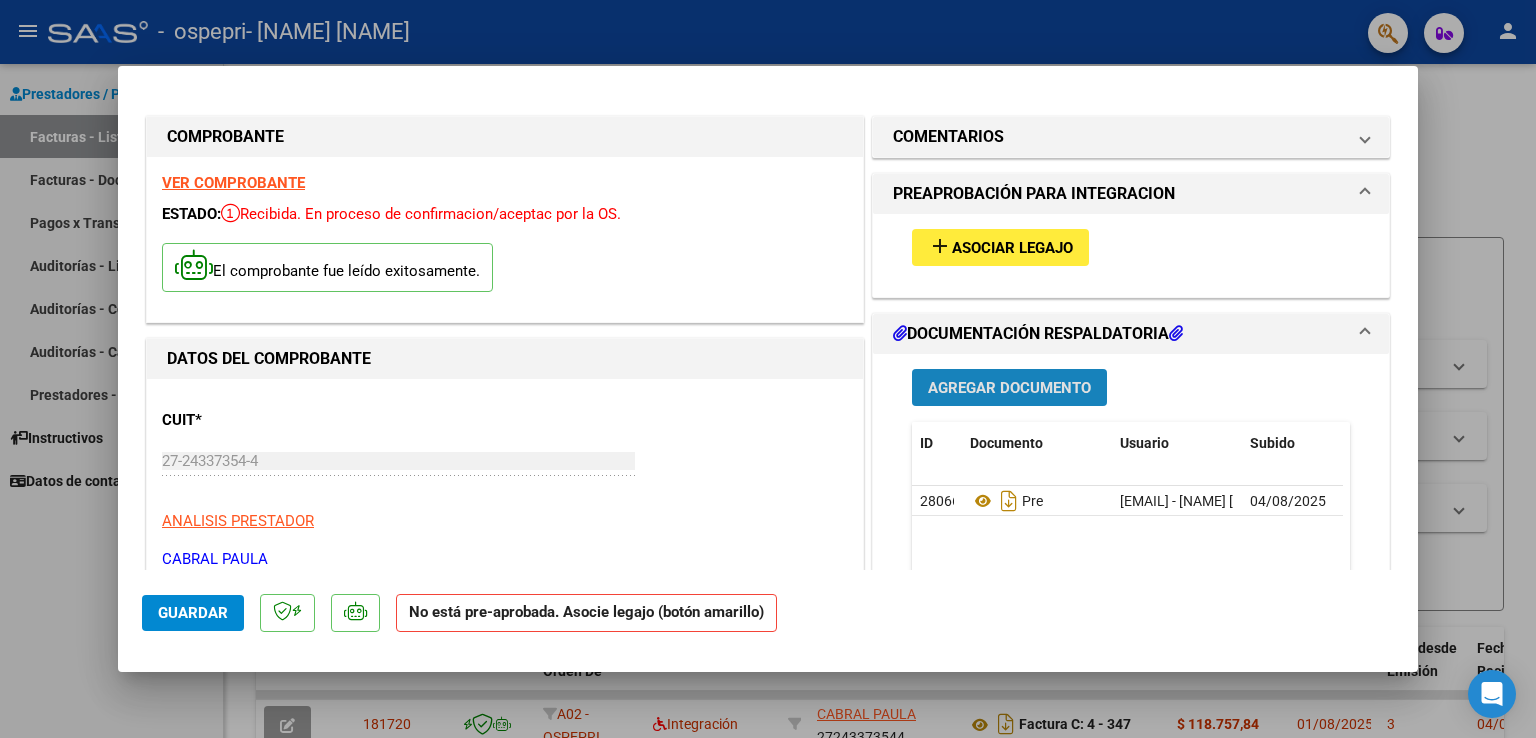 click on "Agregar Documento" at bounding box center (1009, 388) 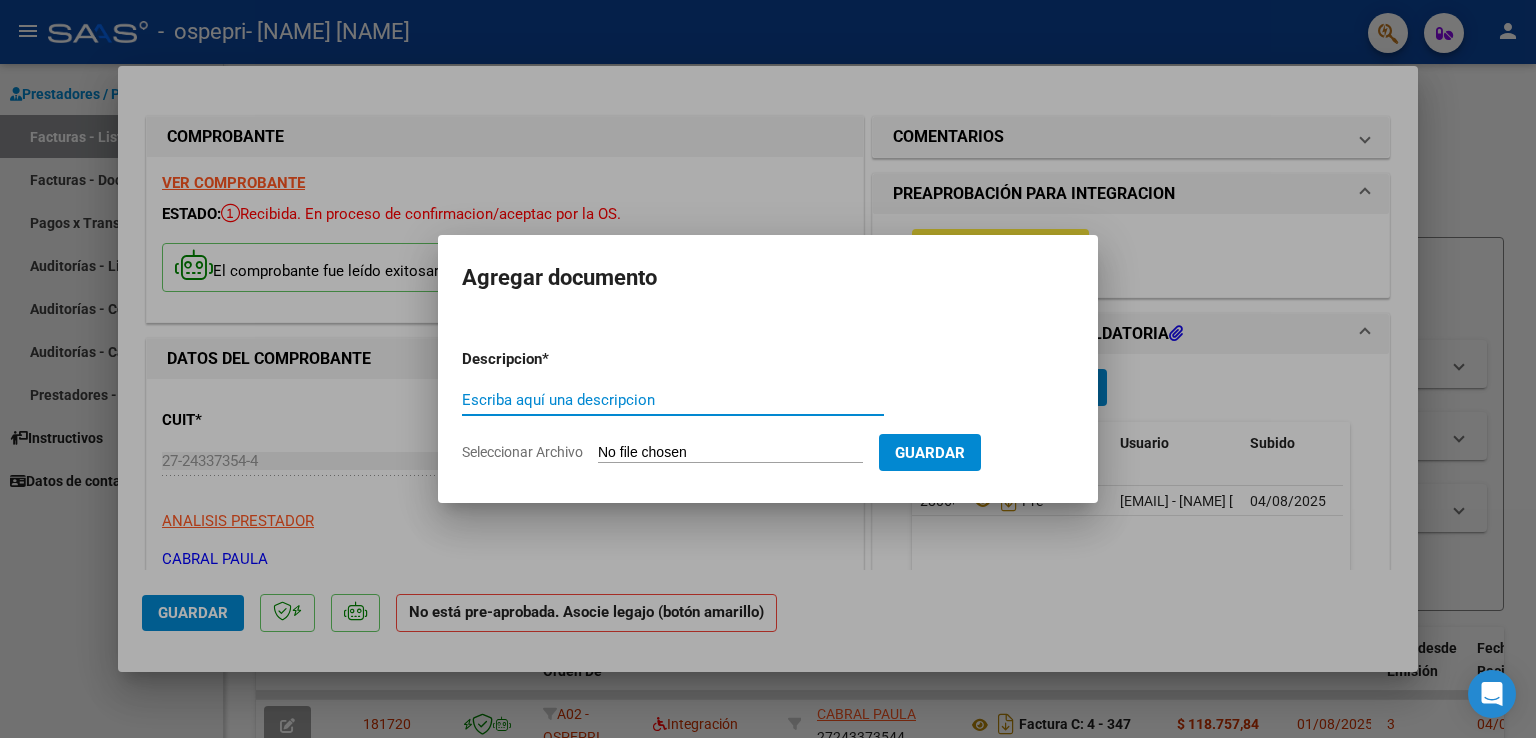 click on "Escriba aquí una descripcion" at bounding box center [673, 400] 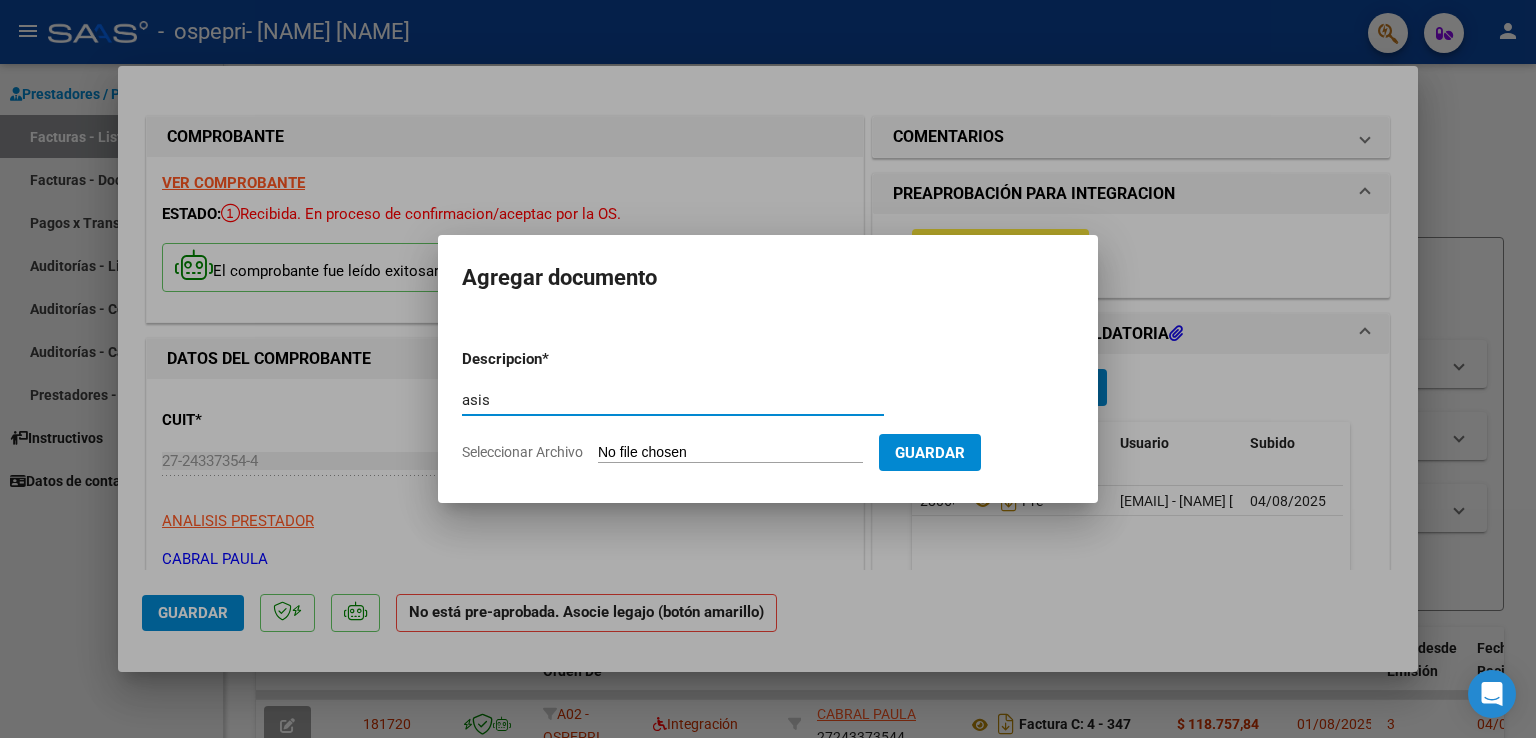 type on "asis" 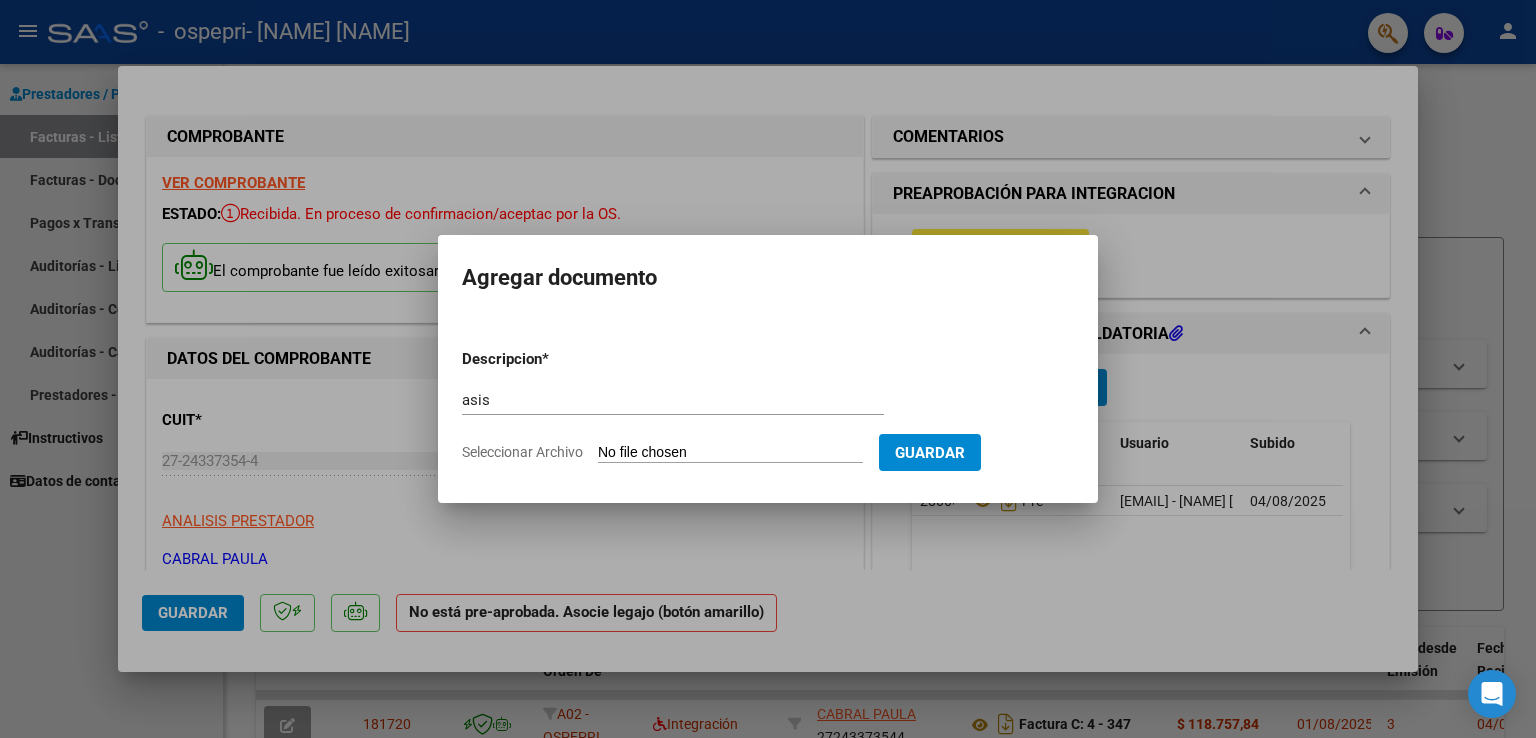 type on "C:\fakepath\vidal julio.pdf" 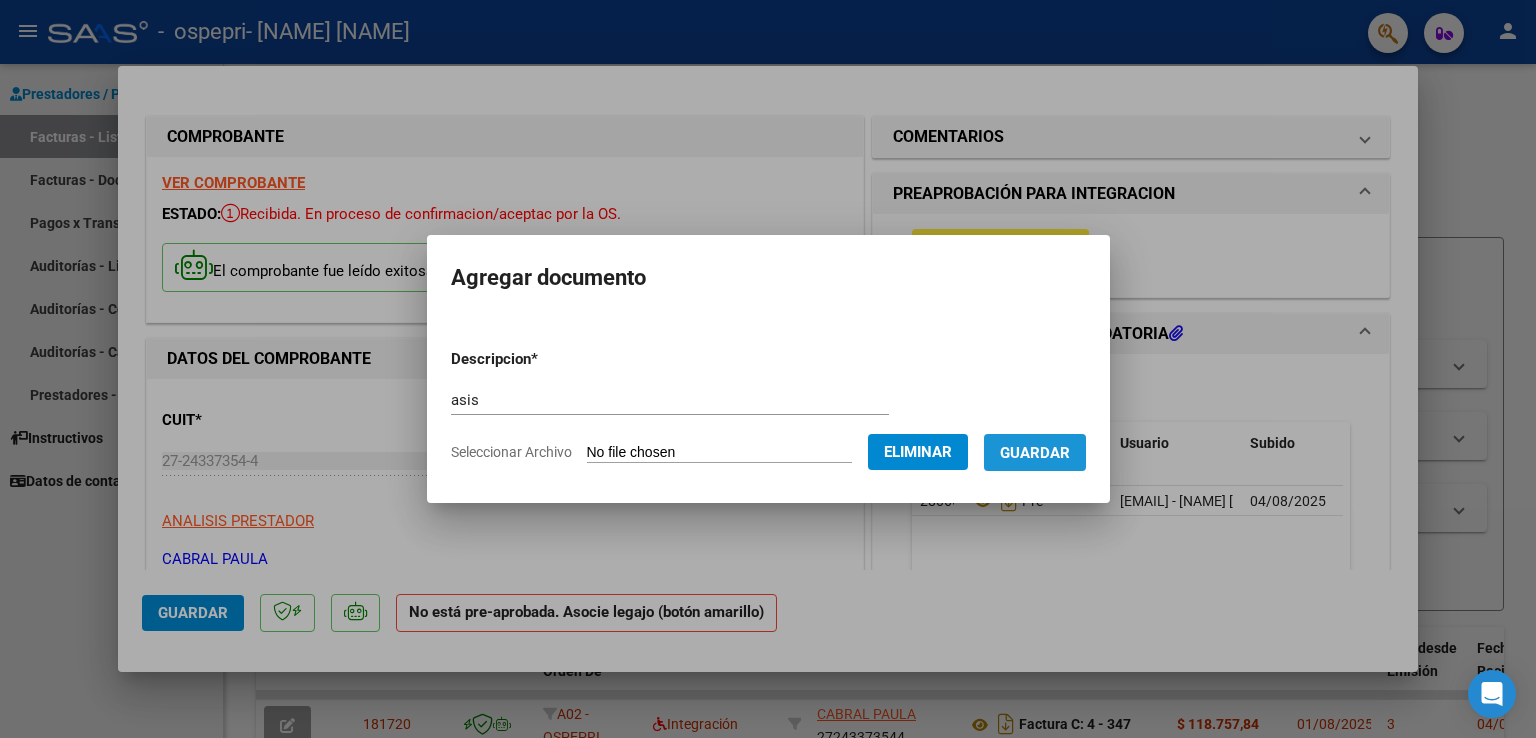 click on "Guardar" at bounding box center [1035, 453] 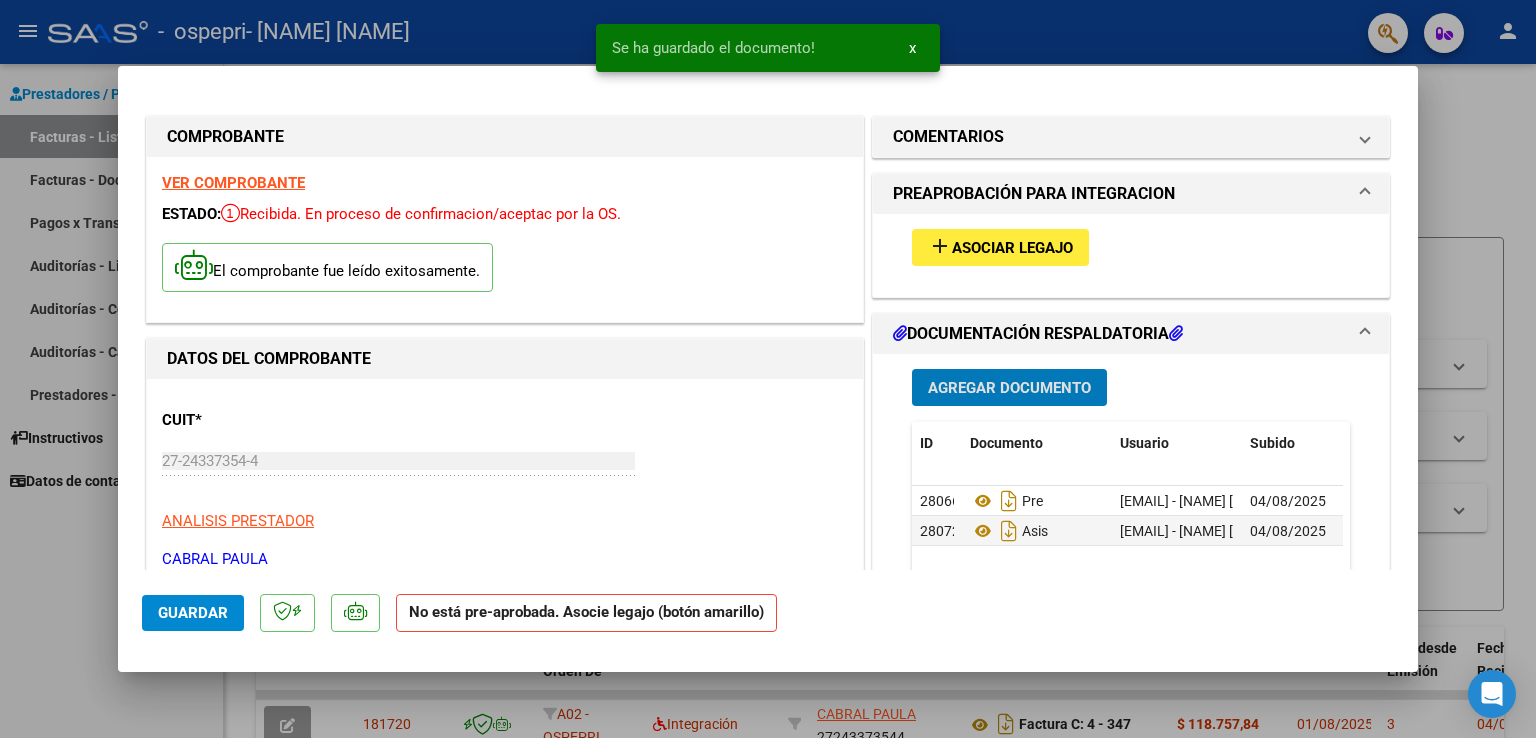 click on "Guardar" 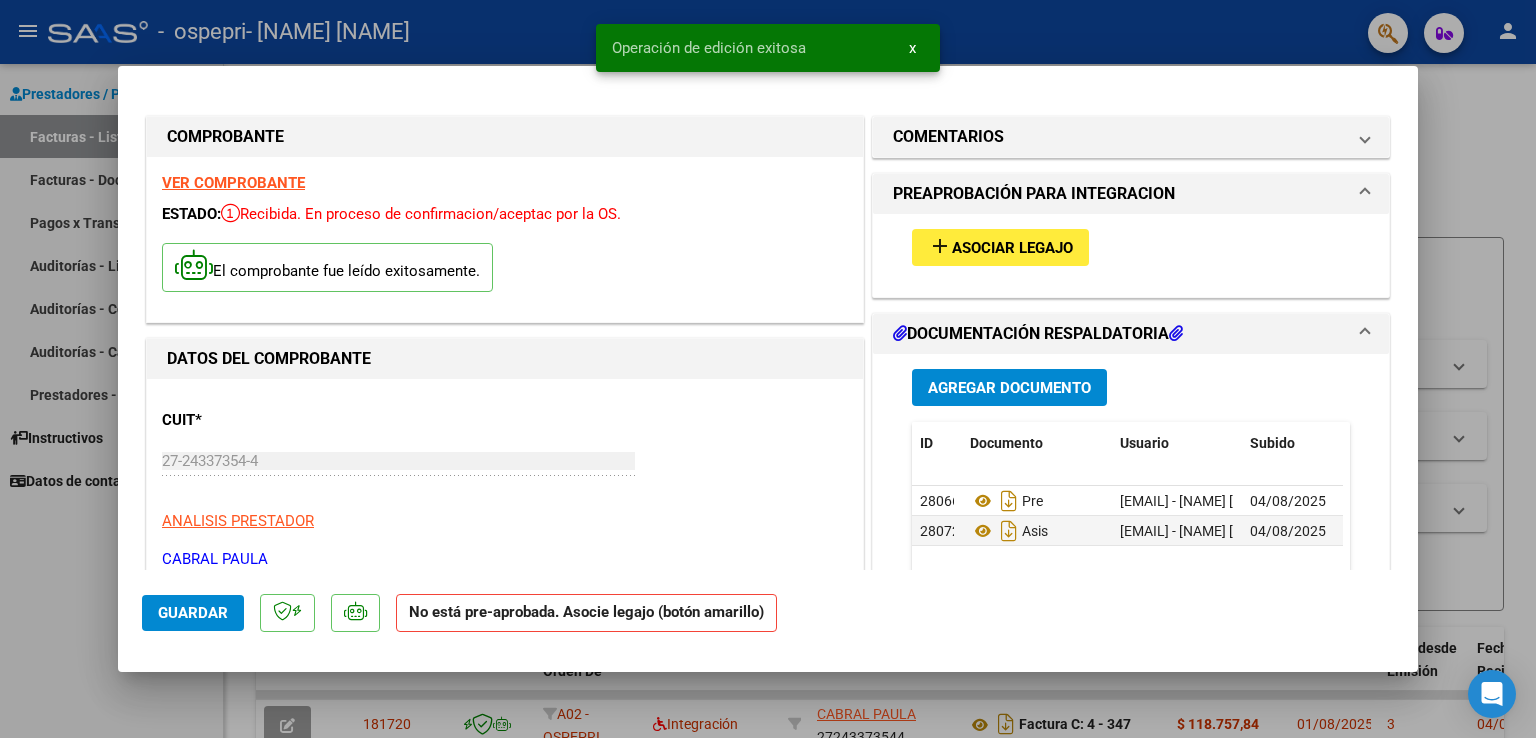 click at bounding box center [768, 369] 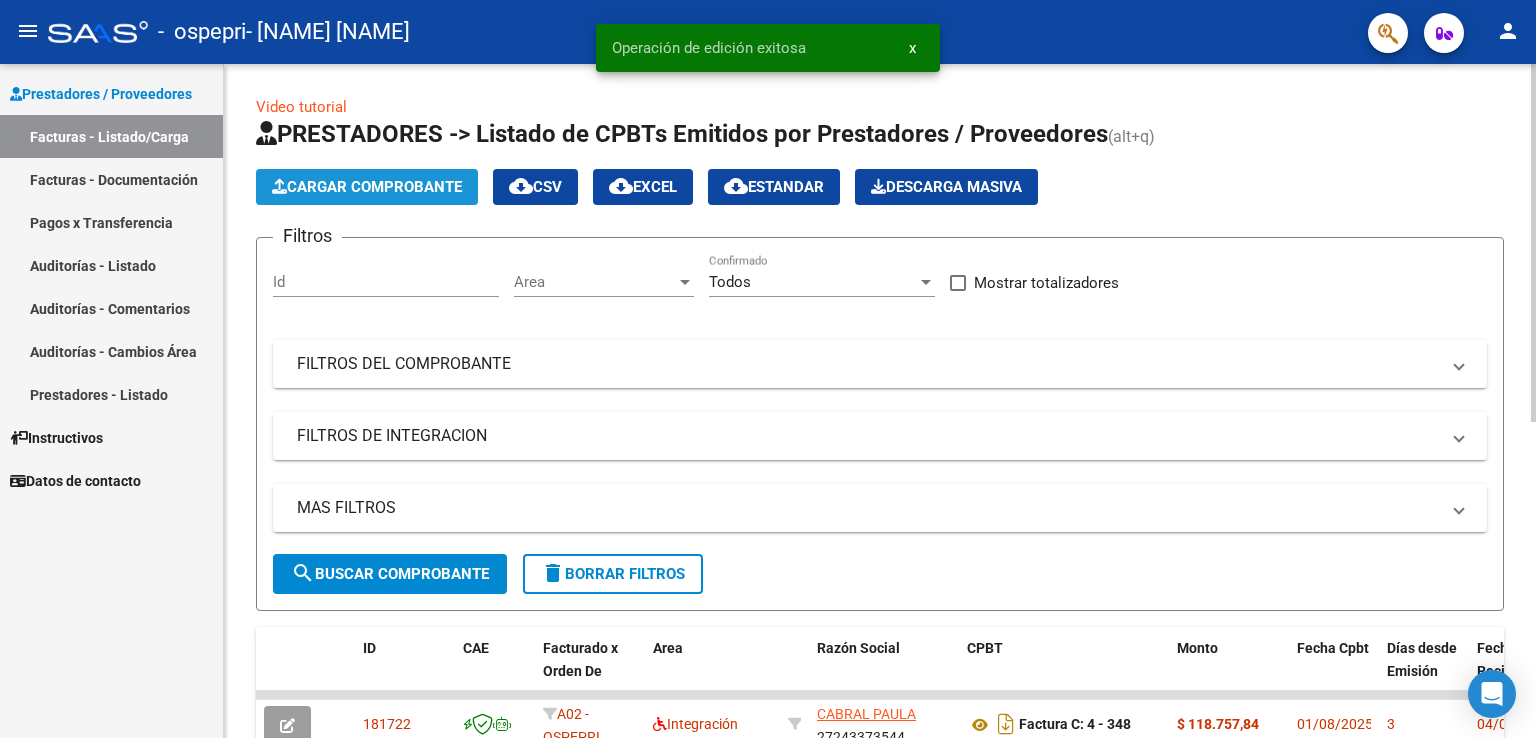 click on "Cargar Comprobante" 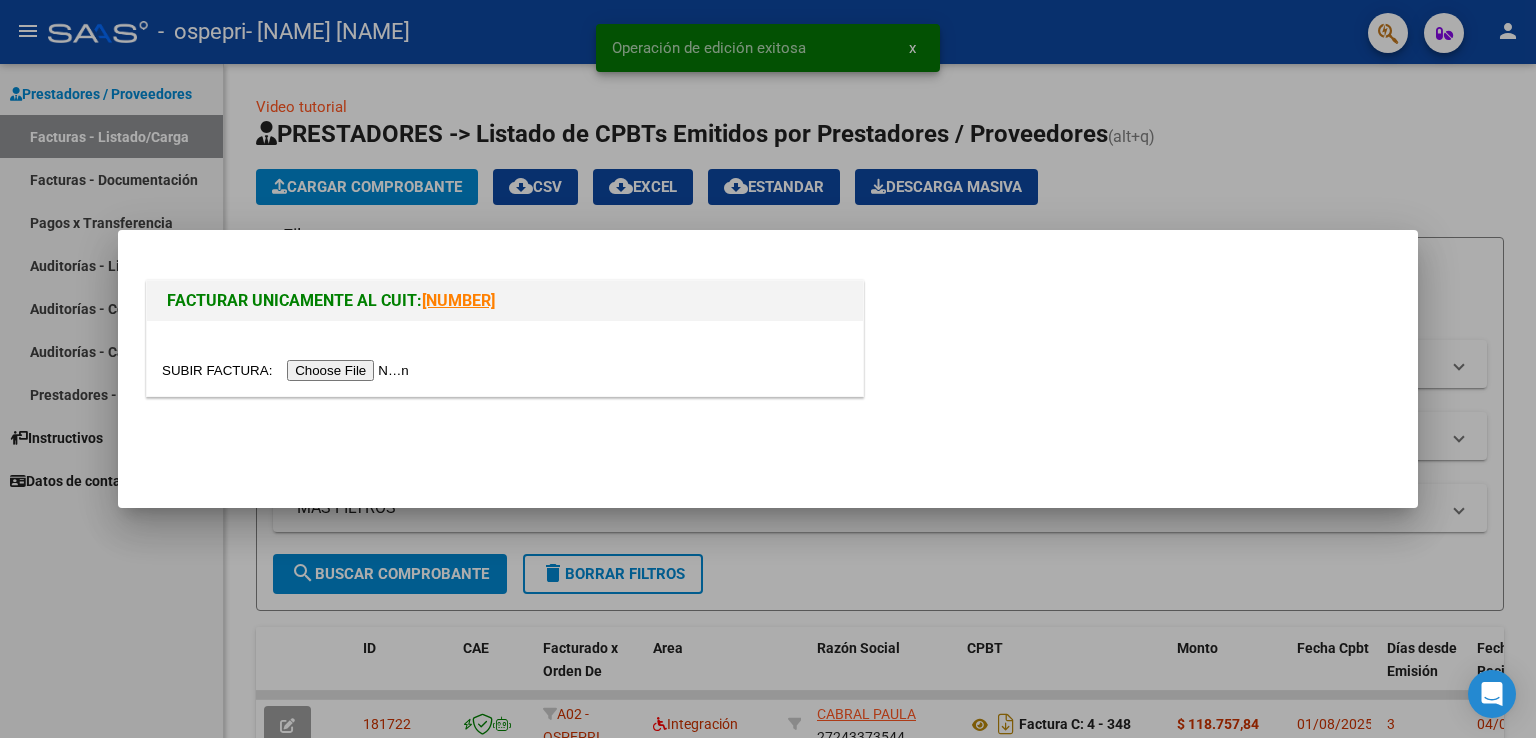 click at bounding box center [288, 370] 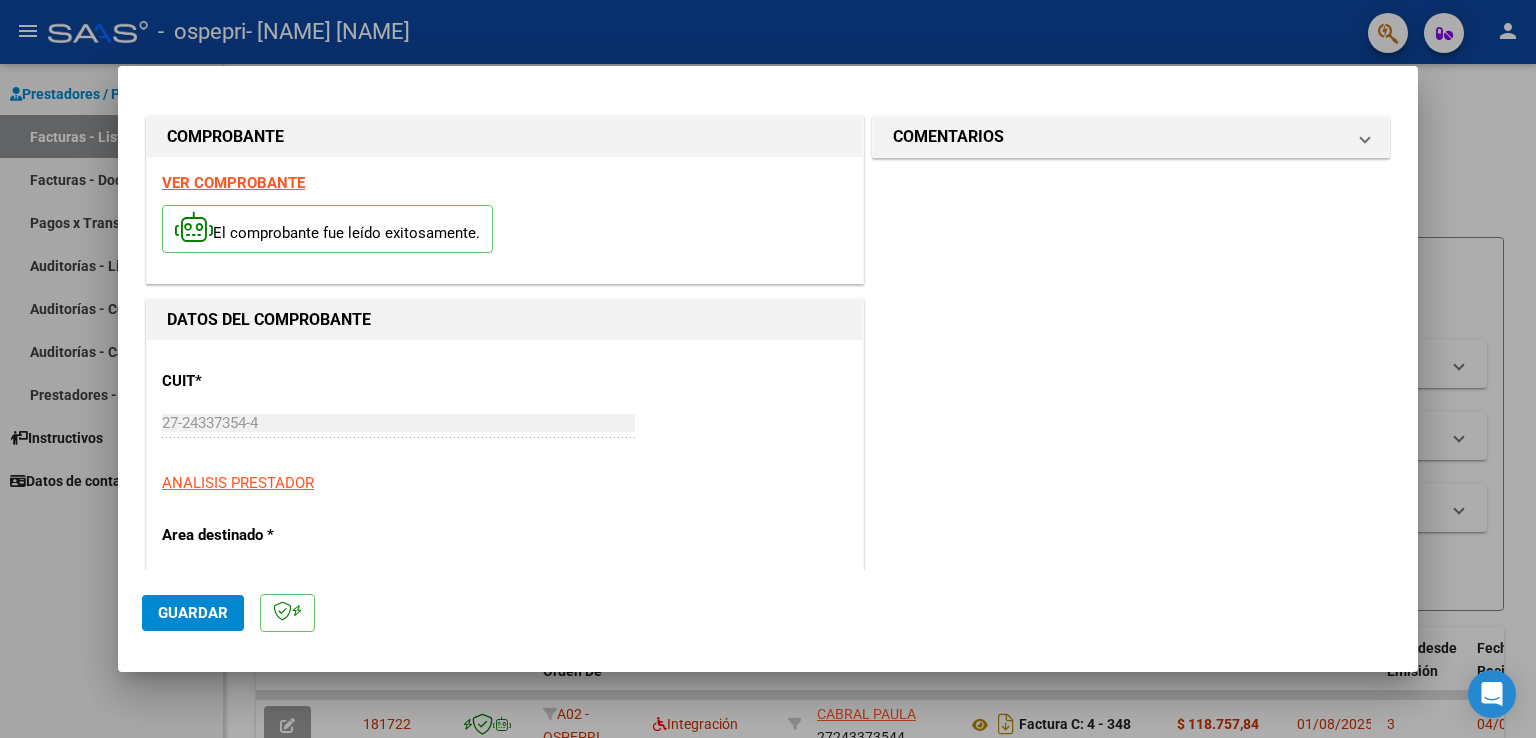 click on "VER COMPROBANTE" at bounding box center (233, 183) 